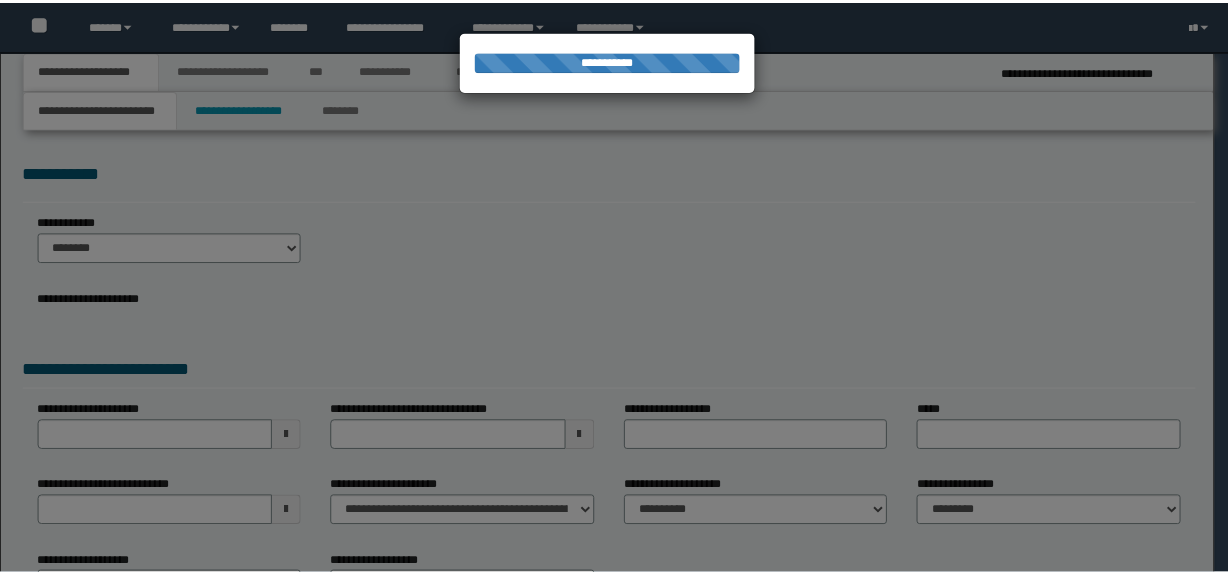 scroll, scrollTop: 0, scrollLeft: 0, axis: both 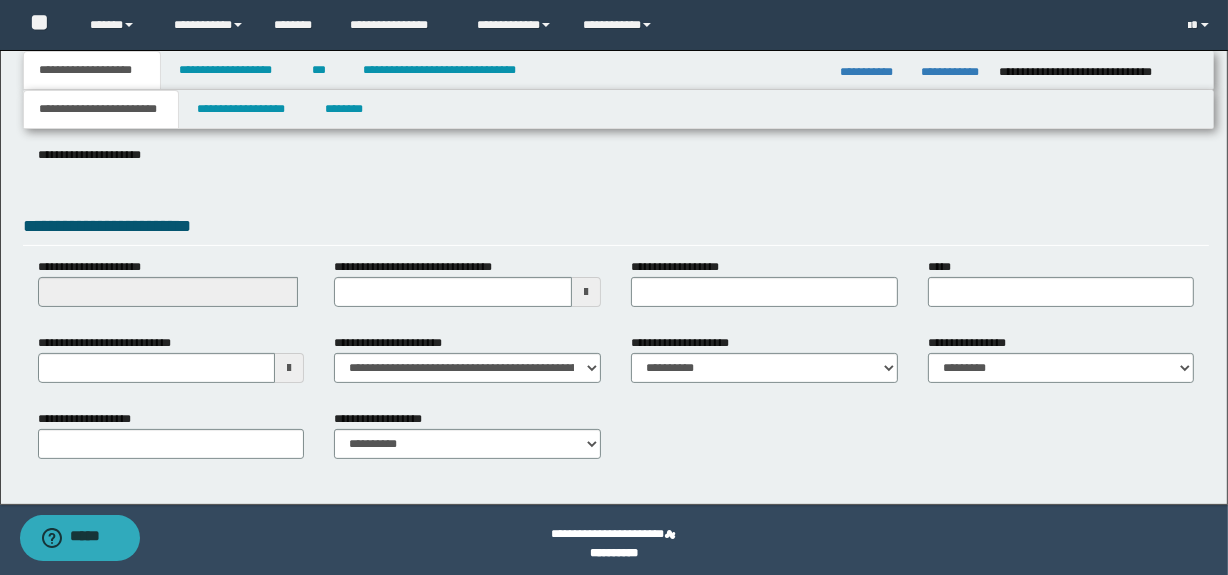 click at bounding box center [289, 368] 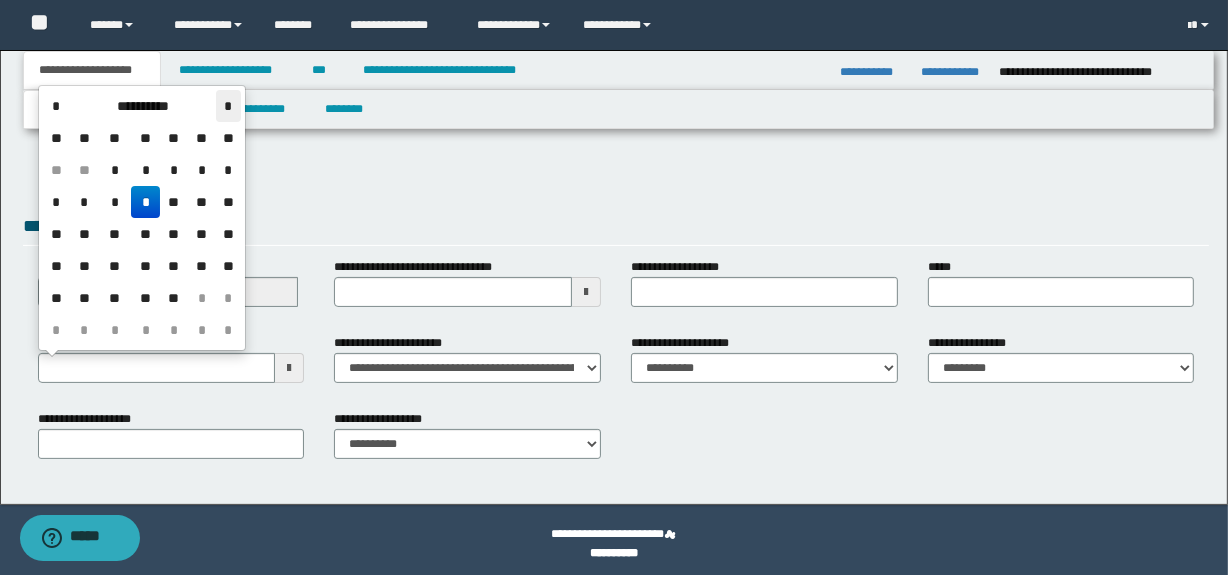 click on "*" at bounding box center (228, 106) 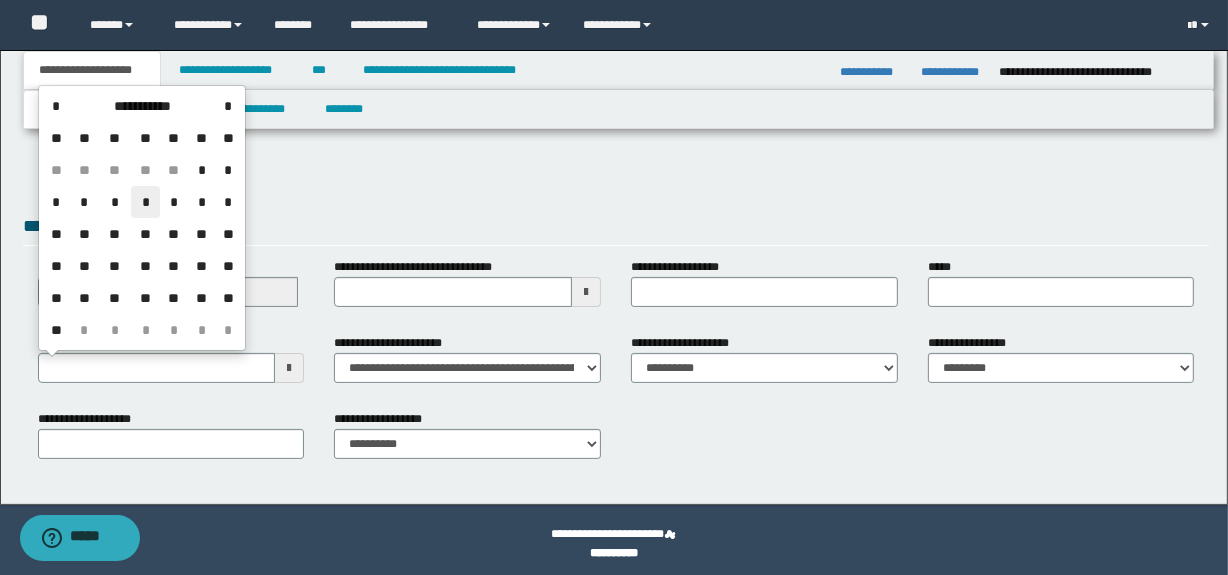 click on "*" at bounding box center (145, 202) 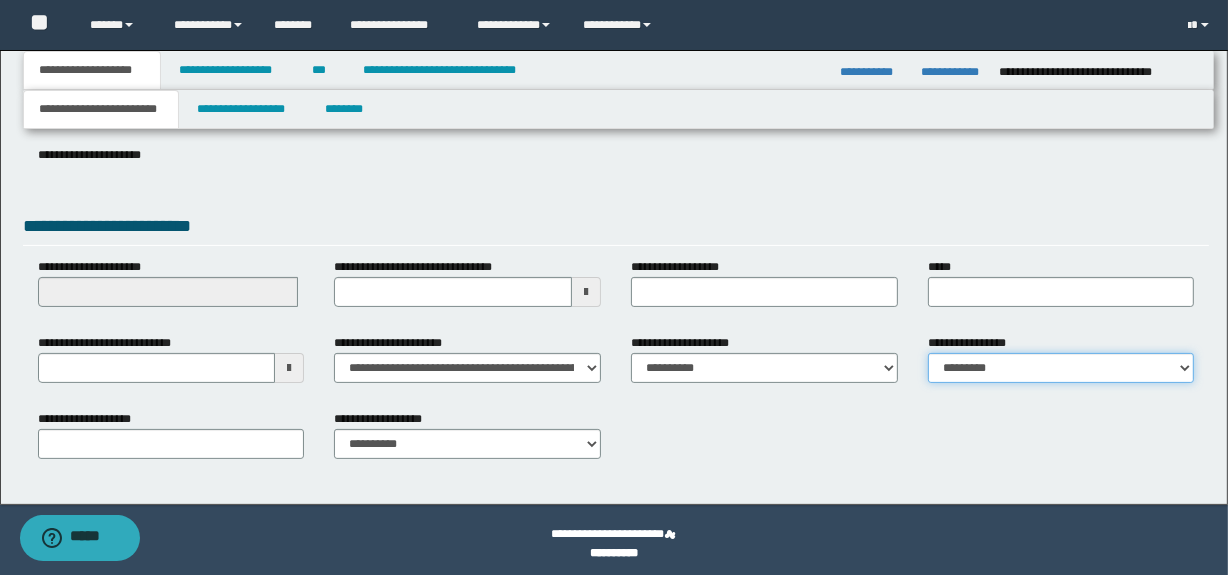click on "**********" at bounding box center [1061, 368] 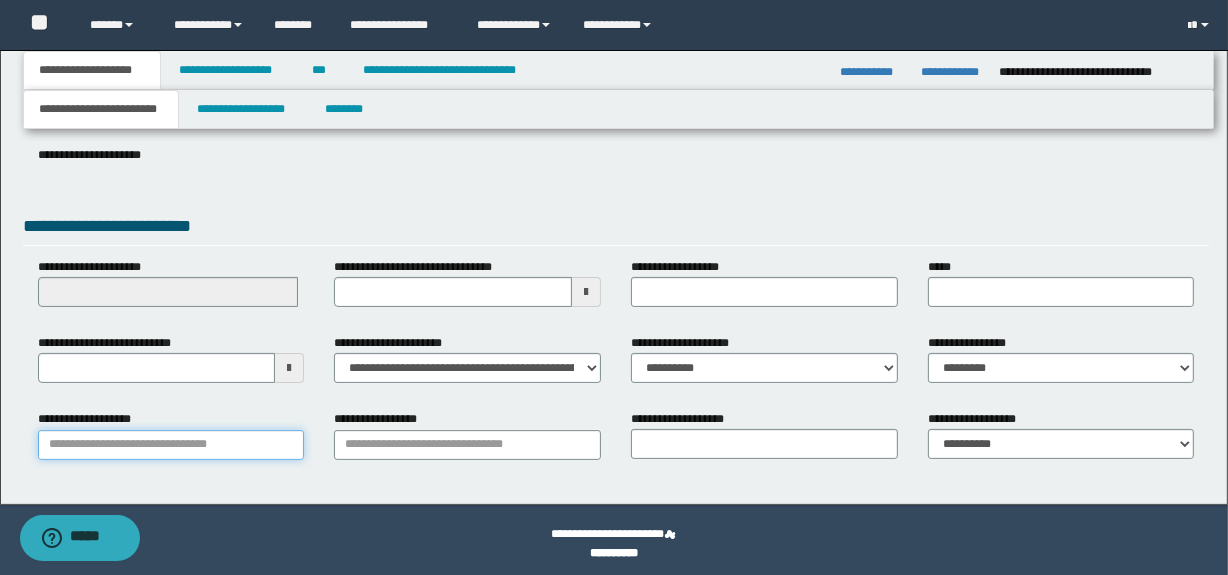 click on "**********" at bounding box center (171, 445) 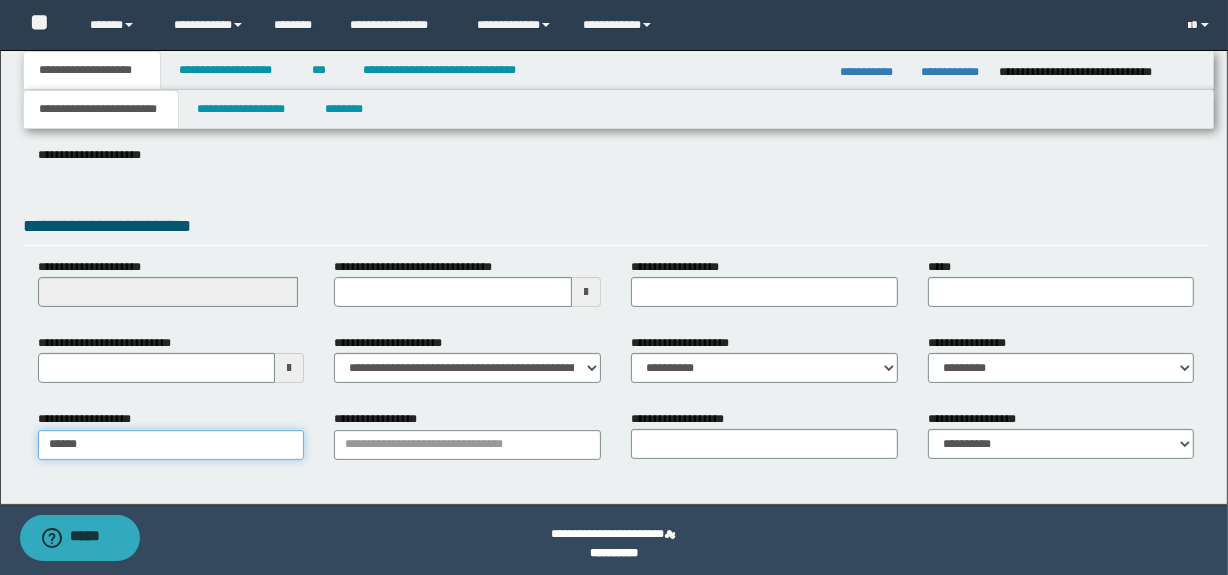 type on "*******" 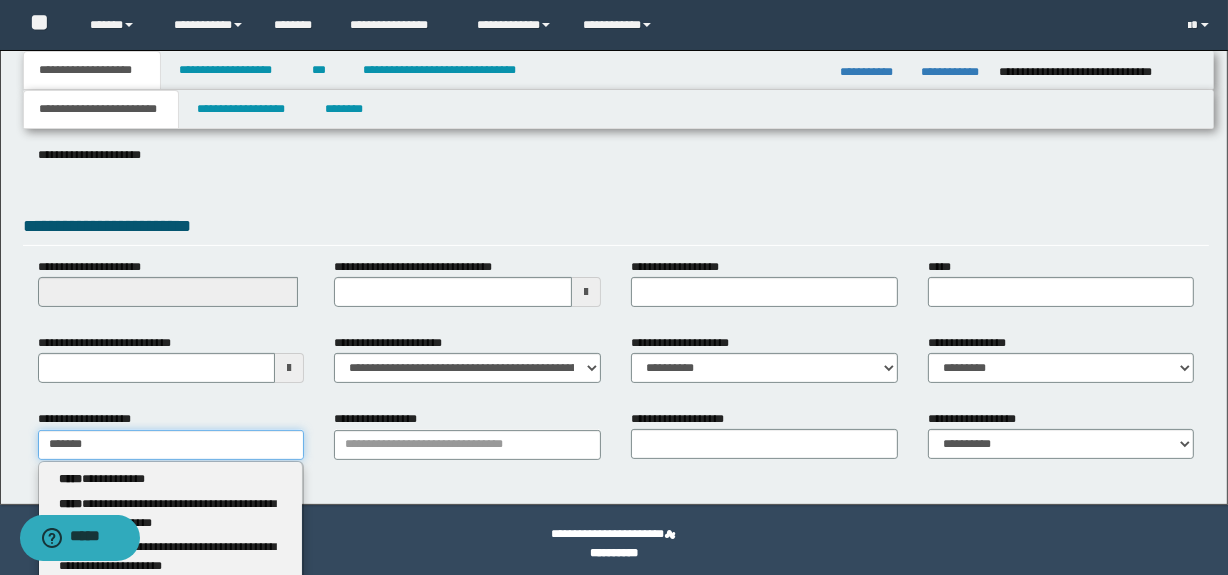 type on "**********" 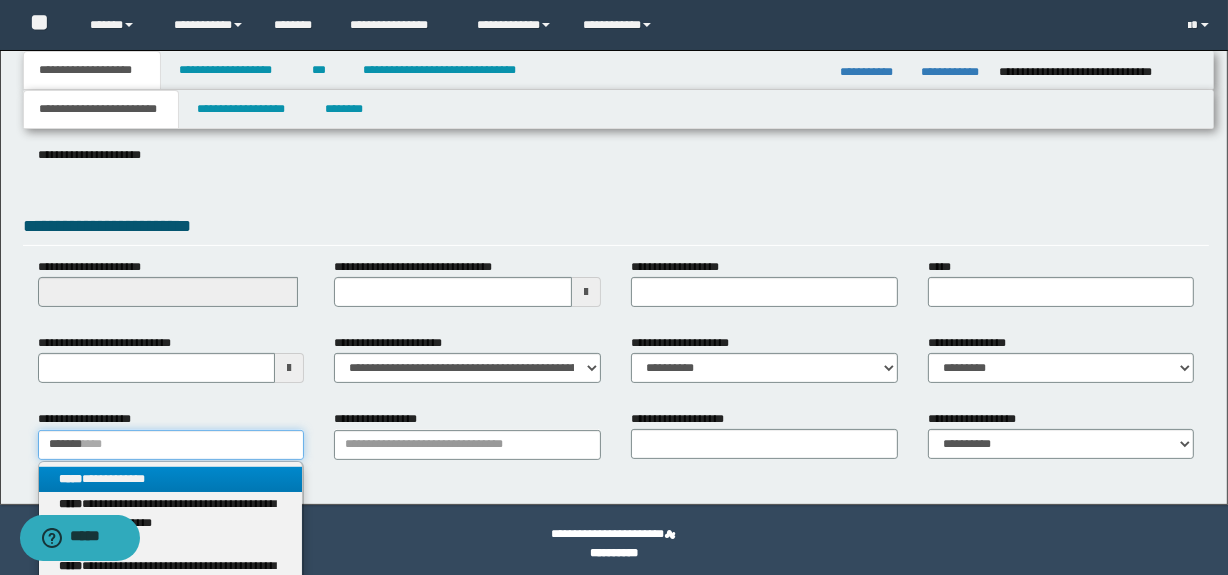 type on "*******" 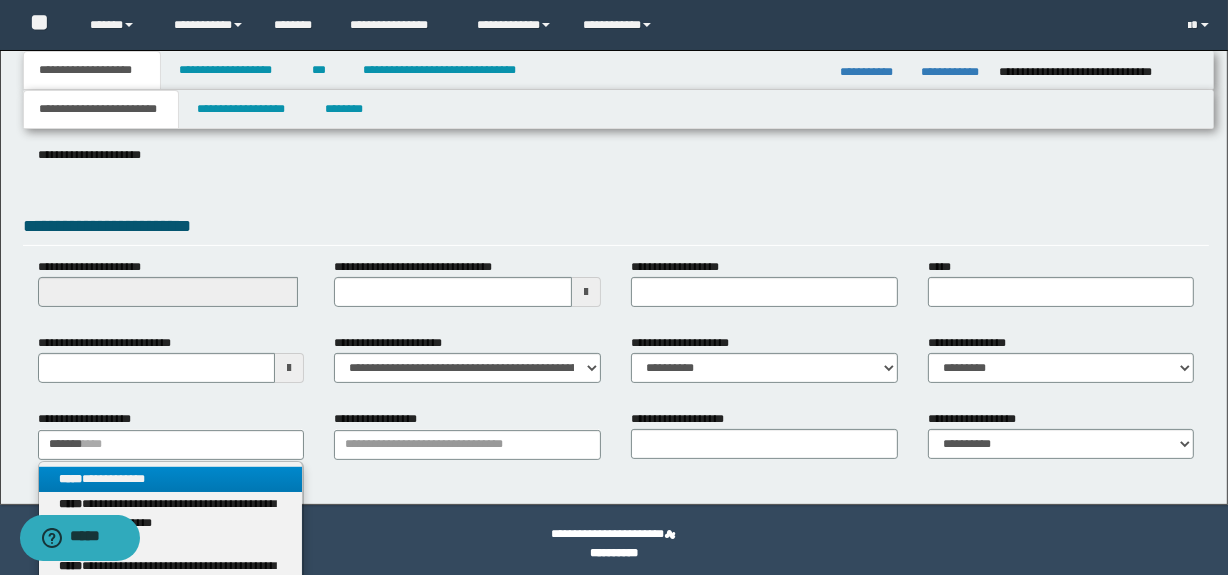 click on "**********" at bounding box center (171, 479) 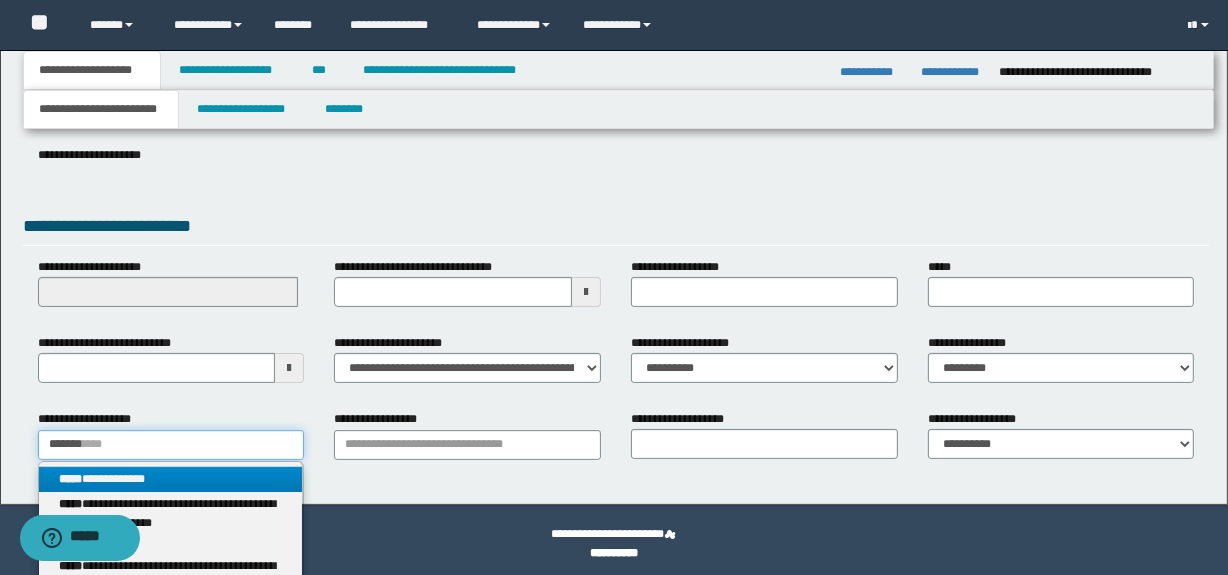 type 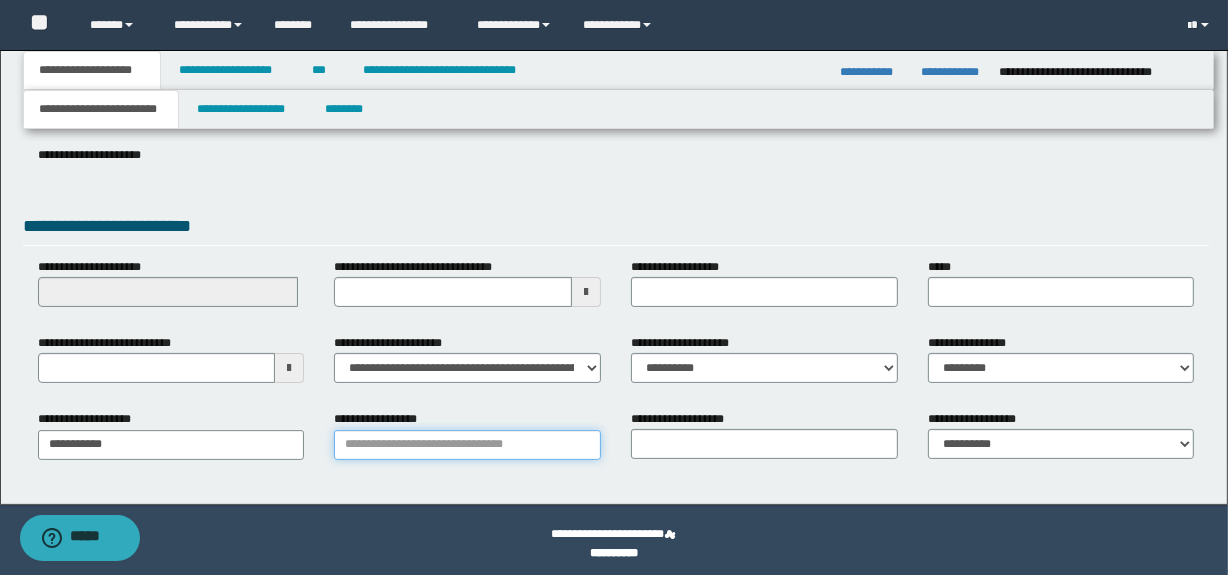 click on "**********" at bounding box center (467, 445) 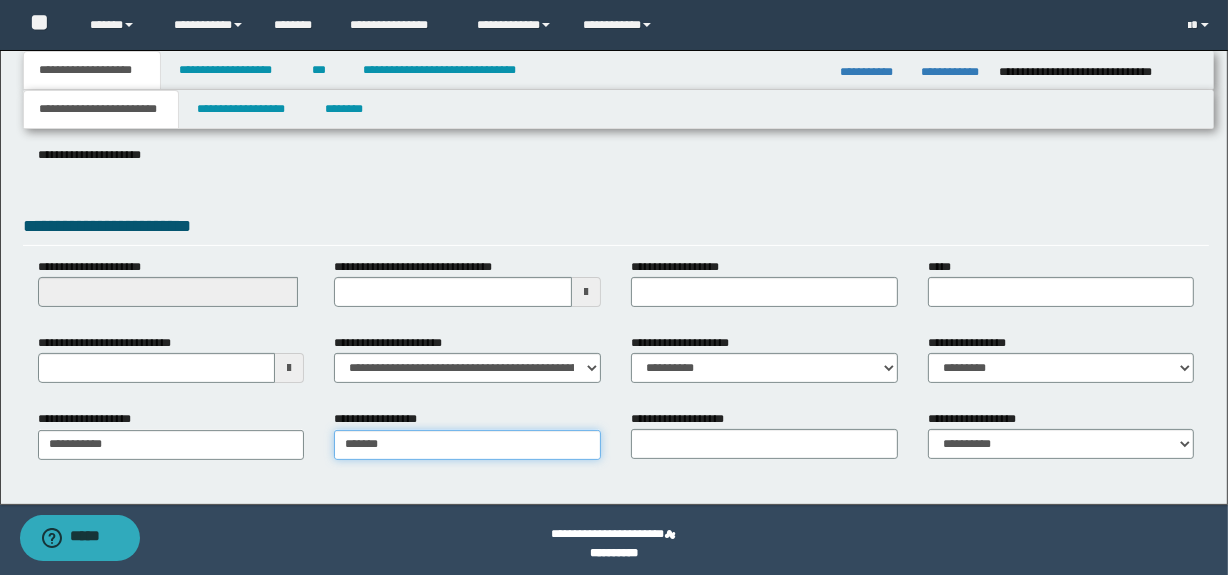type on "********" 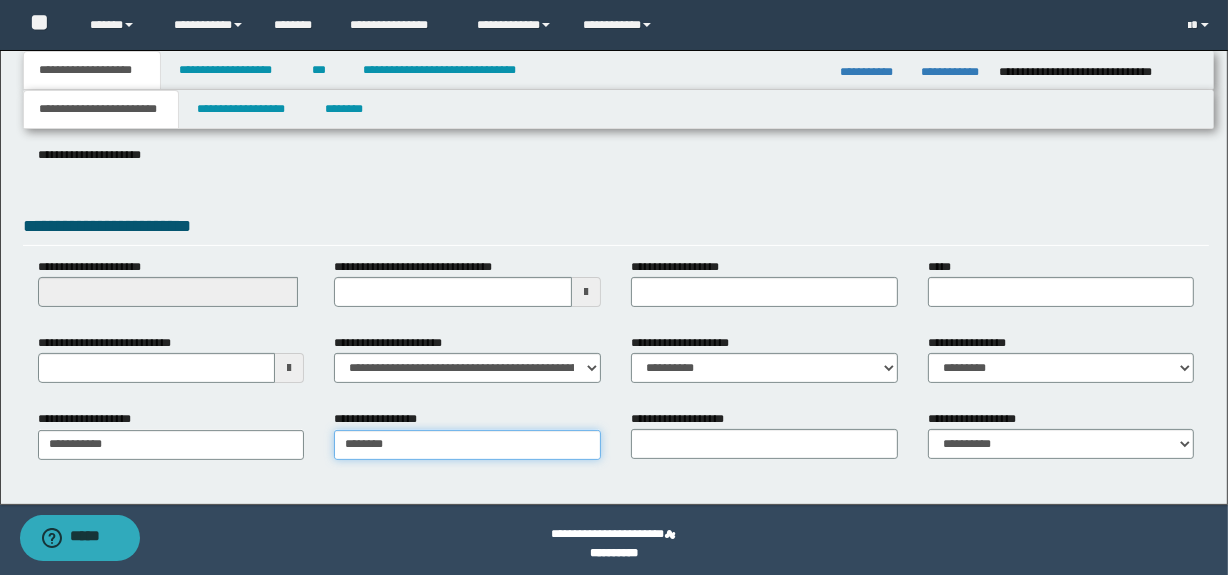 type on "********" 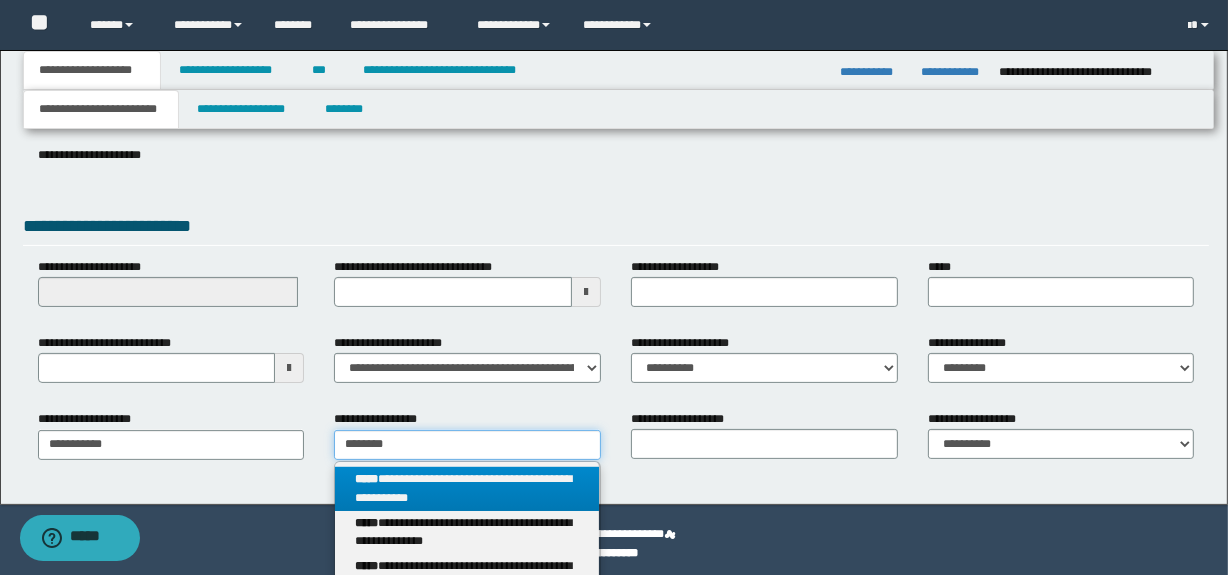 type on "********" 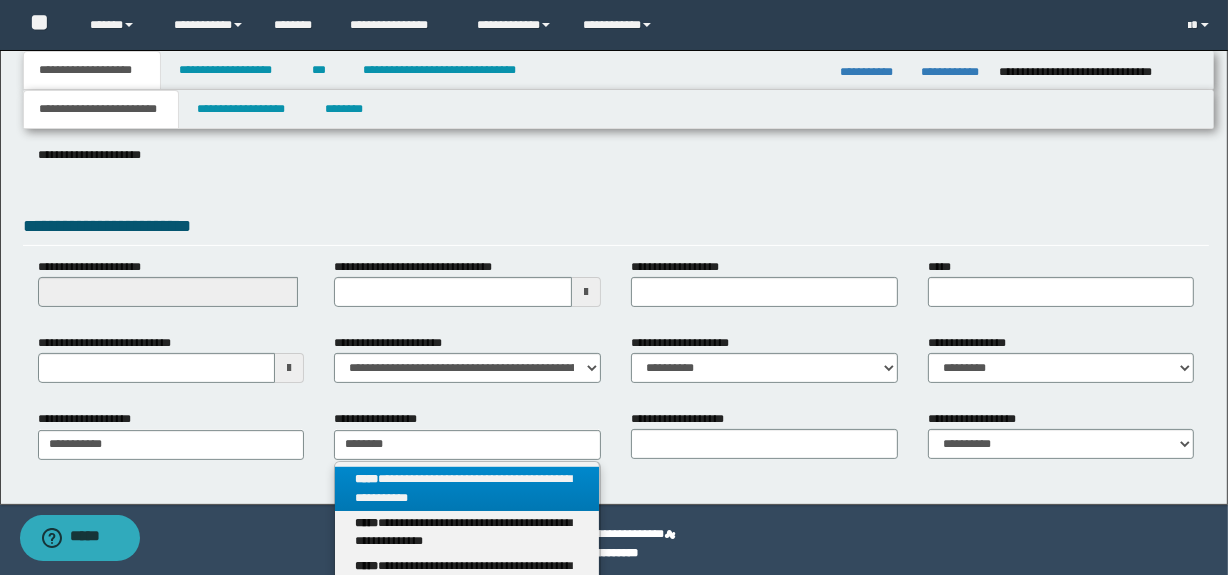 click on "**********" at bounding box center [467, 489] 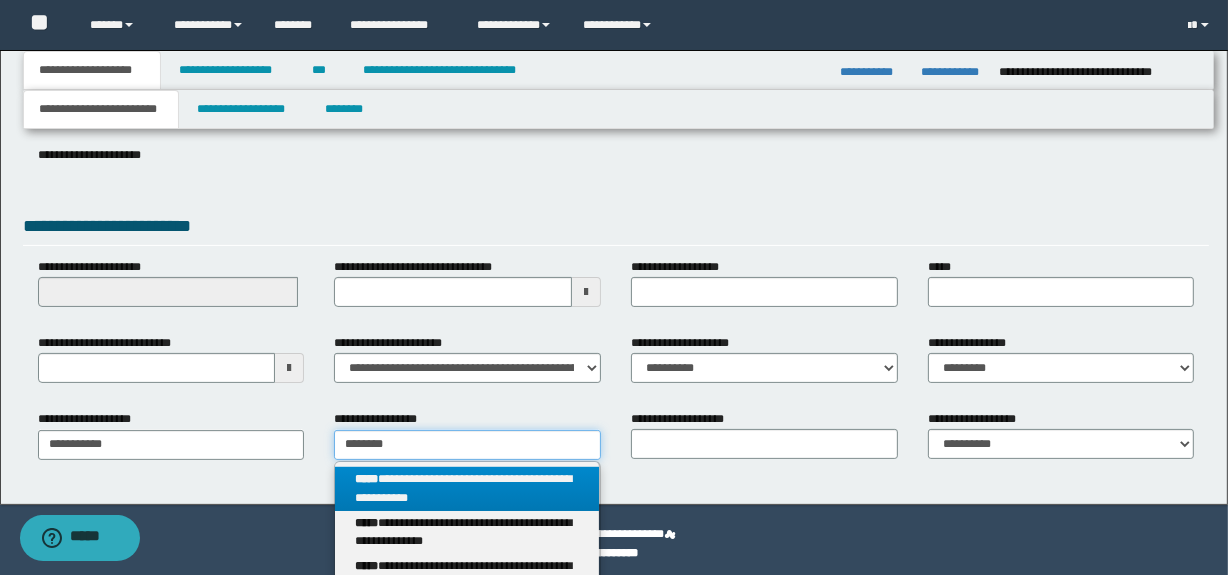 type 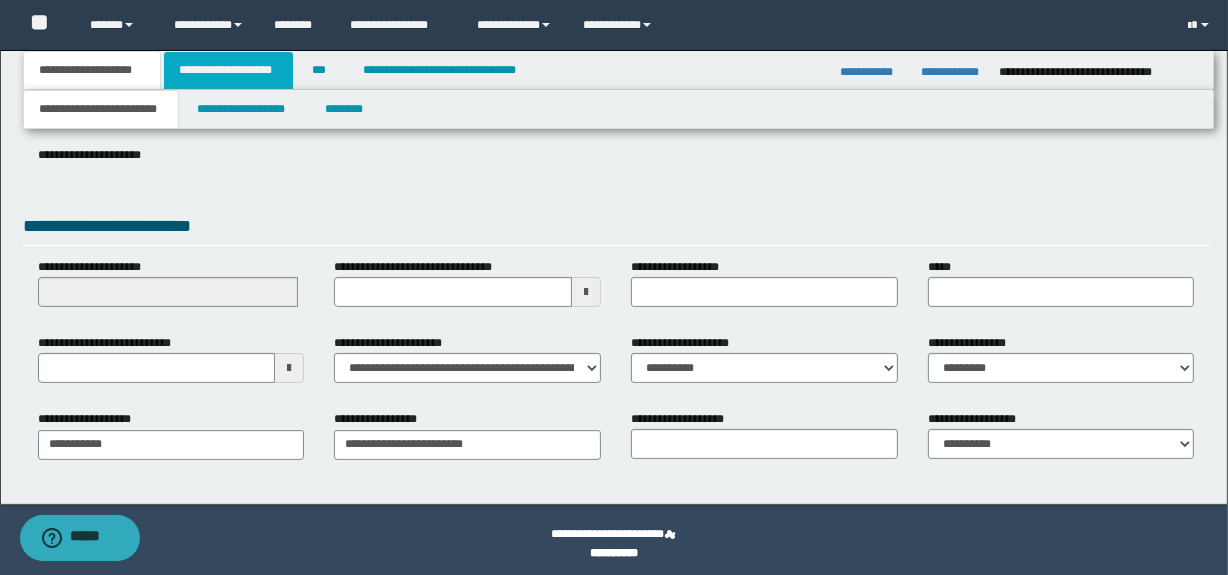 click on "**********" at bounding box center [228, 70] 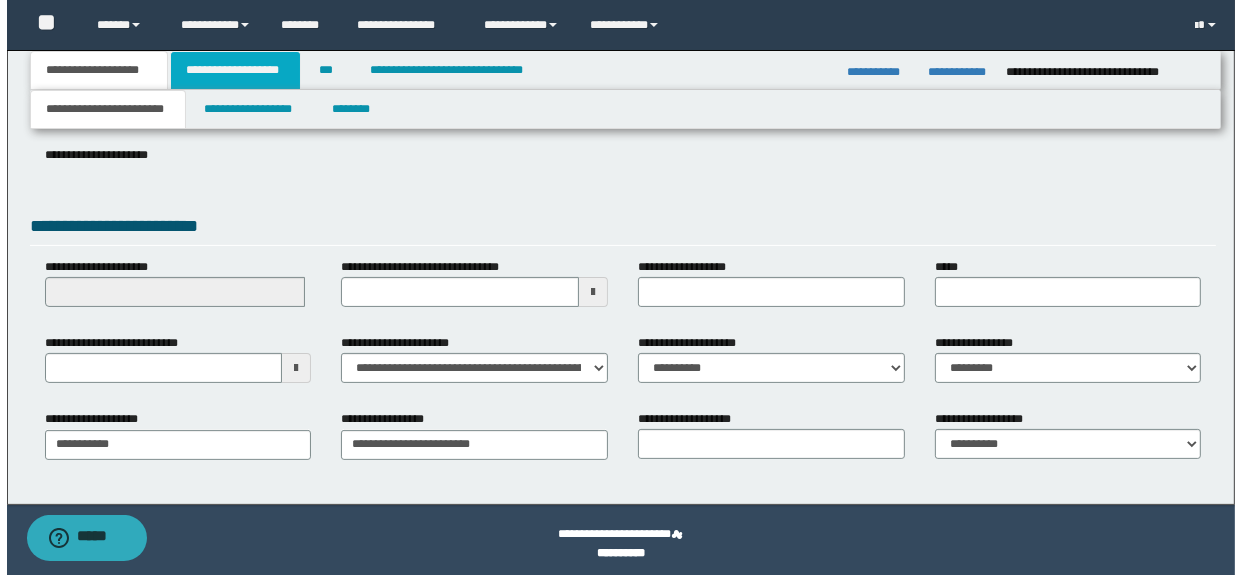scroll, scrollTop: 0, scrollLeft: 0, axis: both 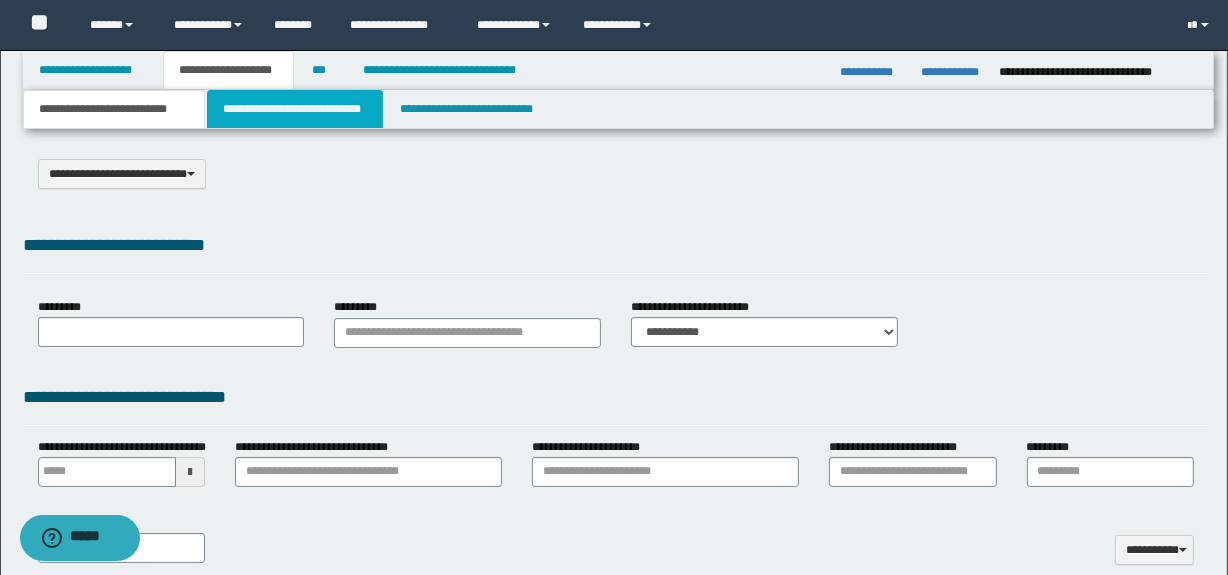 select on "*" 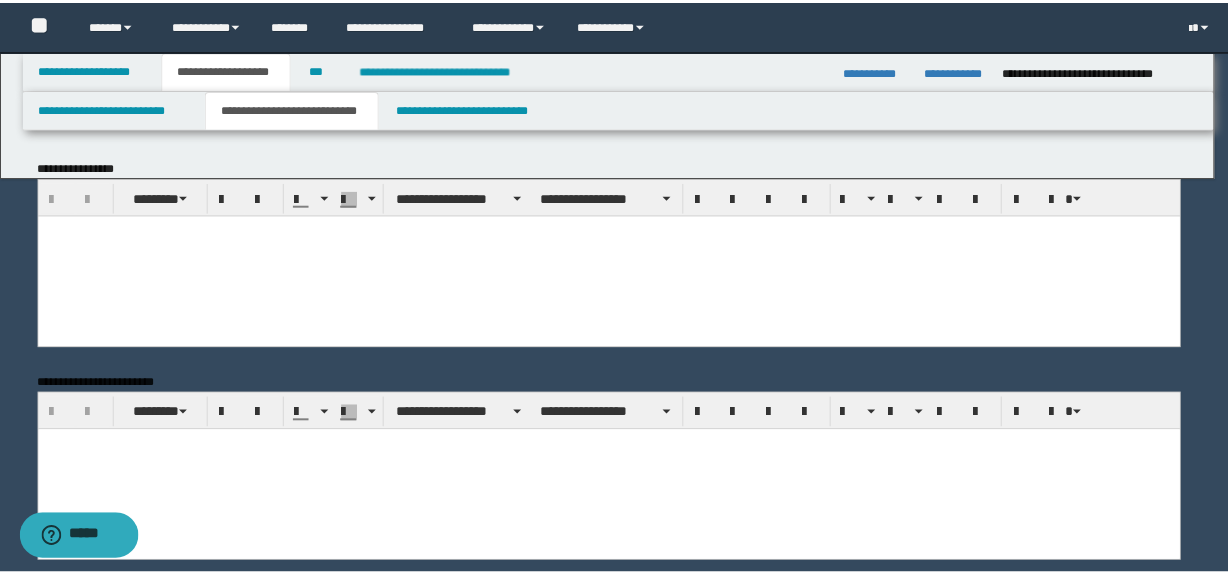 scroll, scrollTop: 0, scrollLeft: 0, axis: both 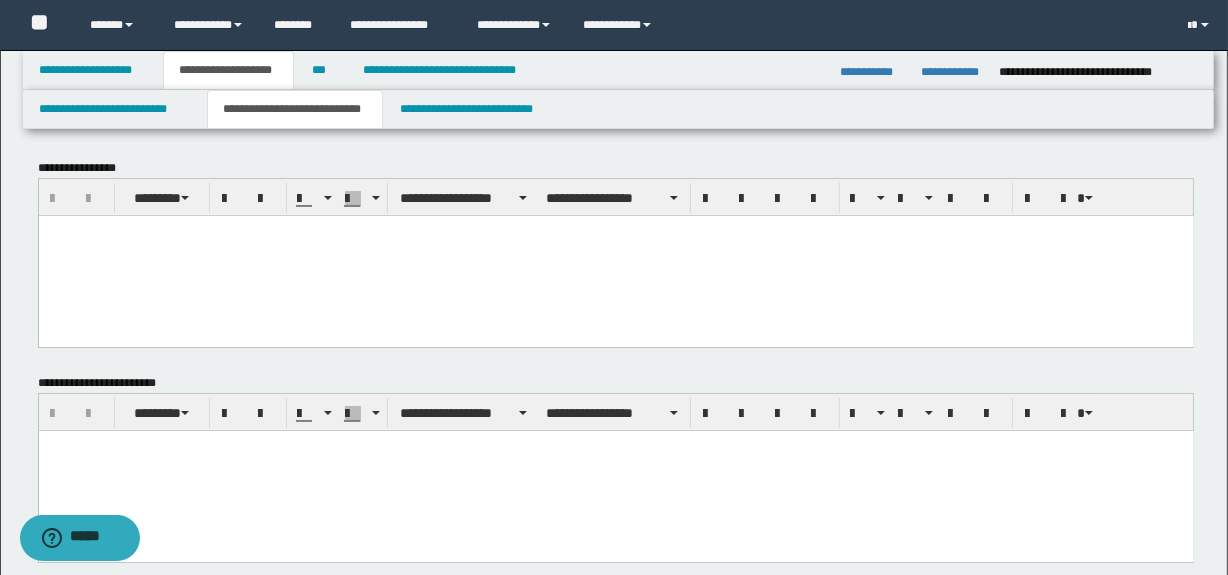 click at bounding box center [615, 255] 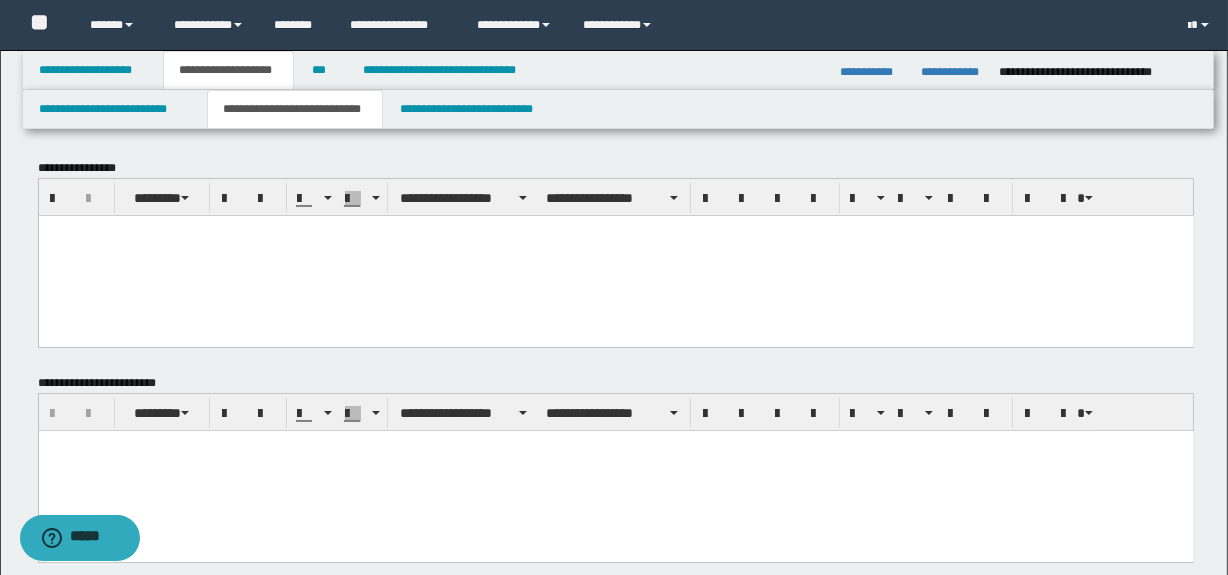 click at bounding box center [615, 255] 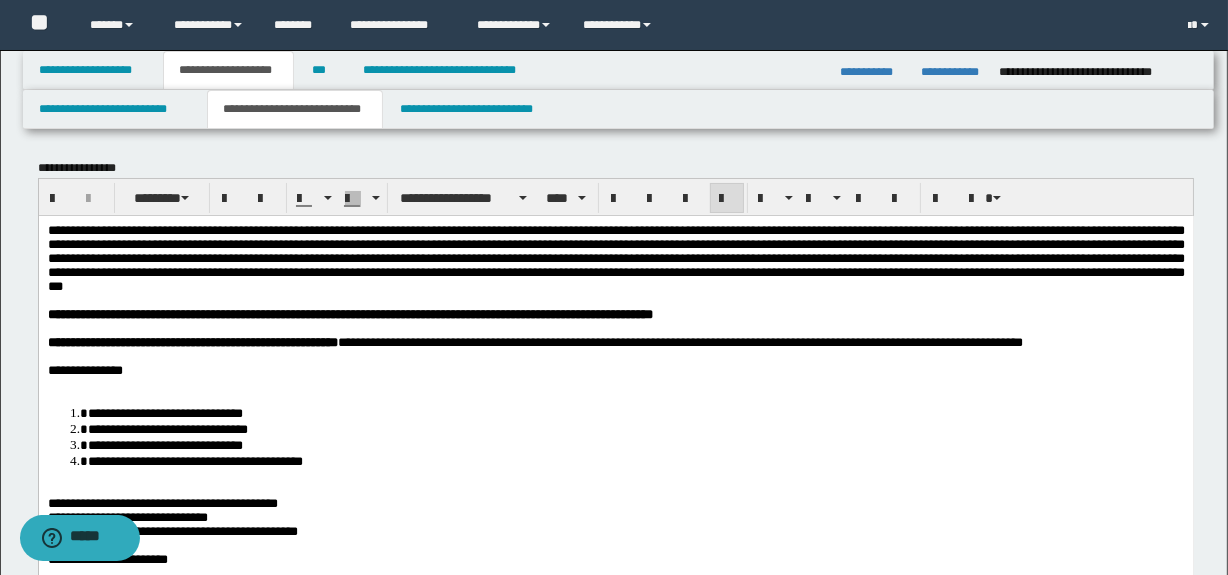 click at bounding box center (615, 384) 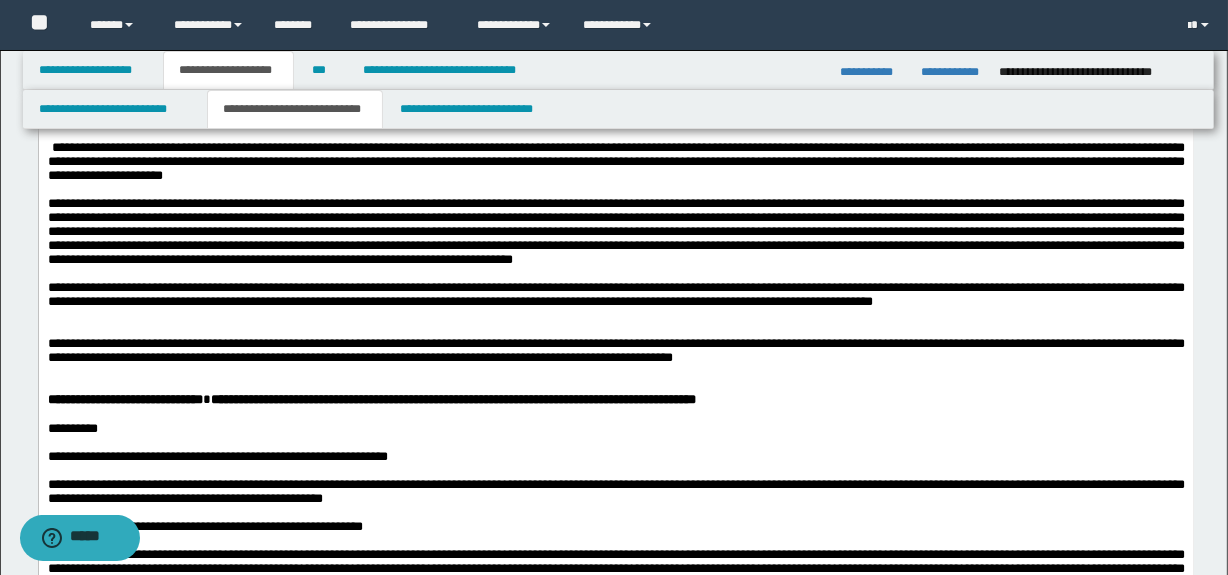 scroll, scrollTop: 717, scrollLeft: 0, axis: vertical 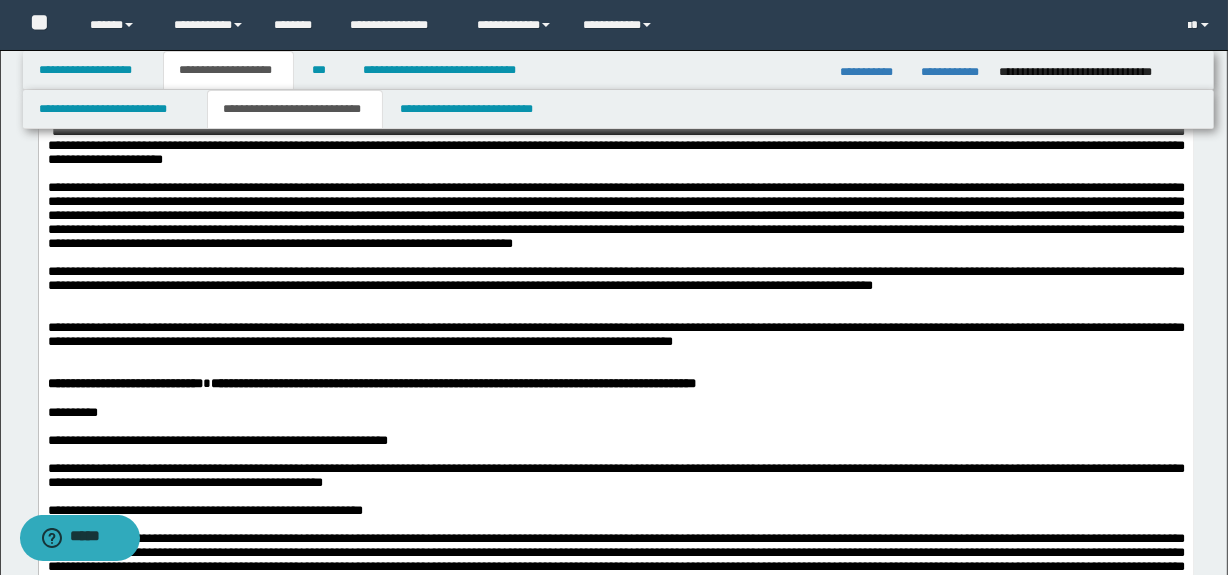click at bounding box center [615, 300] 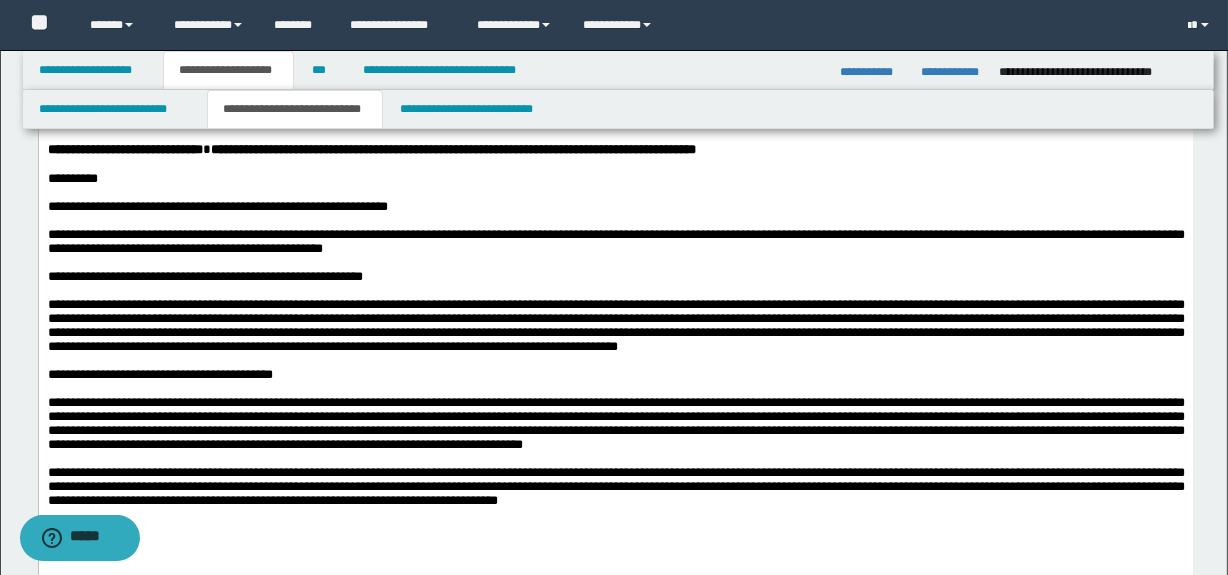 scroll, scrollTop: 928, scrollLeft: 0, axis: vertical 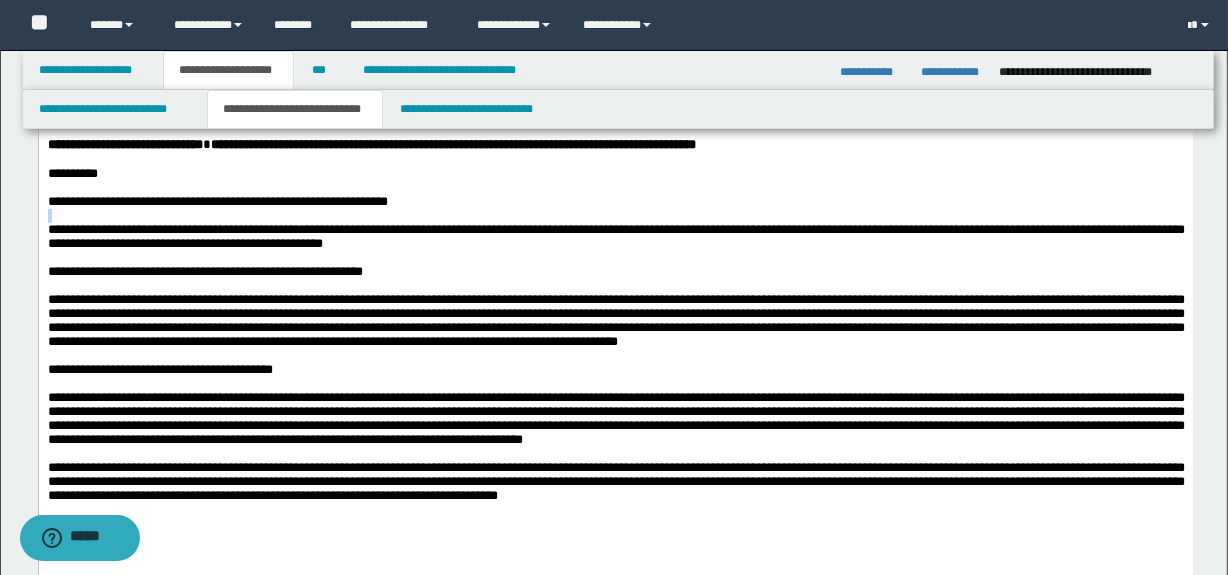 click on "**********" at bounding box center [615, -76] 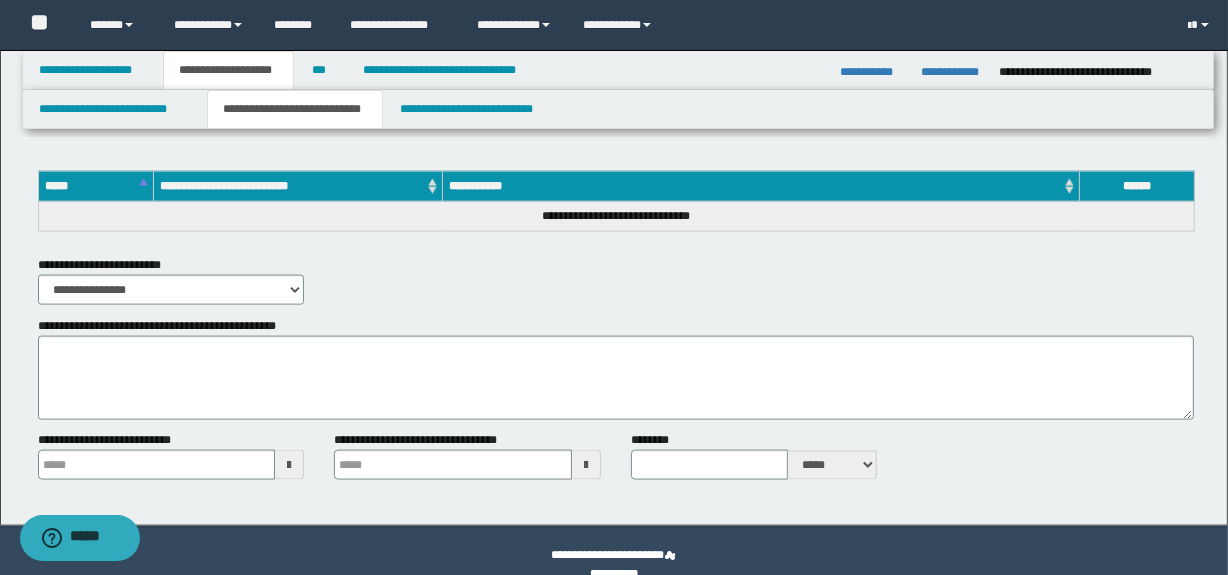 scroll, scrollTop: 2430, scrollLeft: 0, axis: vertical 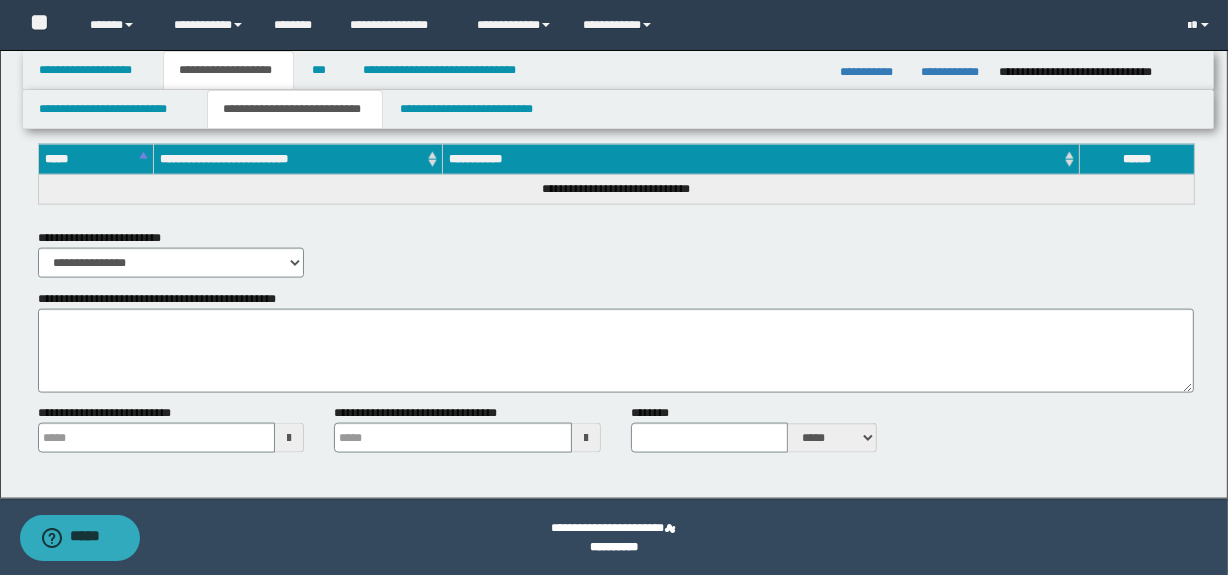 type 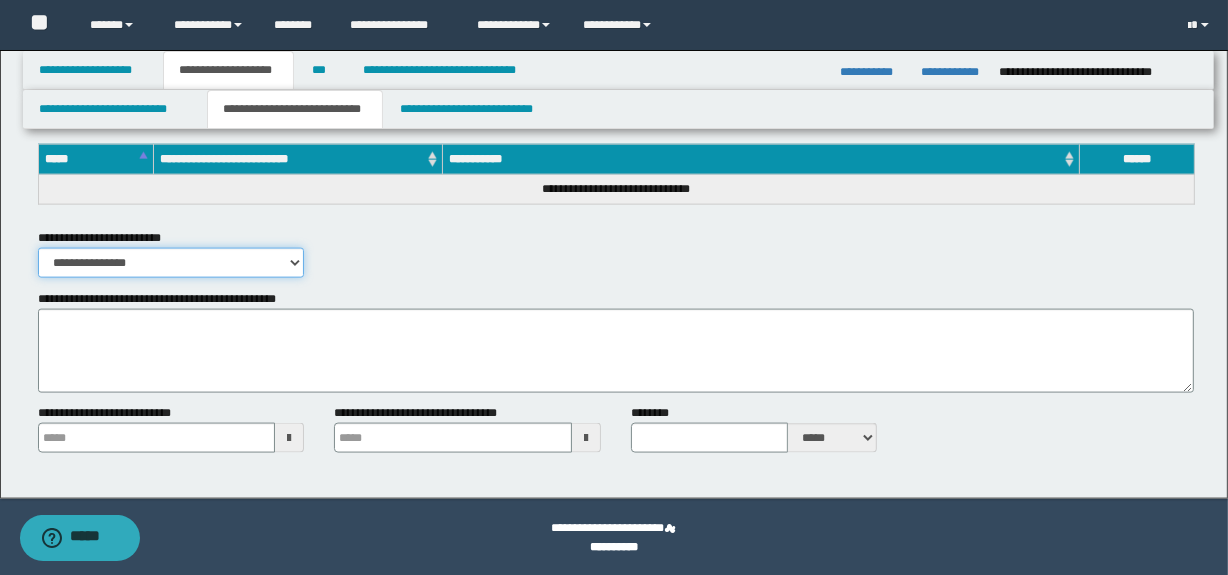 click on "**********" at bounding box center [171, 263] 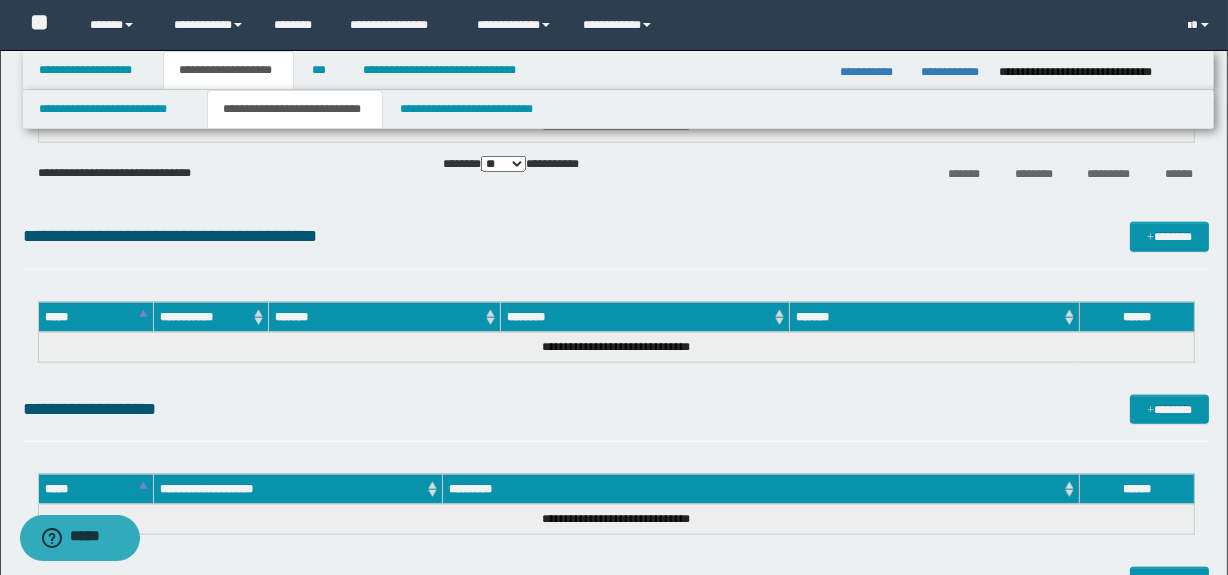 scroll, scrollTop: 1425, scrollLeft: 0, axis: vertical 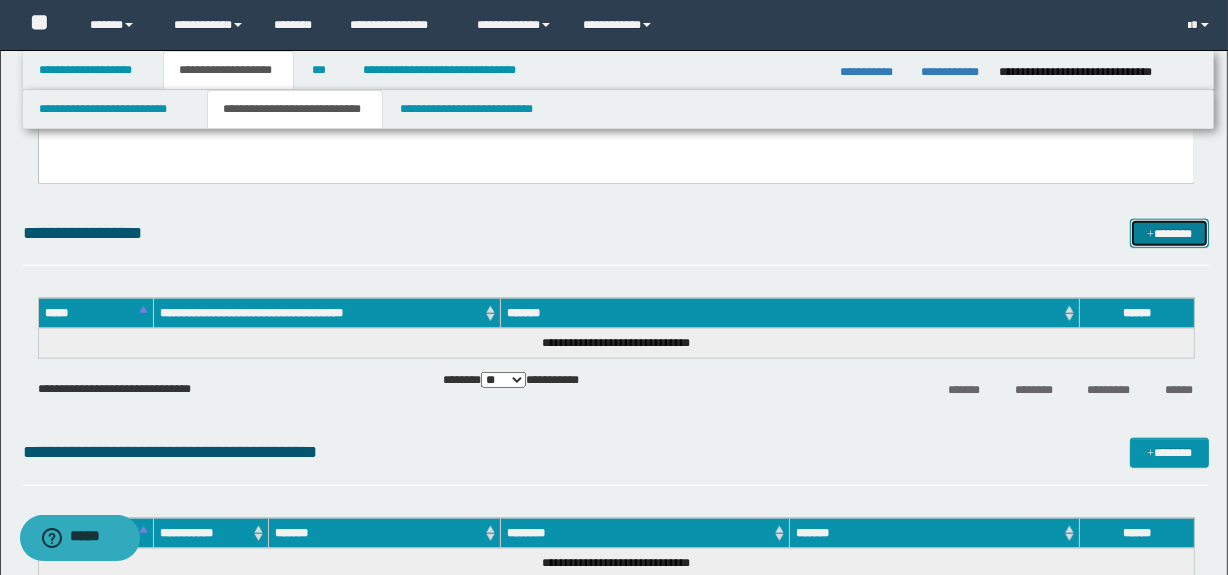 click on "*******" at bounding box center [1170, 234] 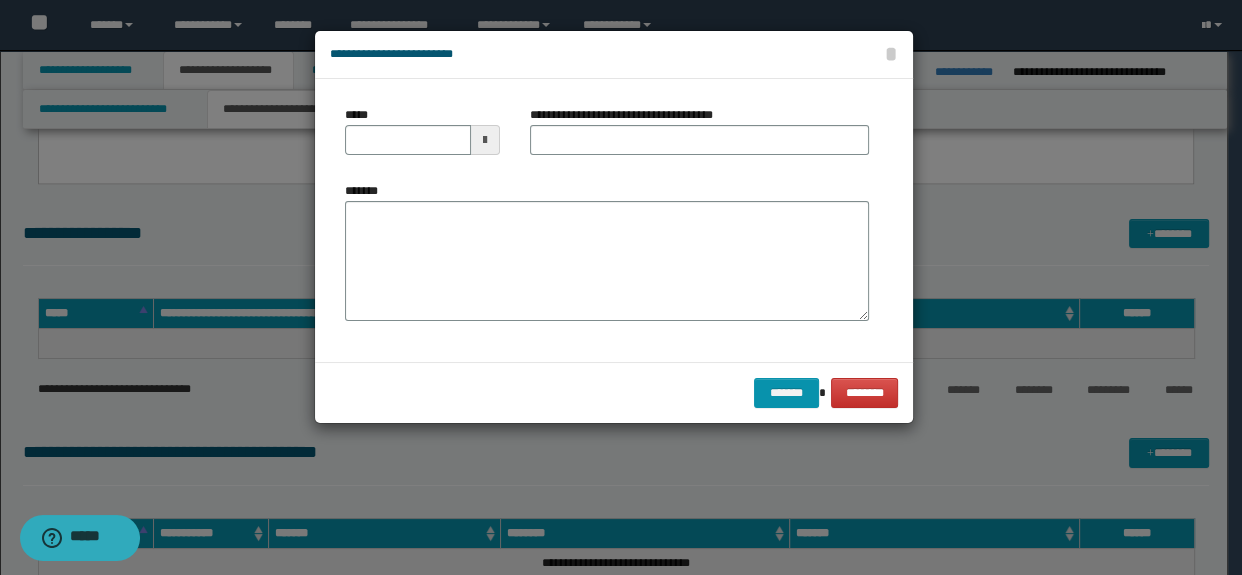drag, startPoint x: 558, startPoint y: 327, endPoint x: 540, endPoint y: 286, distance: 44.777225 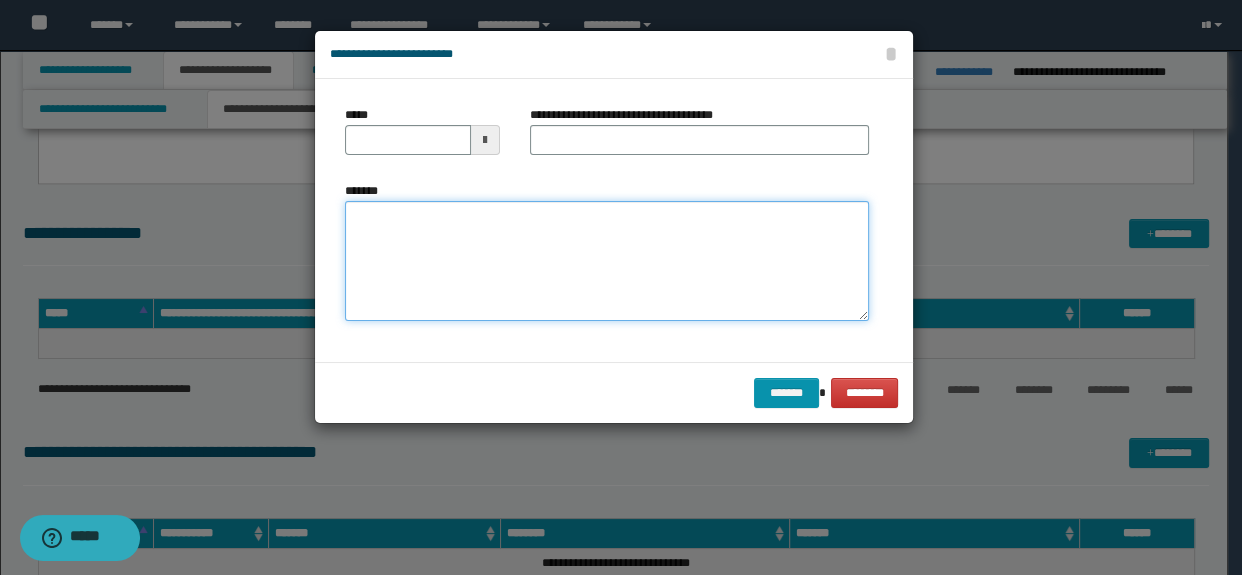click on "*******" at bounding box center (607, 261) 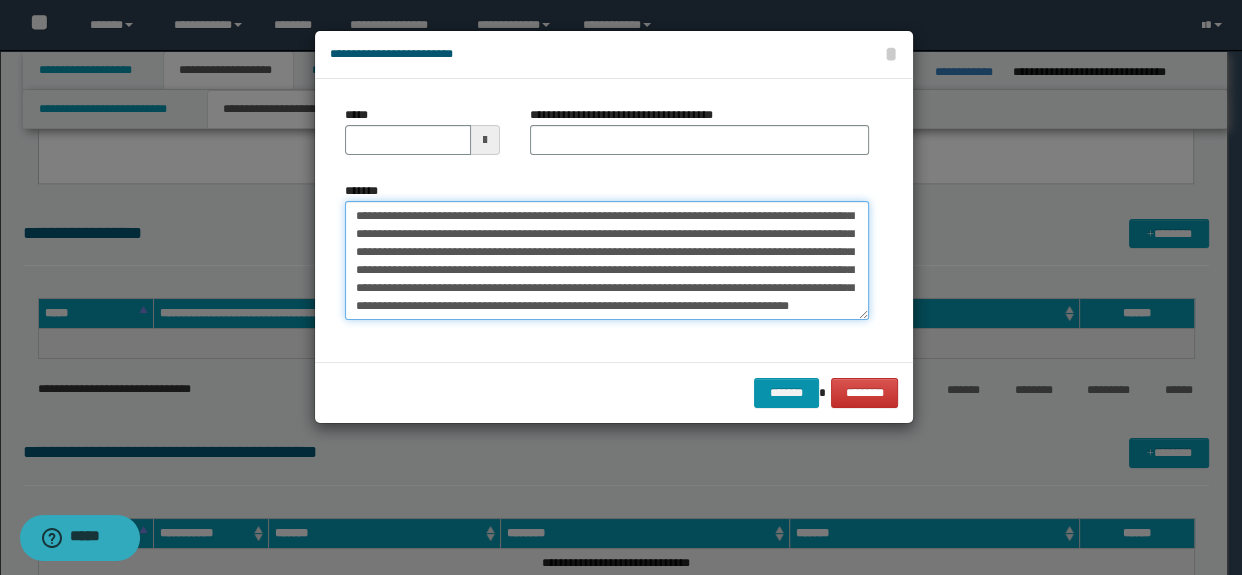 scroll, scrollTop: 0, scrollLeft: 0, axis: both 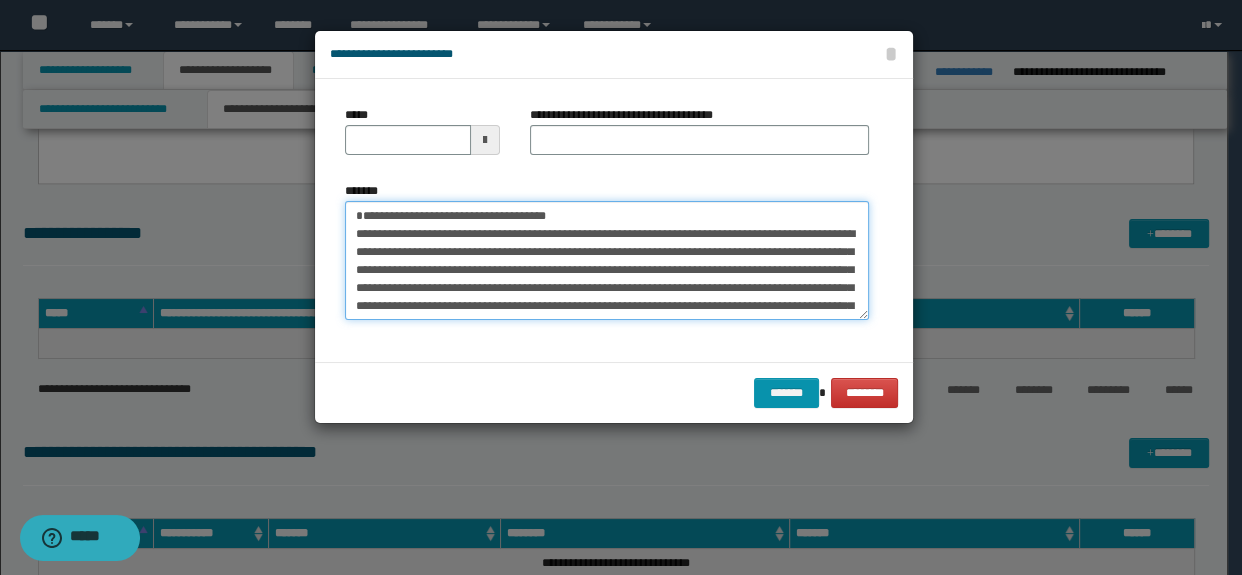 drag, startPoint x: 630, startPoint y: 229, endPoint x: 388, endPoint y: 194, distance: 244.5179 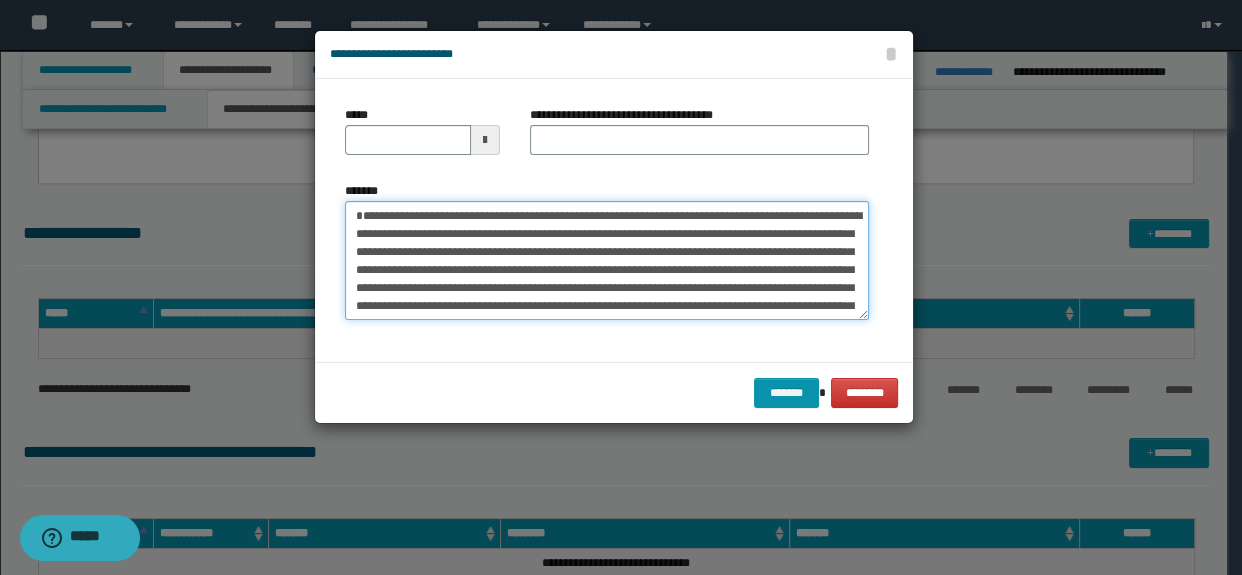 type 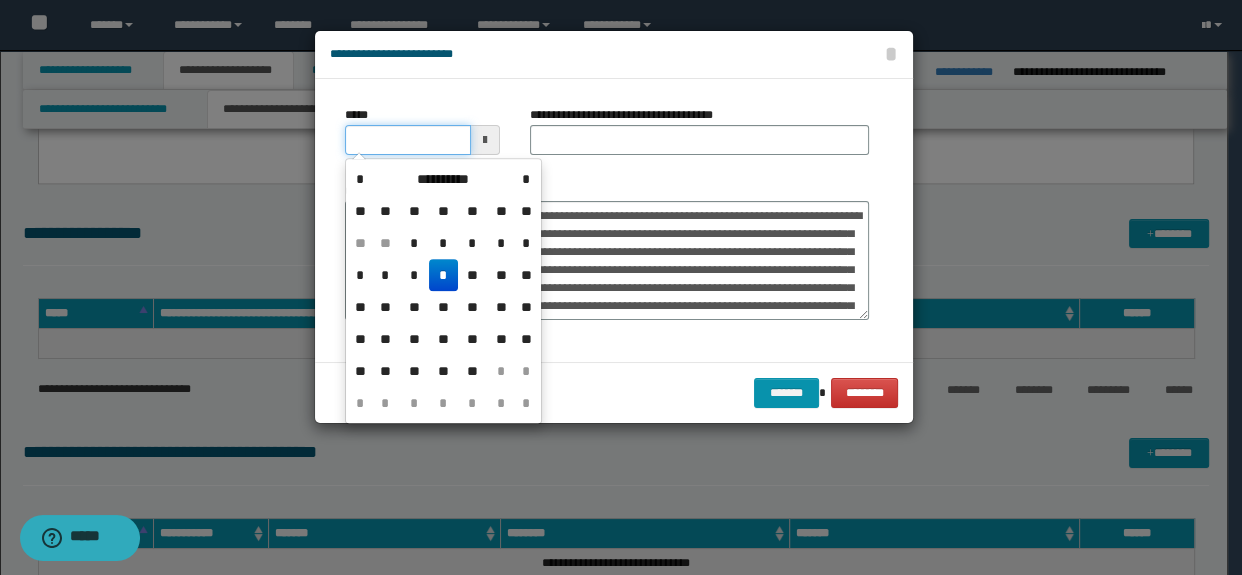 click on "*****" at bounding box center [408, 140] 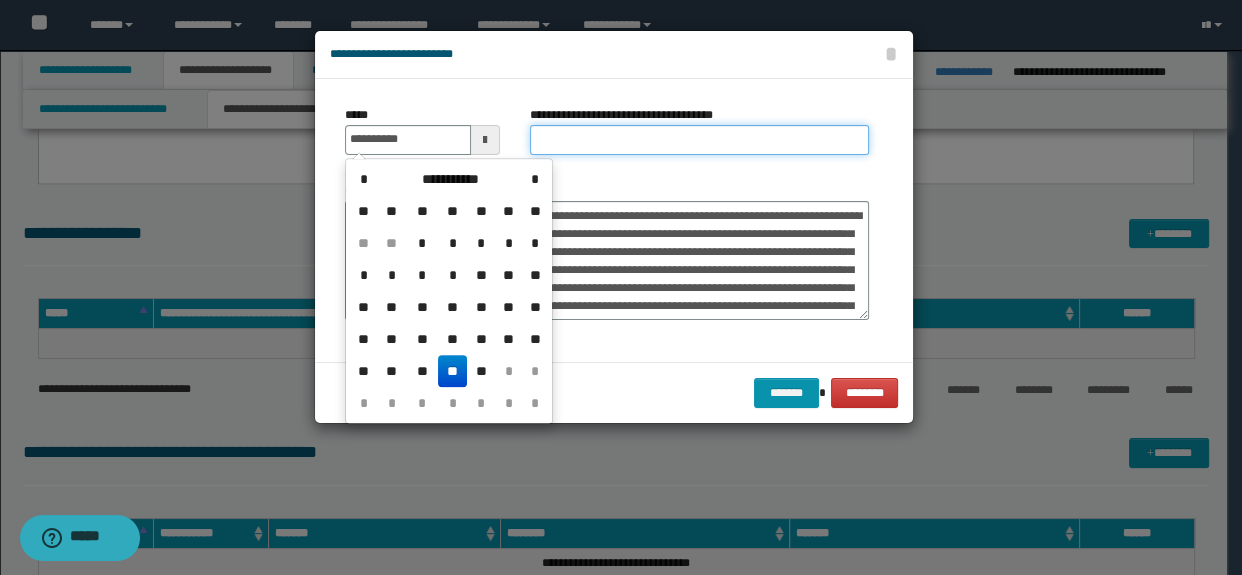 type on "**********" 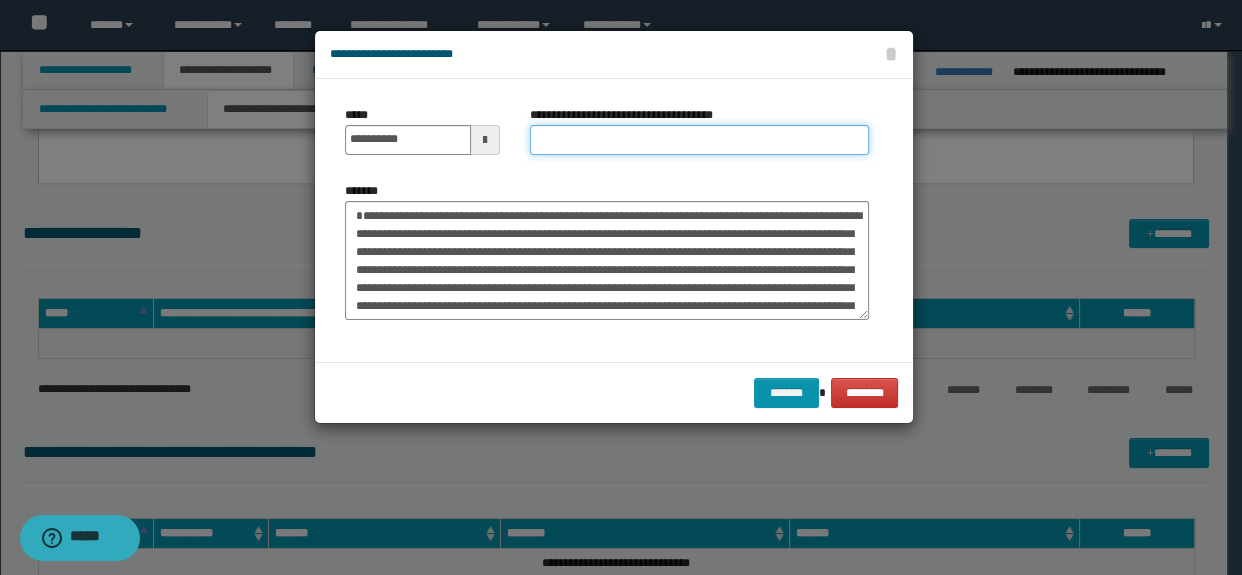 type on "*********" 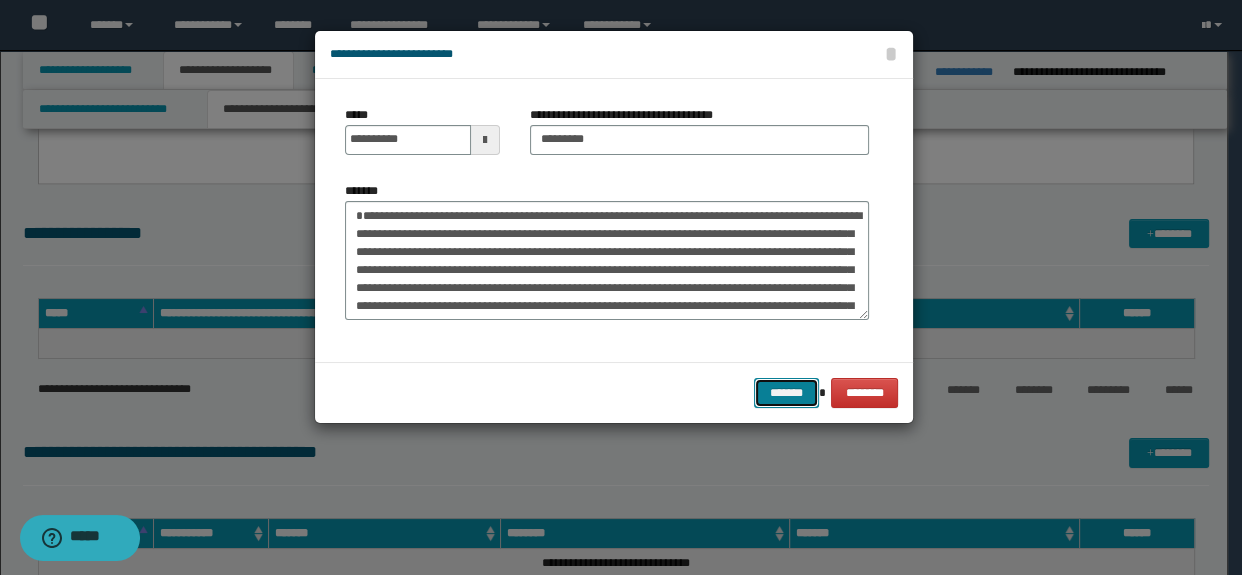 click on "*******" at bounding box center [786, 393] 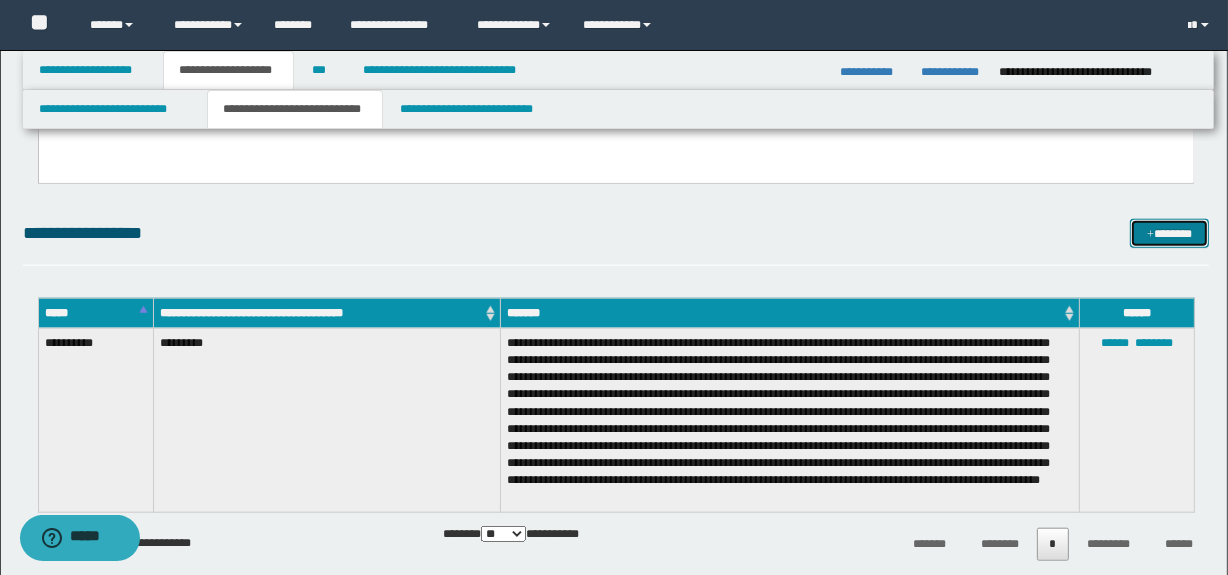 click at bounding box center (1150, 235) 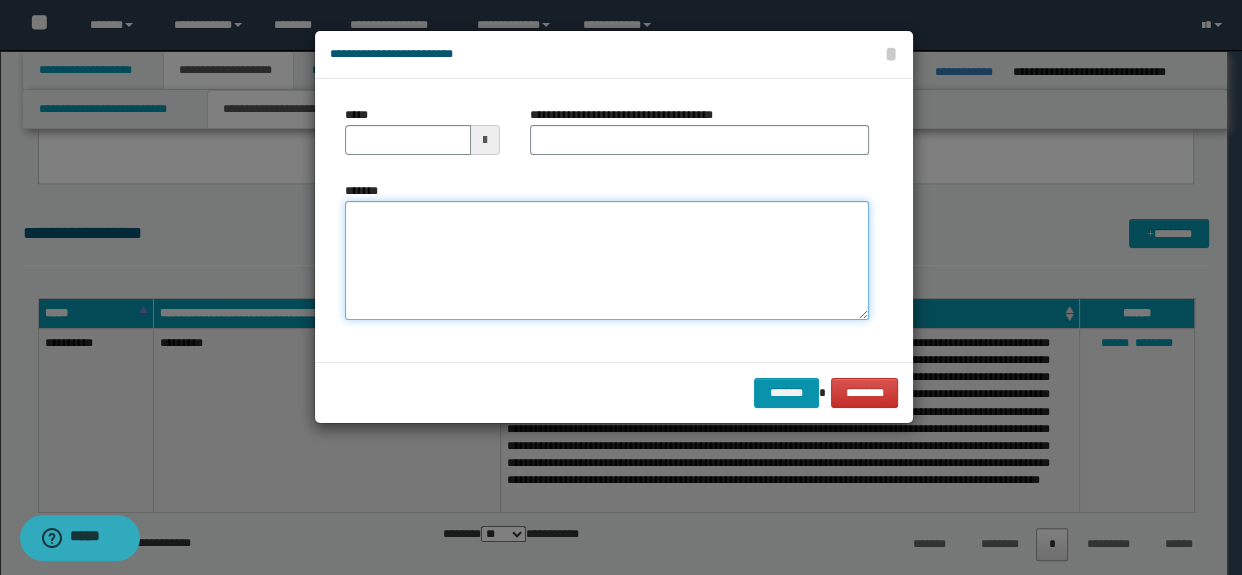 click on "*******" at bounding box center (607, 261) 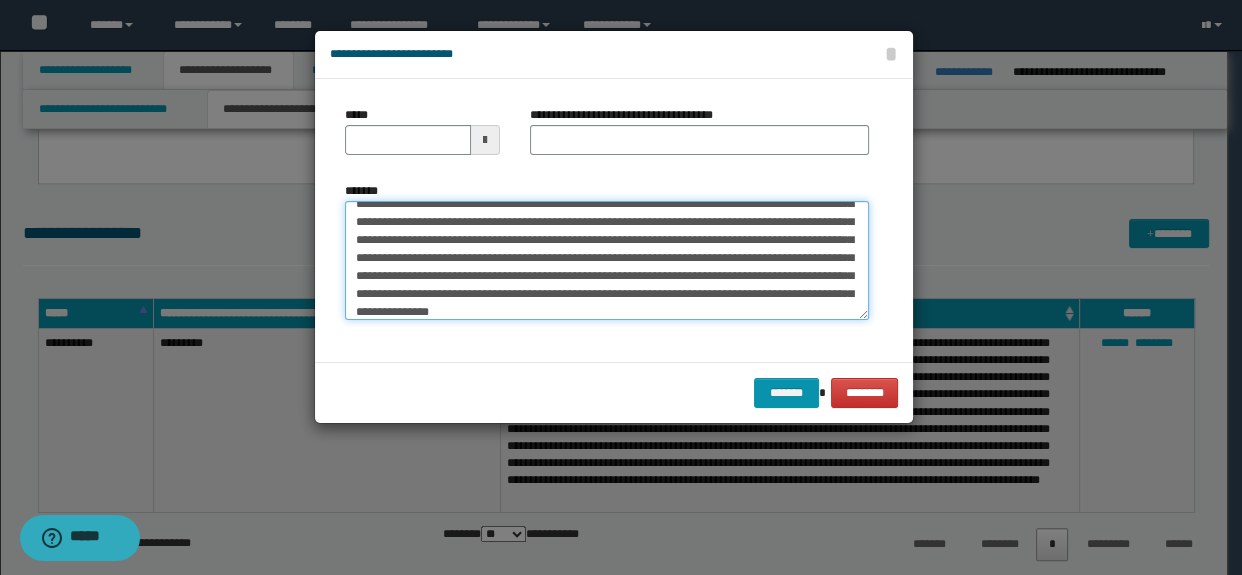 scroll, scrollTop: 0, scrollLeft: 0, axis: both 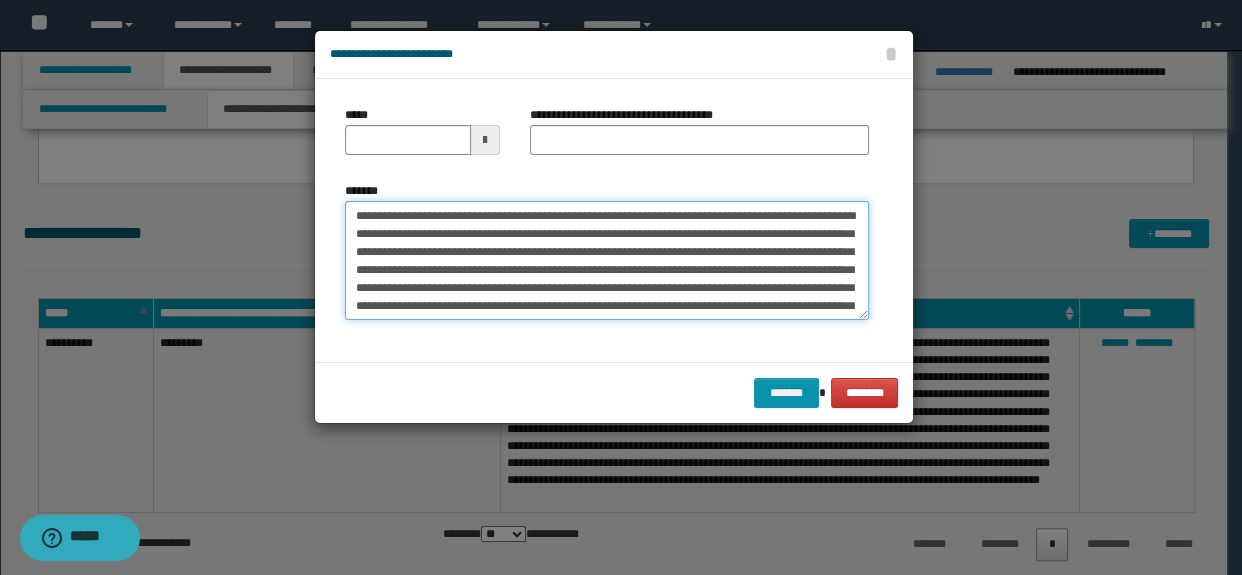 drag, startPoint x: 482, startPoint y: 217, endPoint x: 329, endPoint y: 208, distance: 153.26448 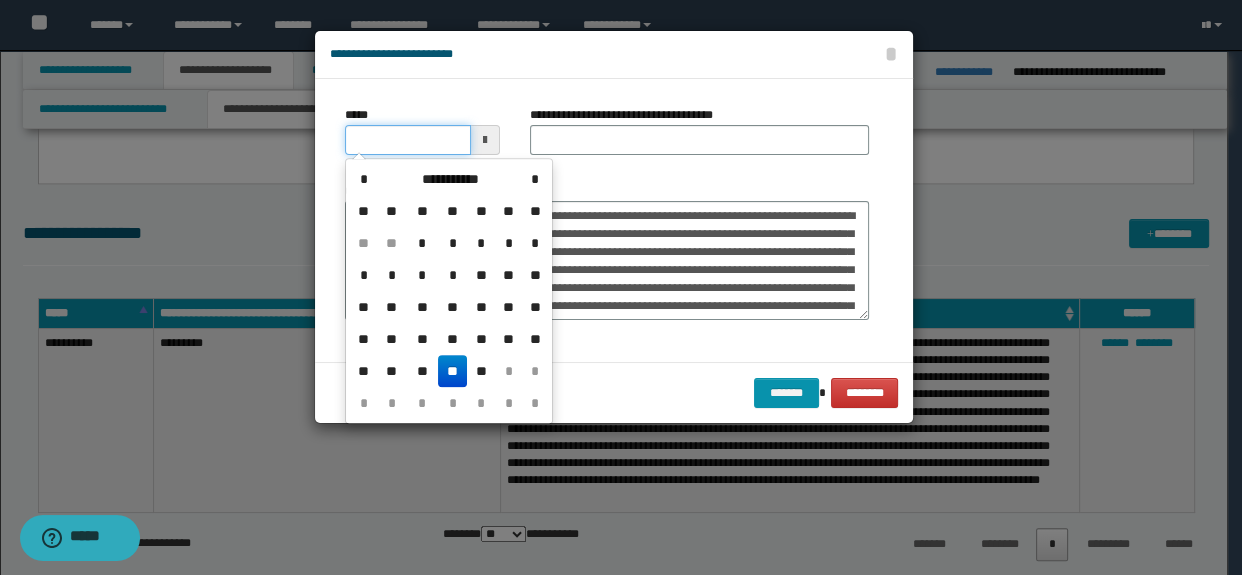 click on "*****" at bounding box center (408, 140) 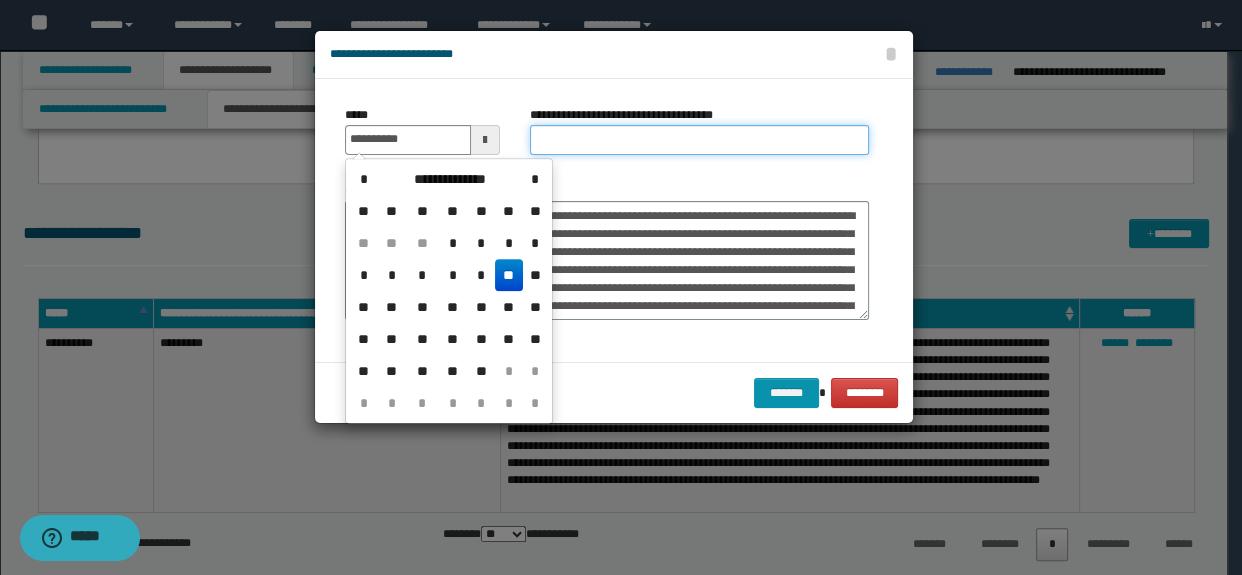 type on "**********" 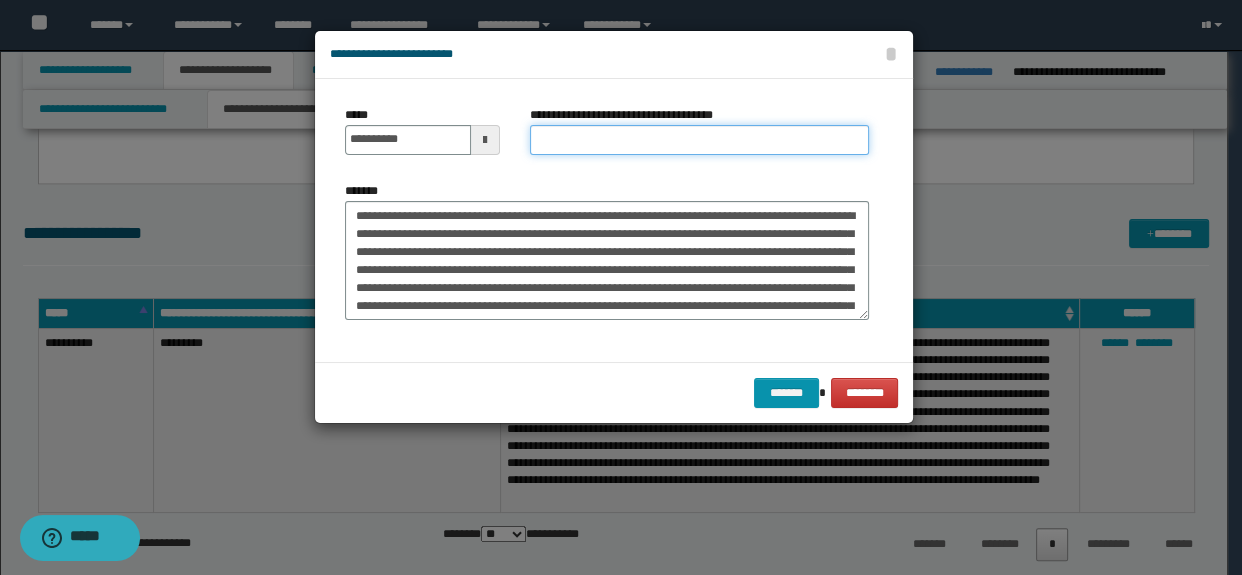 click on "**********" at bounding box center [700, 140] 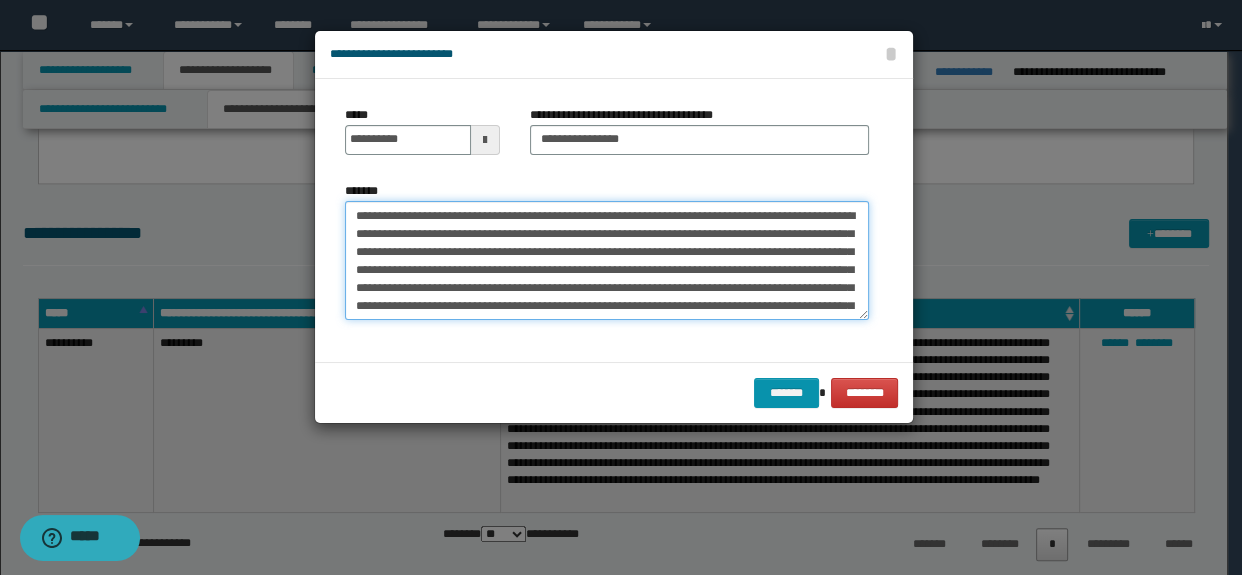 drag, startPoint x: 557, startPoint y: 210, endPoint x: 336, endPoint y: 210, distance: 221 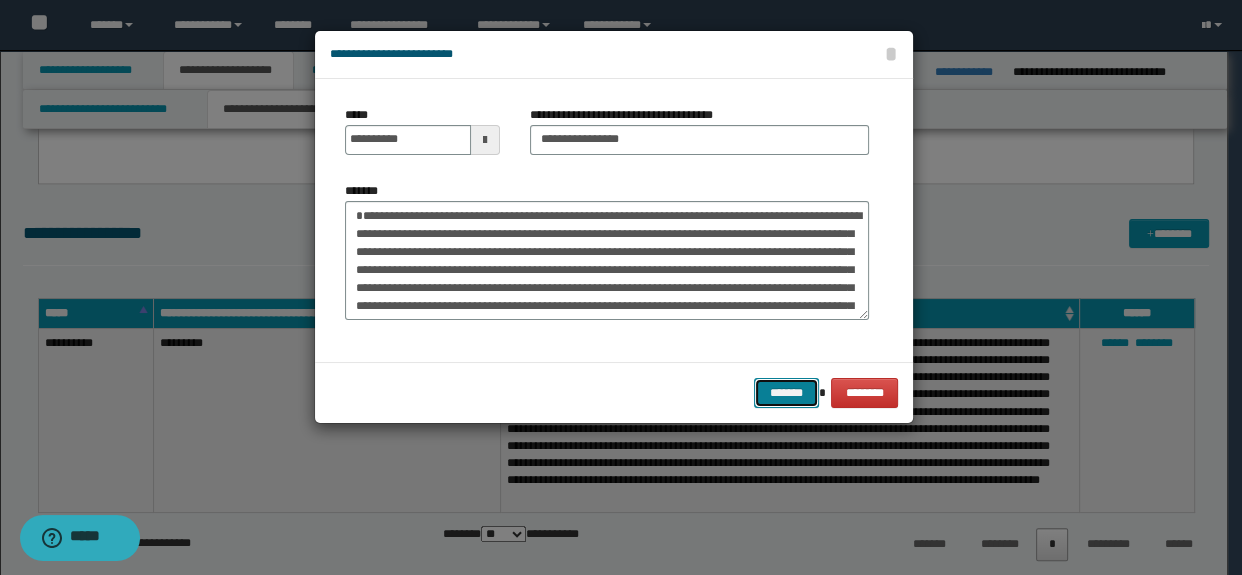 click on "*******" at bounding box center [786, 393] 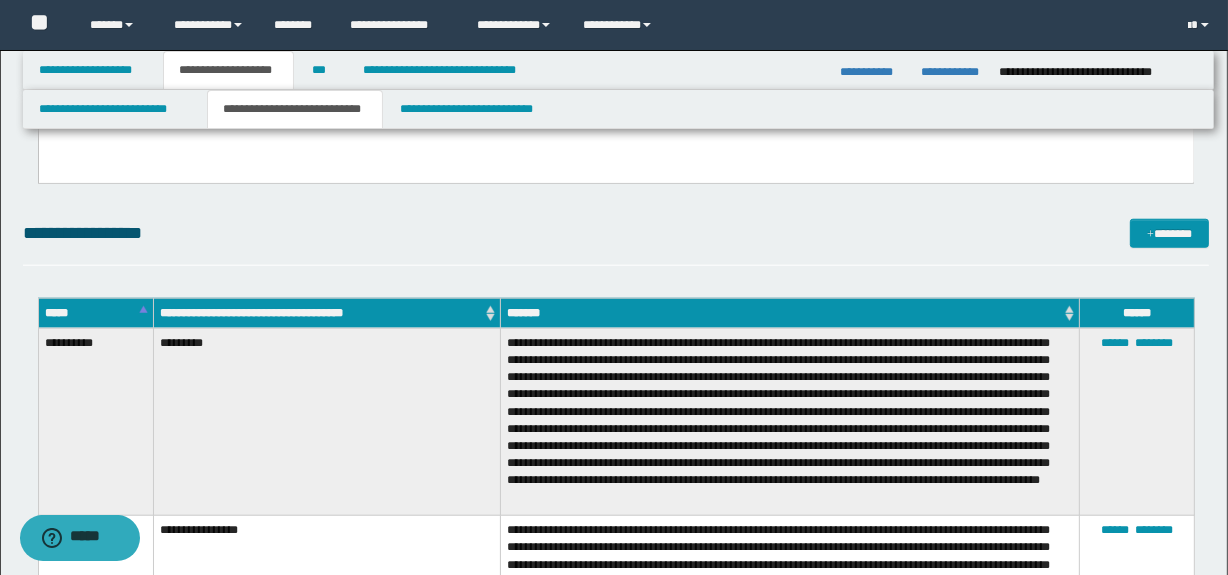 click on "**********" at bounding box center [616, -40] 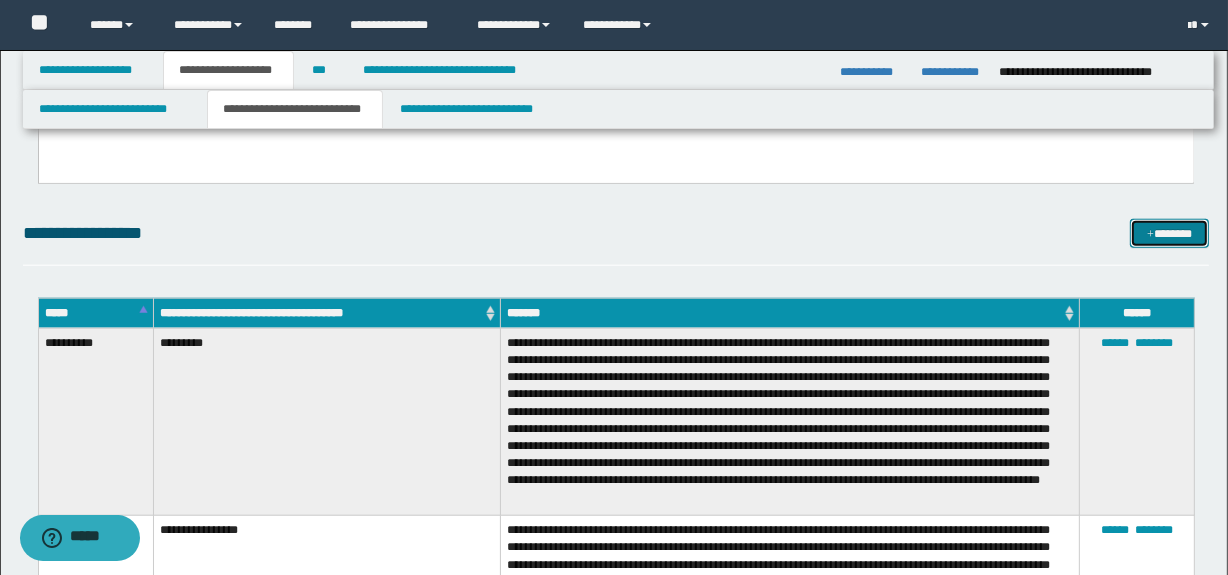 click on "*******" at bounding box center [1170, 234] 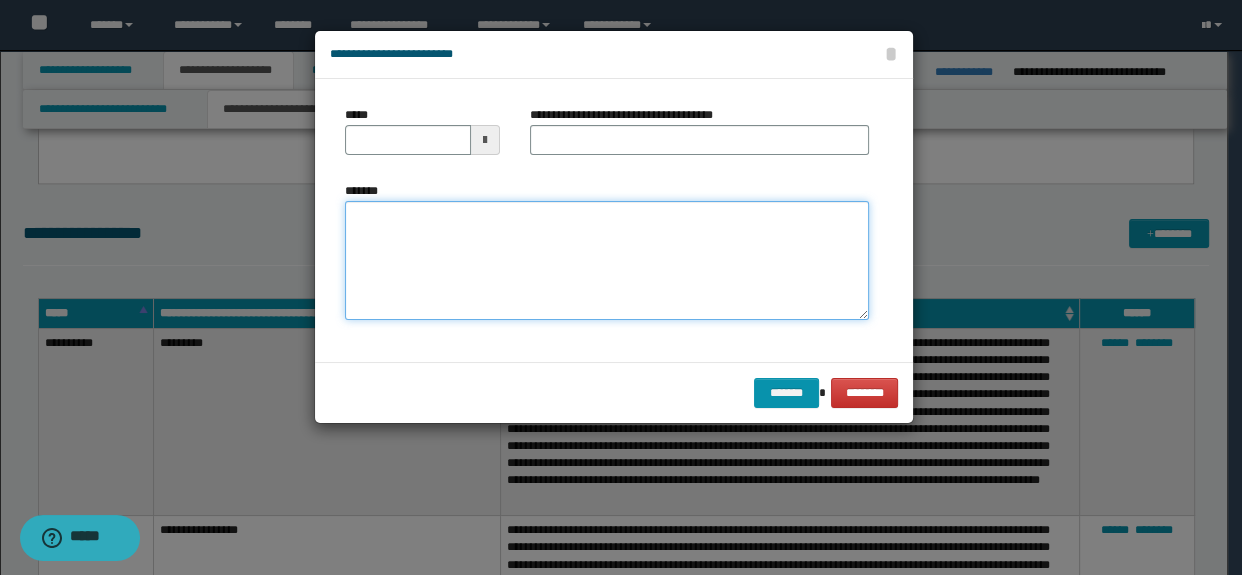 click on "*******" at bounding box center [607, 261] 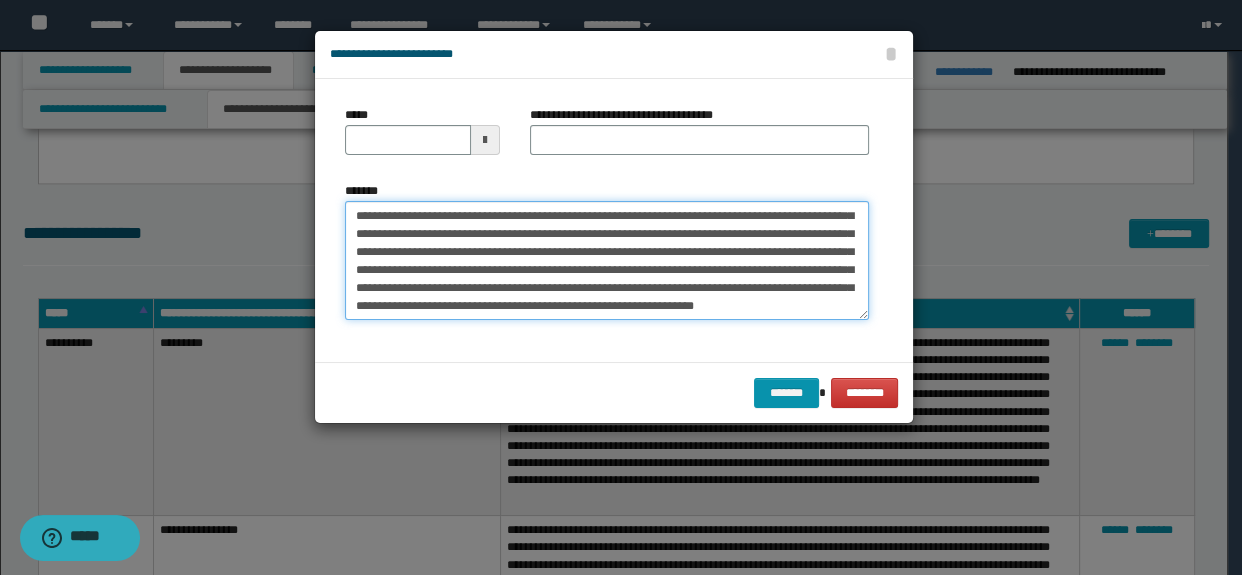 scroll, scrollTop: 0, scrollLeft: 0, axis: both 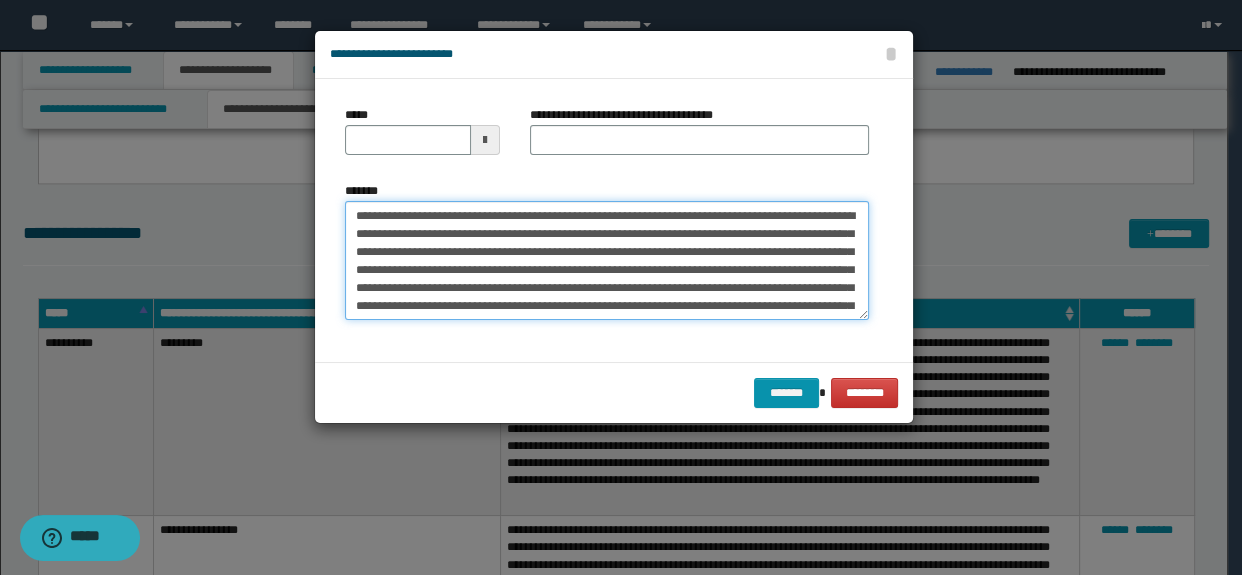 drag, startPoint x: 787, startPoint y: 215, endPoint x: 335, endPoint y: 205, distance: 452.1106 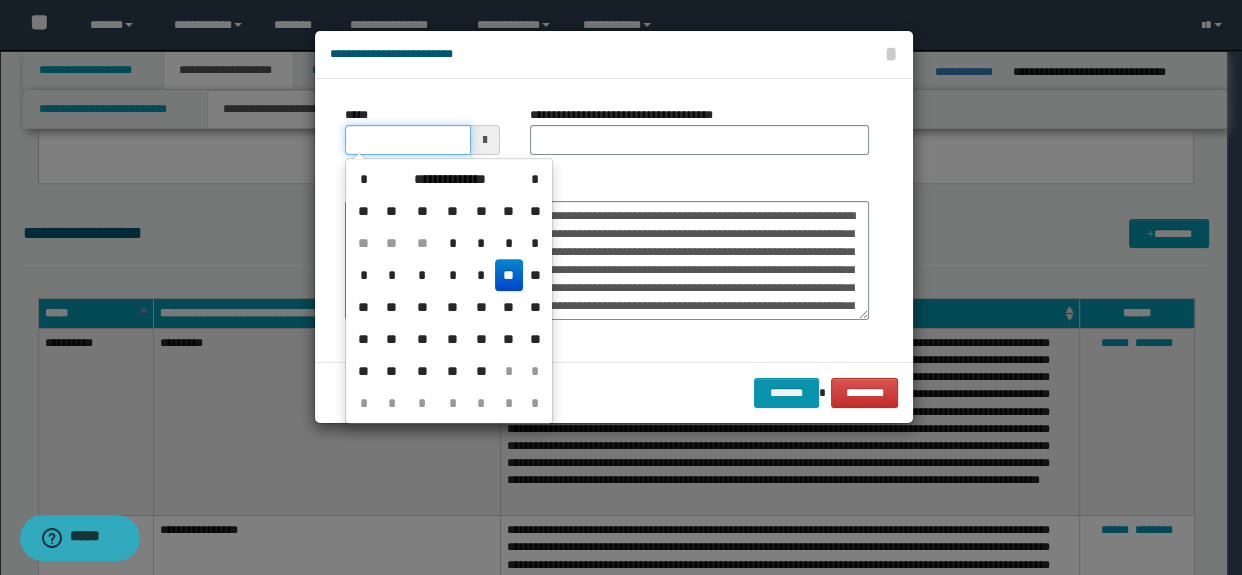 click on "*****" at bounding box center [408, 140] 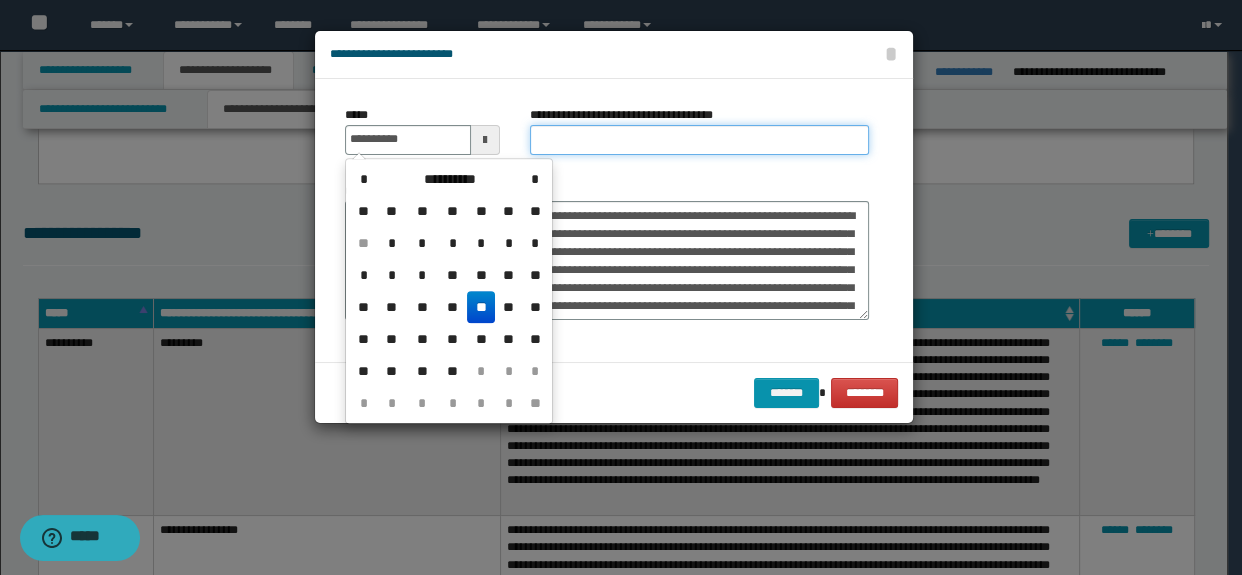 type on "**********" 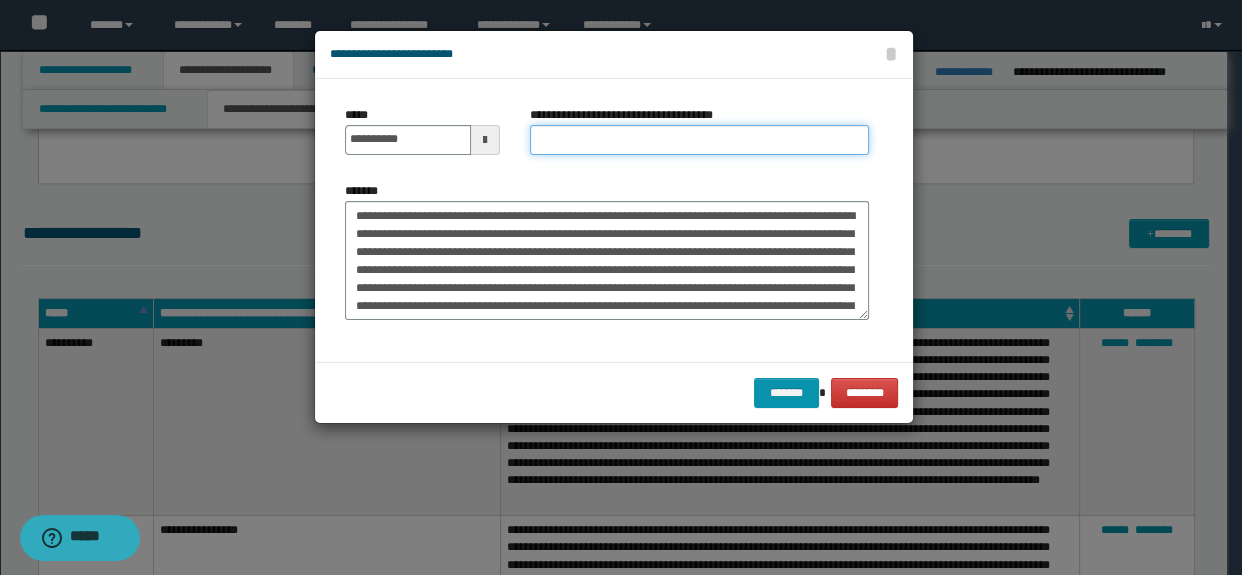 click on "**********" at bounding box center (700, 140) 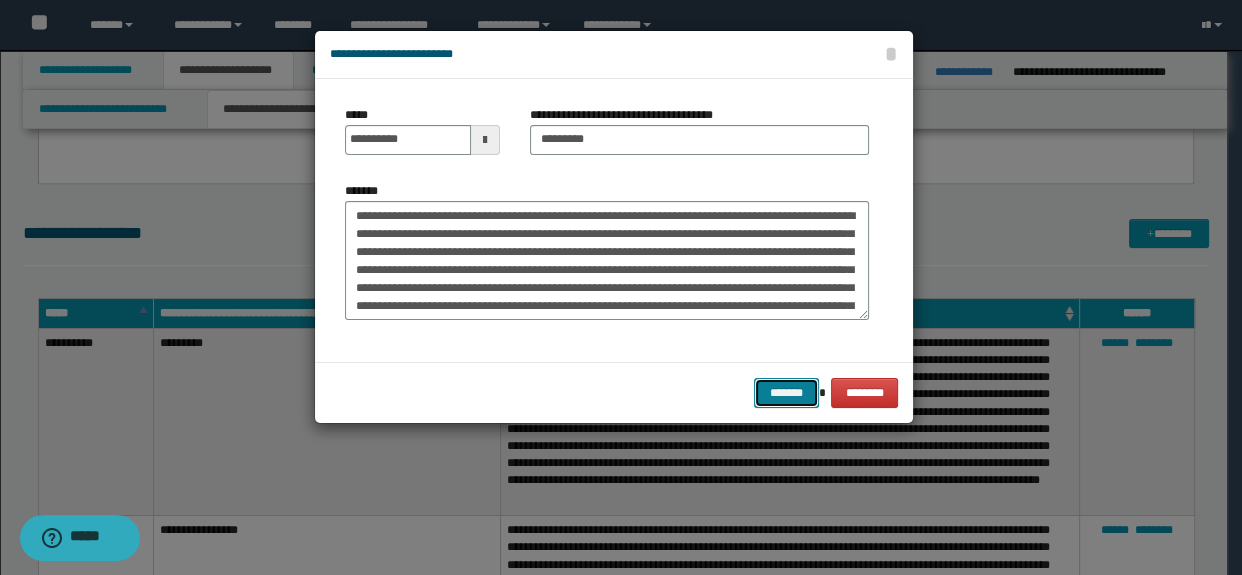 click on "*******" at bounding box center [786, 393] 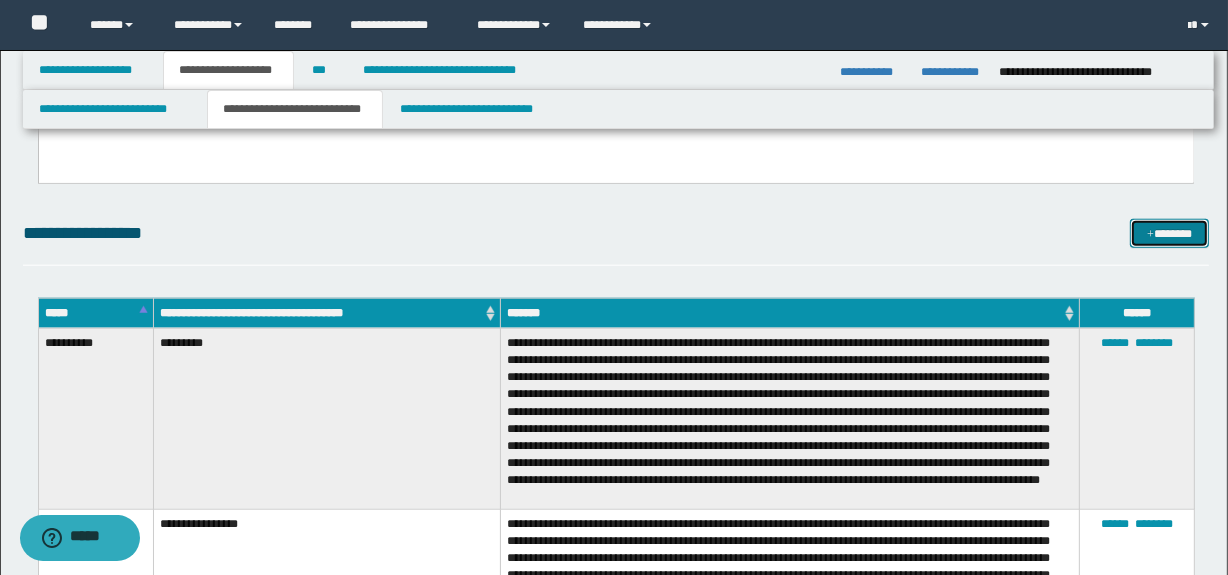 click on "*******" at bounding box center (1170, 234) 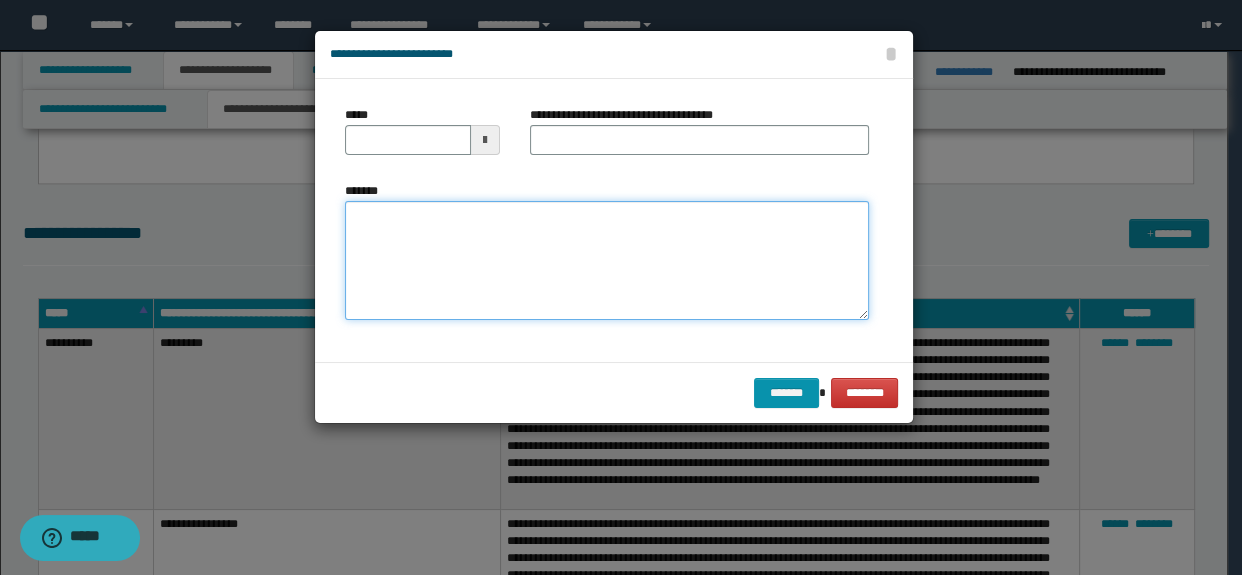 paste on "**********" 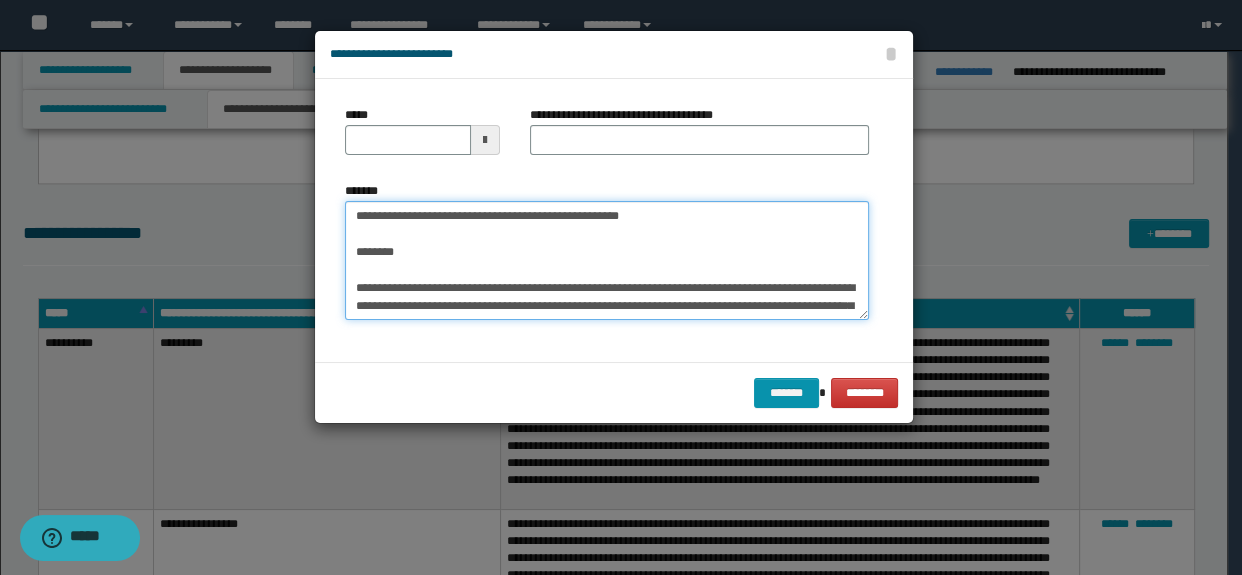 click on "**********" at bounding box center (607, 261) 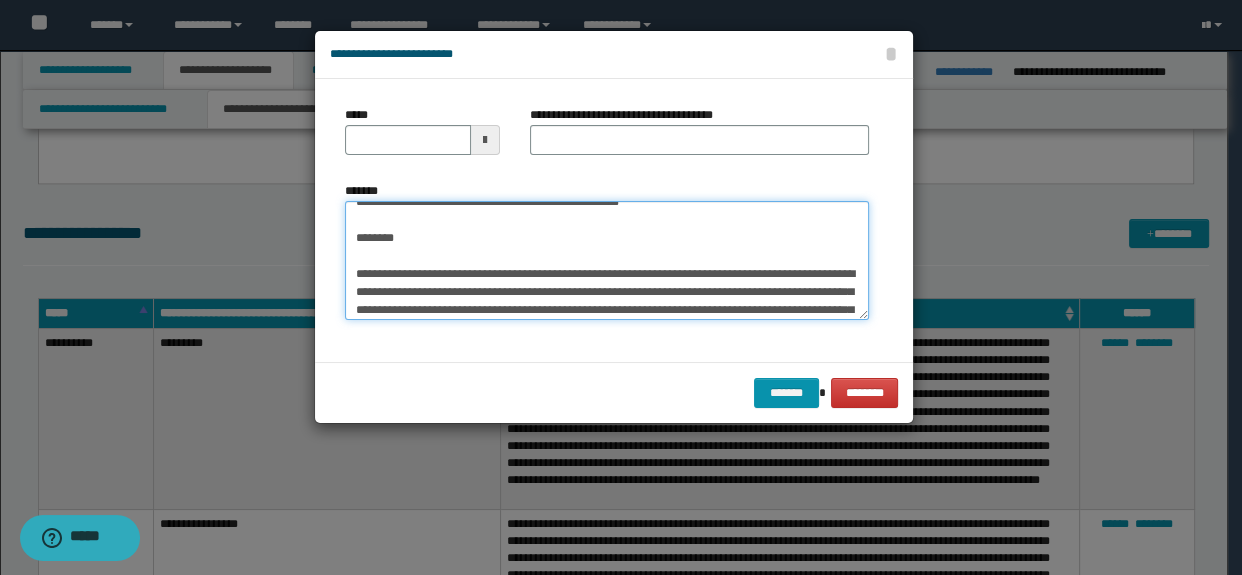 scroll, scrollTop: 0, scrollLeft: 0, axis: both 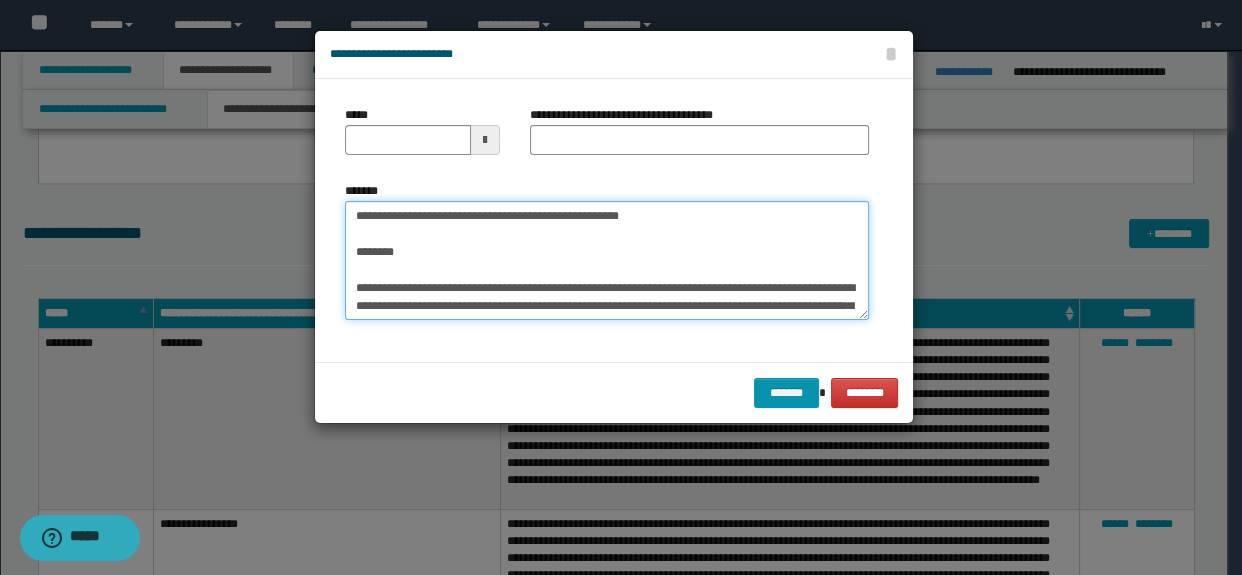 drag, startPoint x: 446, startPoint y: 260, endPoint x: 307, endPoint y: 199, distance: 151.79591 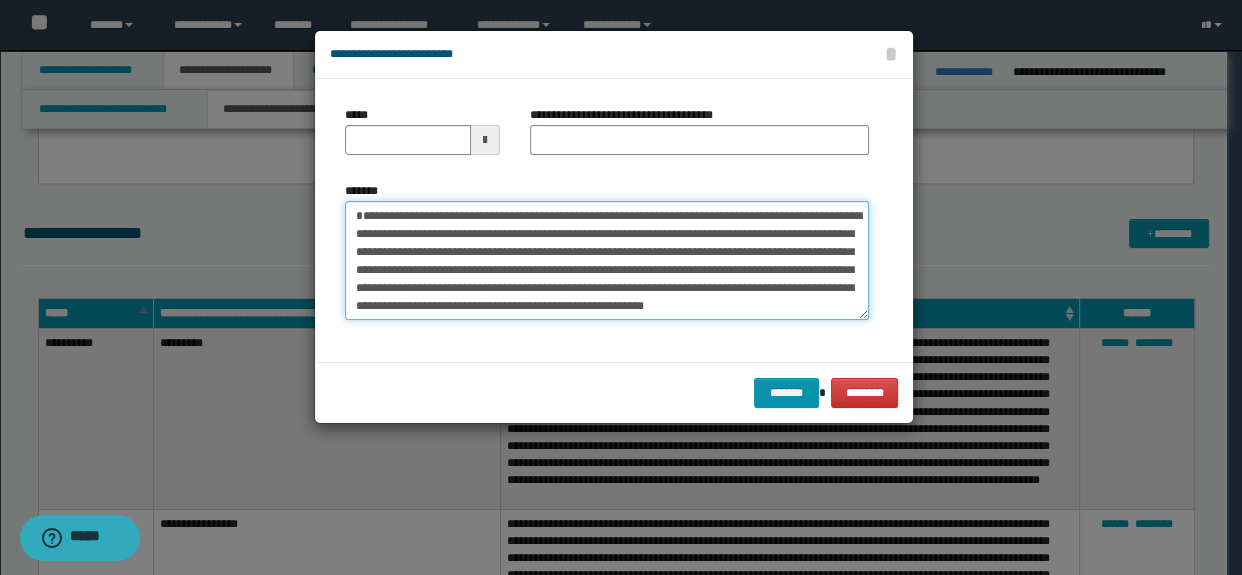 type 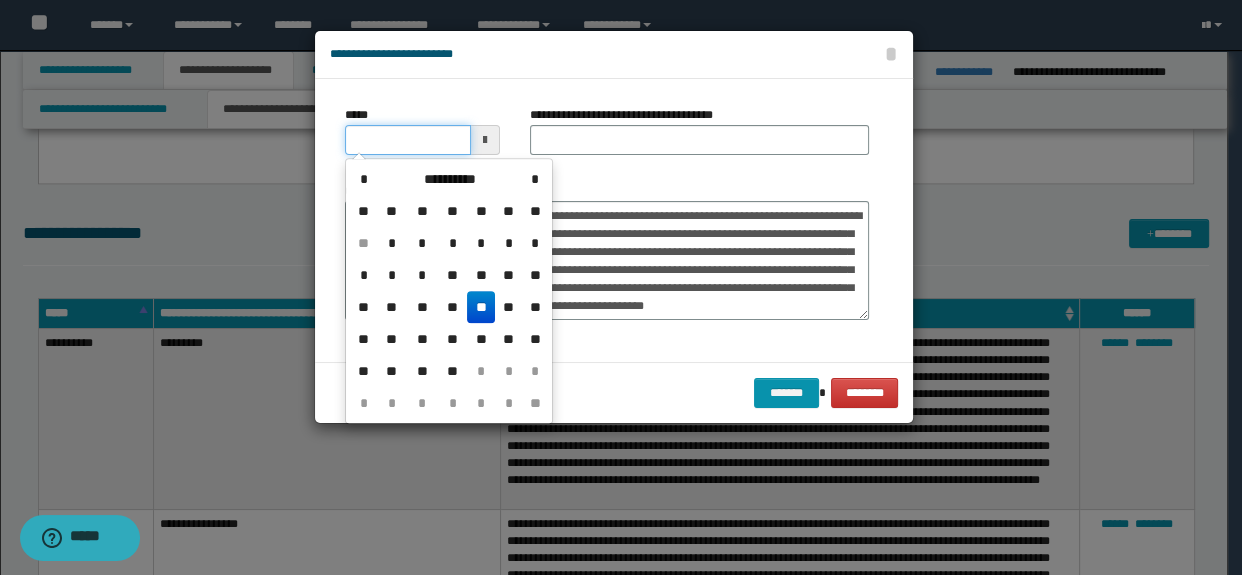 click on "*****" at bounding box center [408, 140] 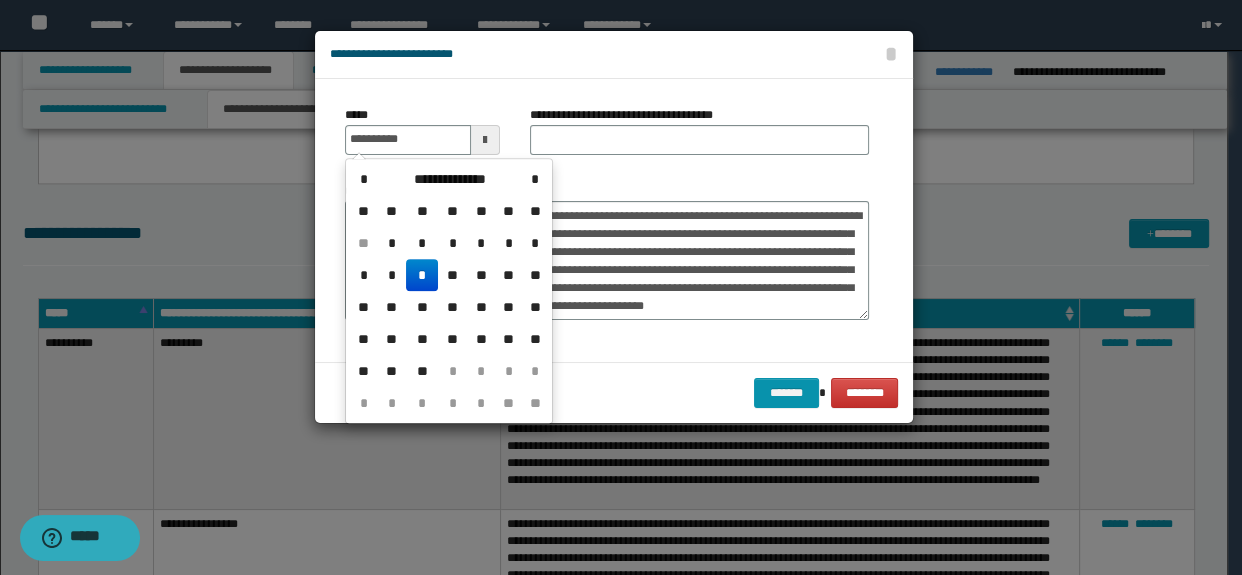 type on "**********" 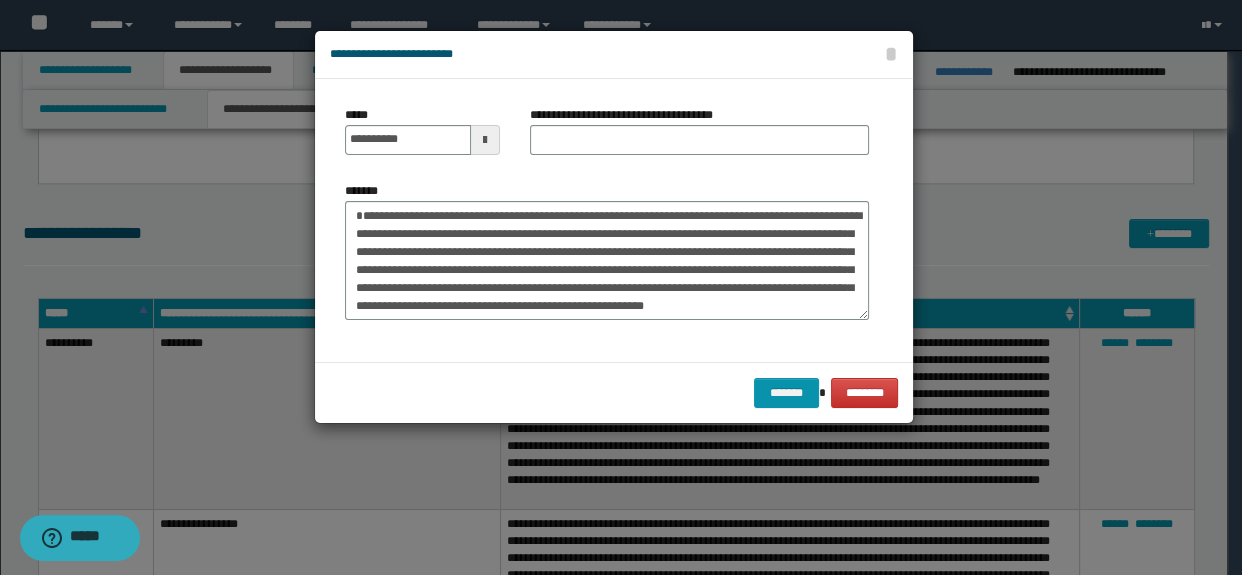 click on "**********" at bounding box center (607, 251) 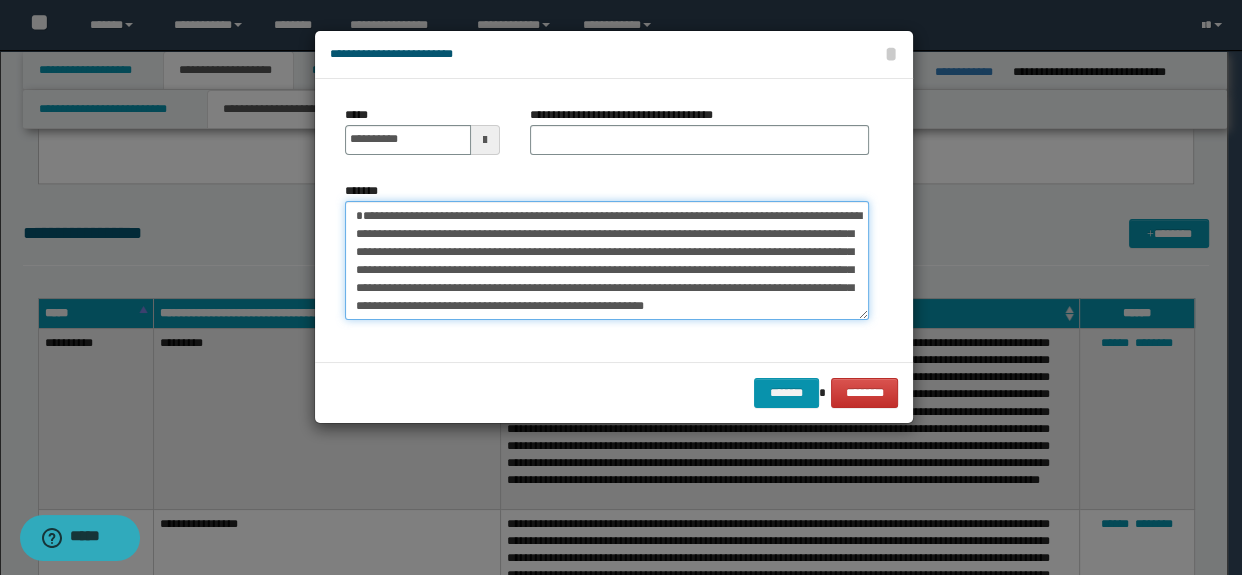 scroll, scrollTop: 4, scrollLeft: 0, axis: vertical 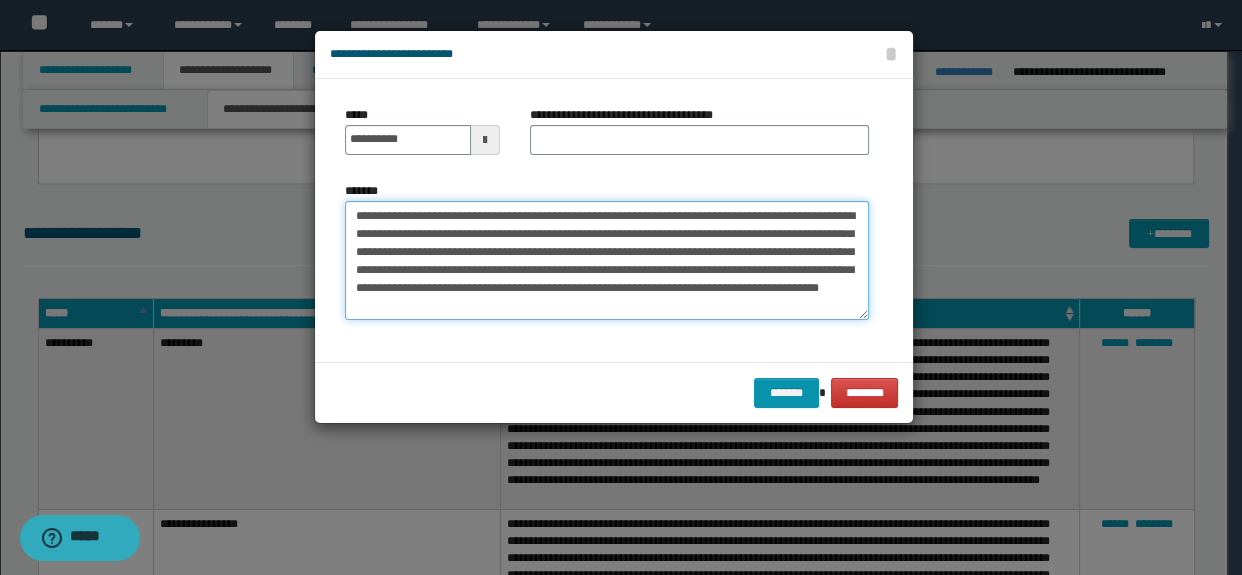 type on "**********" 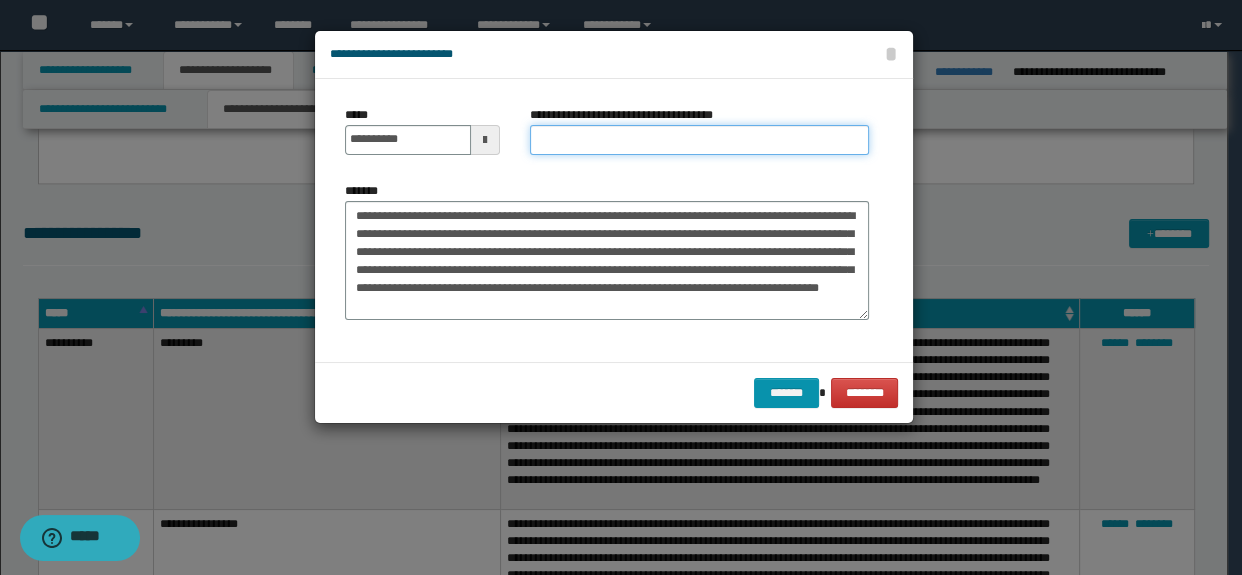 click on "**********" at bounding box center [700, 140] 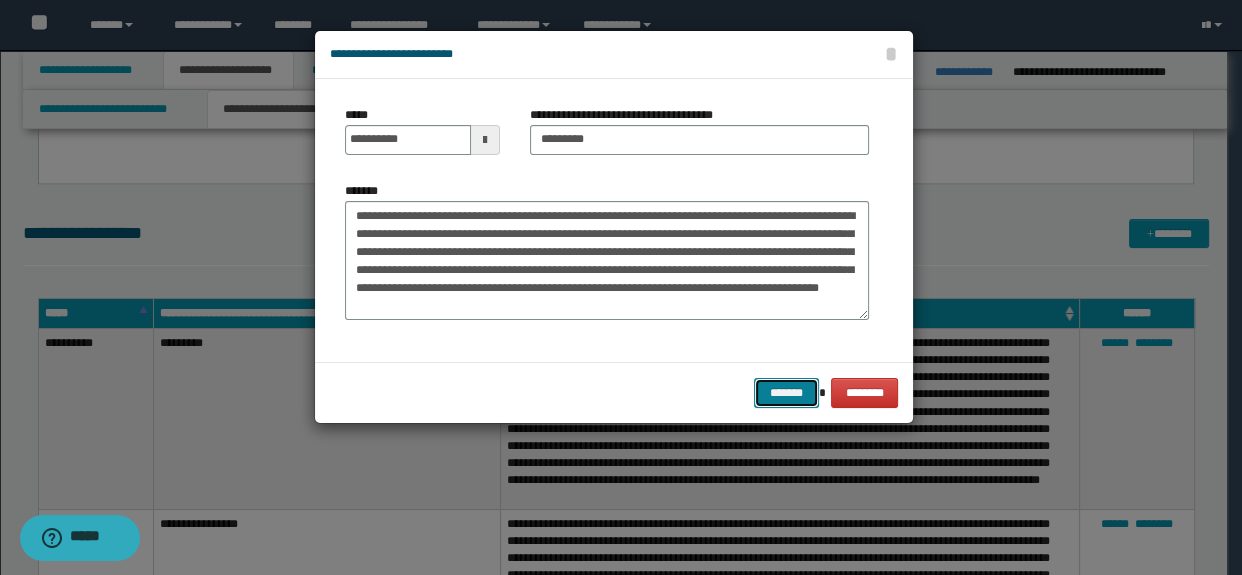 click on "*******" at bounding box center (786, 393) 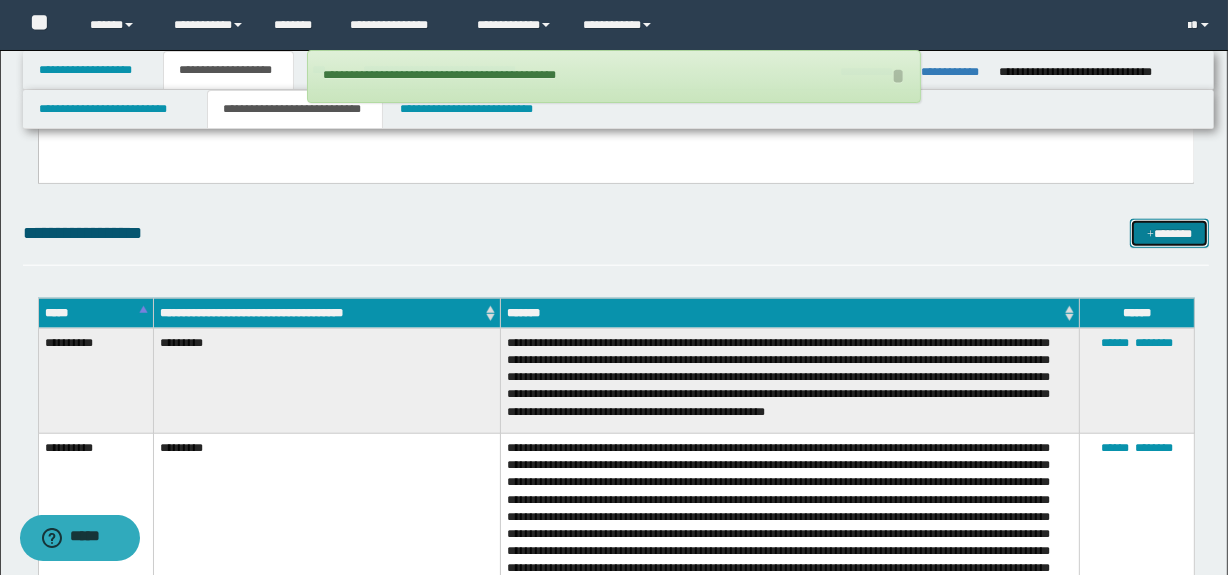 click at bounding box center (1150, 235) 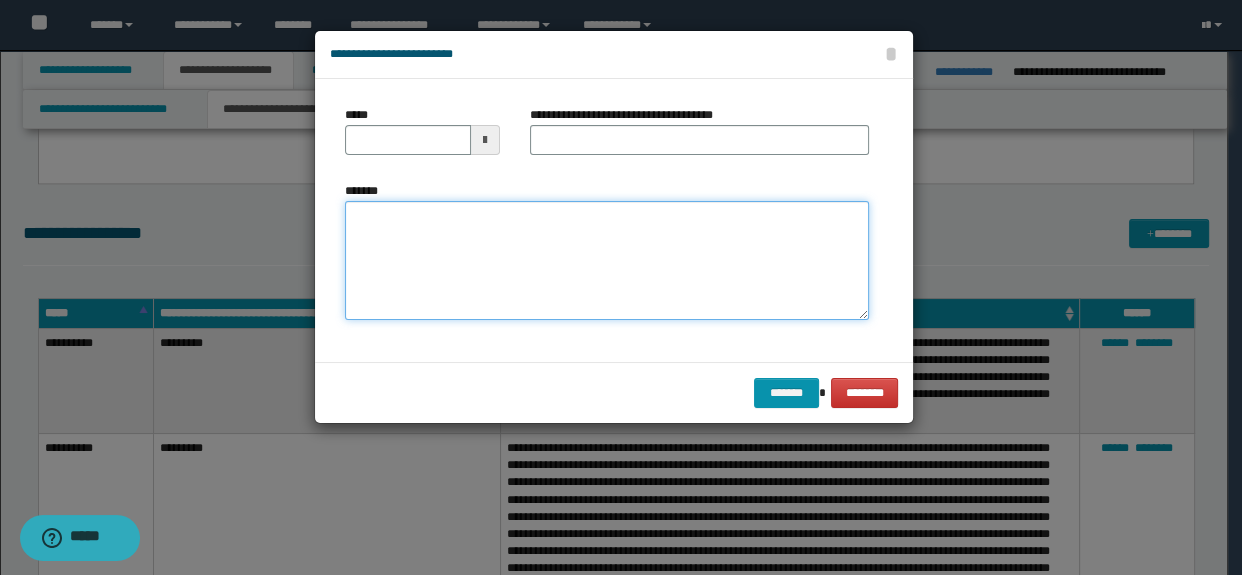 click on "*******" at bounding box center [607, 261] 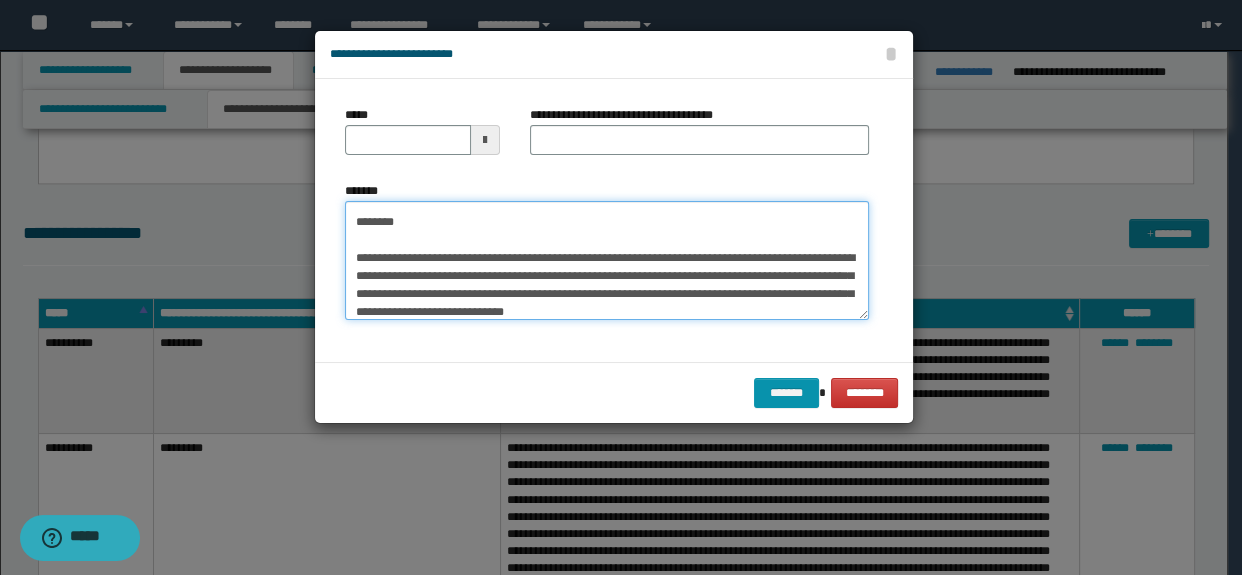 scroll, scrollTop: 0, scrollLeft: 0, axis: both 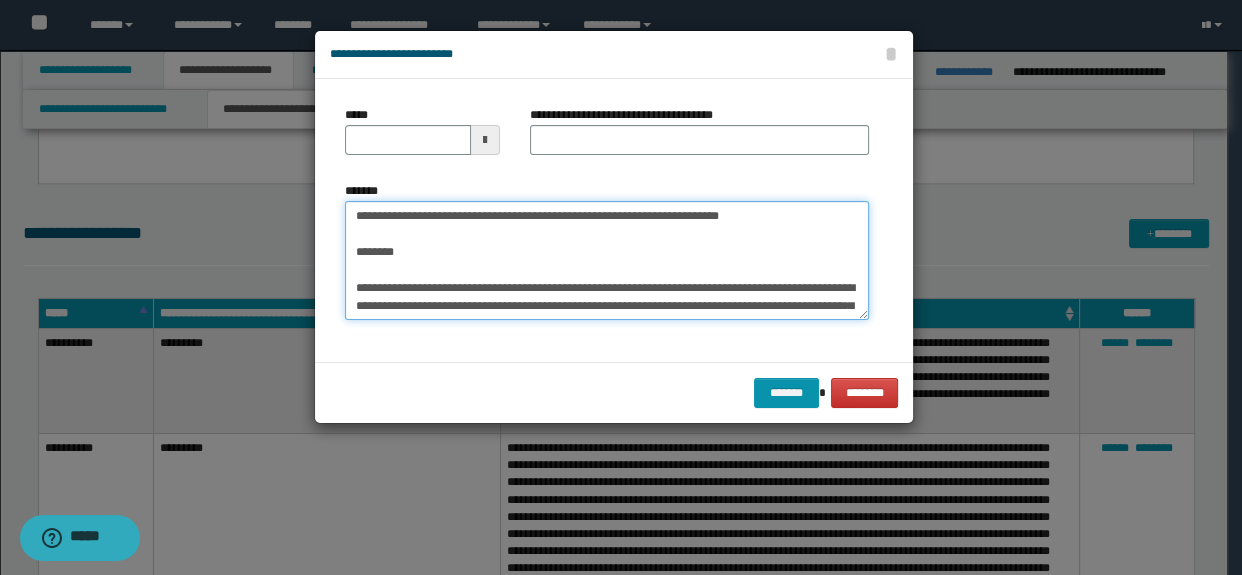 type on "**********" 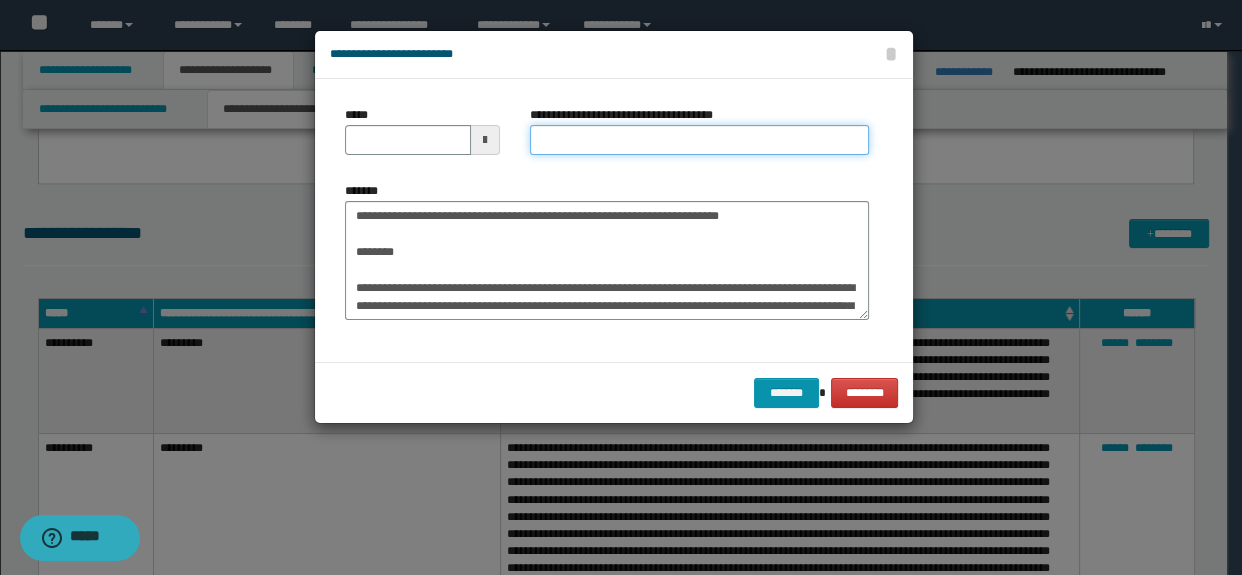 click on "**********" at bounding box center [700, 140] 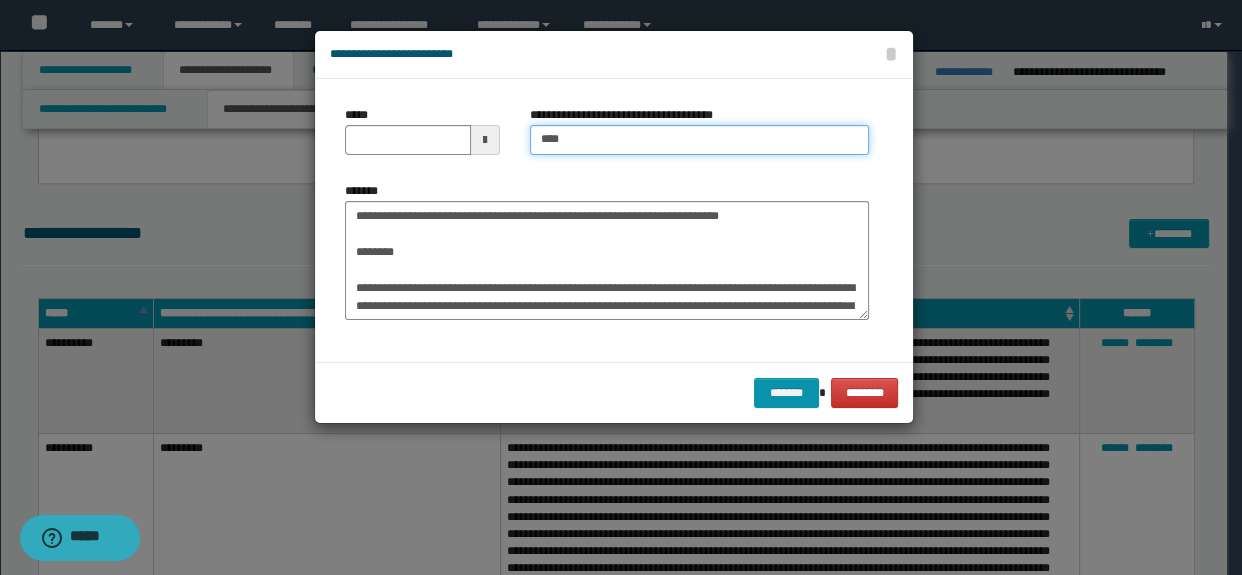type on "**********" 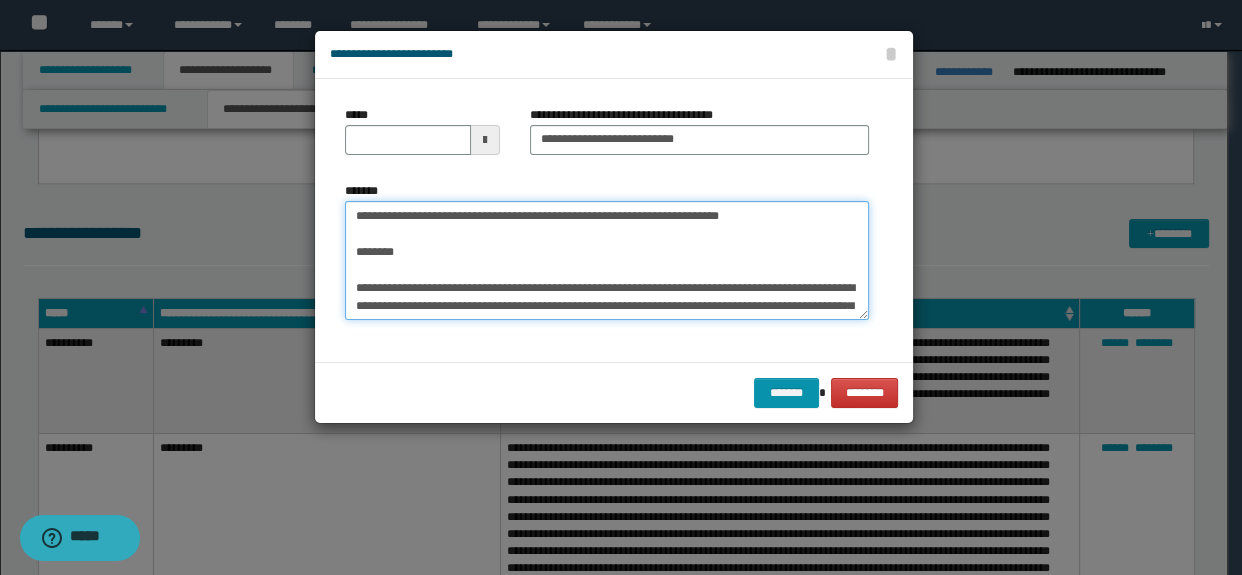 drag, startPoint x: 413, startPoint y: 247, endPoint x: 325, endPoint y: 191, distance: 104.307236 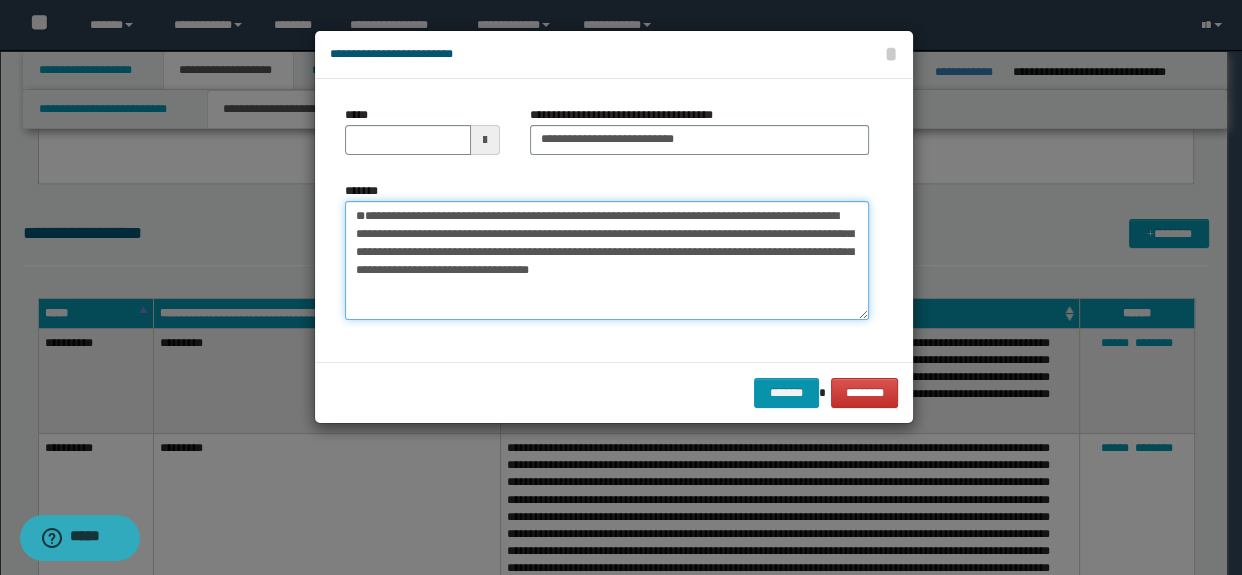 type 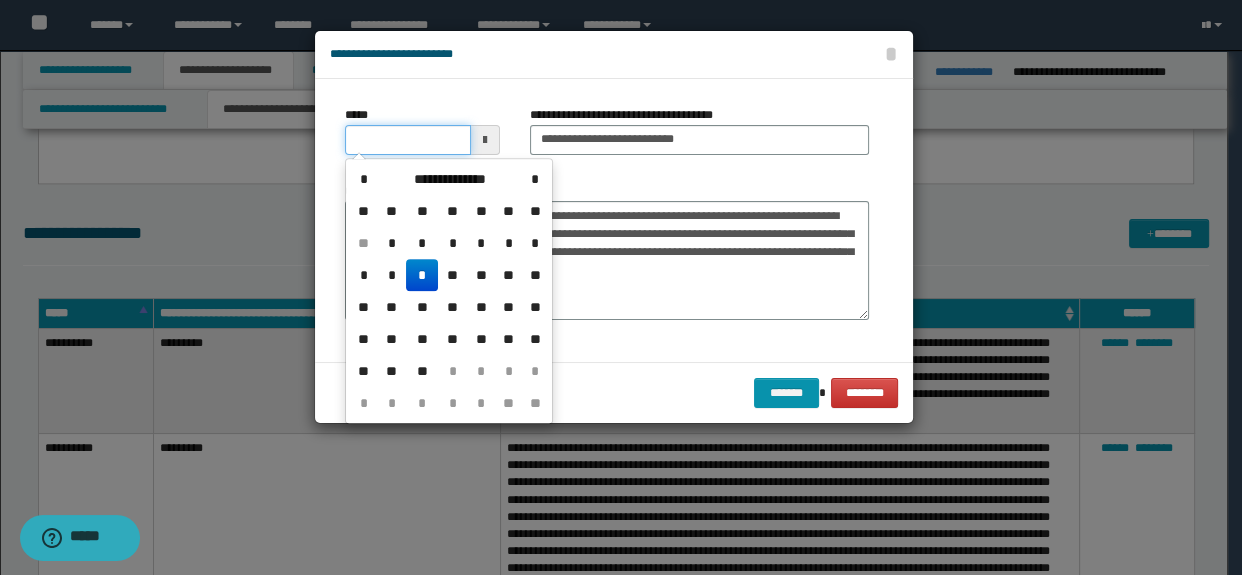 click on "*****" at bounding box center (408, 140) 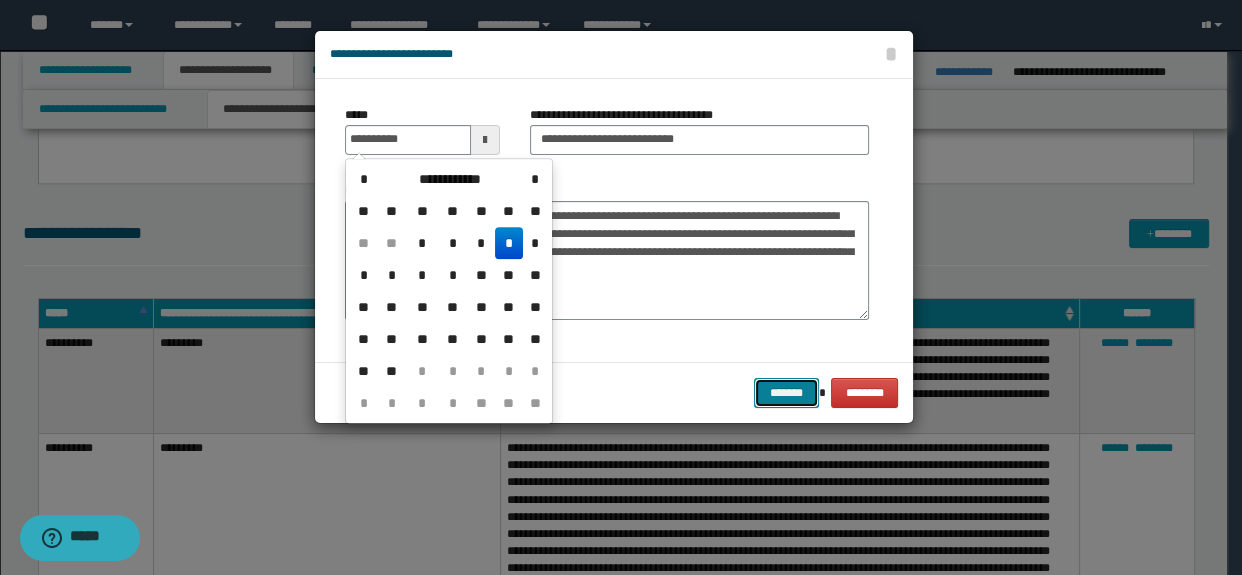 type on "**********" 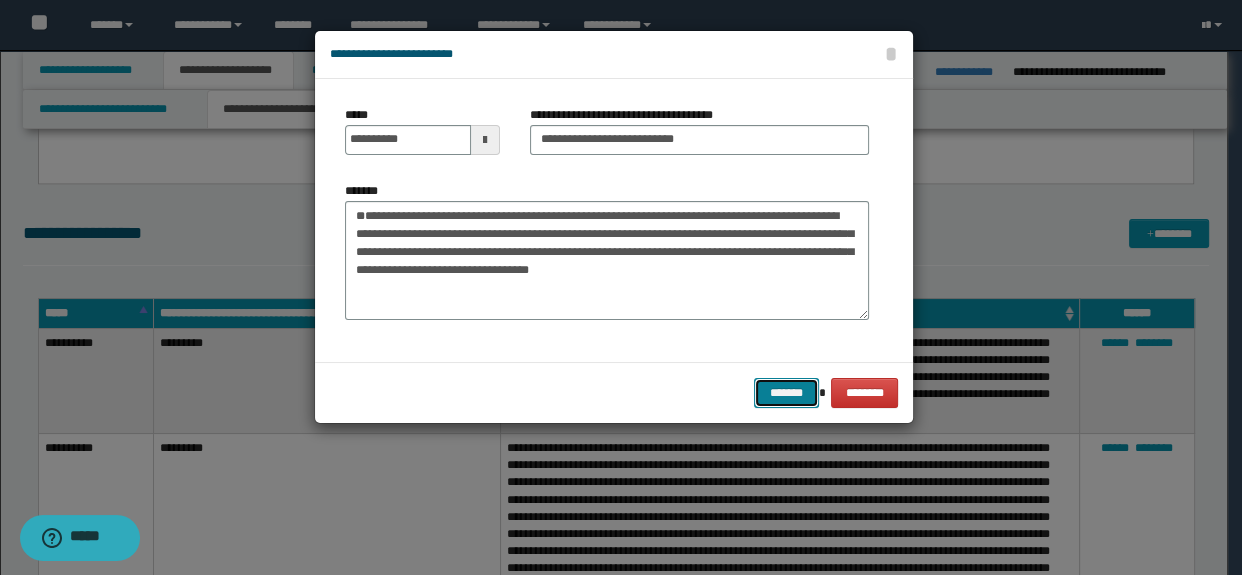 click on "*******" at bounding box center (786, 393) 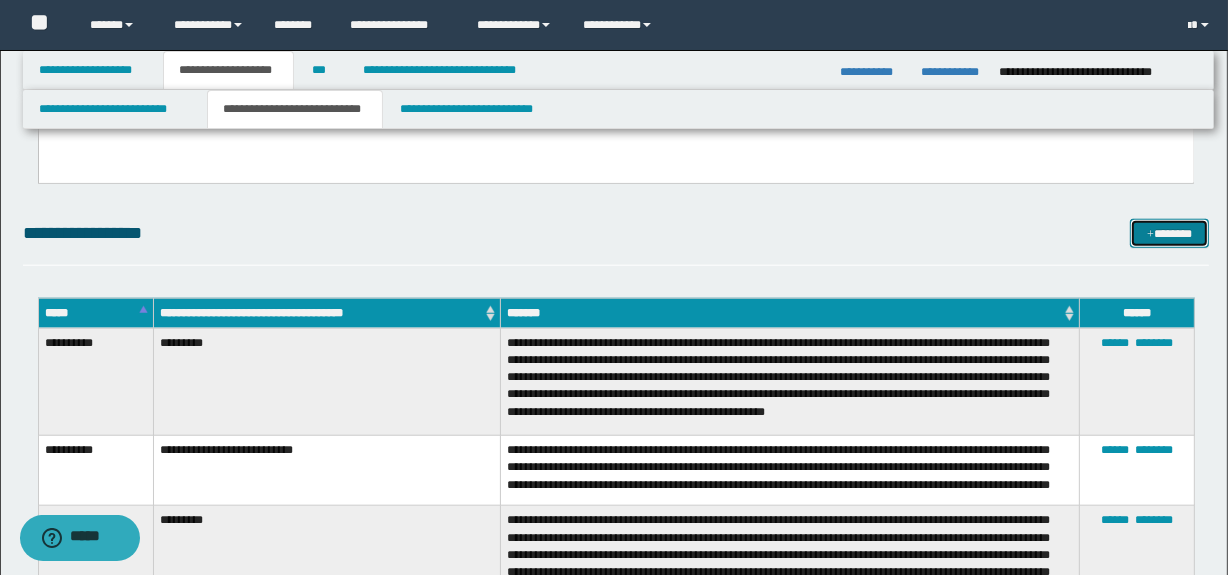 click at bounding box center (1150, 235) 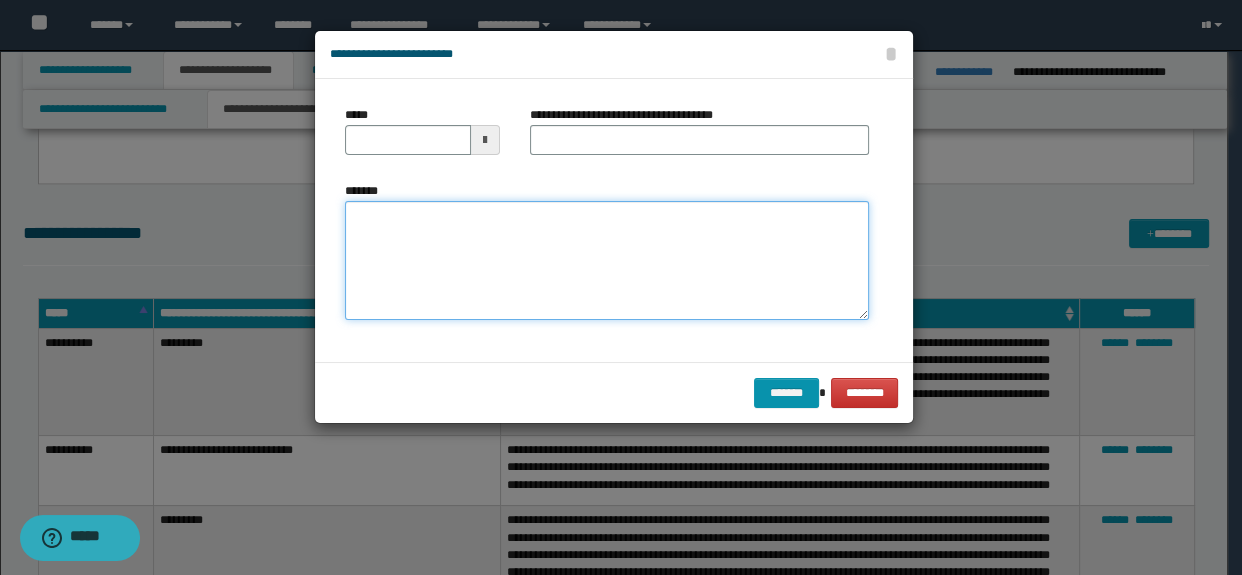 click on "*******" at bounding box center [607, 261] 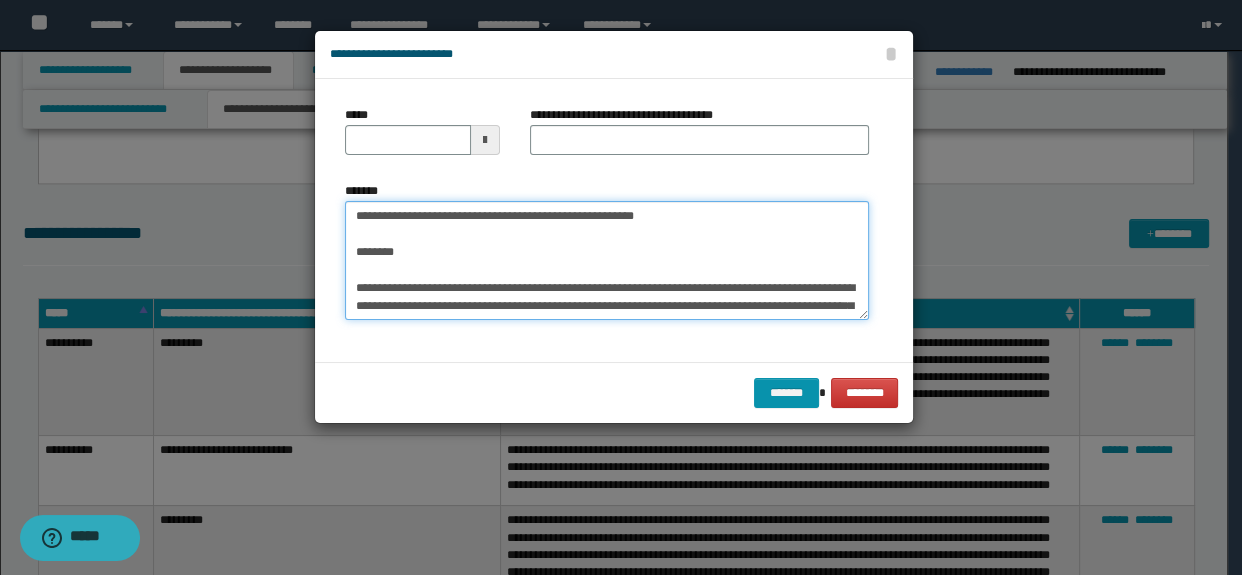 scroll, scrollTop: 120, scrollLeft: 0, axis: vertical 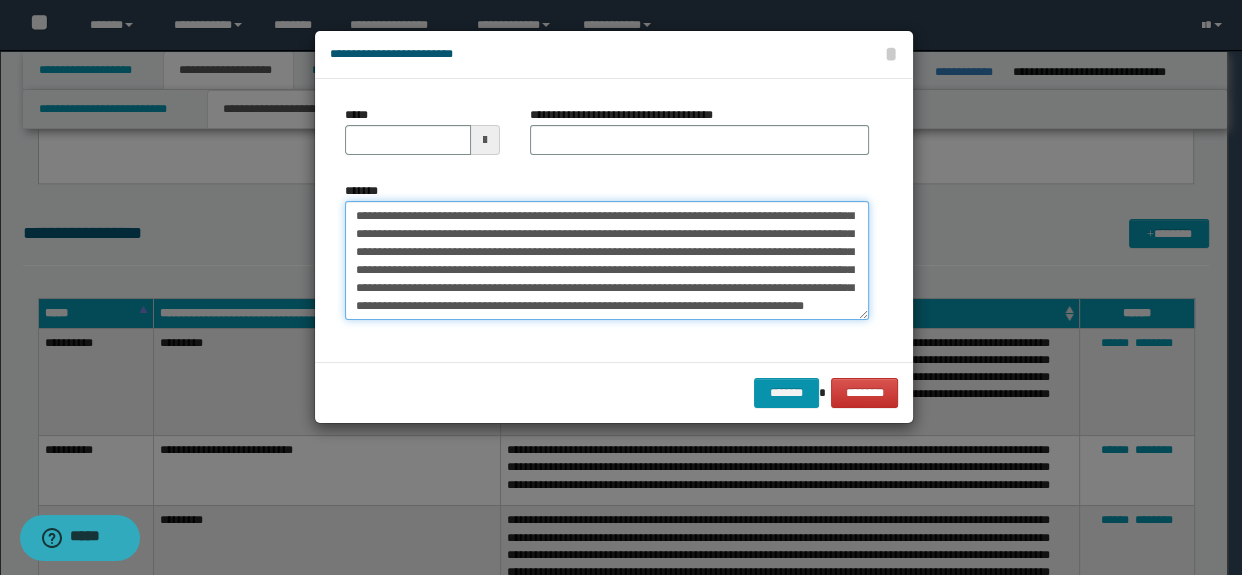 type on "**********" 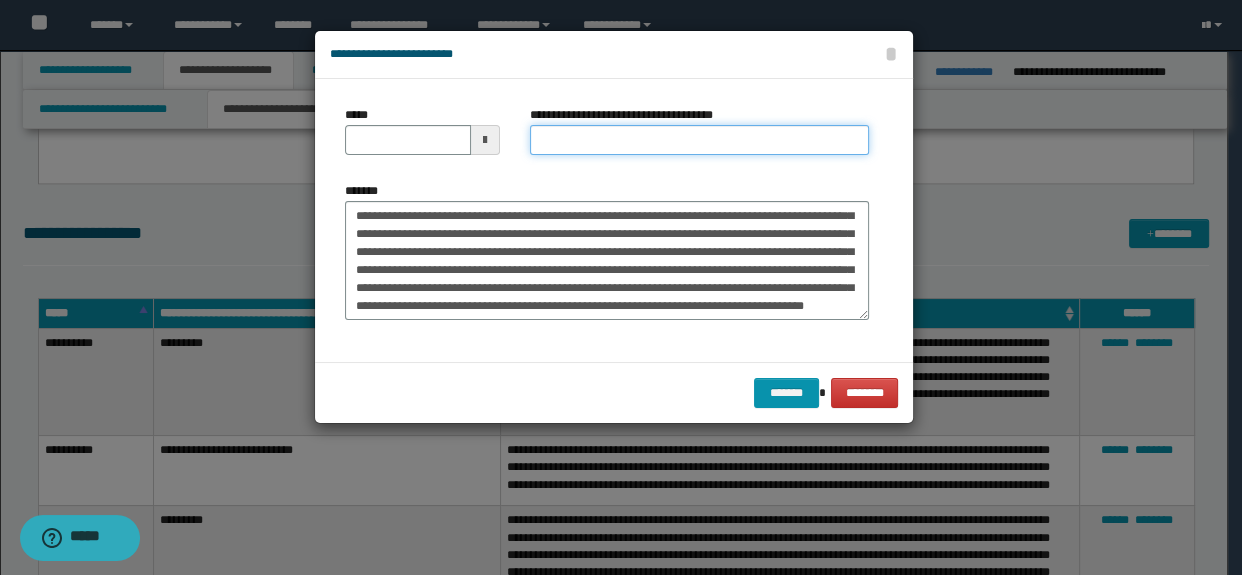 click on "**********" at bounding box center (700, 140) 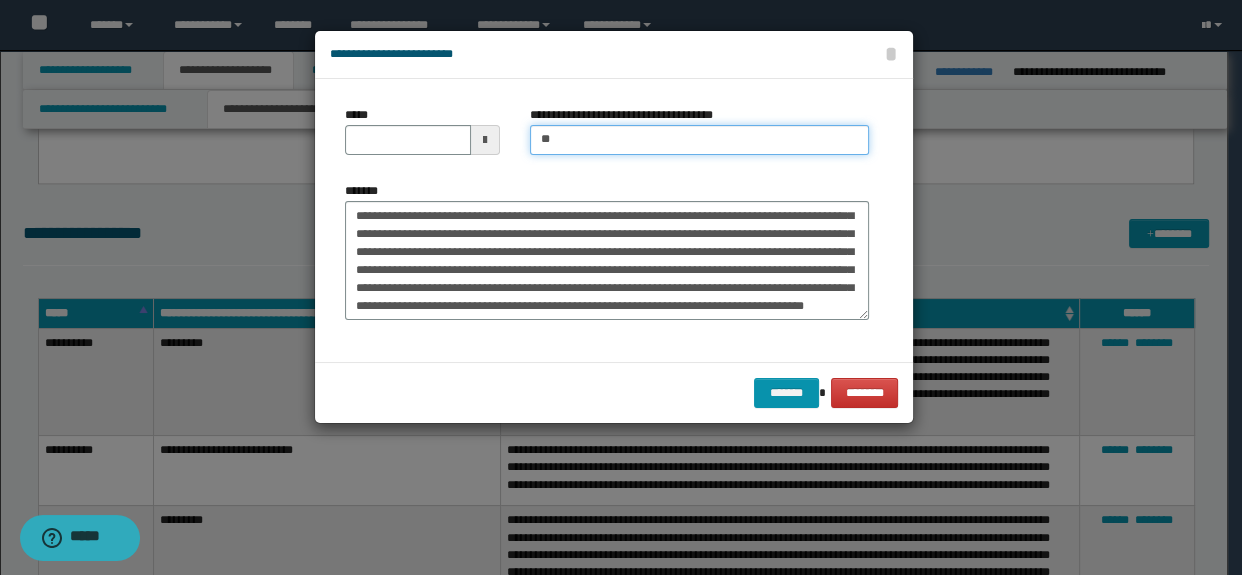 type on "**********" 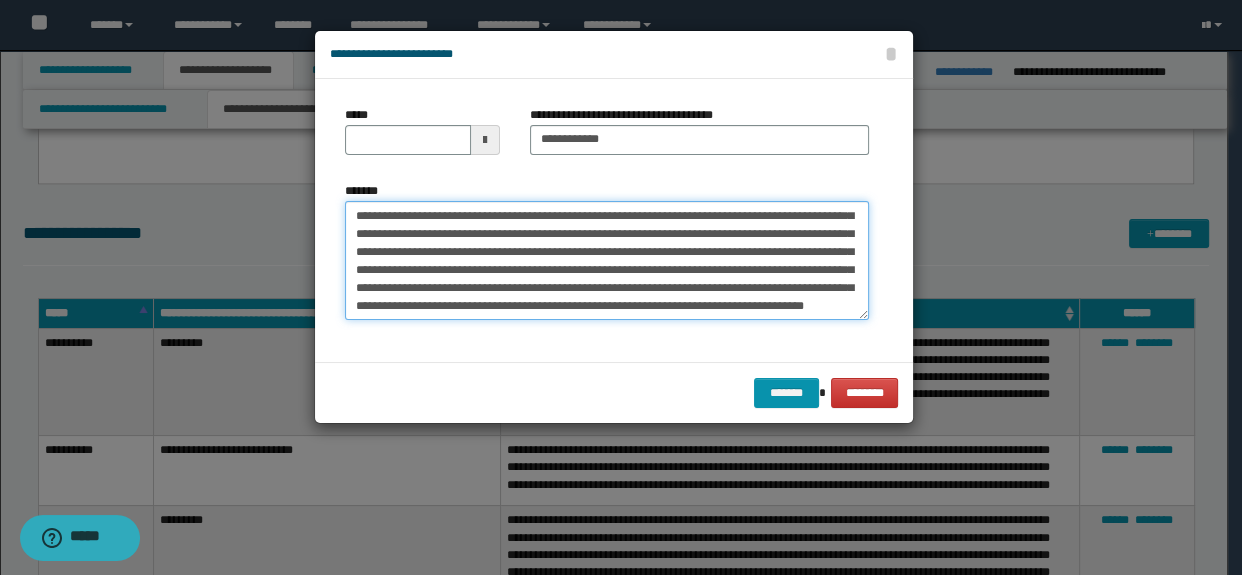 scroll, scrollTop: 0, scrollLeft: 0, axis: both 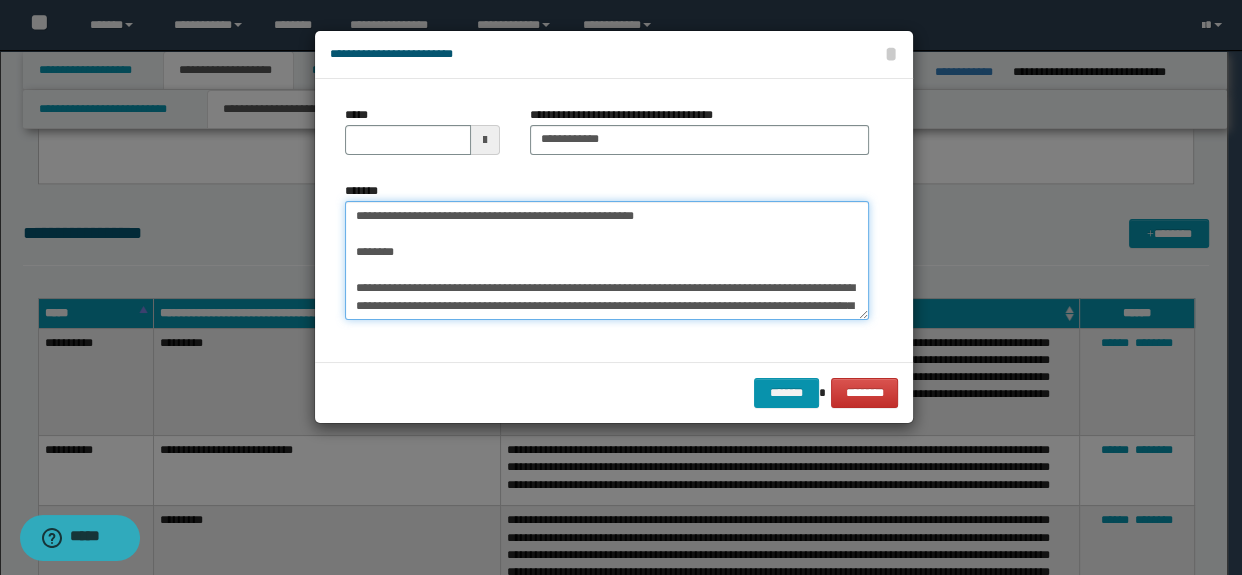 drag, startPoint x: 414, startPoint y: 259, endPoint x: 333, endPoint y: 211, distance: 94.15413 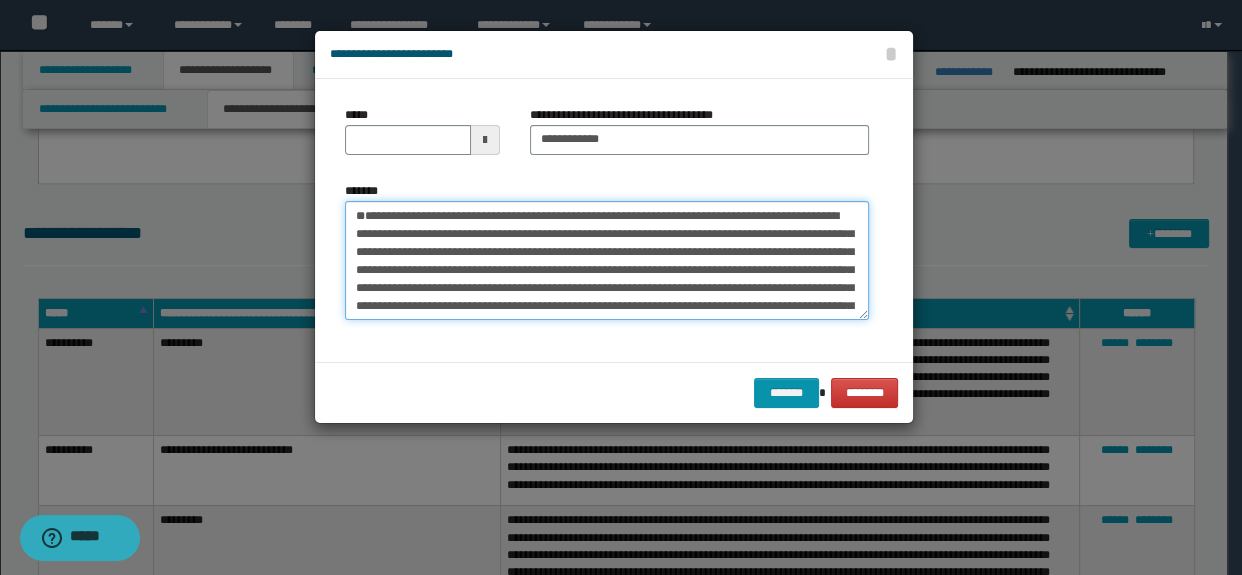 type 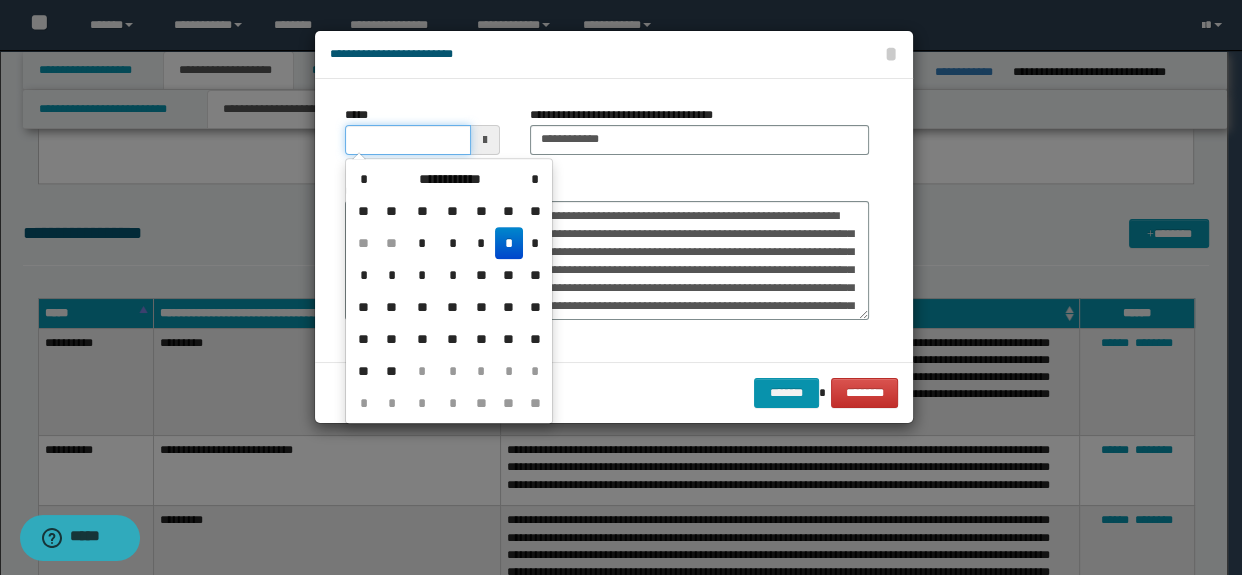 click on "*****" at bounding box center [408, 140] 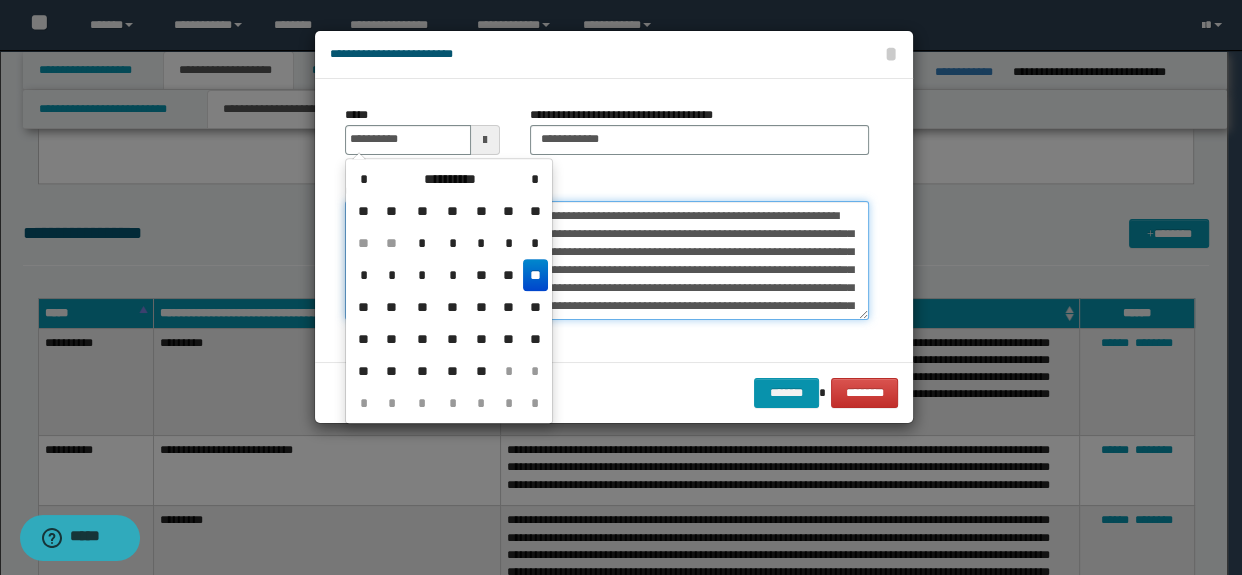 type on "**********" 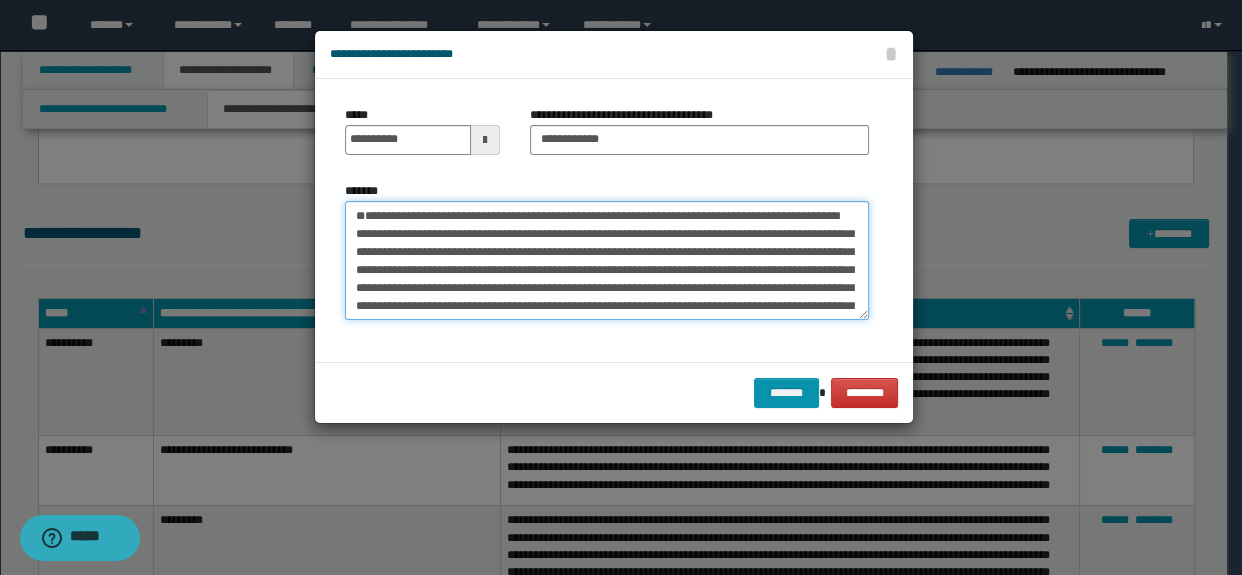 click on "**********" at bounding box center (607, 261) 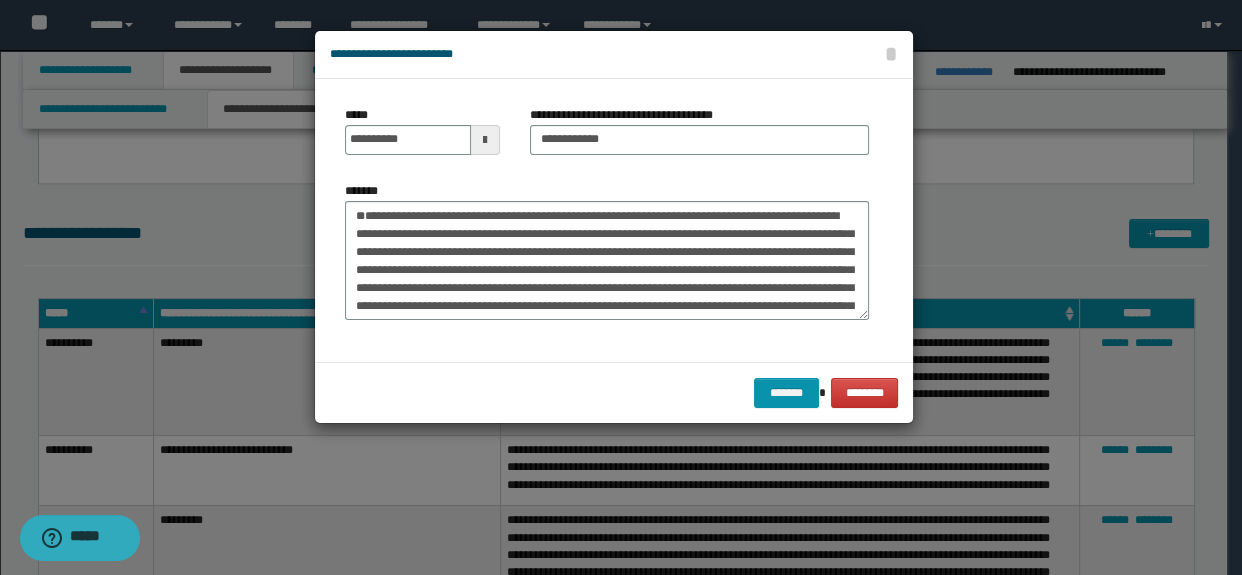click on "*******
********" at bounding box center [614, 392] 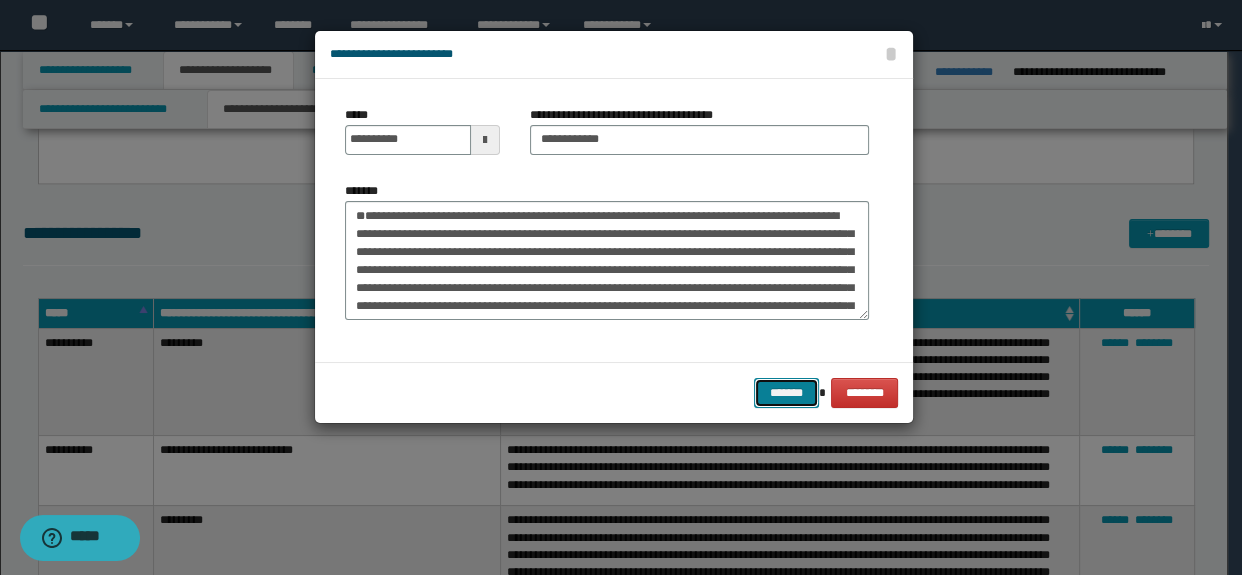 click on "*******" at bounding box center [786, 393] 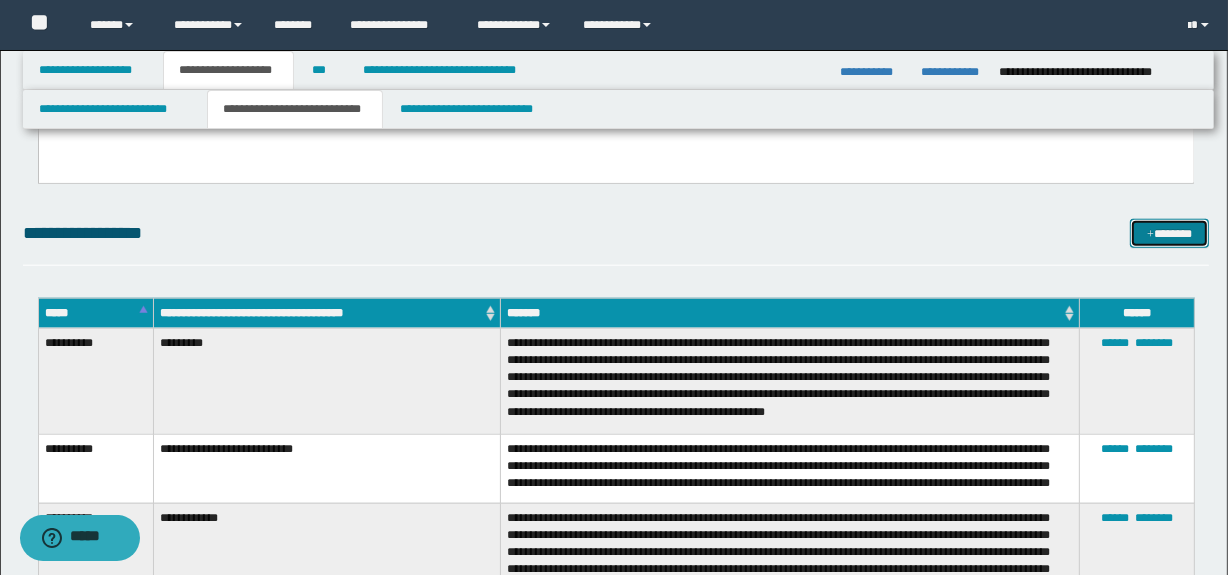 click at bounding box center [1150, 235] 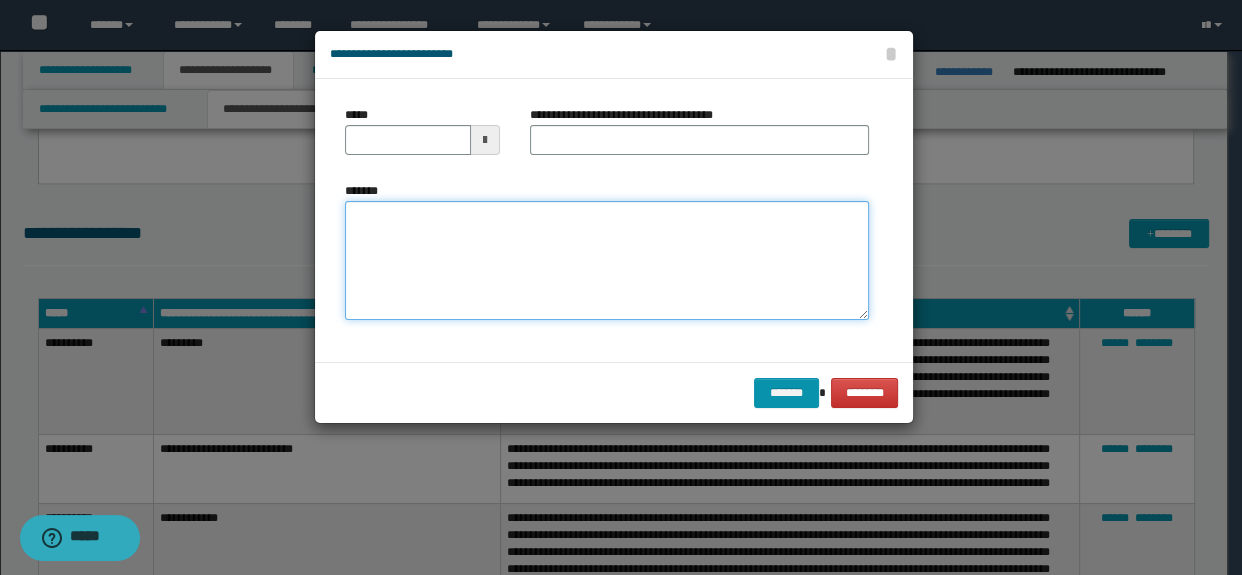 paste on "**********" 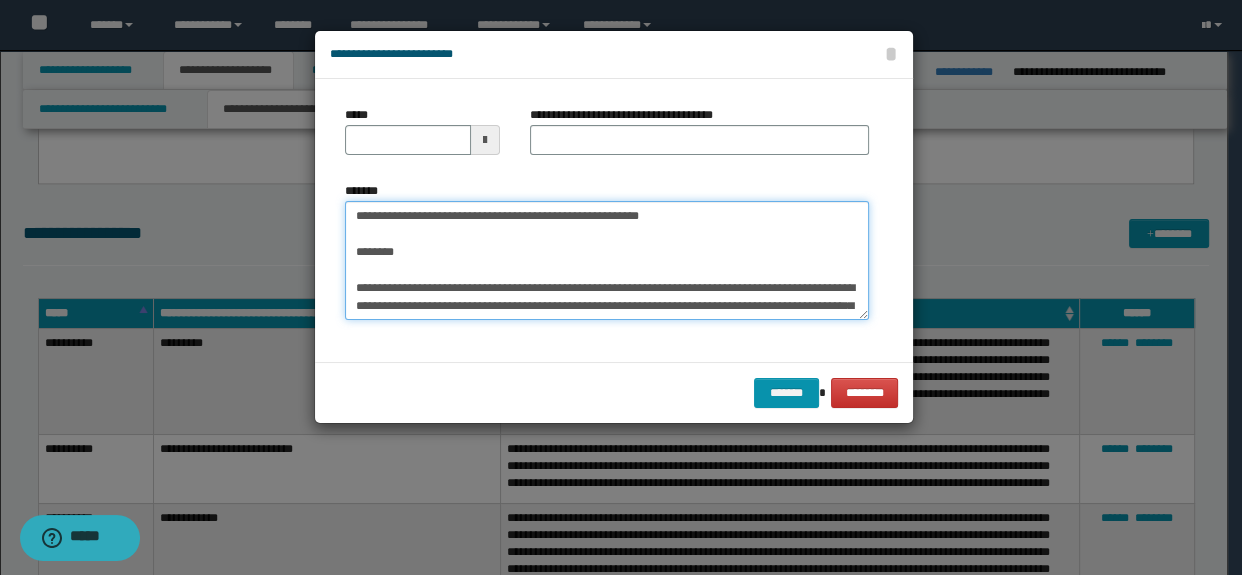 click on "*******" at bounding box center (607, 261) 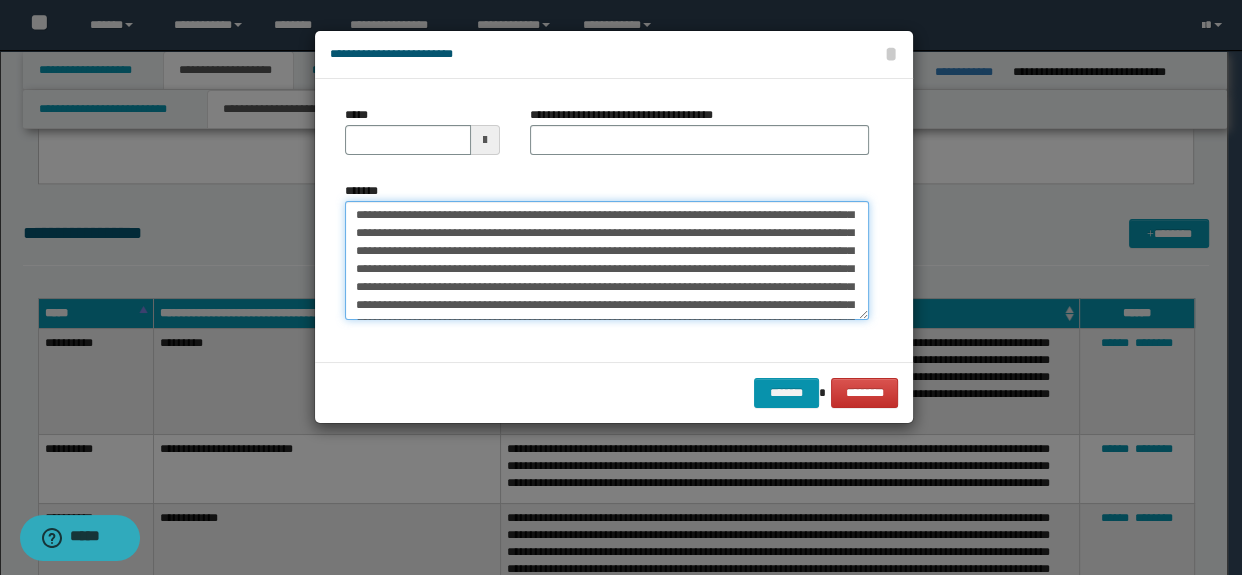 scroll, scrollTop: 0, scrollLeft: 0, axis: both 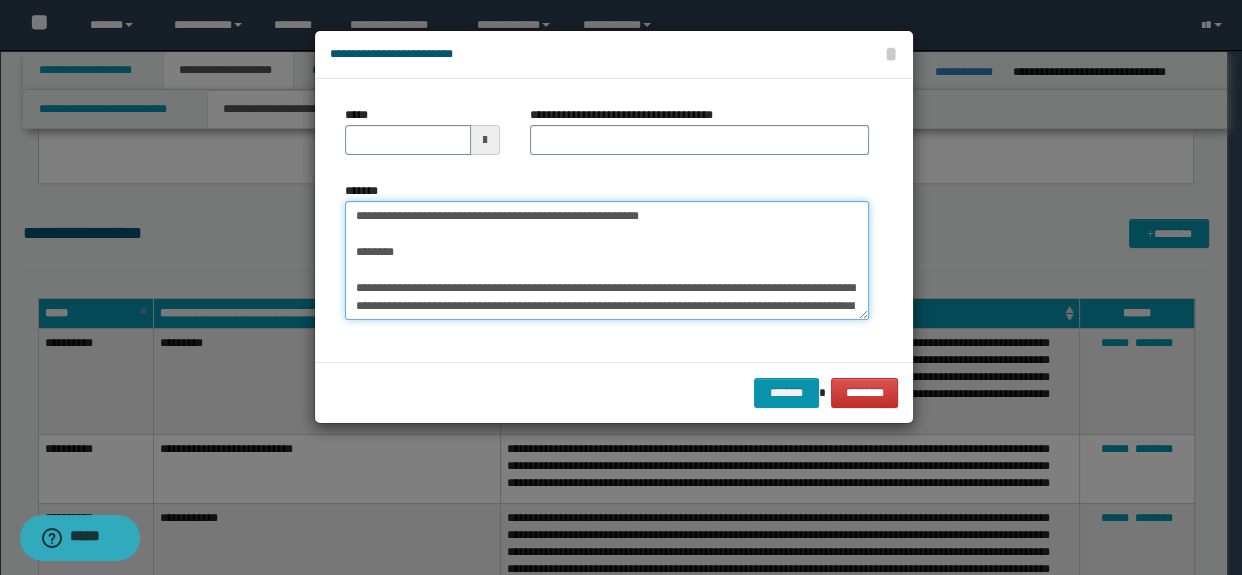drag, startPoint x: 428, startPoint y: 260, endPoint x: 300, endPoint y: 184, distance: 148.86235 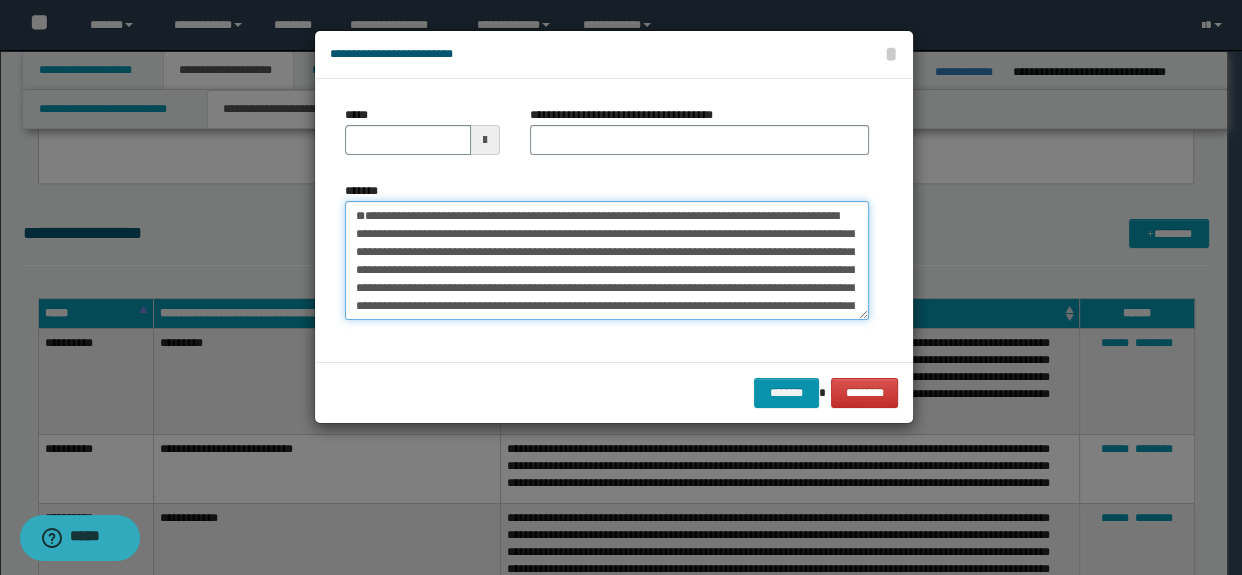 type 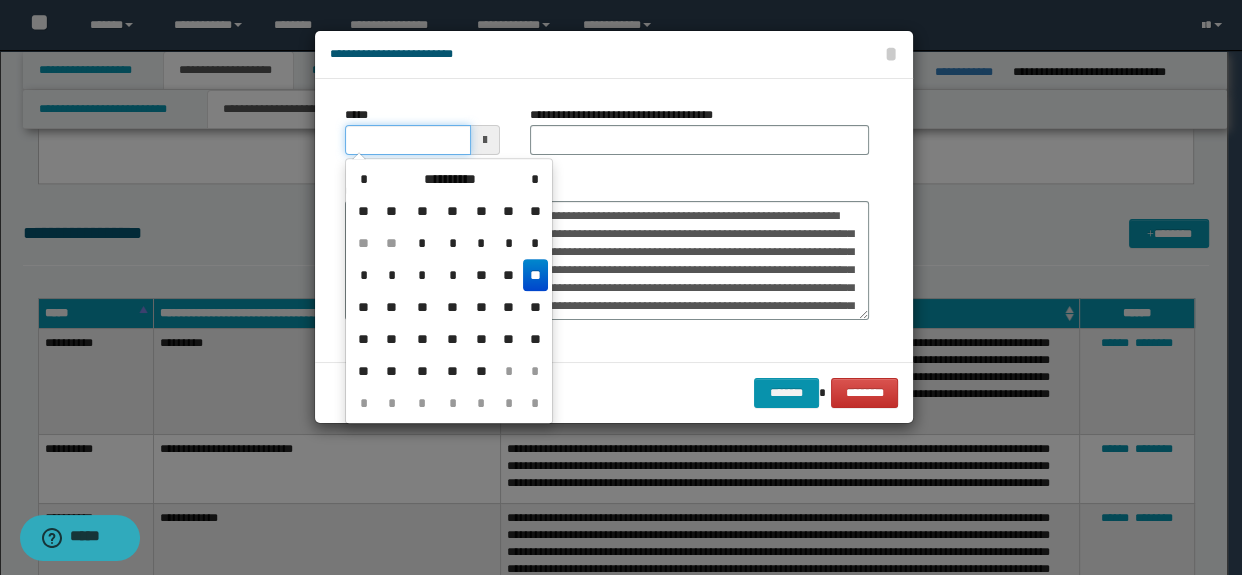 click on "*****" at bounding box center (408, 140) 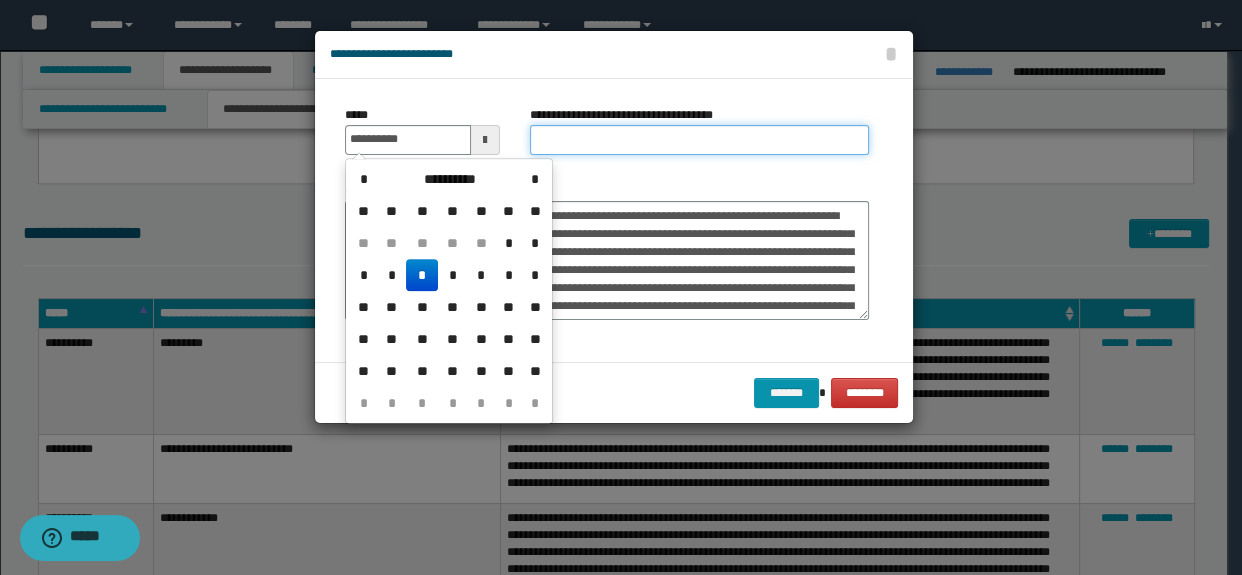 type on "**********" 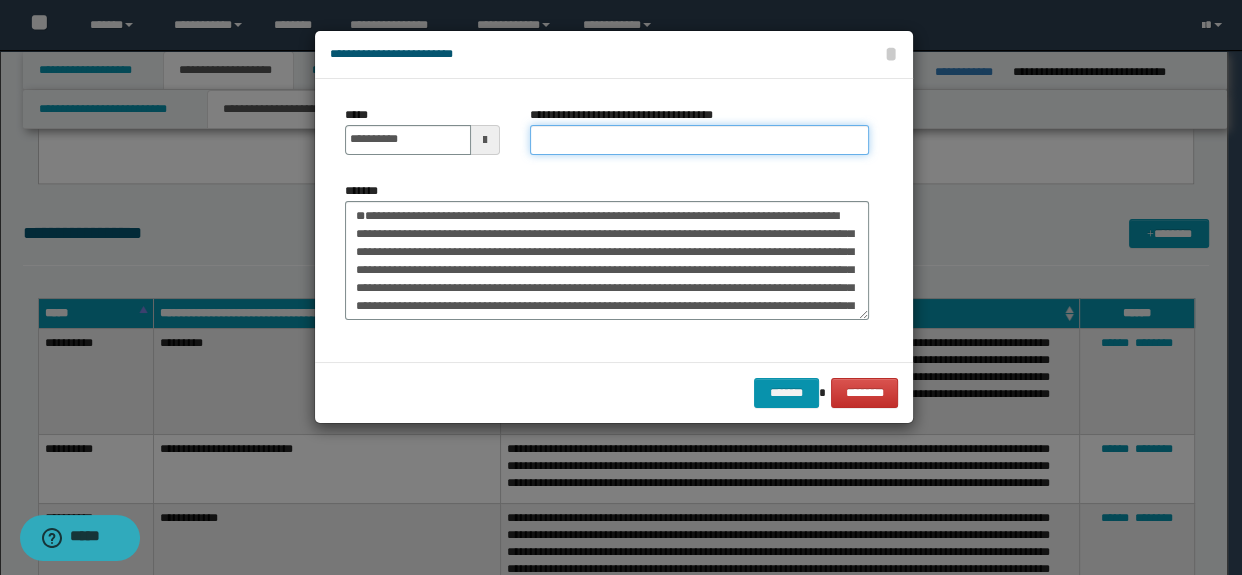 click on "**********" at bounding box center (700, 140) 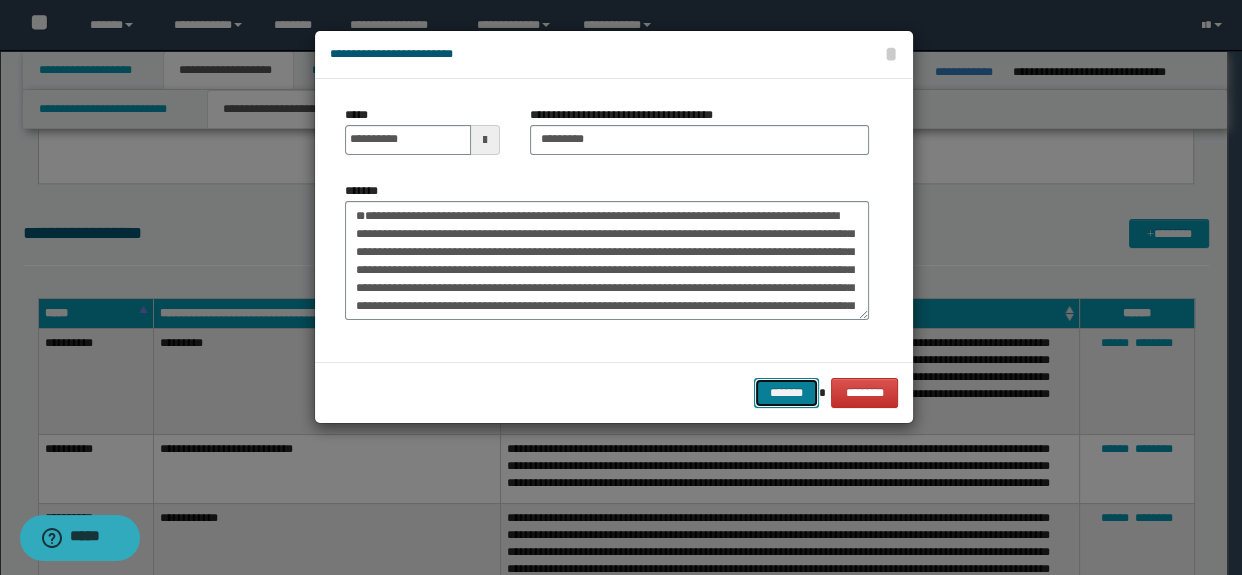 click on "*******" at bounding box center (786, 393) 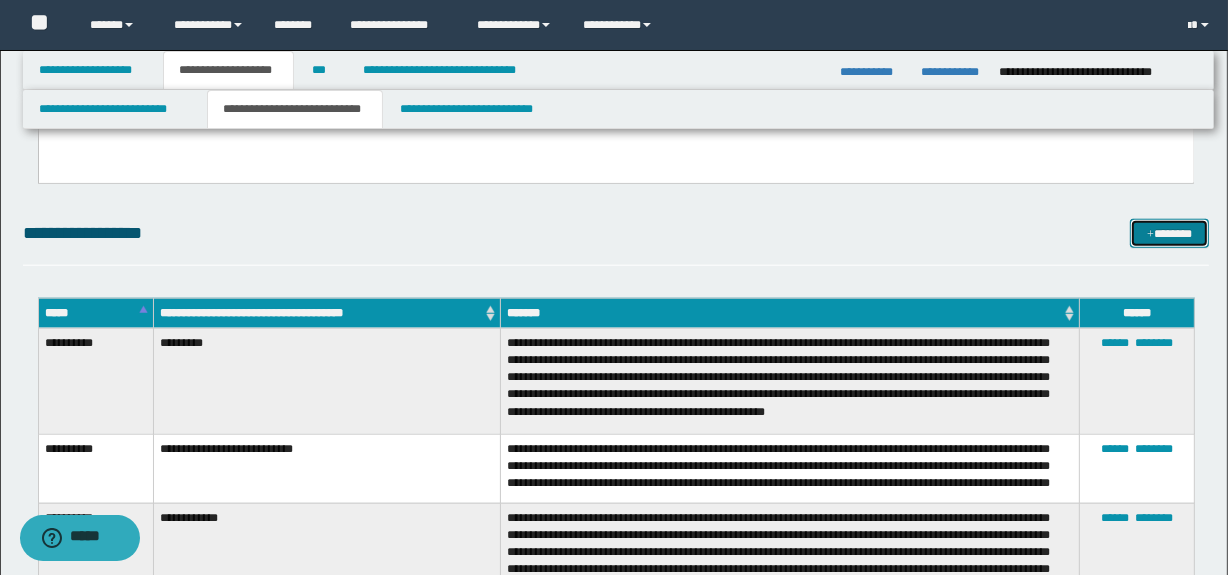 click on "*******" at bounding box center (1170, 234) 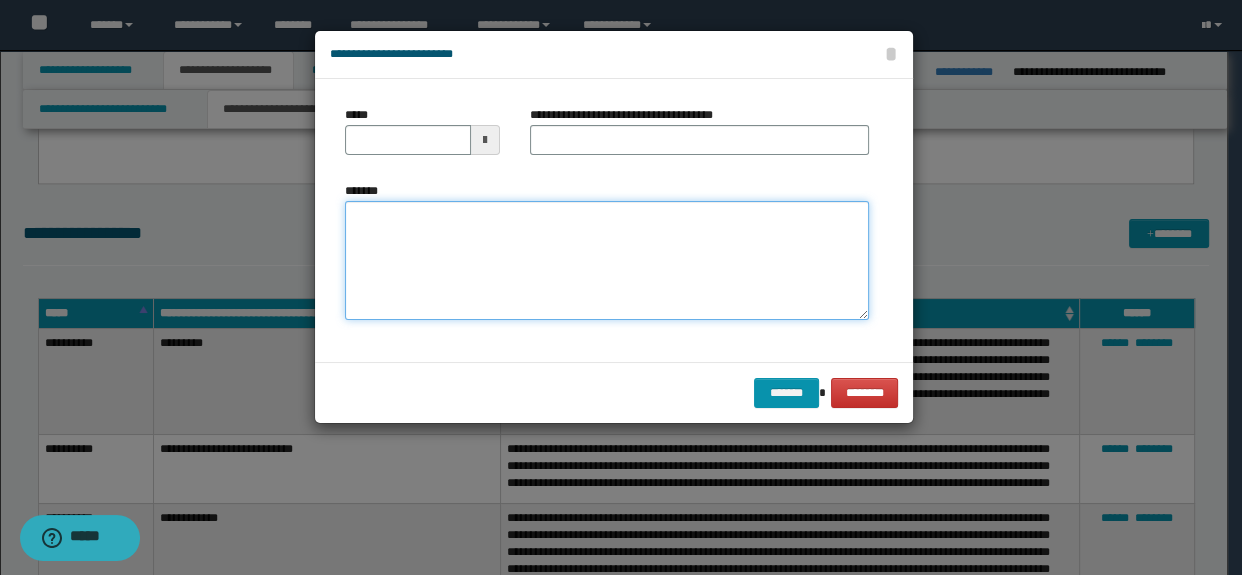 click on "*******" at bounding box center [607, 261] 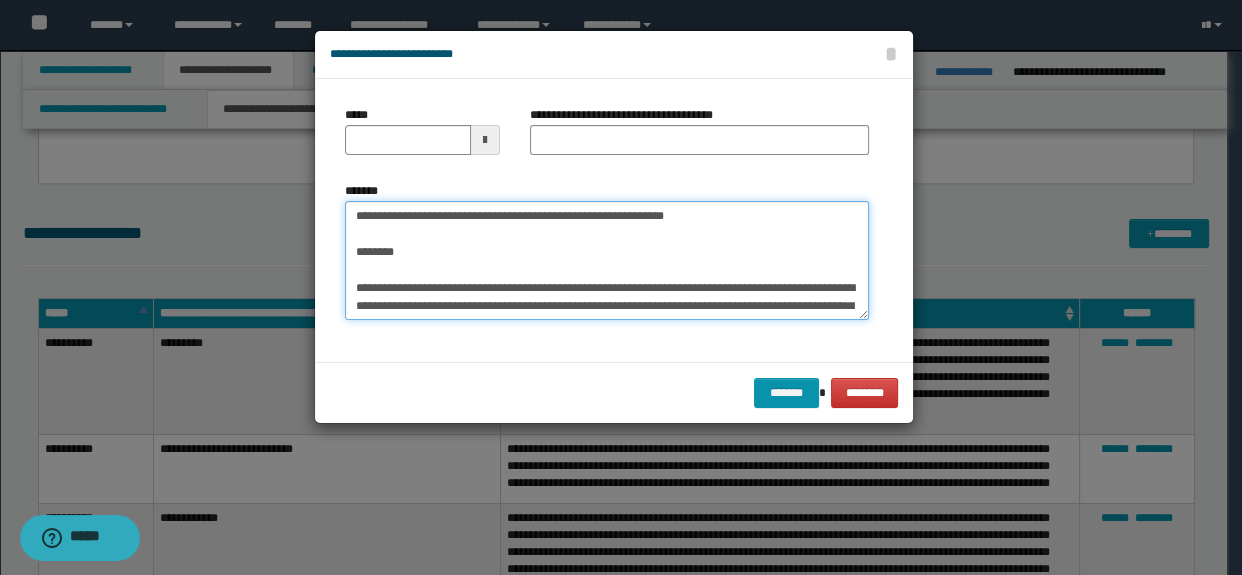 scroll, scrollTop: 156, scrollLeft: 0, axis: vertical 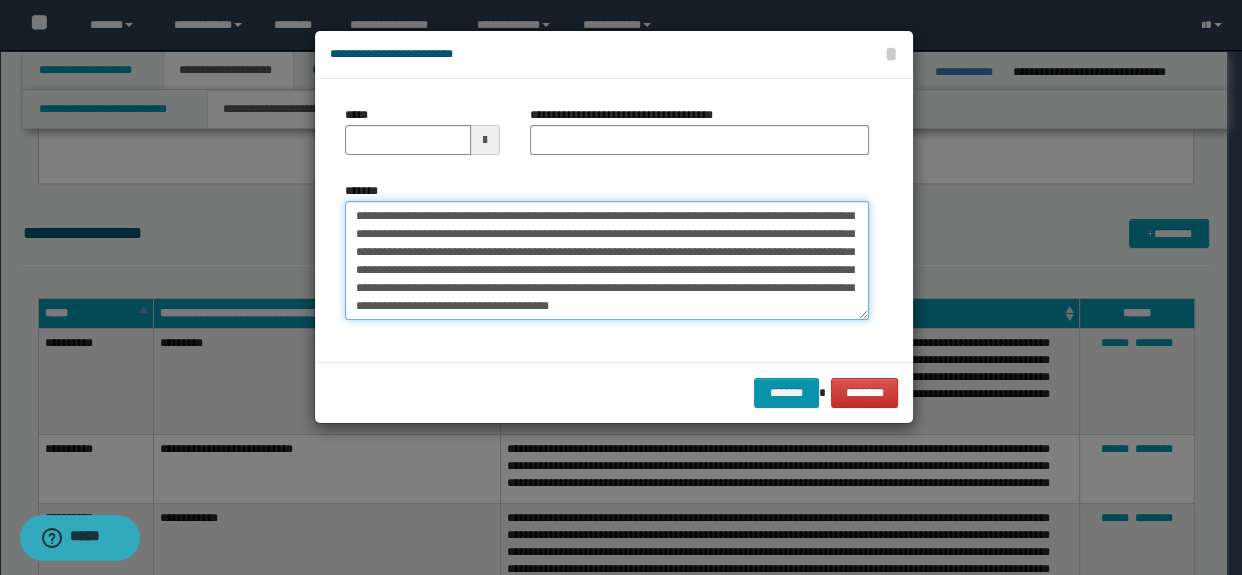 type on "**********" 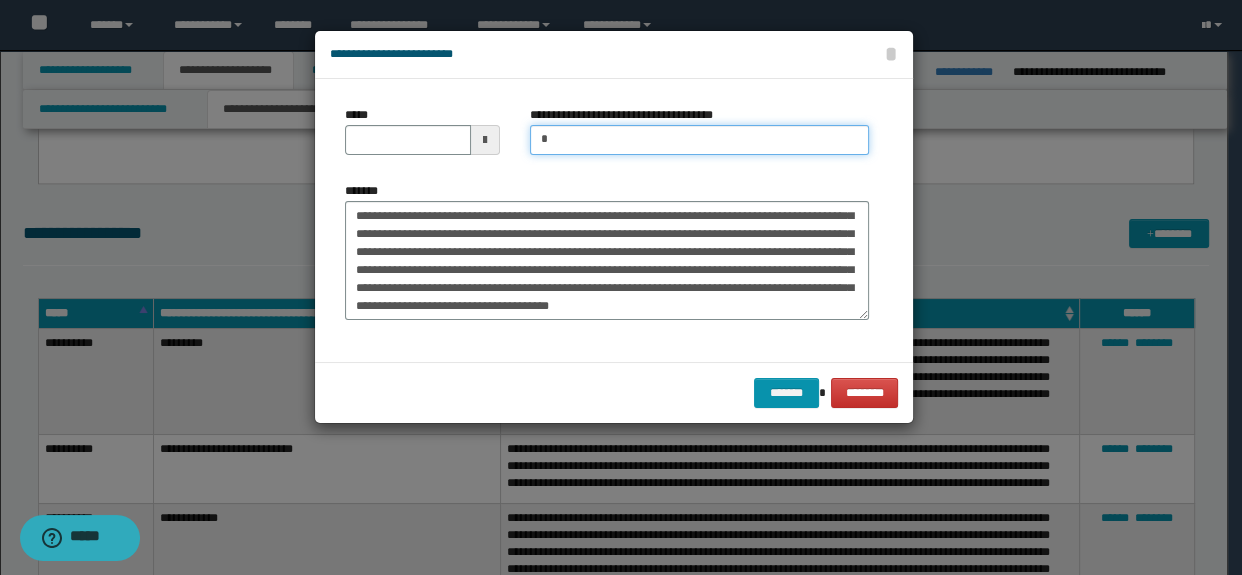 click on "*" at bounding box center (700, 140) 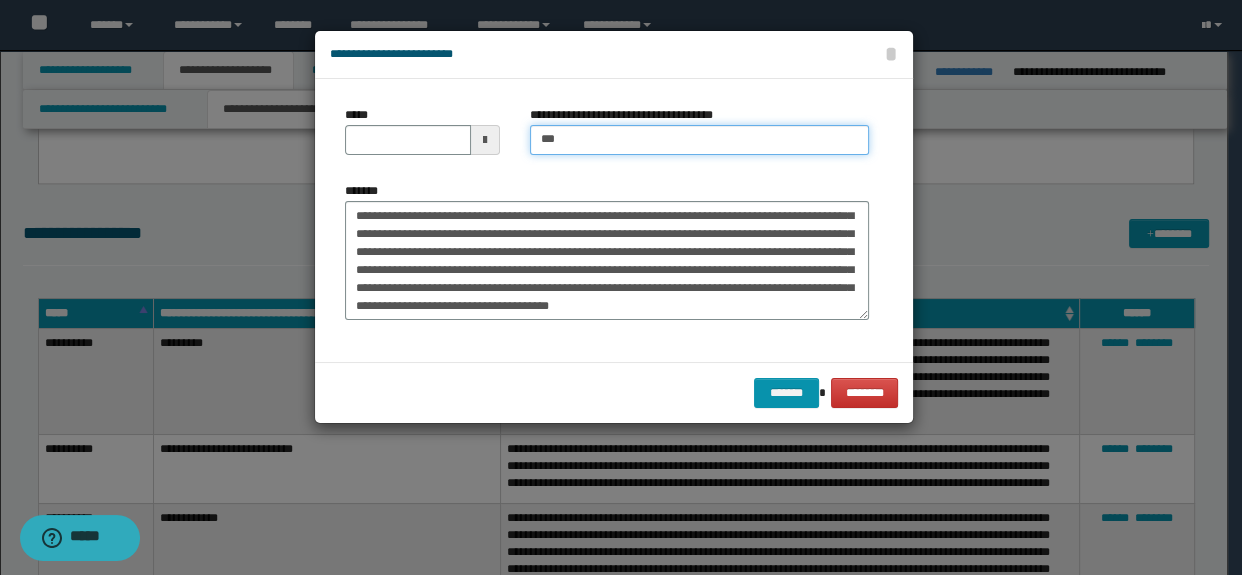 type on "**********" 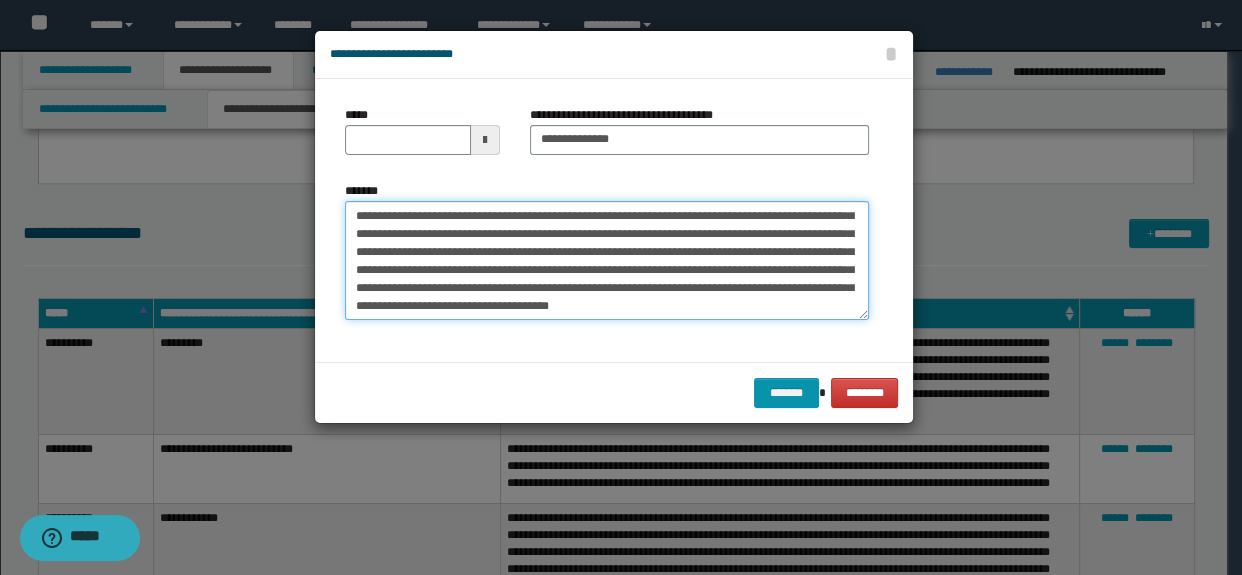 scroll, scrollTop: 0, scrollLeft: 0, axis: both 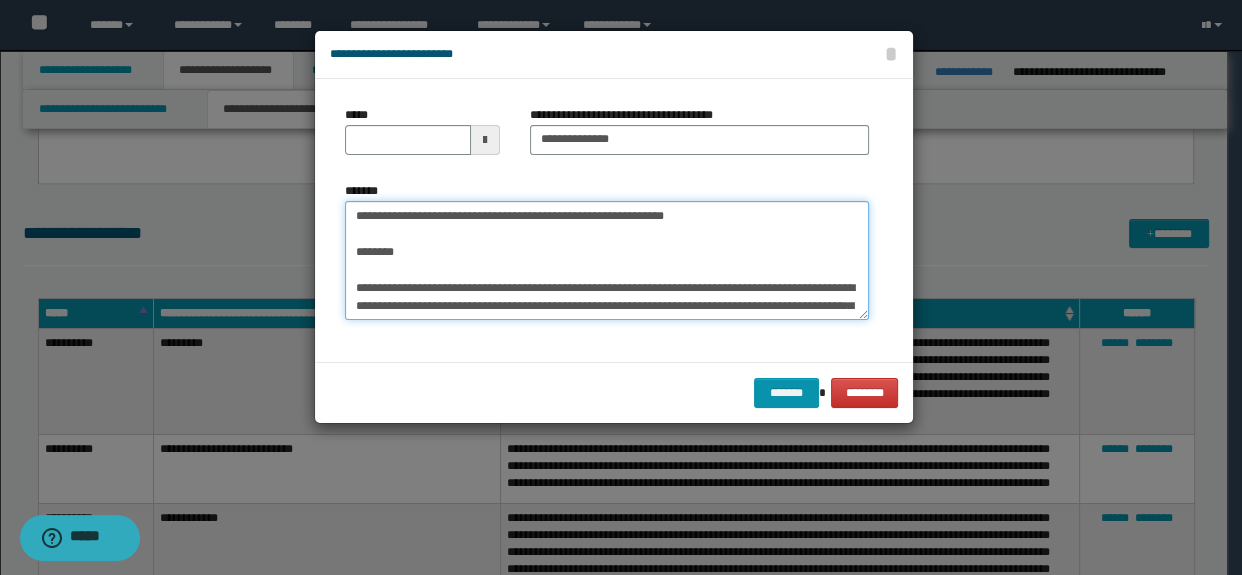 drag, startPoint x: 450, startPoint y: 266, endPoint x: 351, endPoint y: 210, distance: 113.74094 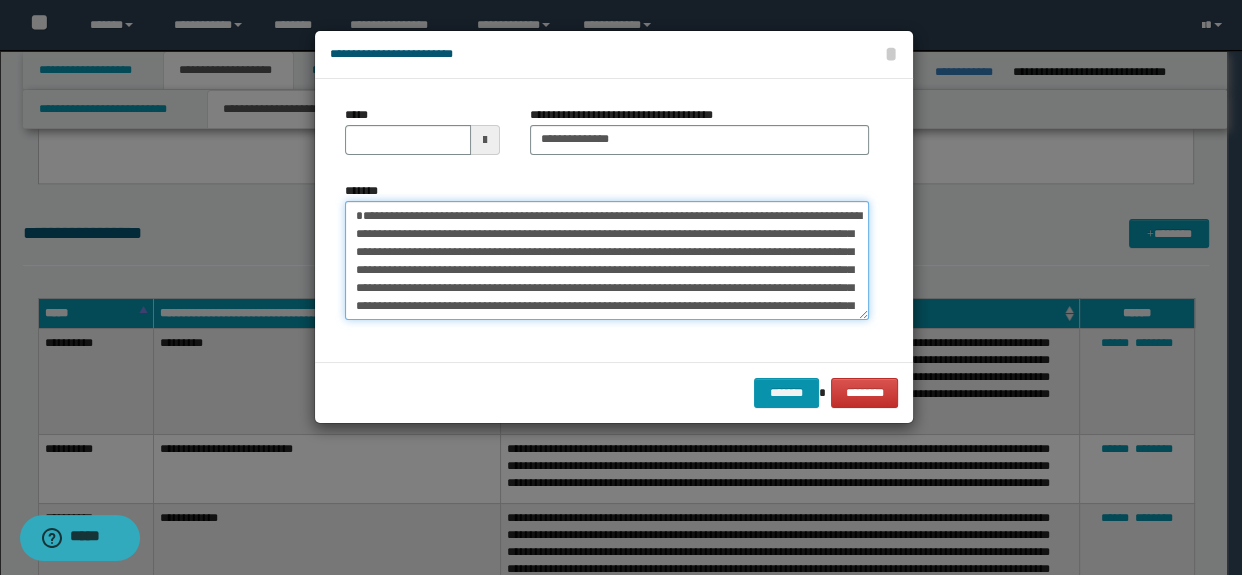 type 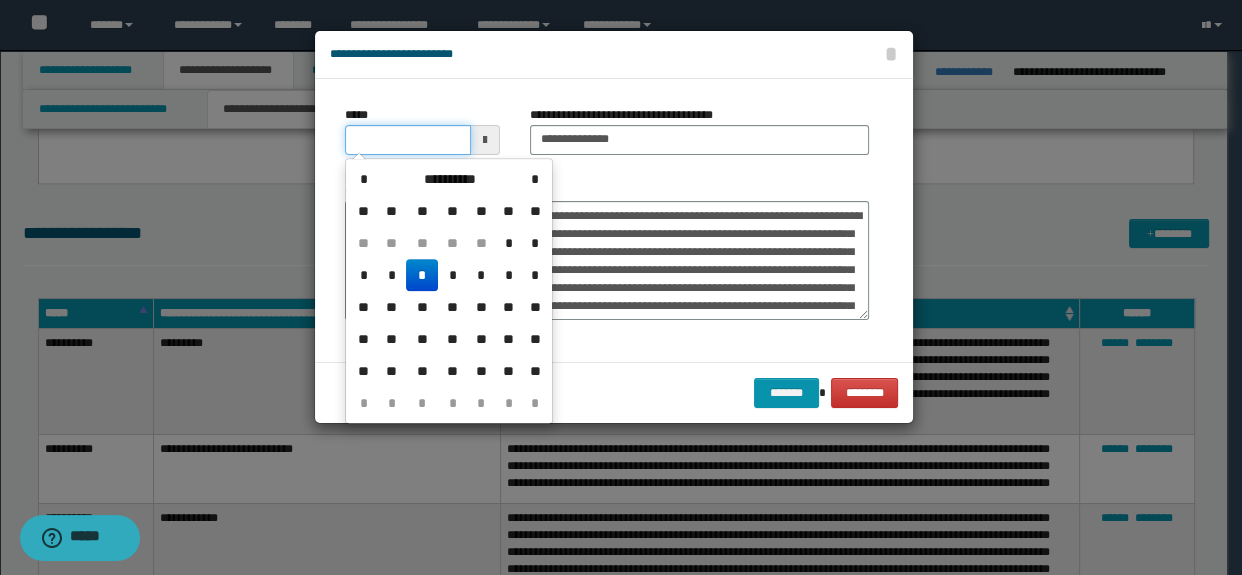 click on "*****" at bounding box center (408, 140) 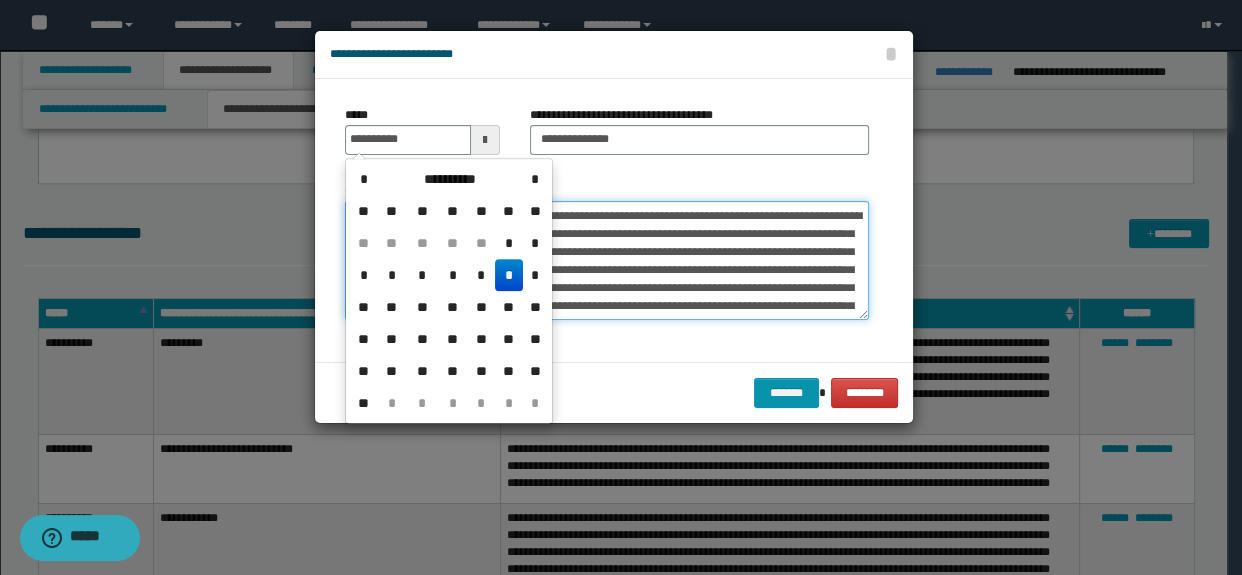 type on "**********" 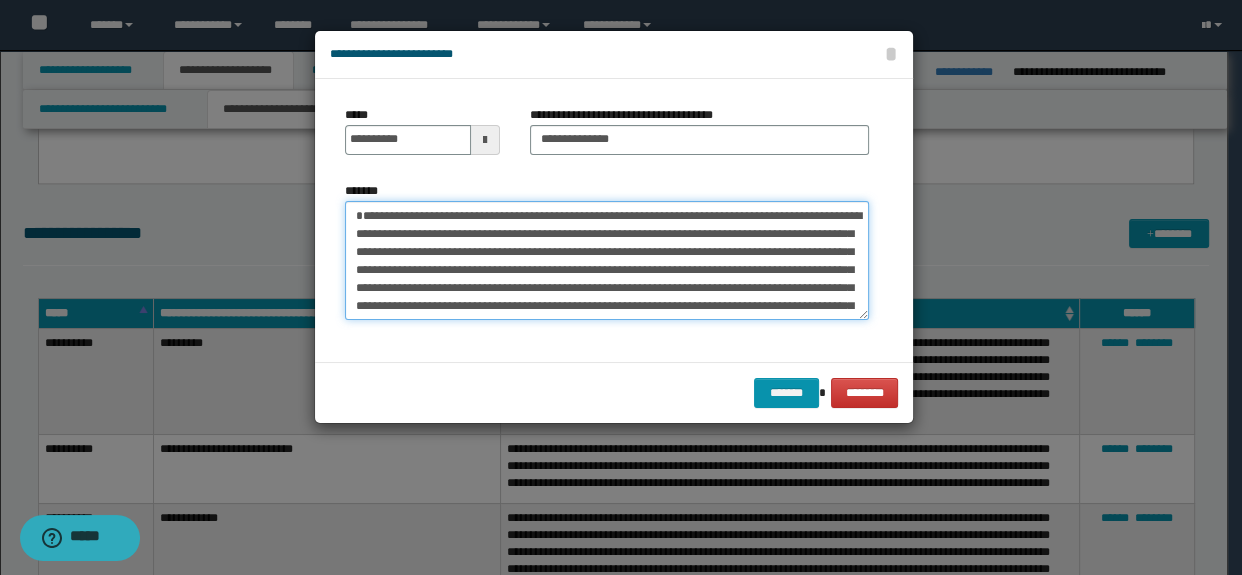click on "**********" at bounding box center (607, 261) 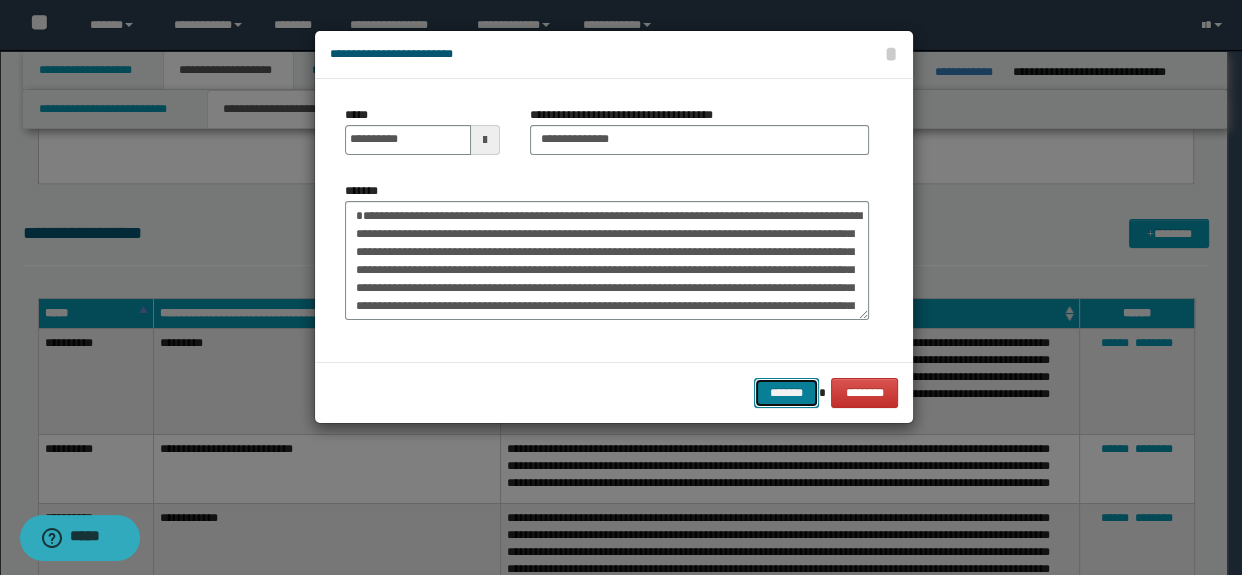 click on "*******" at bounding box center [786, 393] 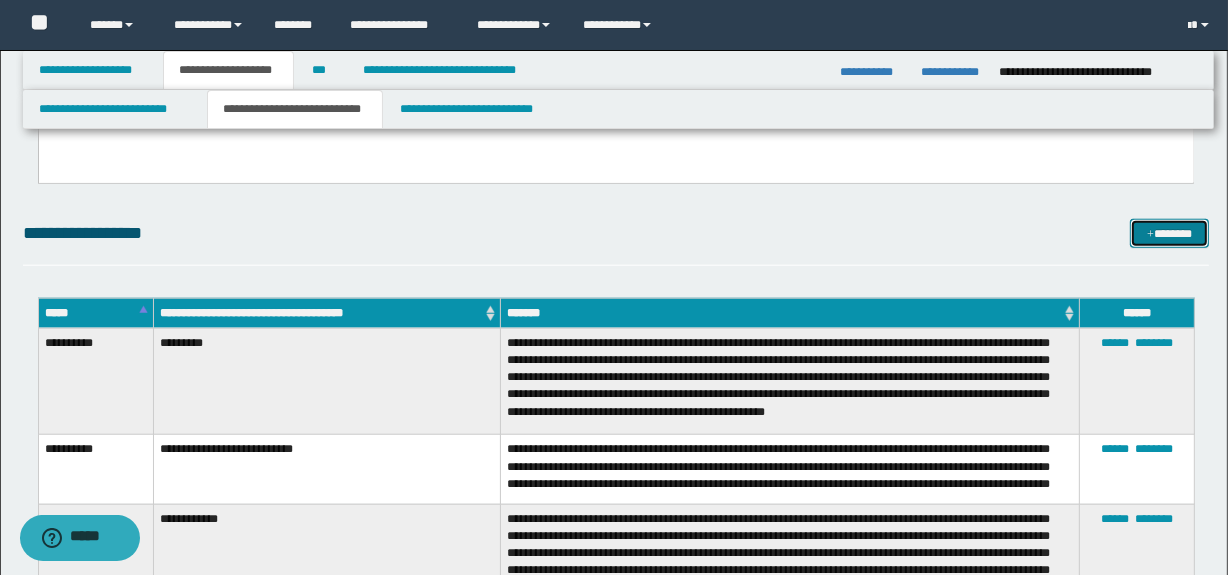 click on "*******" at bounding box center (1170, 234) 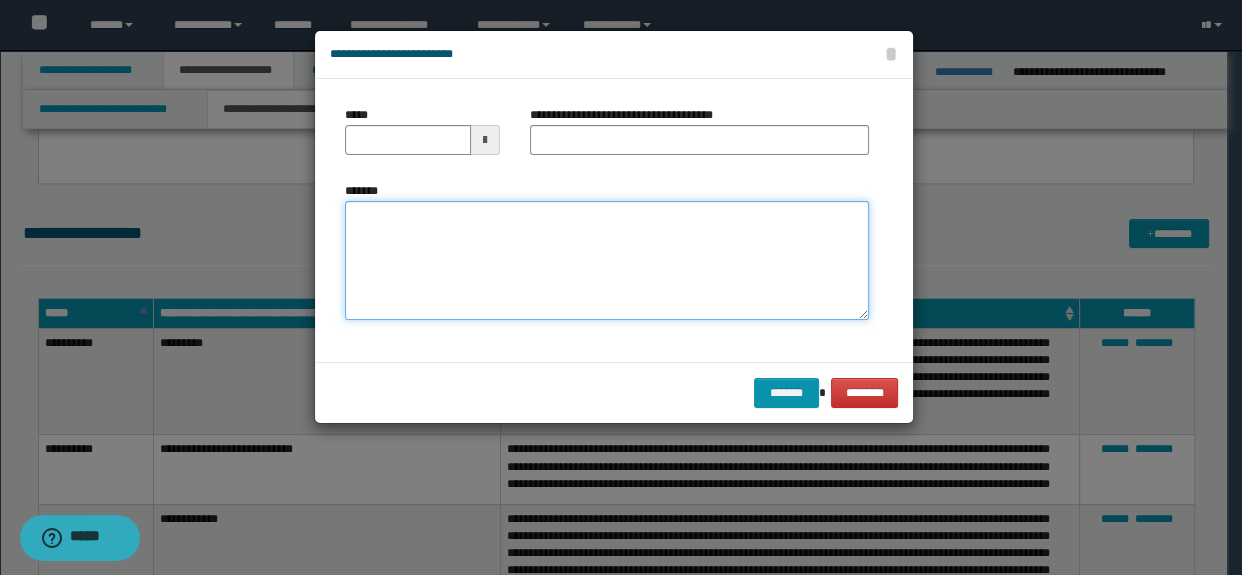click on "*******" at bounding box center [607, 261] 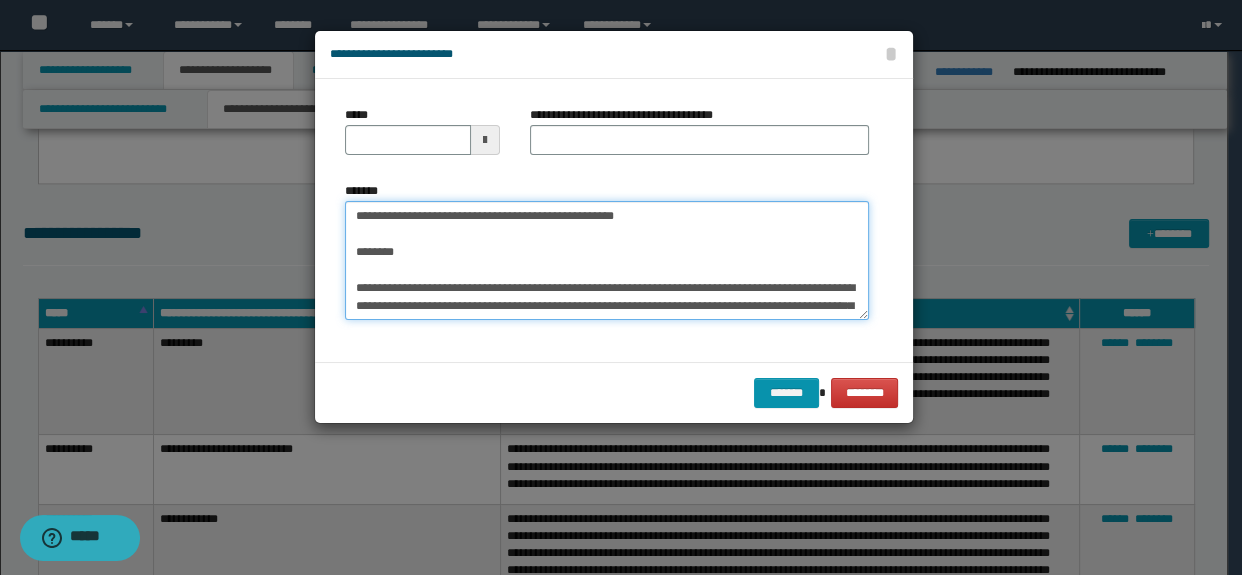 scroll, scrollTop: 48, scrollLeft: 0, axis: vertical 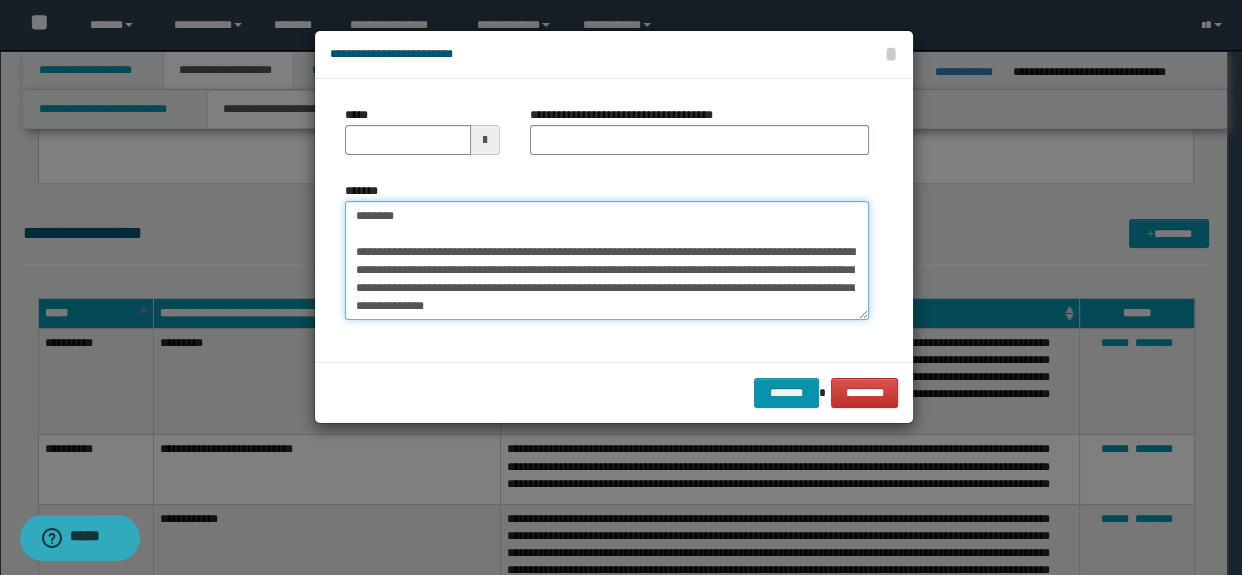 type on "**********" 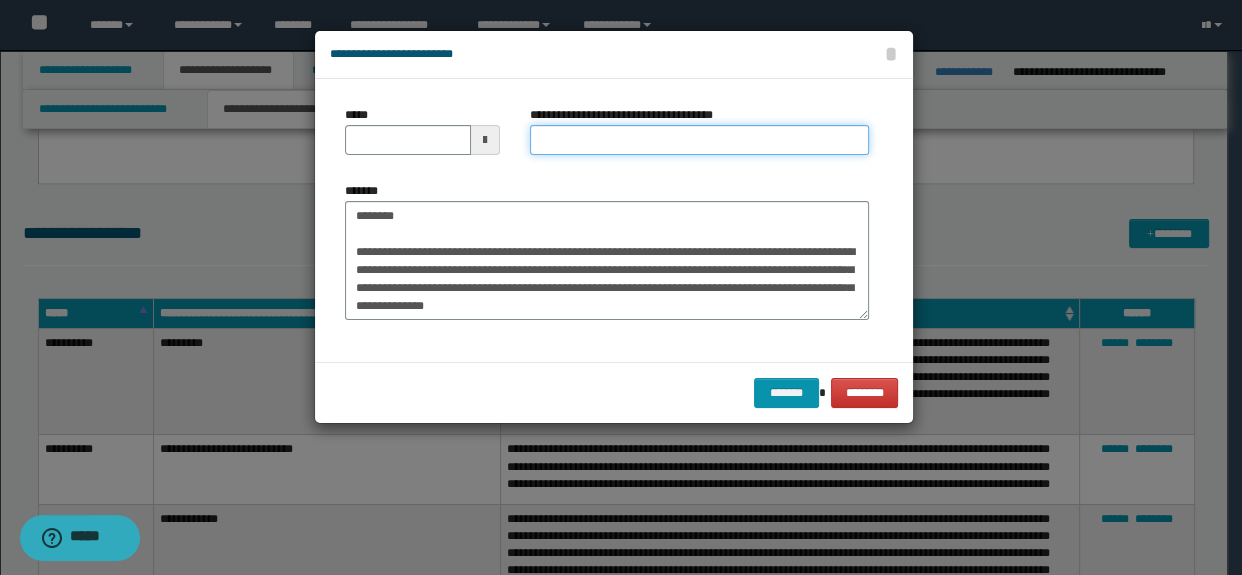 click on "**********" at bounding box center [700, 140] 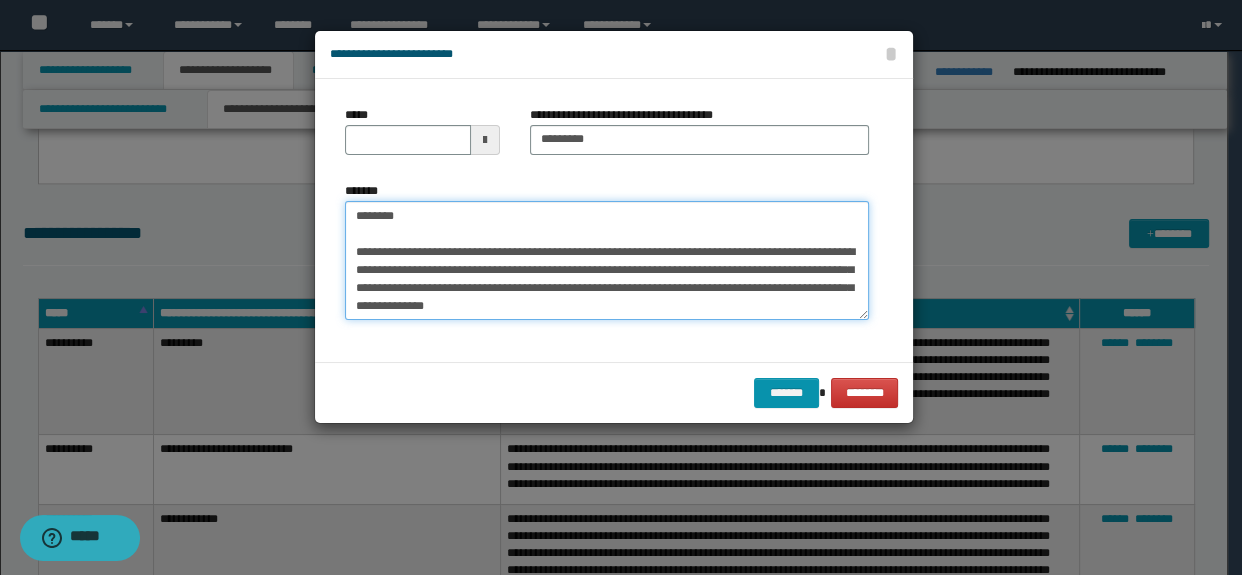 scroll, scrollTop: 0, scrollLeft: 0, axis: both 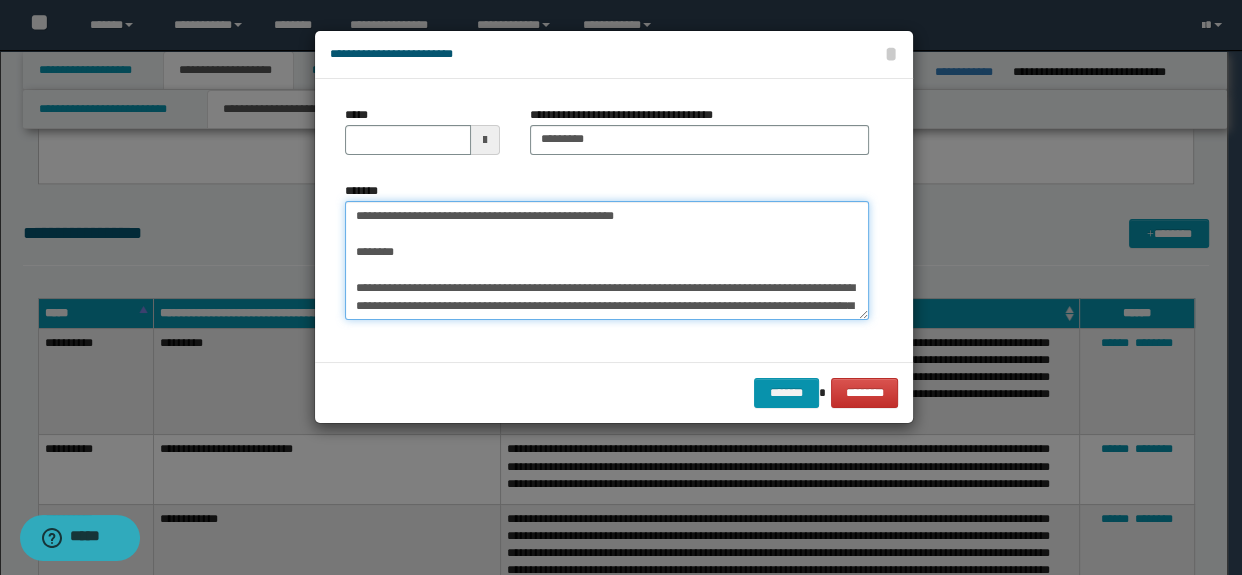 drag, startPoint x: 434, startPoint y: 212, endPoint x: 329, endPoint y: 183, distance: 108.93117 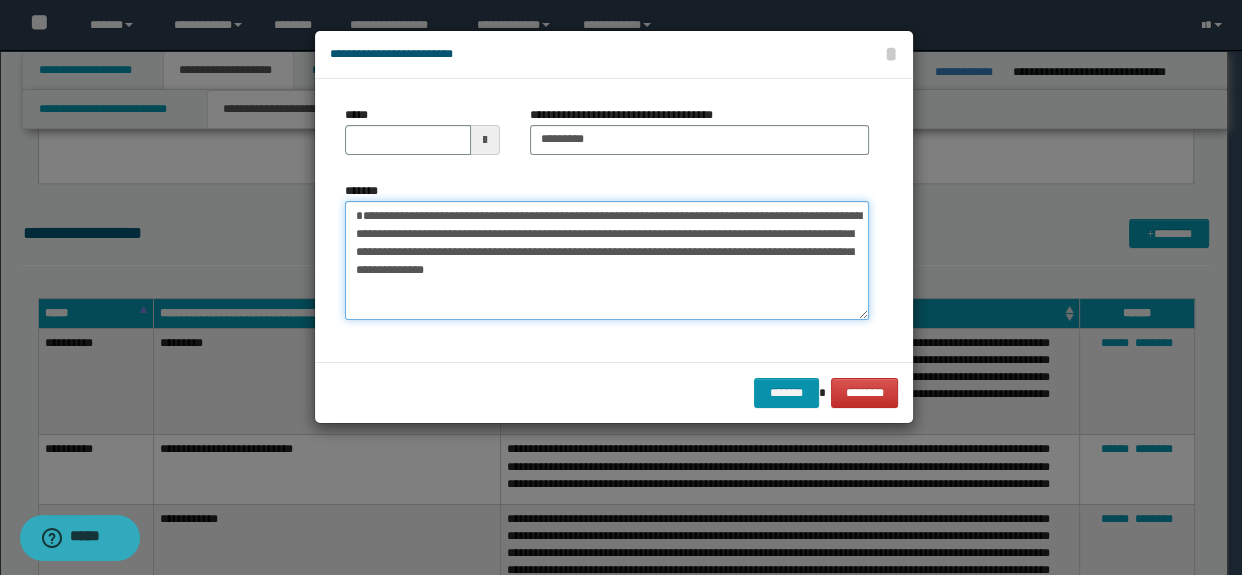type 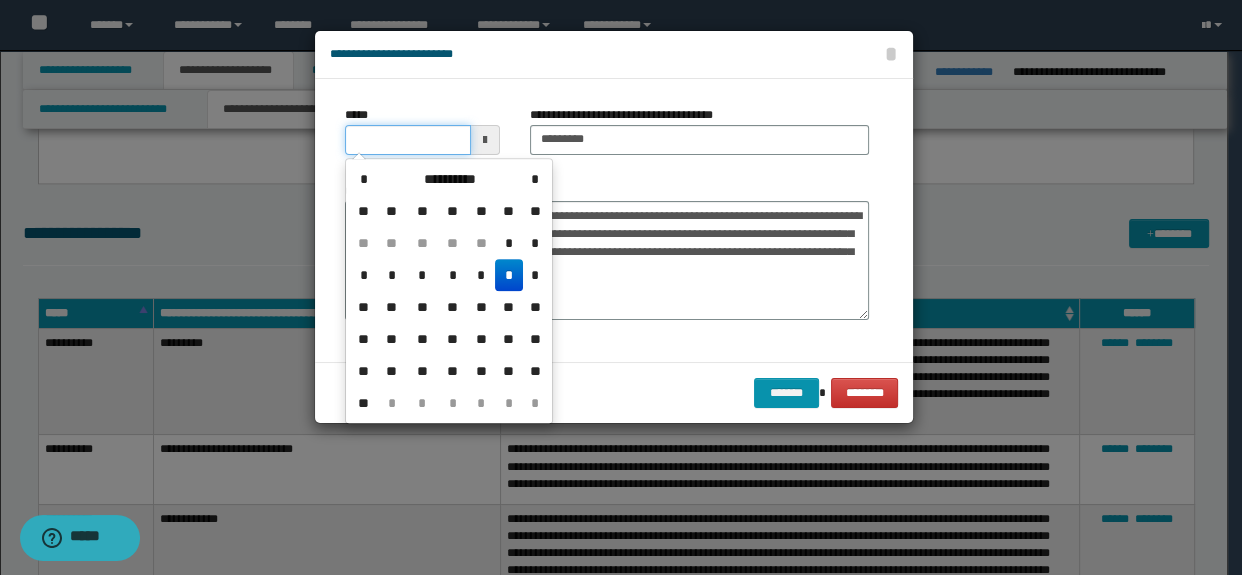 click on "*****" at bounding box center [408, 140] 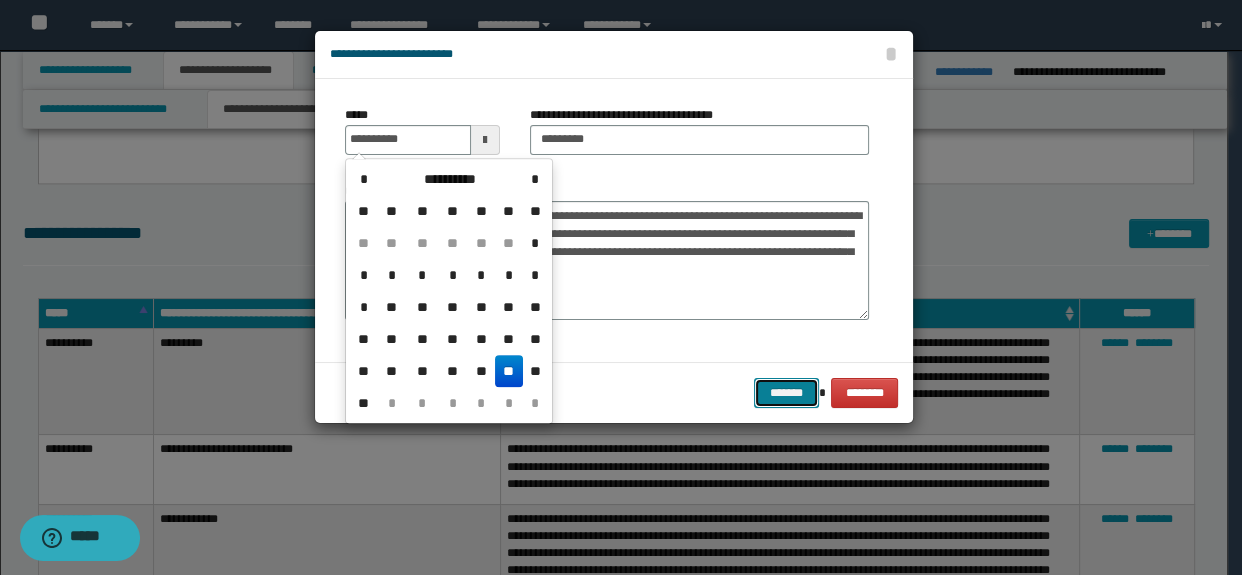 type on "**********" 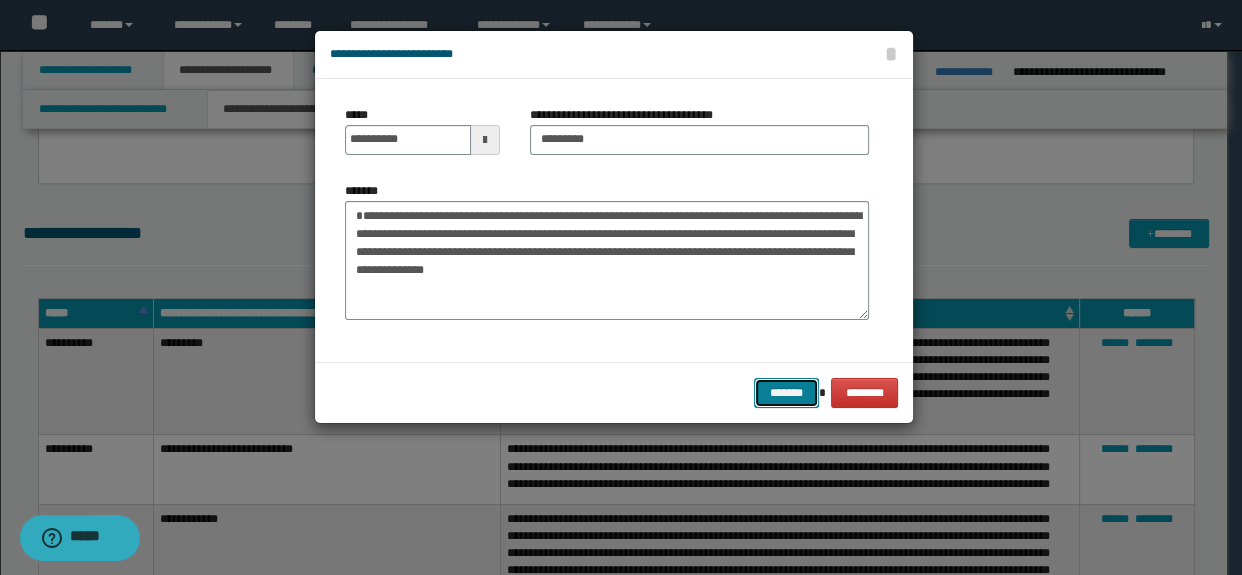 click on "*******" at bounding box center [786, 393] 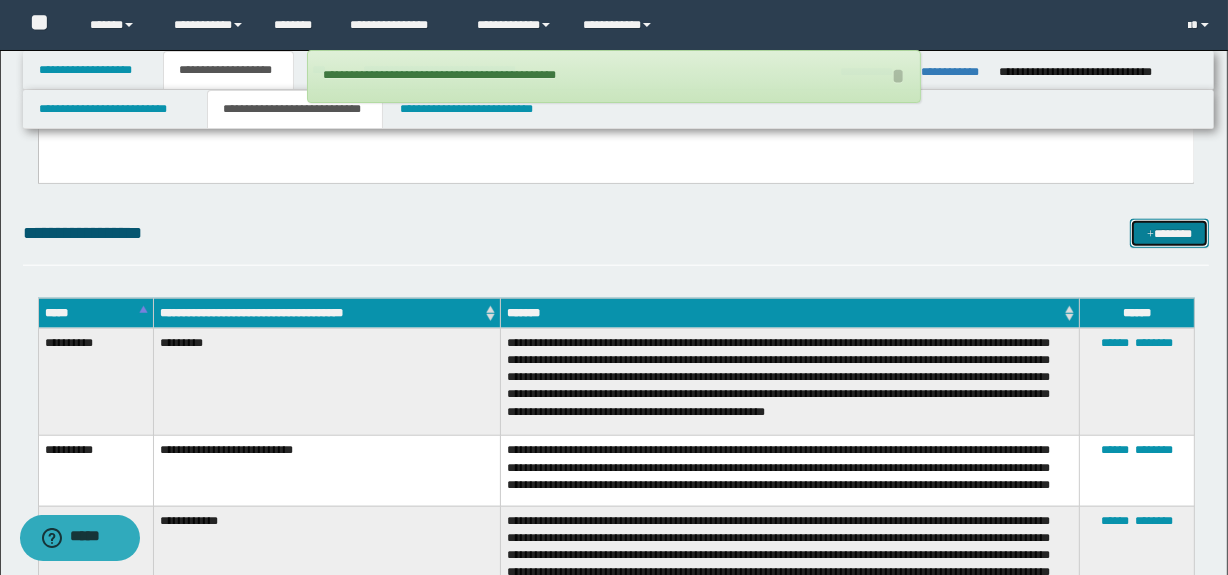 click on "*******" at bounding box center (1170, 234) 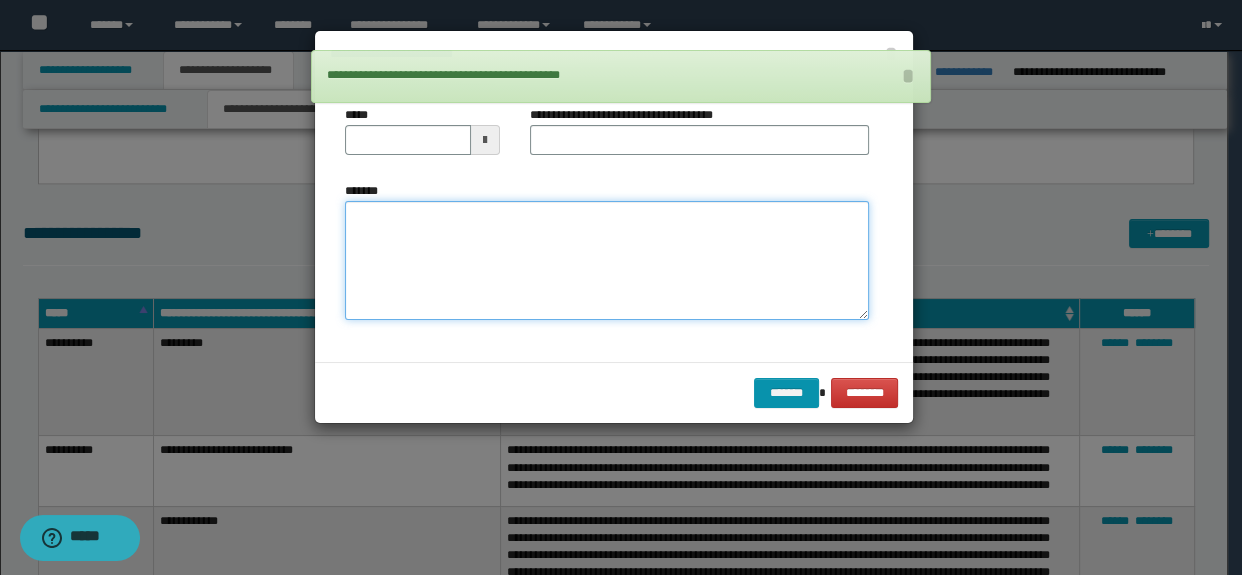 paste on "**********" 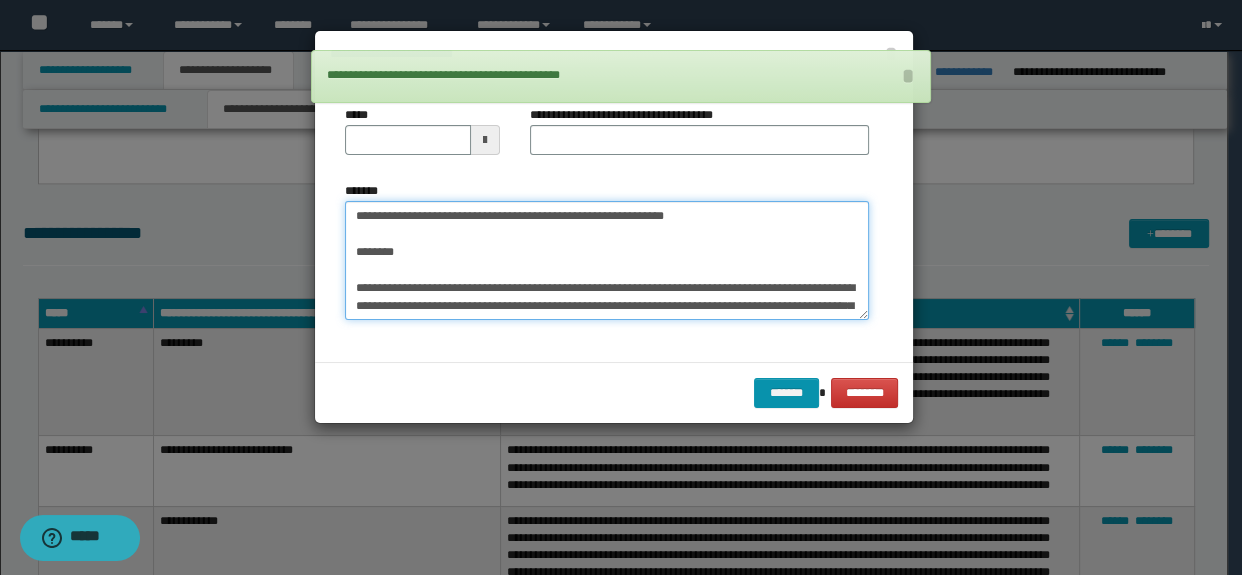 click on "*******" at bounding box center [607, 261] 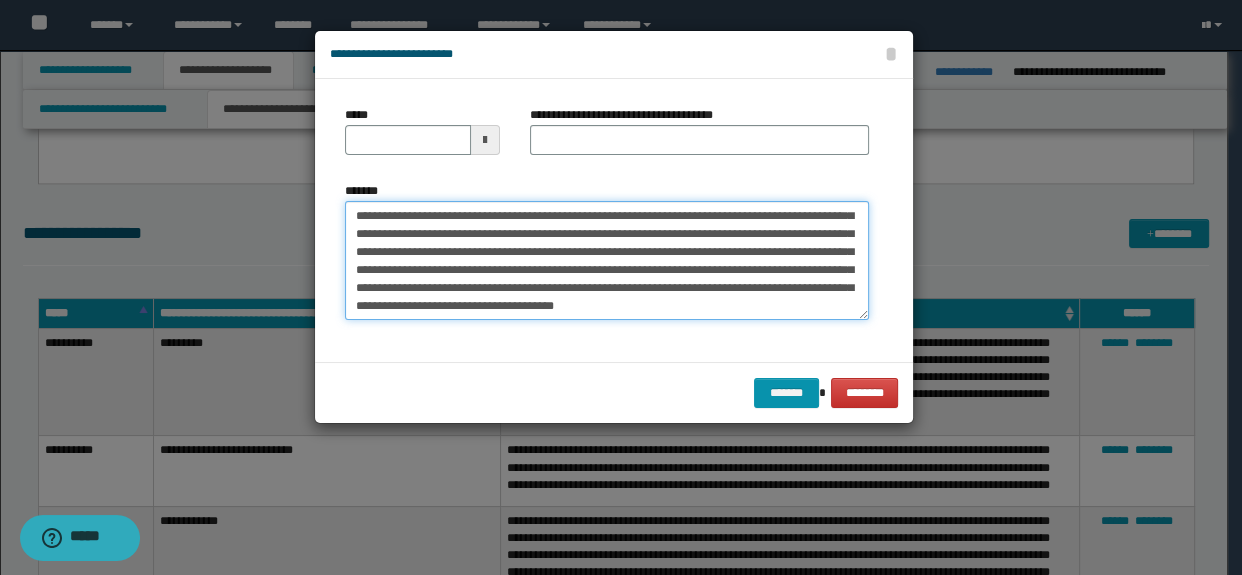 type on "**********" 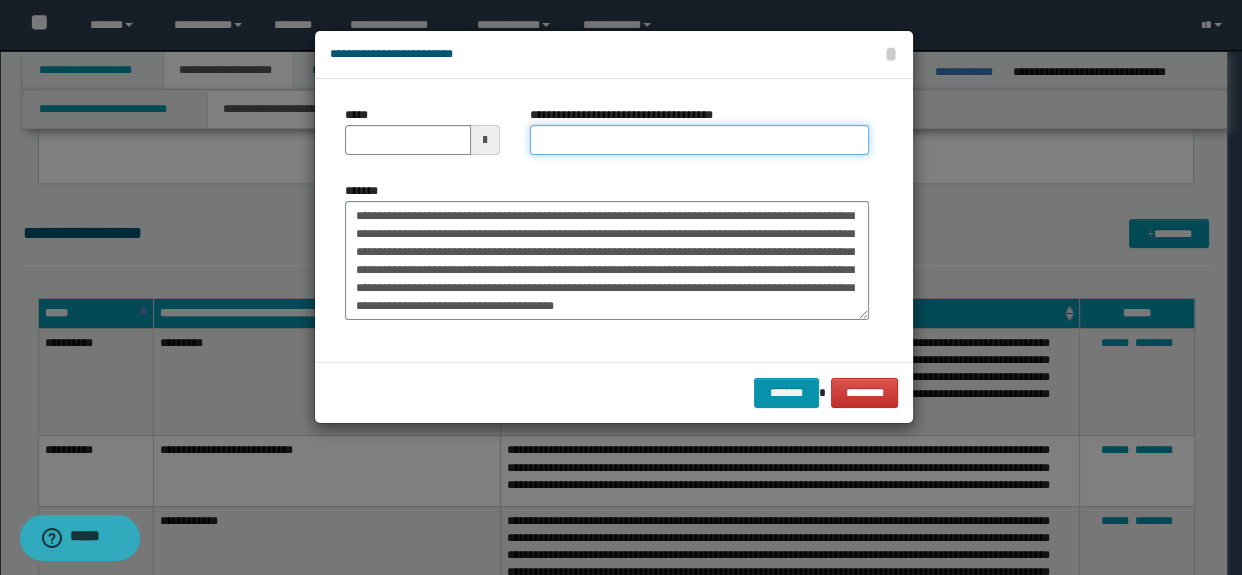 click on "**********" at bounding box center [700, 140] 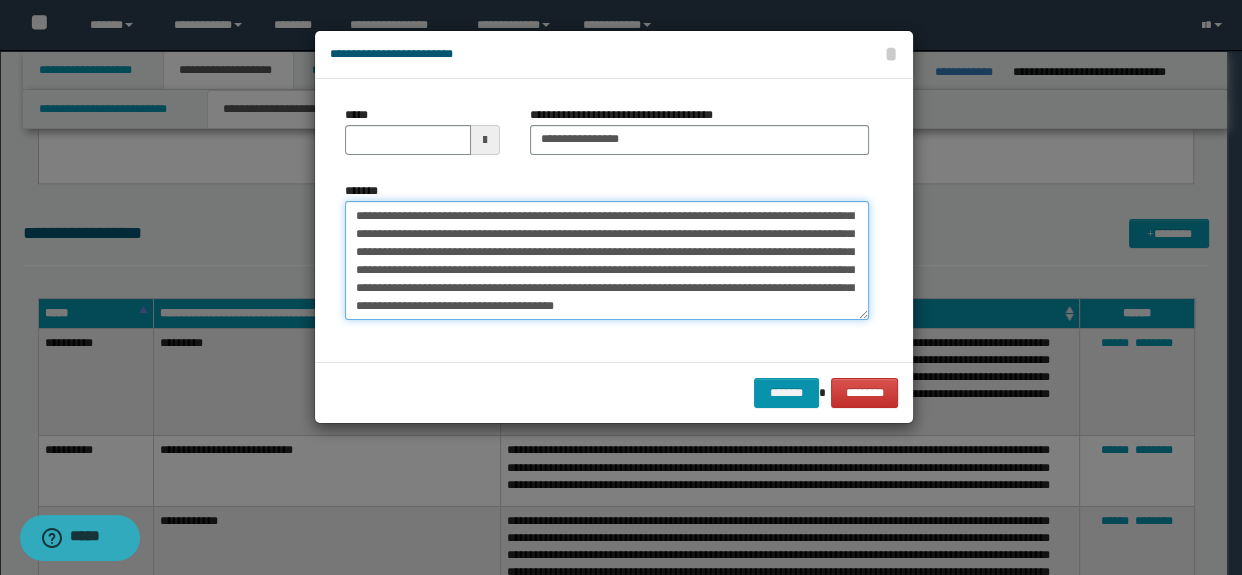 scroll, scrollTop: 0, scrollLeft: 0, axis: both 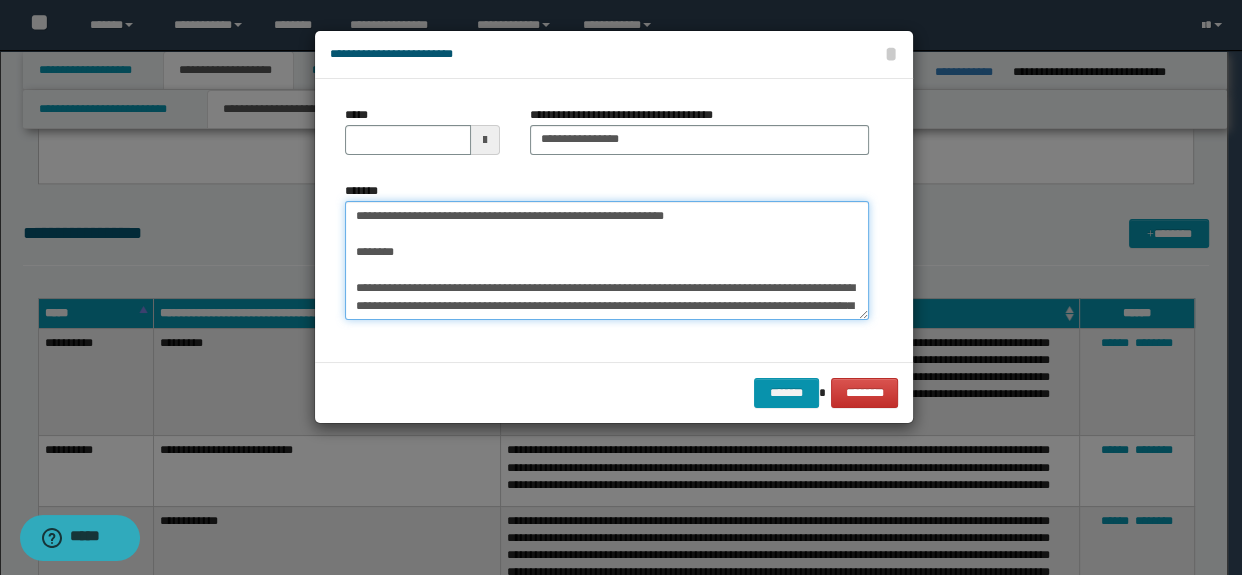 drag, startPoint x: 427, startPoint y: 275, endPoint x: 340, endPoint y: 202, distance: 113.56936 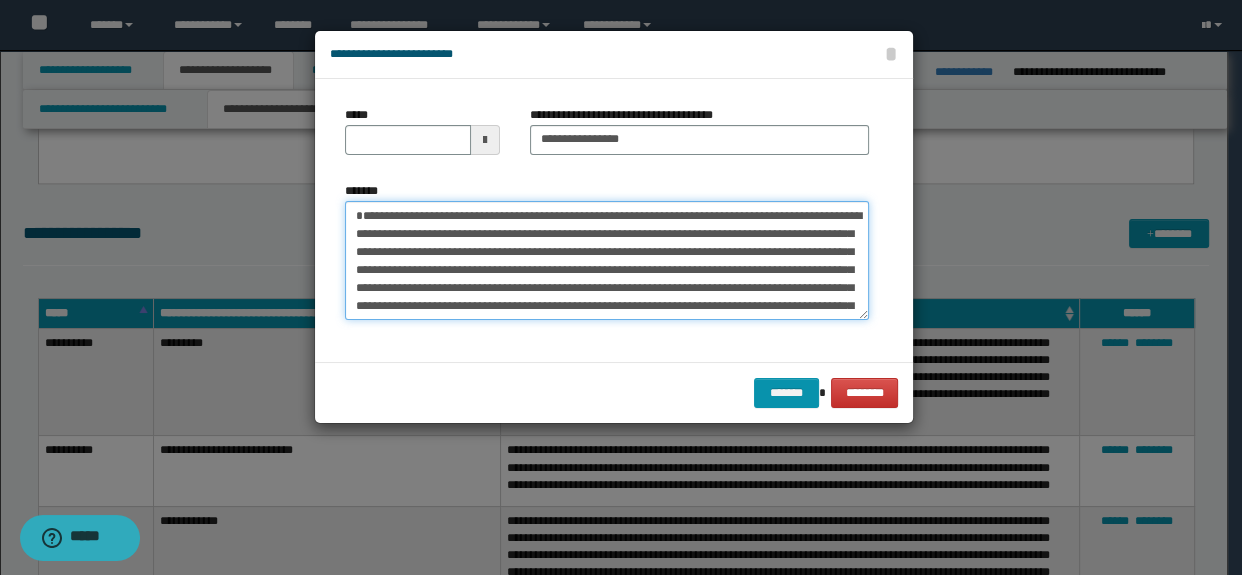 type 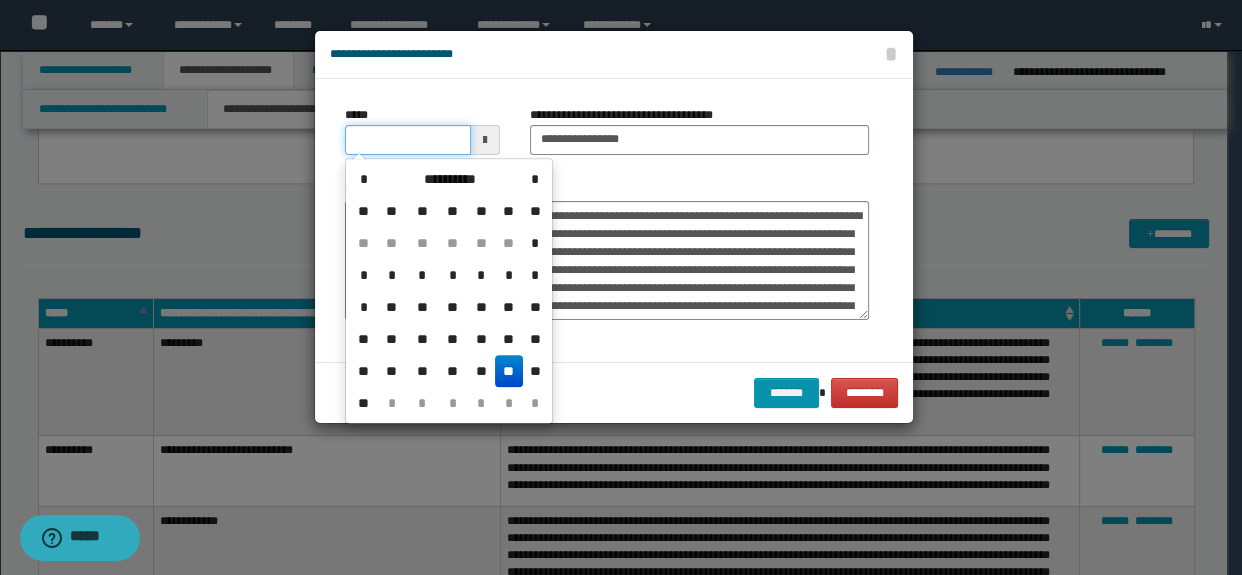 click on "*****" at bounding box center [408, 140] 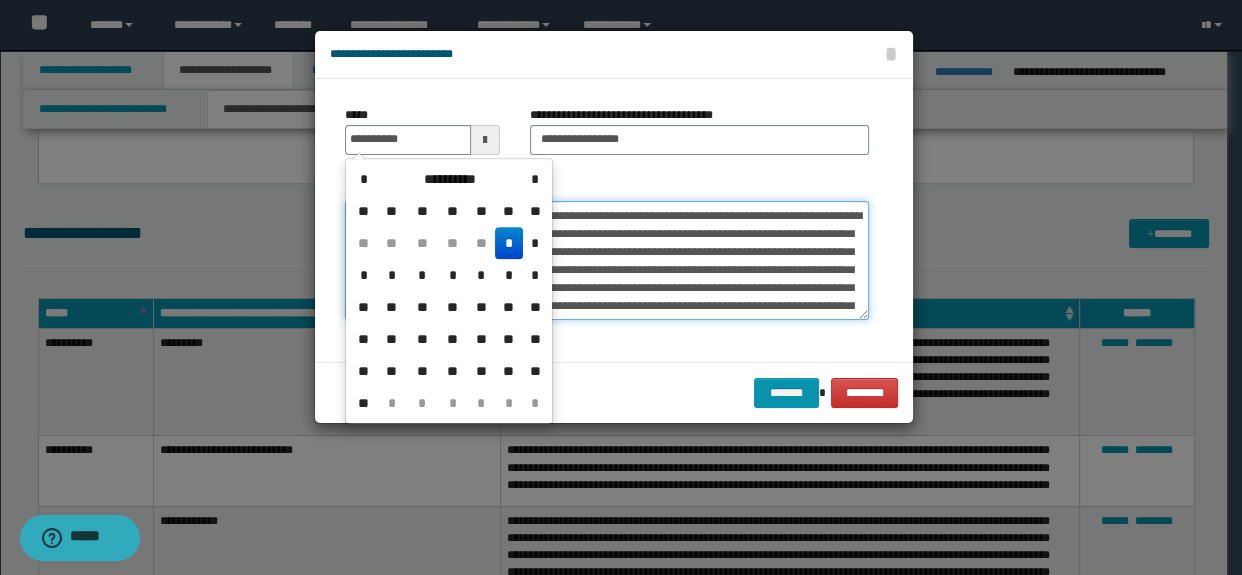 type on "**********" 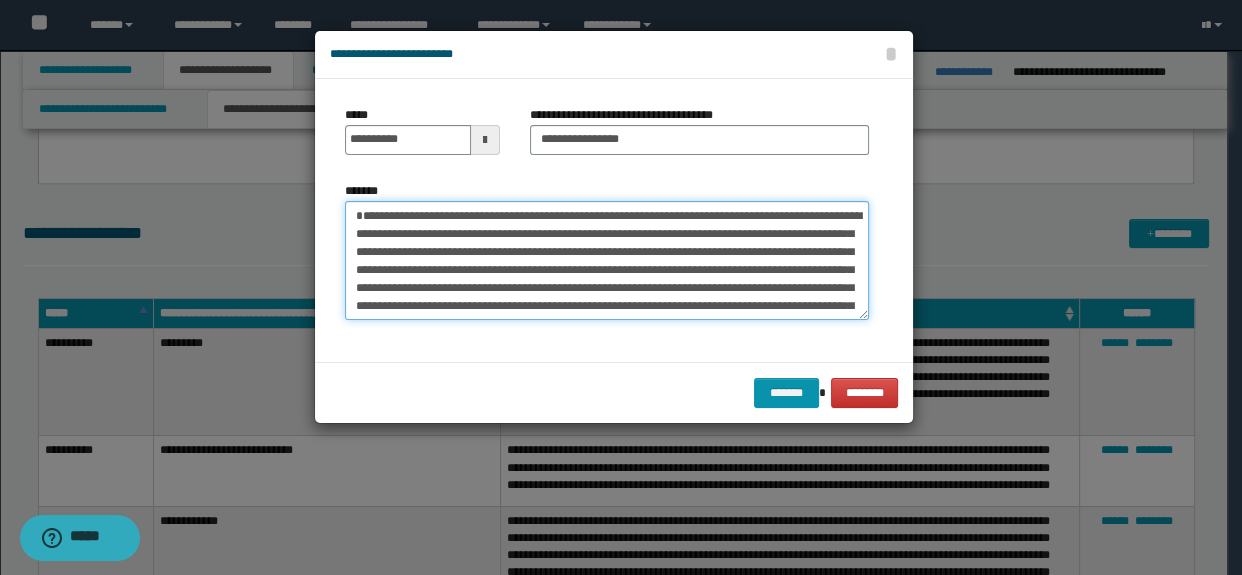 click on "*******" at bounding box center [607, 261] 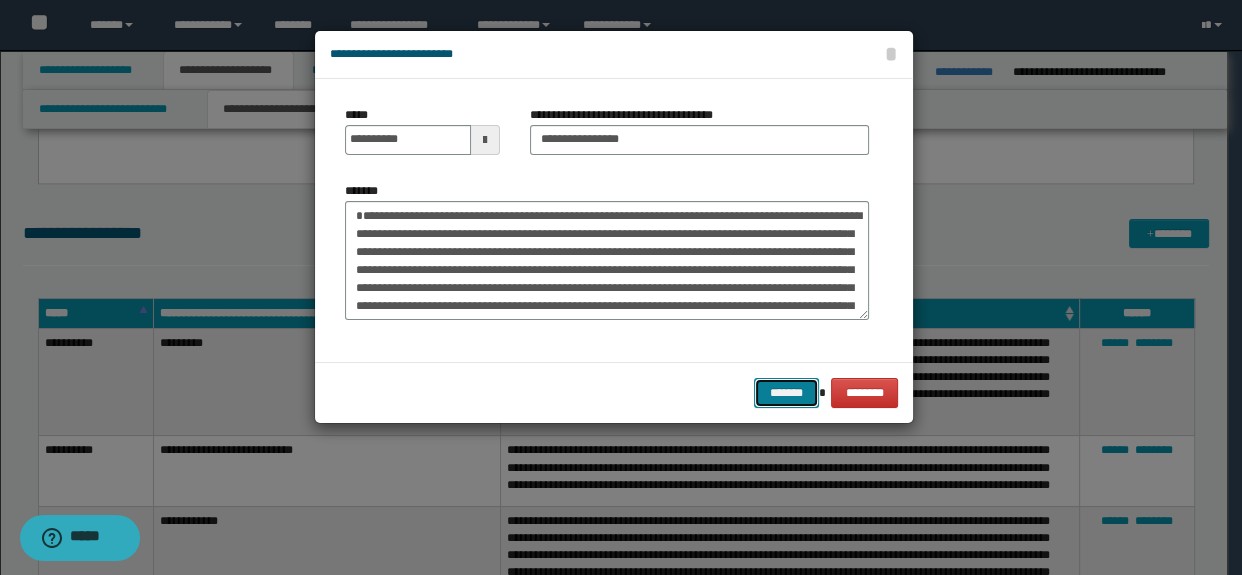 click on "*******" at bounding box center [786, 393] 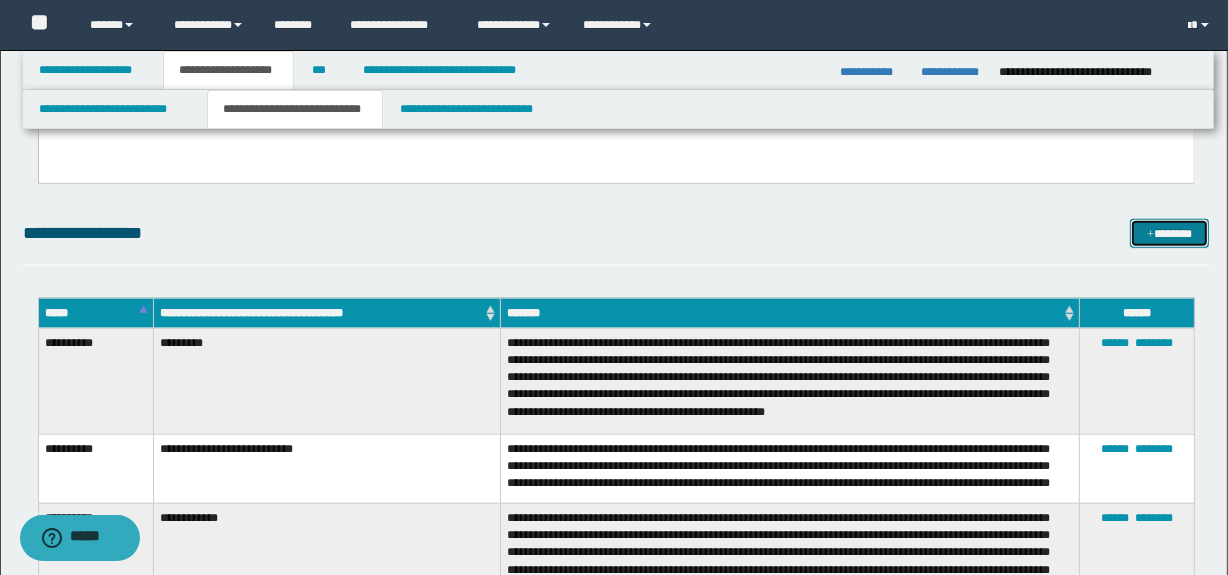 click on "*******" at bounding box center [1170, 234] 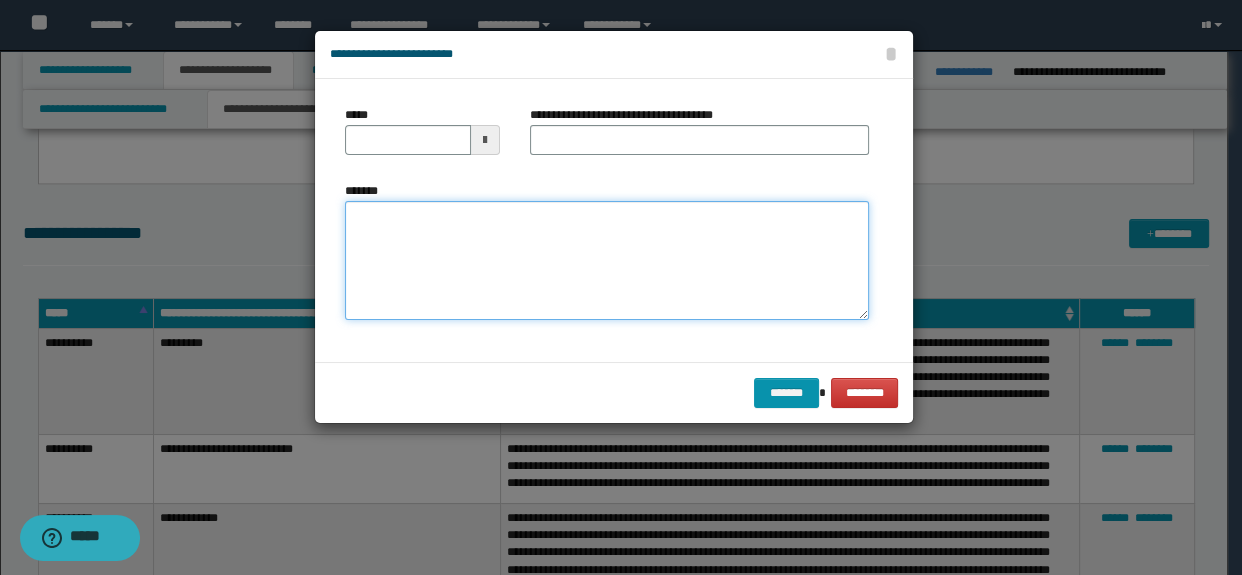 click on "*******" at bounding box center [607, 261] 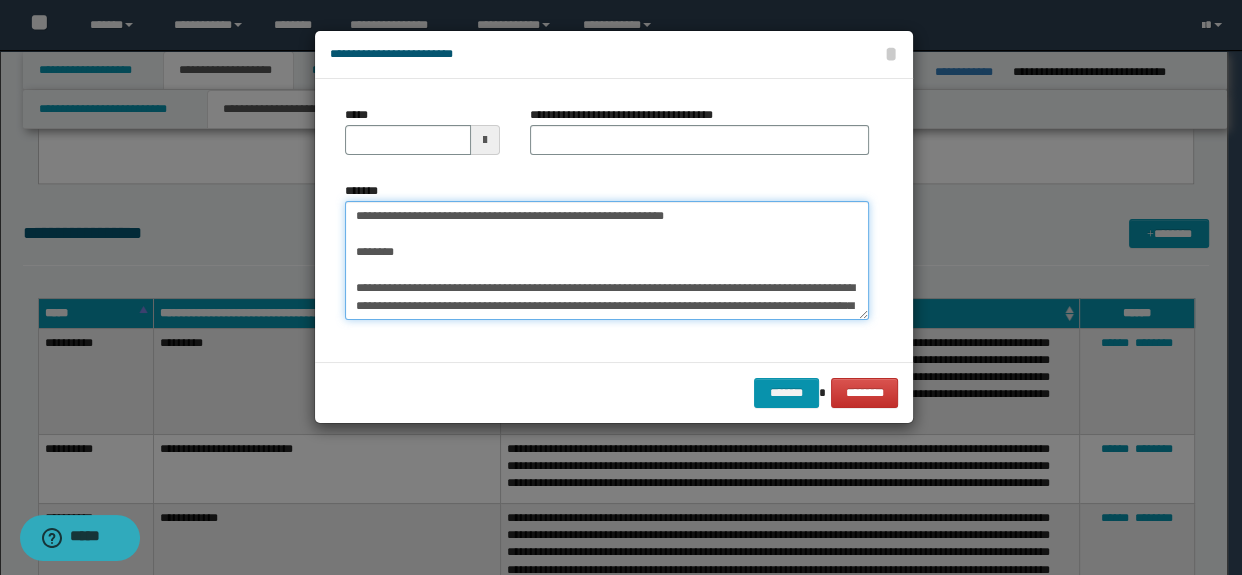 scroll, scrollTop: 84, scrollLeft: 0, axis: vertical 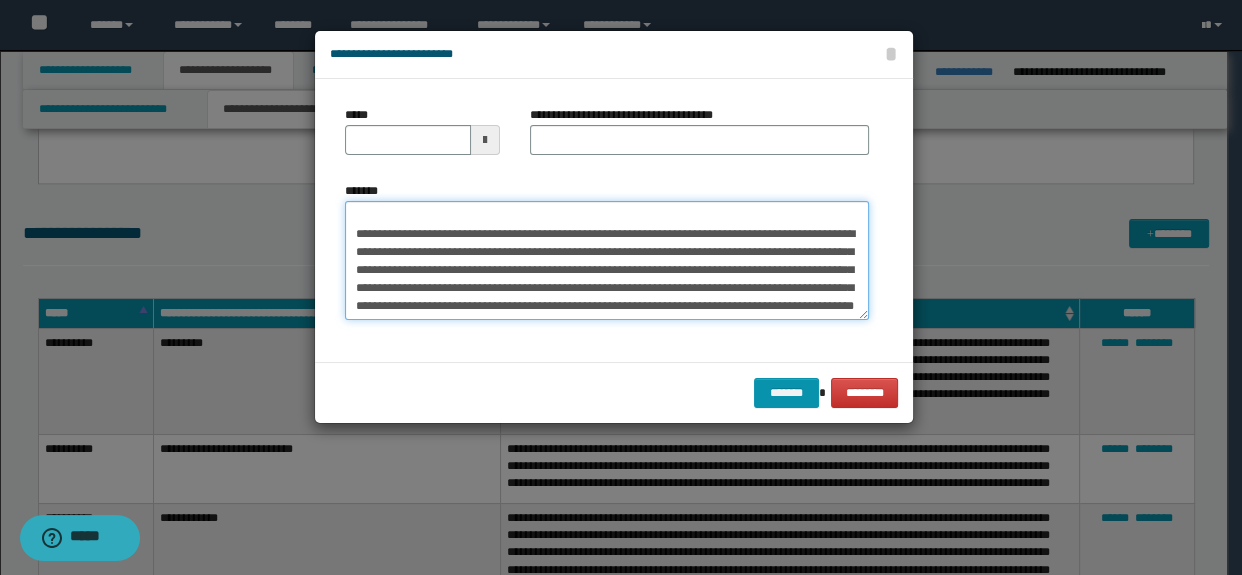 type on "**********" 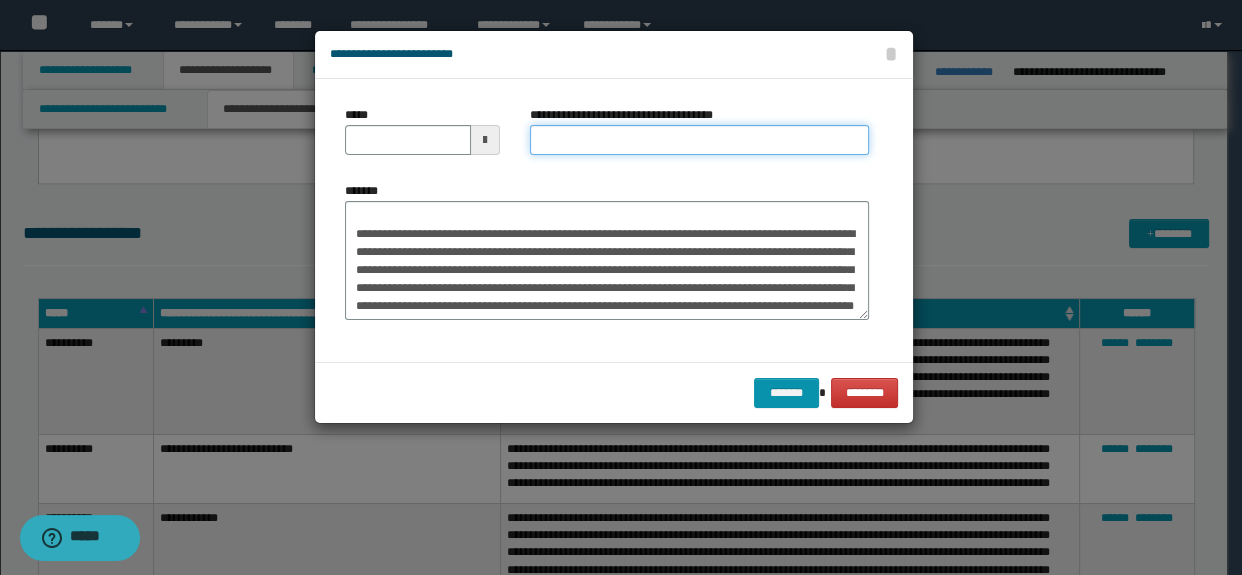 click on "**********" at bounding box center (700, 140) 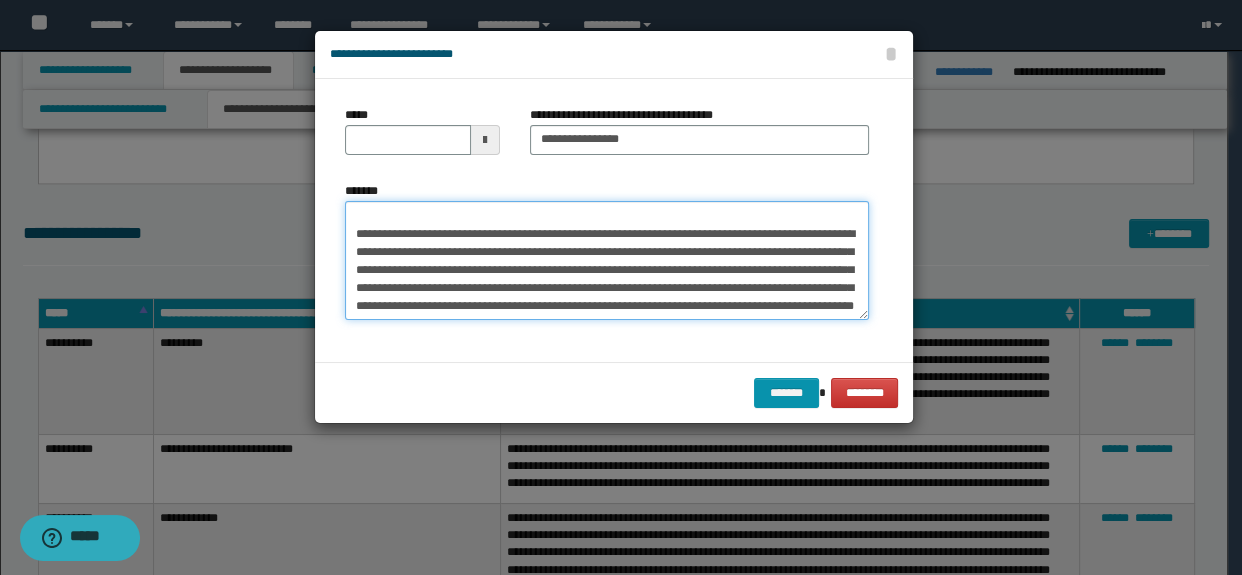 scroll, scrollTop: 0, scrollLeft: 0, axis: both 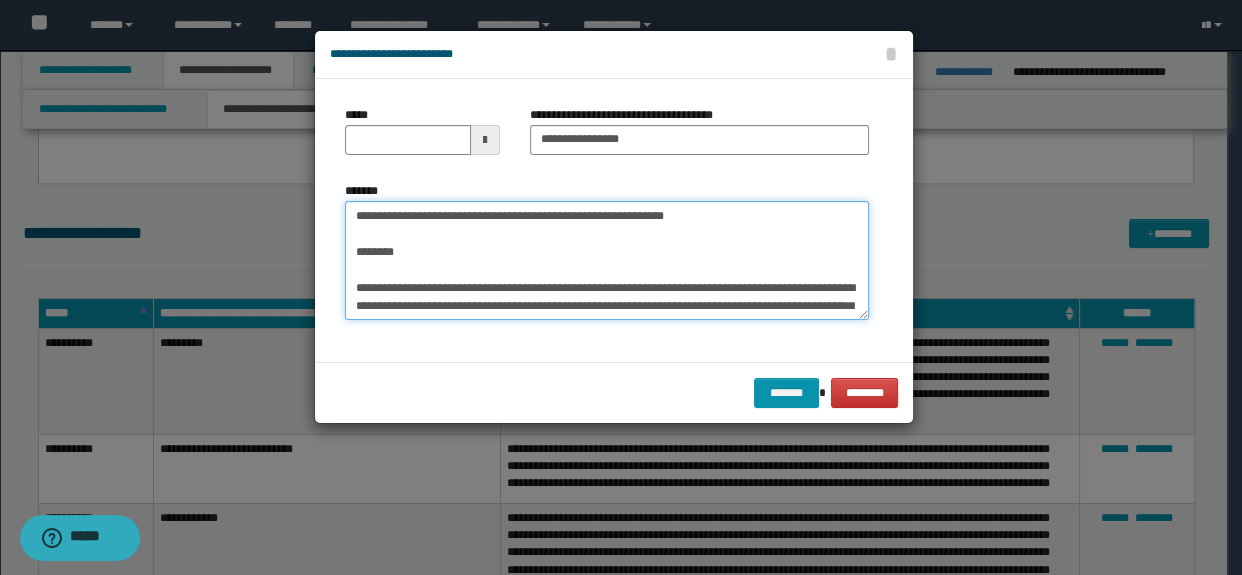 drag, startPoint x: 451, startPoint y: 260, endPoint x: 267, endPoint y: 191, distance: 196.51208 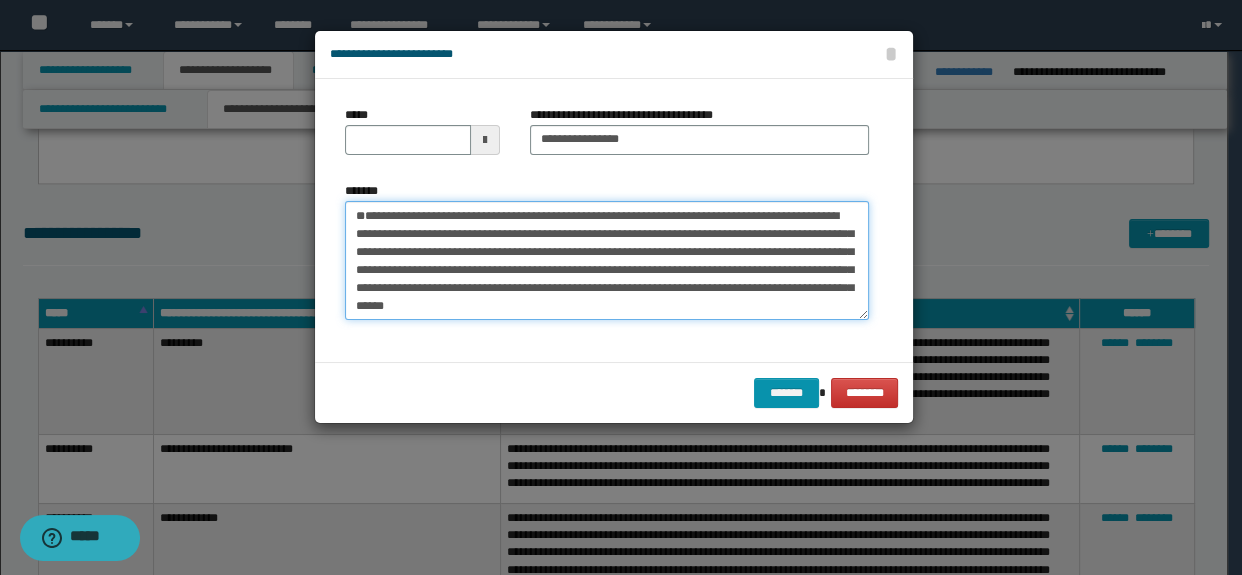 type 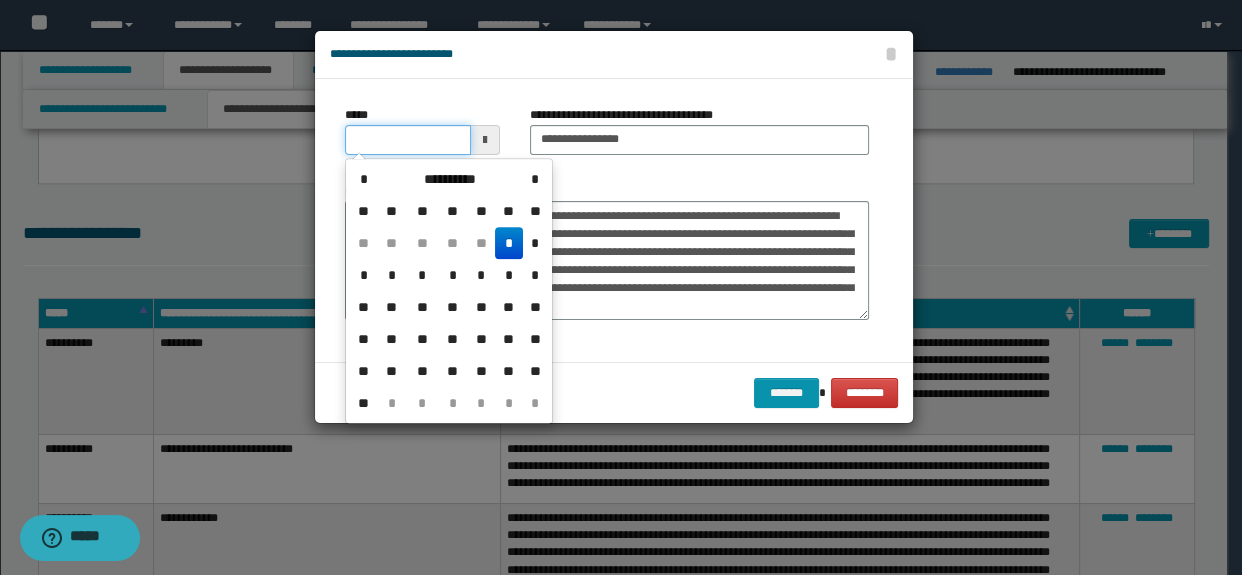 click on "*****" at bounding box center [408, 140] 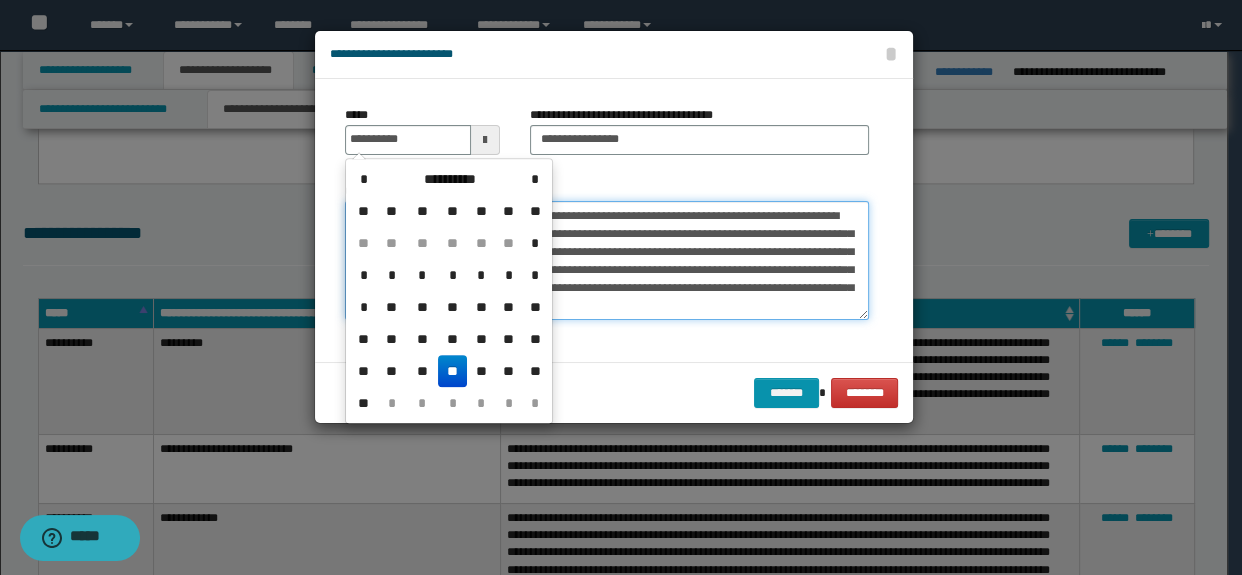 type on "**********" 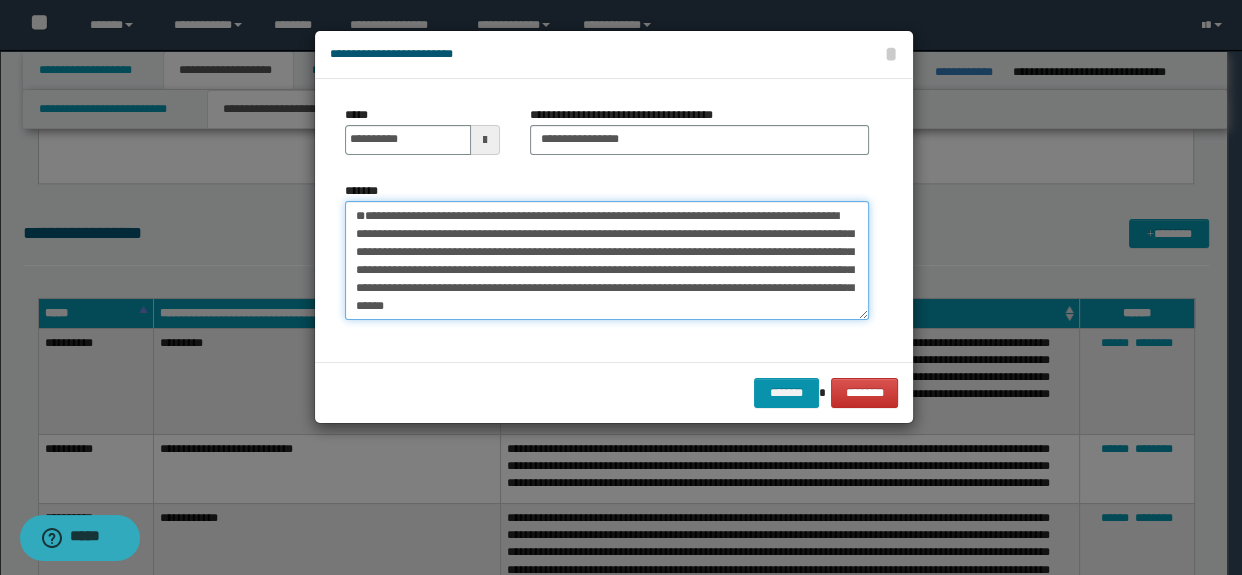 click on "**********" at bounding box center (607, 261) 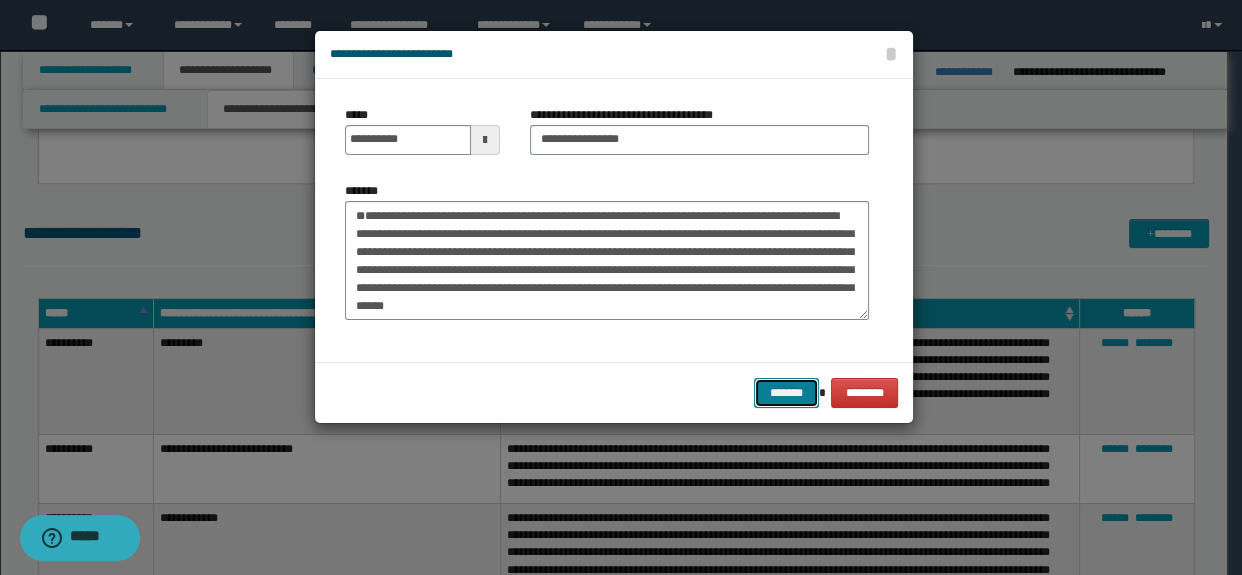 click on "*******" at bounding box center (786, 393) 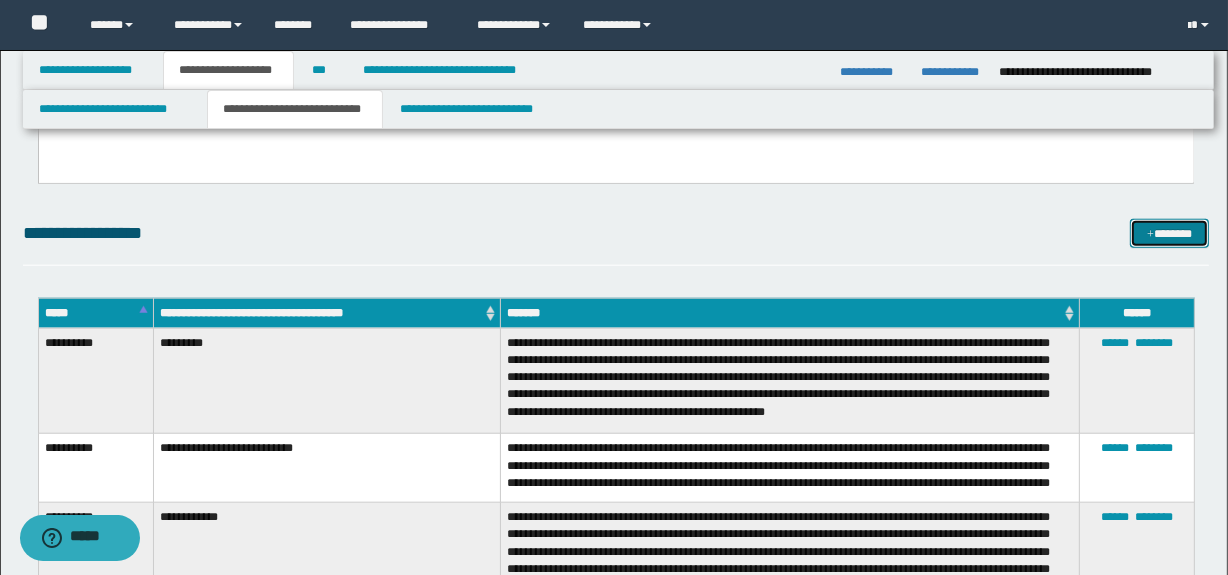 click on "*******" at bounding box center [1170, 234] 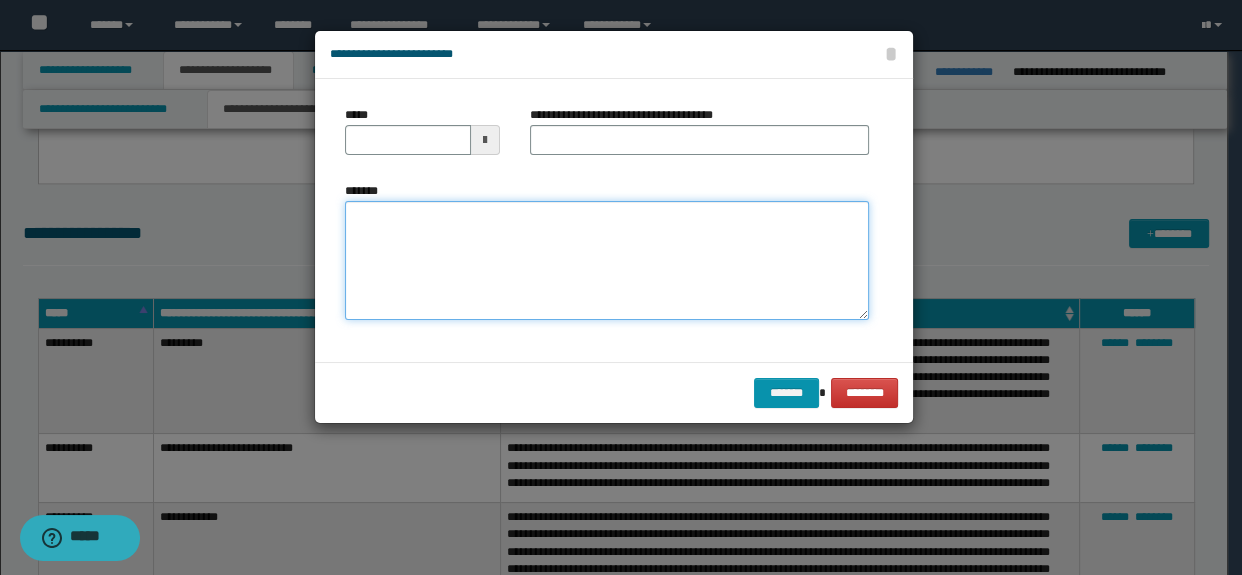 click on "*******" at bounding box center (607, 261) 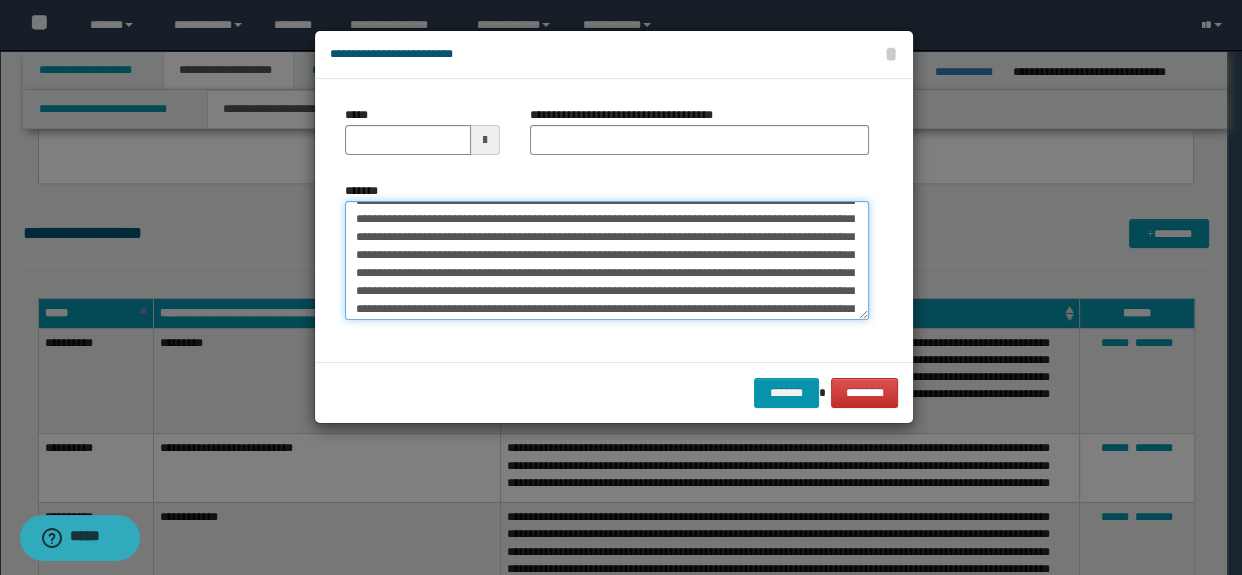 scroll, scrollTop: 0, scrollLeft: 0, axis: both 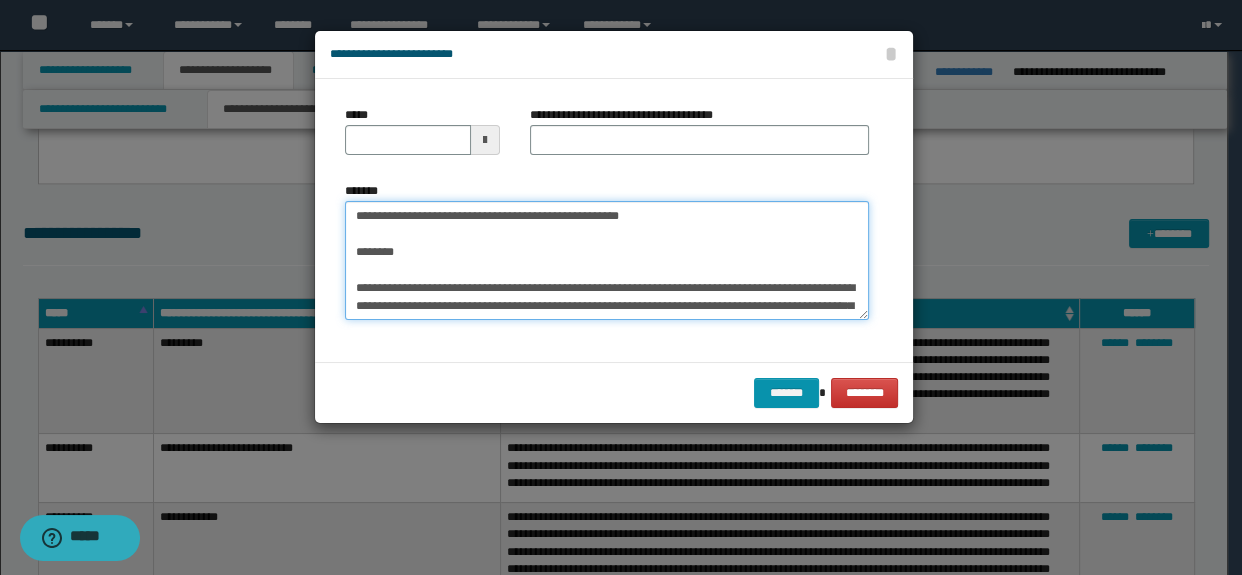 drag, startPoint x: 469, startPoint y: 260, endPoint x: 330, endPoint y: 200, distance: 151.39684 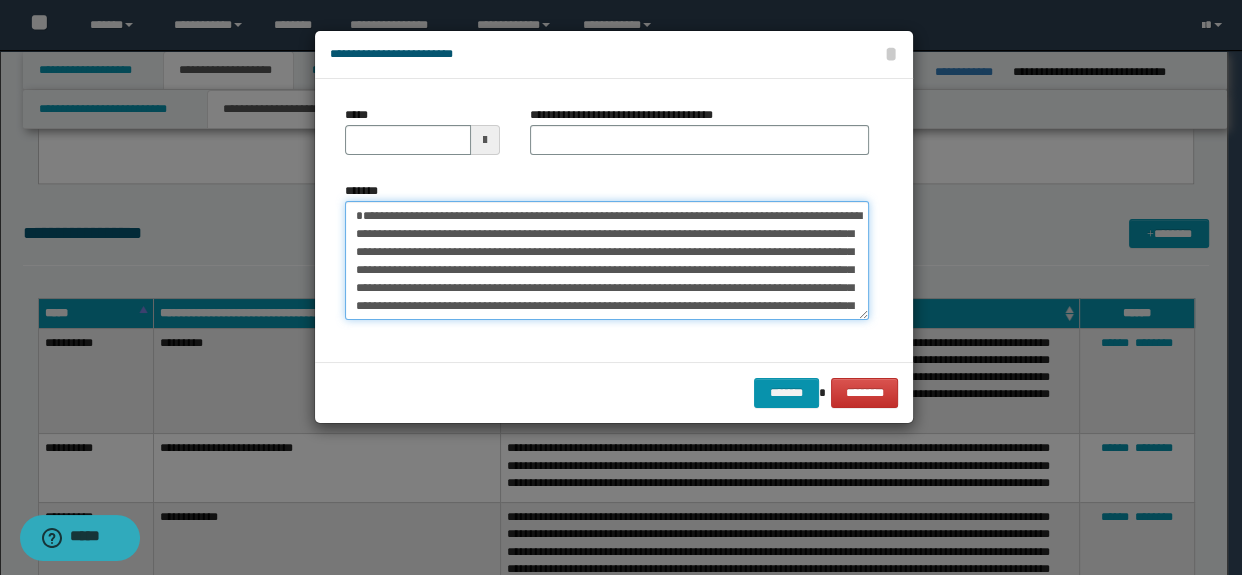 type 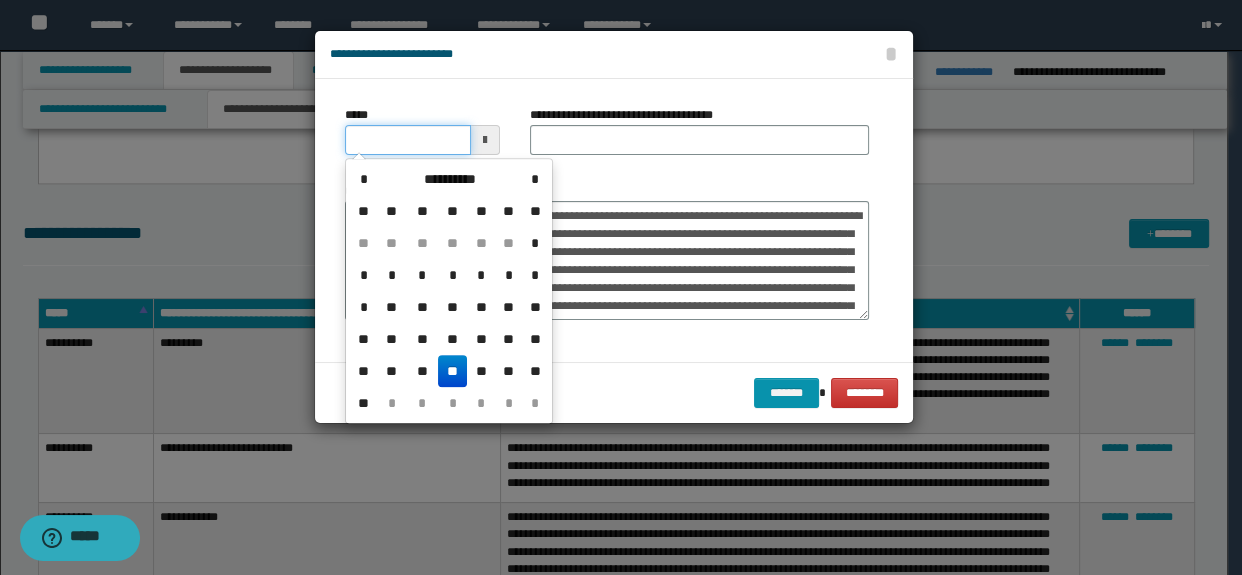 click on "*****" at bounding box center [408, 140] 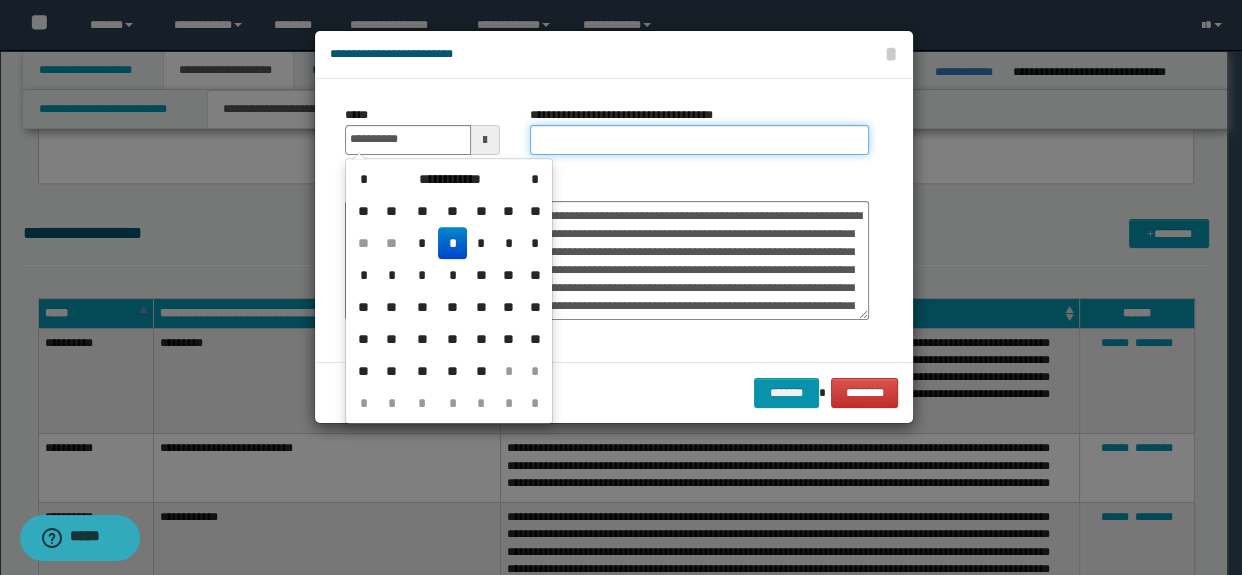 type on "**********" 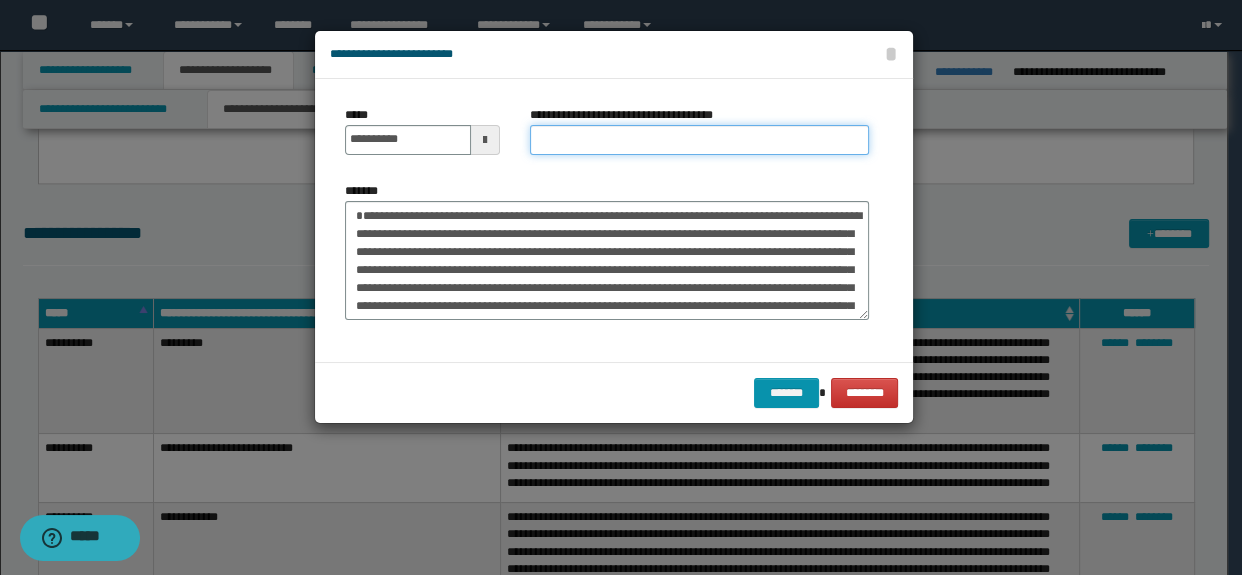 click on "**********" at bounding box center [700, 140] 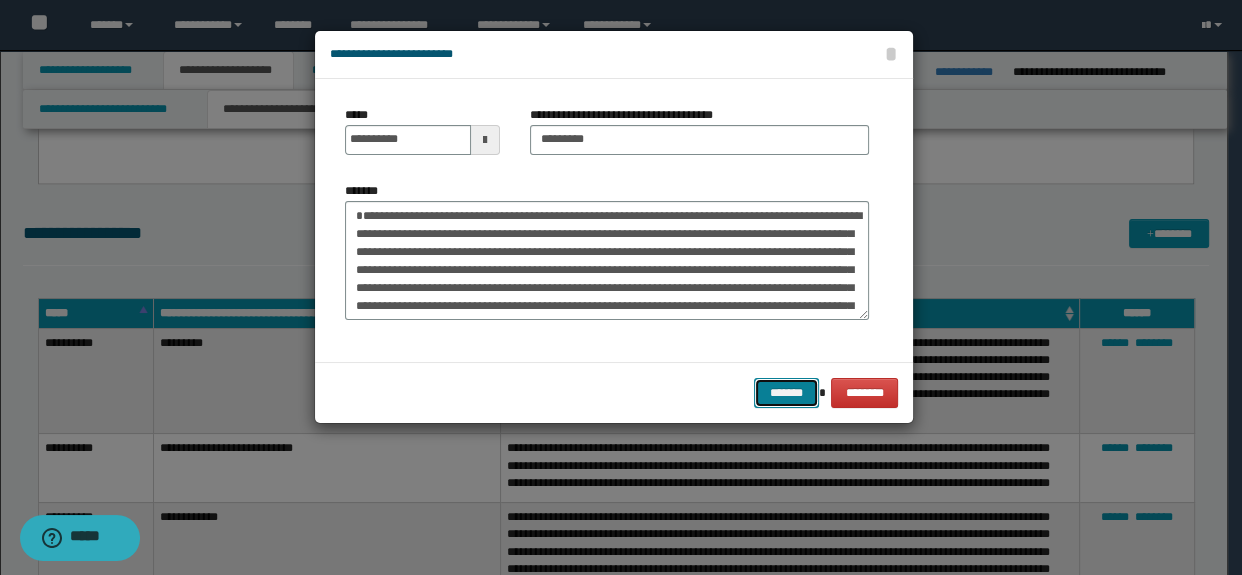 click on "*******" at bounding box center (786, 393) 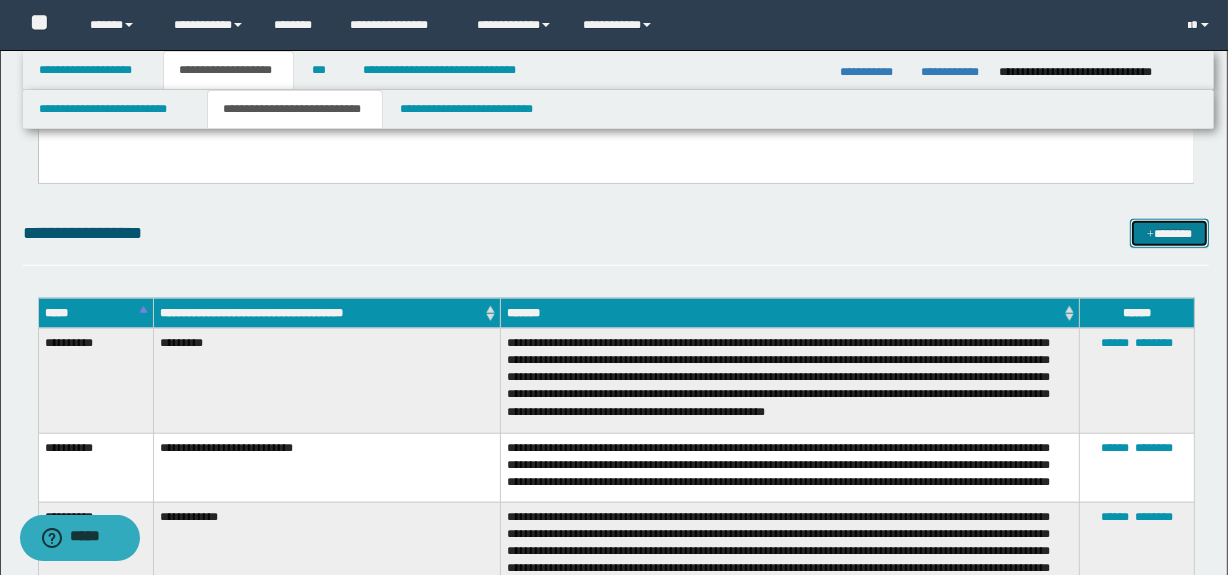 click on "*******" at bounding box center (1170, 234) 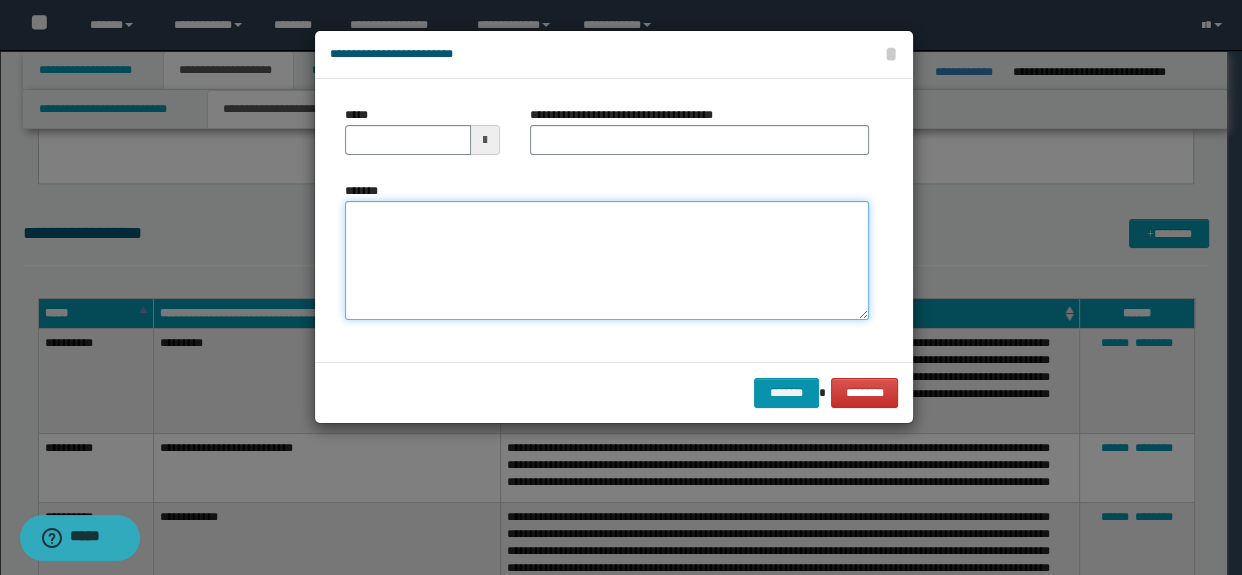 click on "*******" at bounding box center (607, 261) 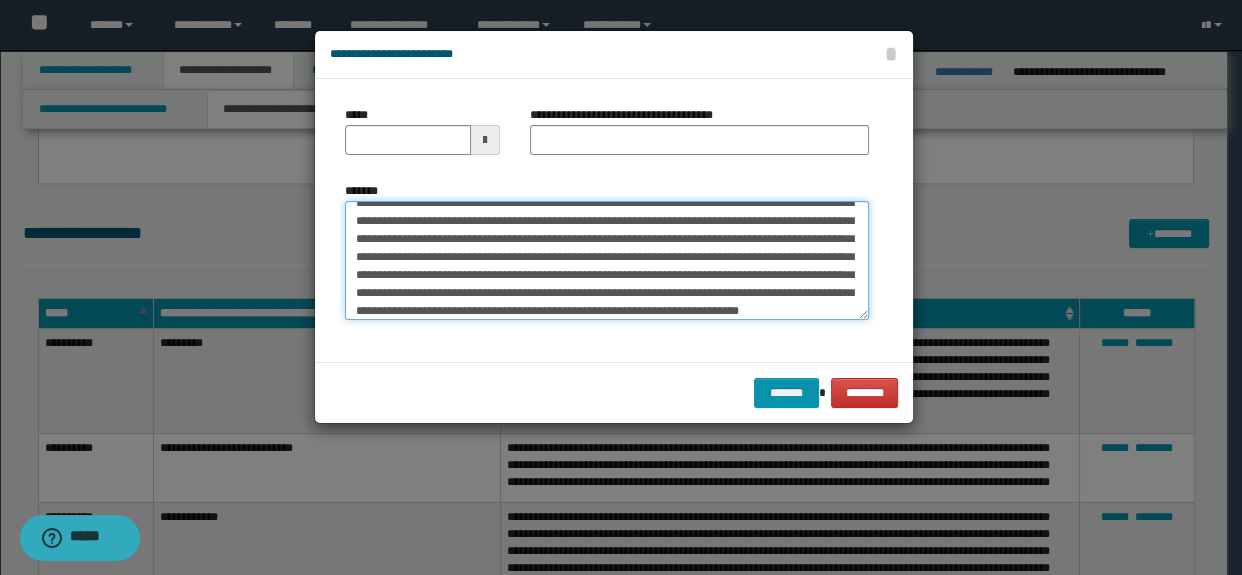 scroll, scrollTop: 0, scrollLeft: 0, axis: both 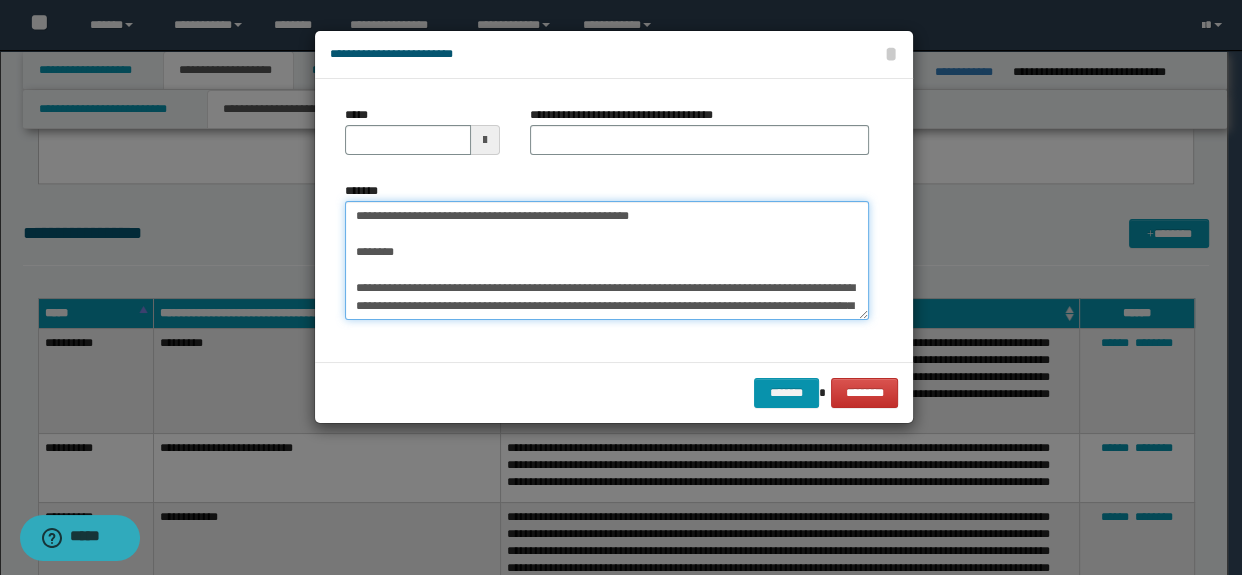 drag, startPoint x: 447, startPoint y: 257, endPoint x: 334, endPoint y: 195, distance: 128.89143 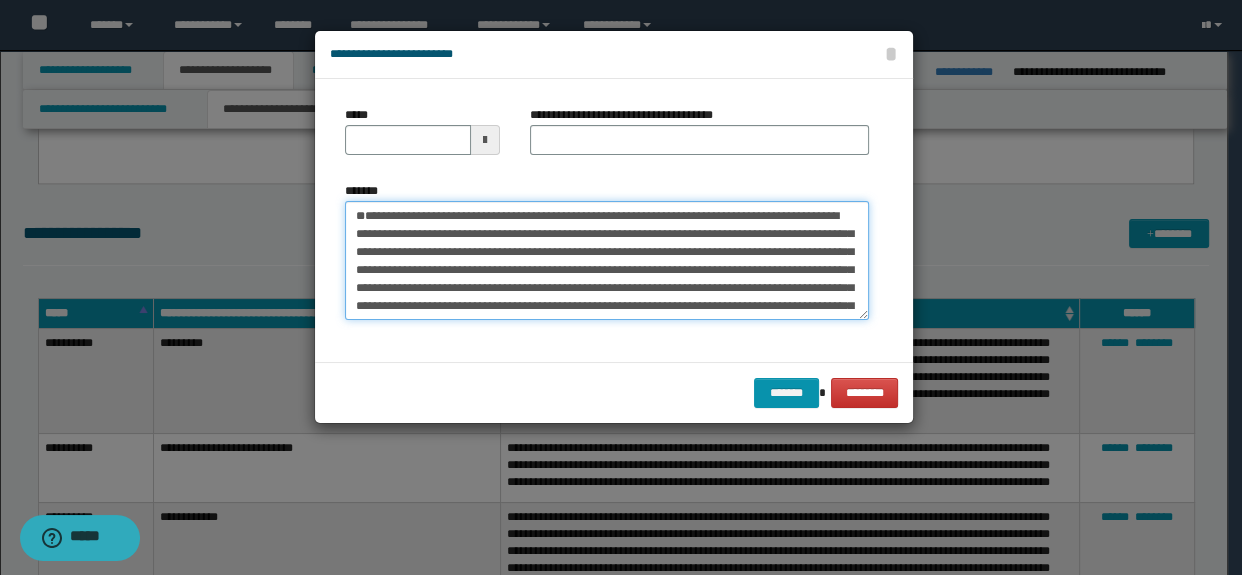 type 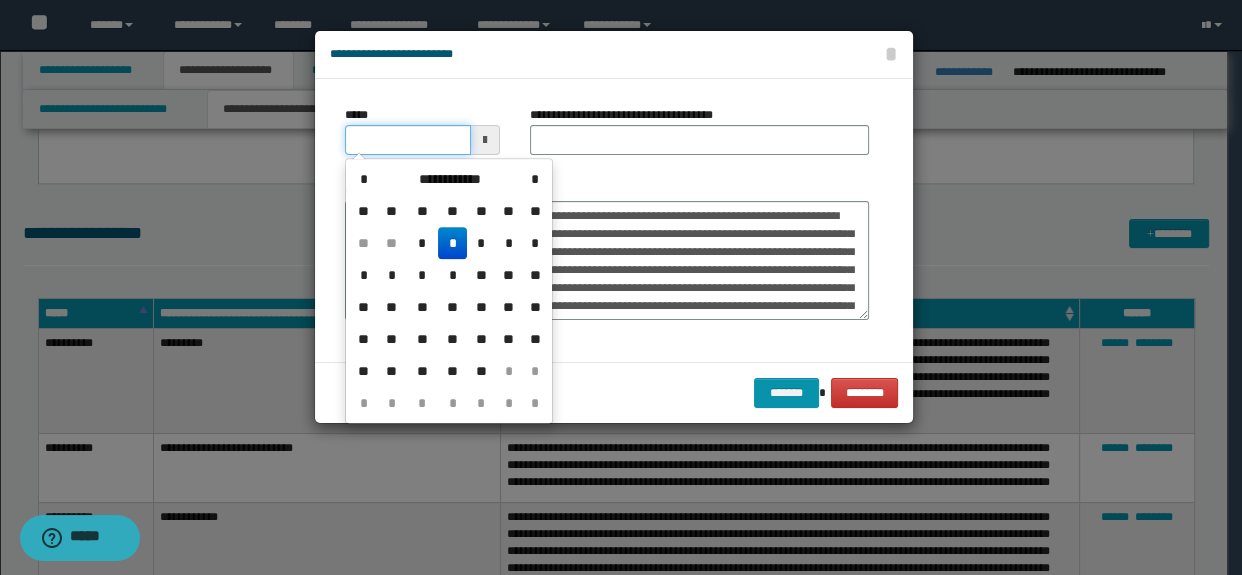 click on "*****" at bounding box center [408, 140] 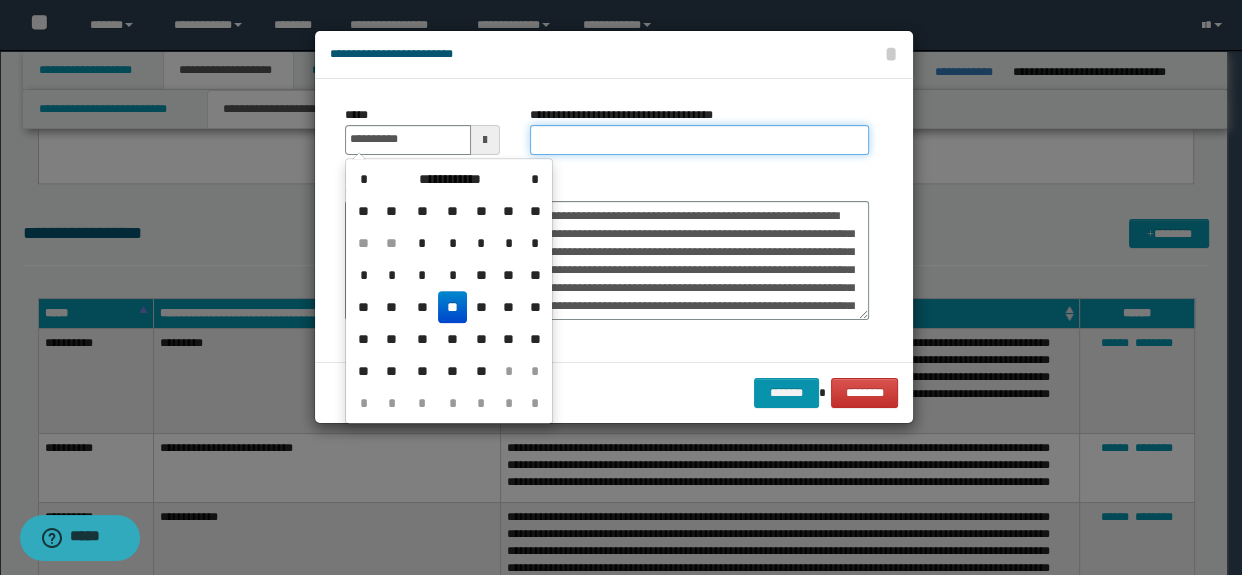 type on "**********" 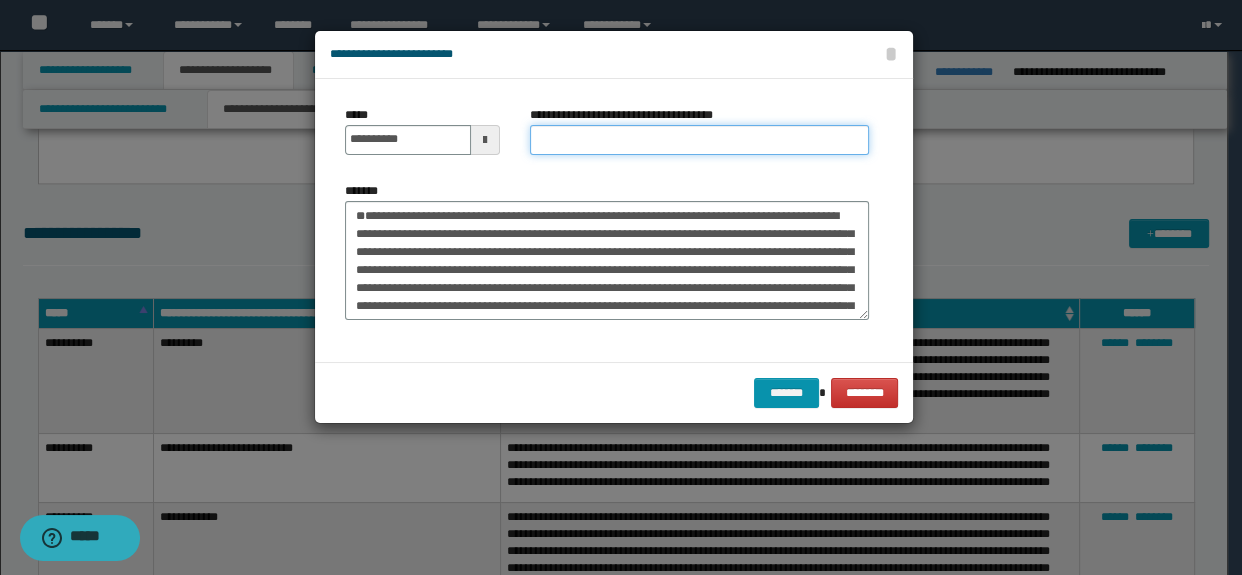 click on "**********" at bounding box center (700, 140) 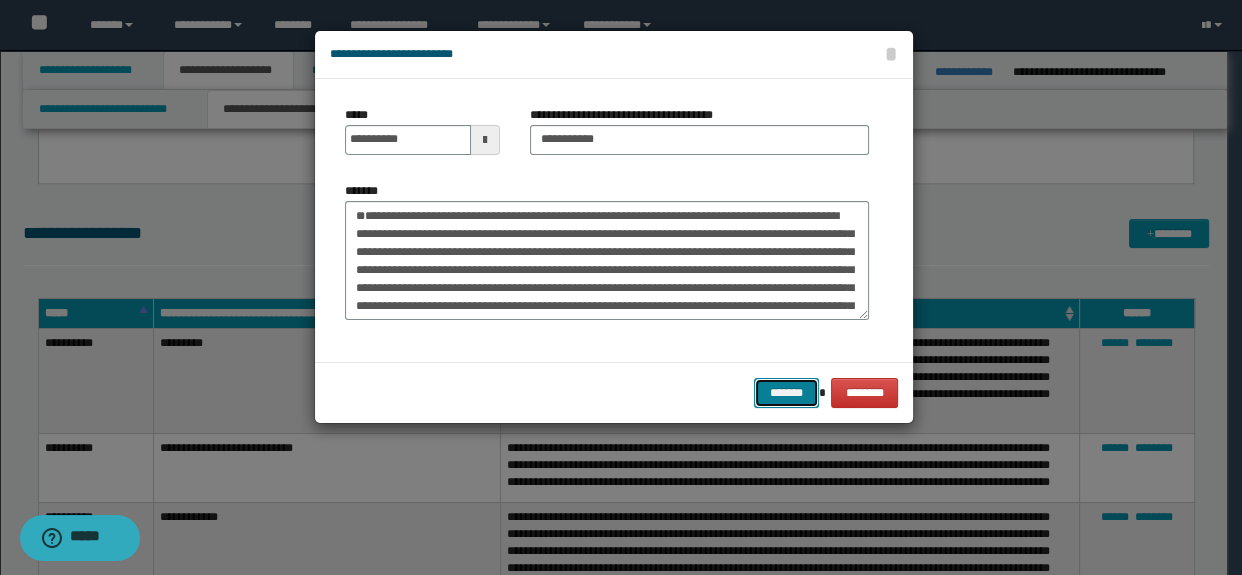 click on "*******" at bounding box center (786, 393) 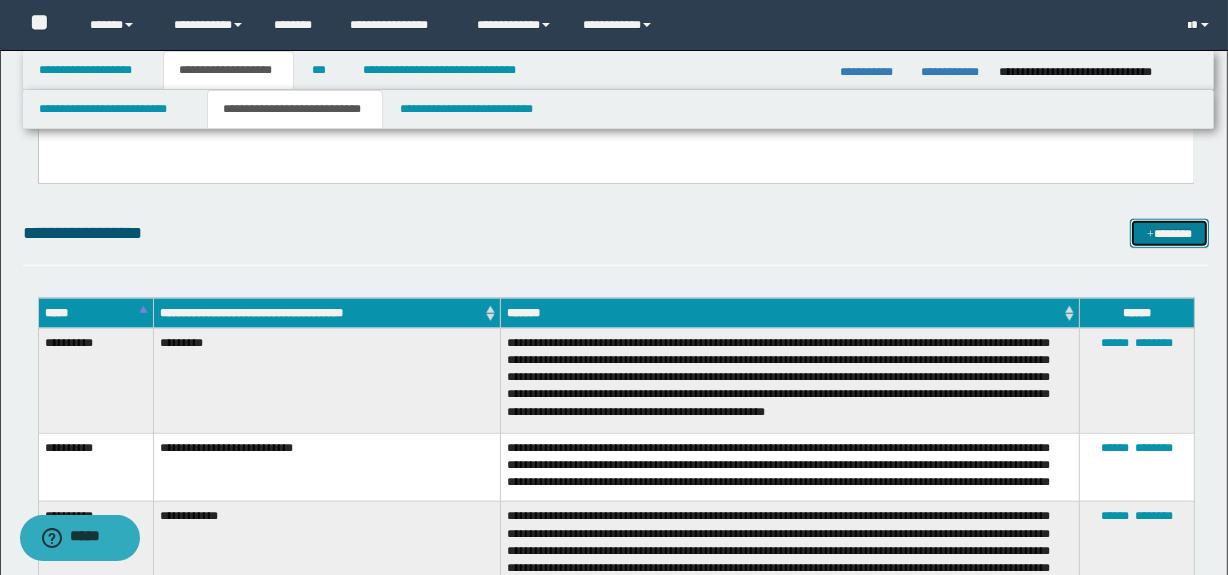 click on "*******" at bounding box center [1170, 234] 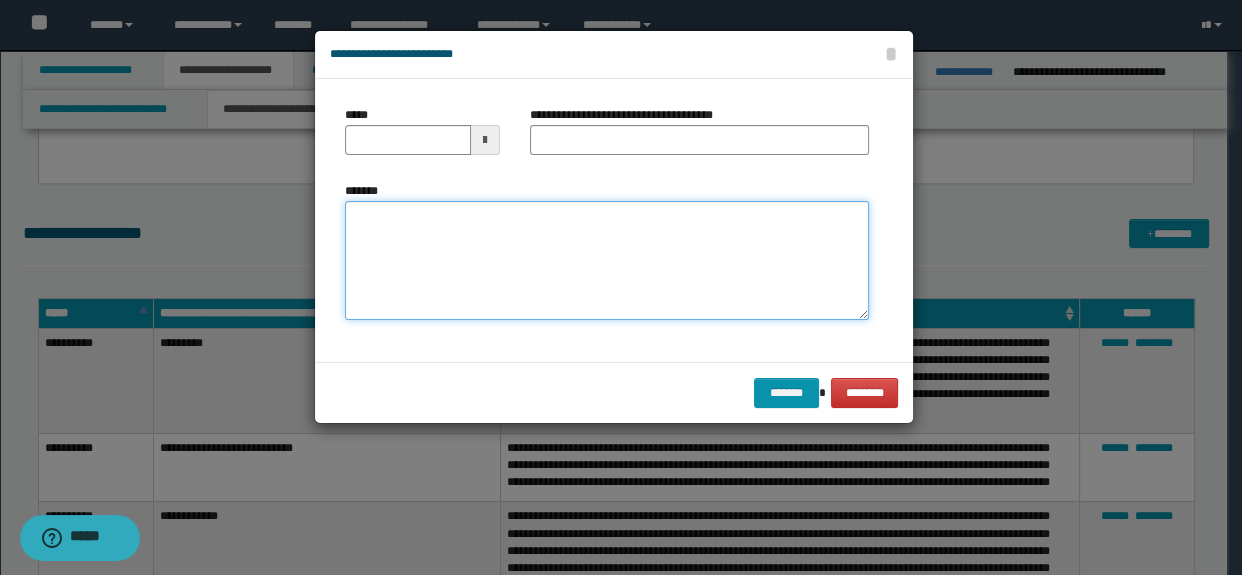 click on "*******" at bounding box center [607, 261] 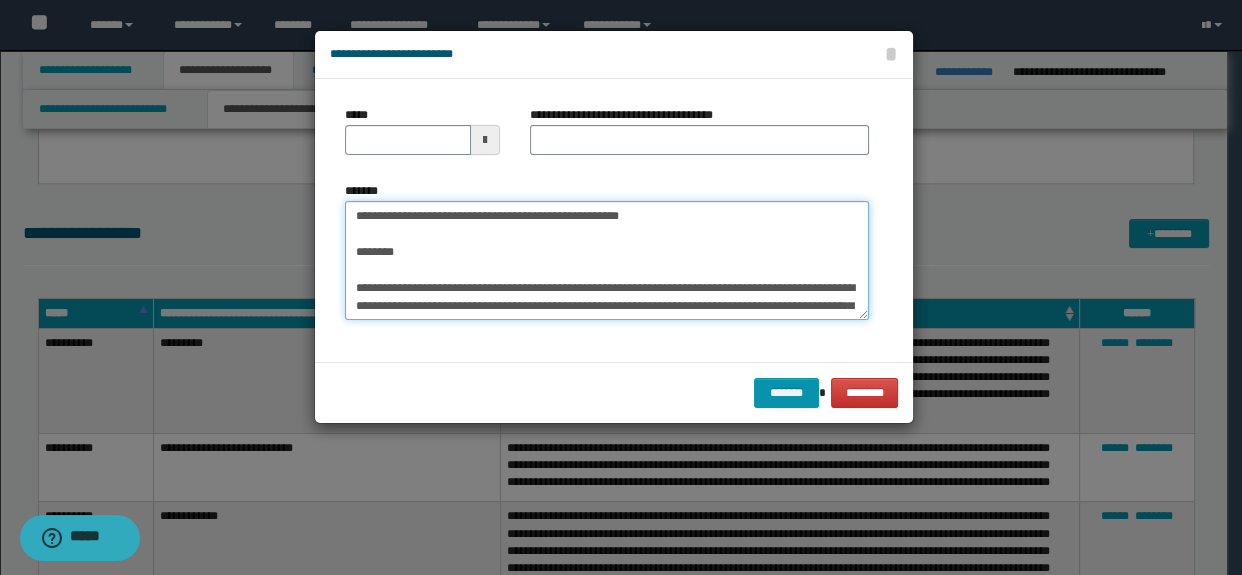 scroll, scrollTop: 84, scrollLeft: 0, axis: vertical 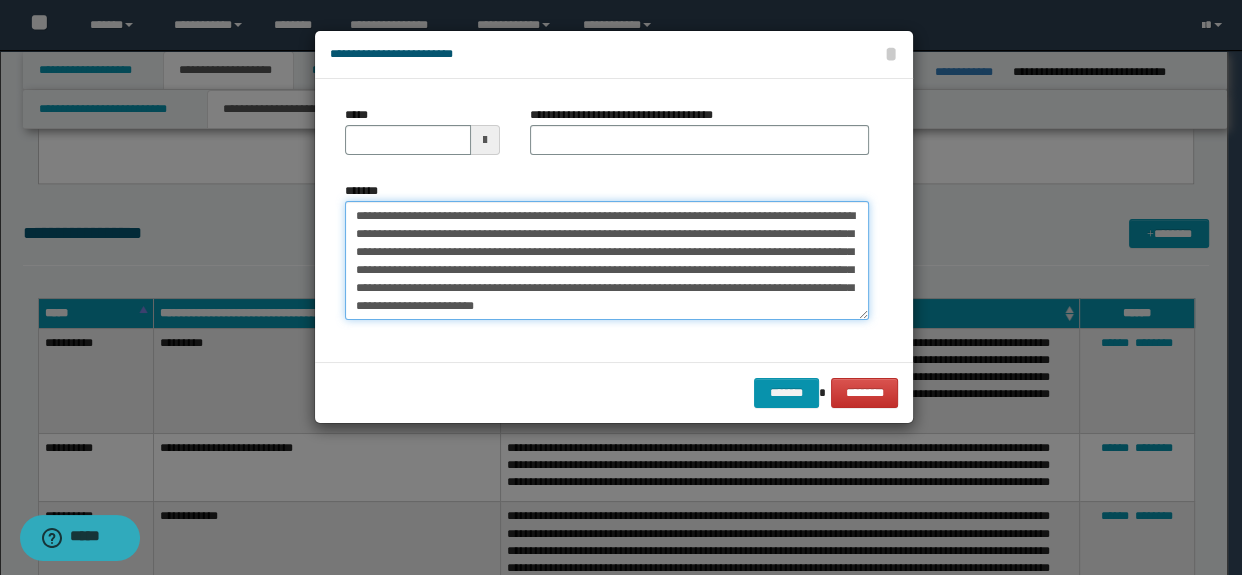 type on "**********" 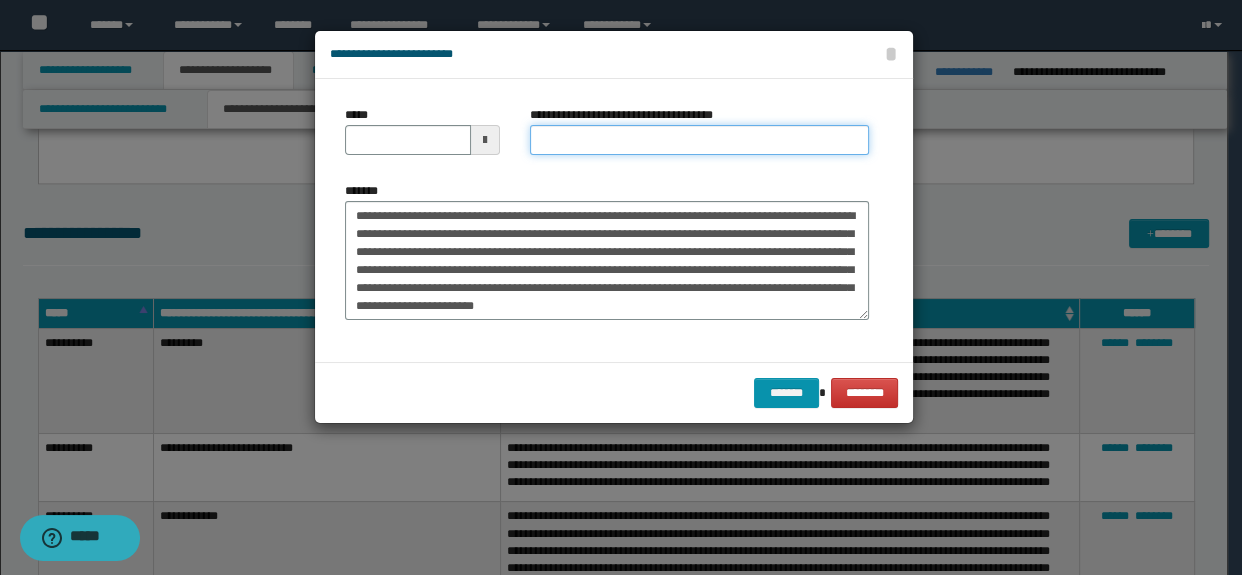 click on "**********" at bounding box center (700, 140) 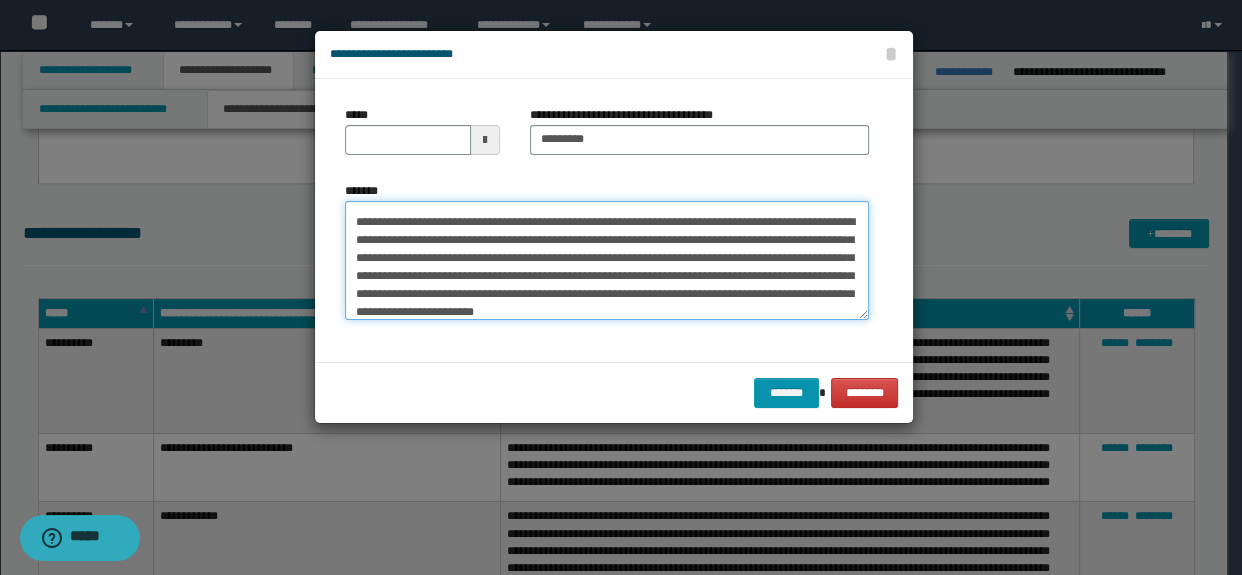 scroll, scrollTop: 0, scrollLeft: 0, axis: both 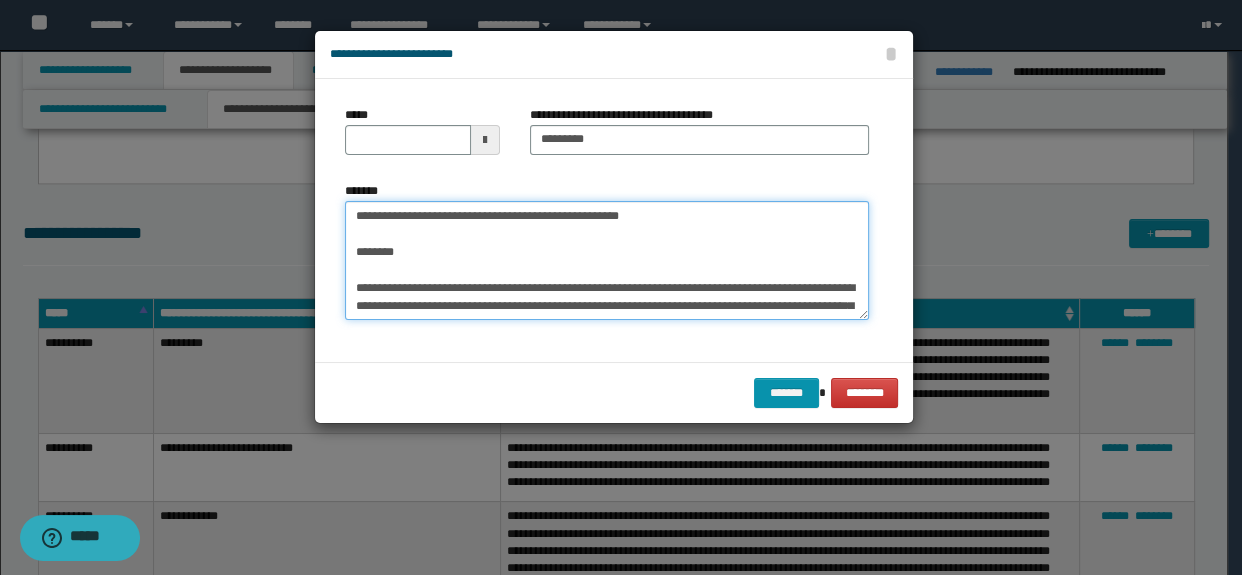 drag, startPoint x: 486, startPoint y: 266, endPoint x: 308, endPoint y: 202, distance: 189.15602 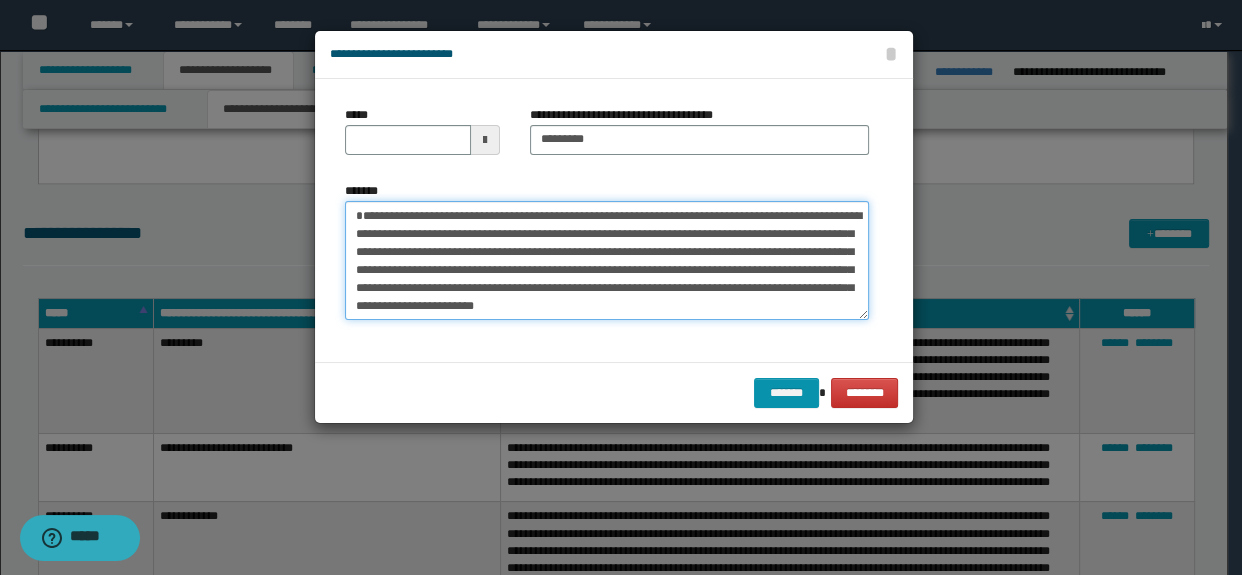 type 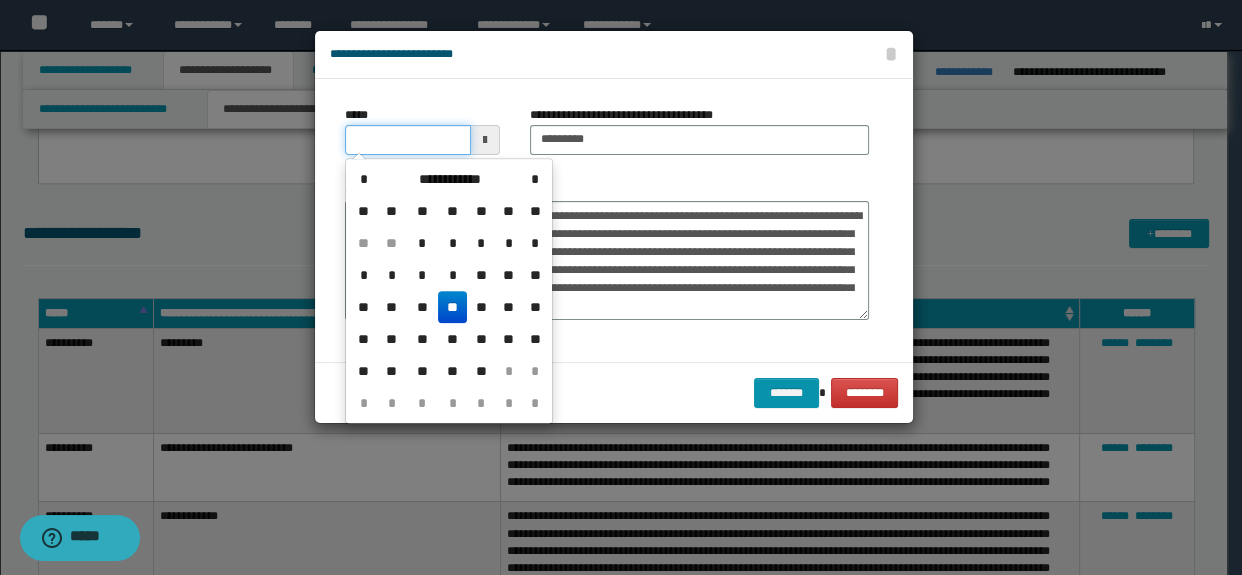 click on "*****" at bounding box center [408, 140] 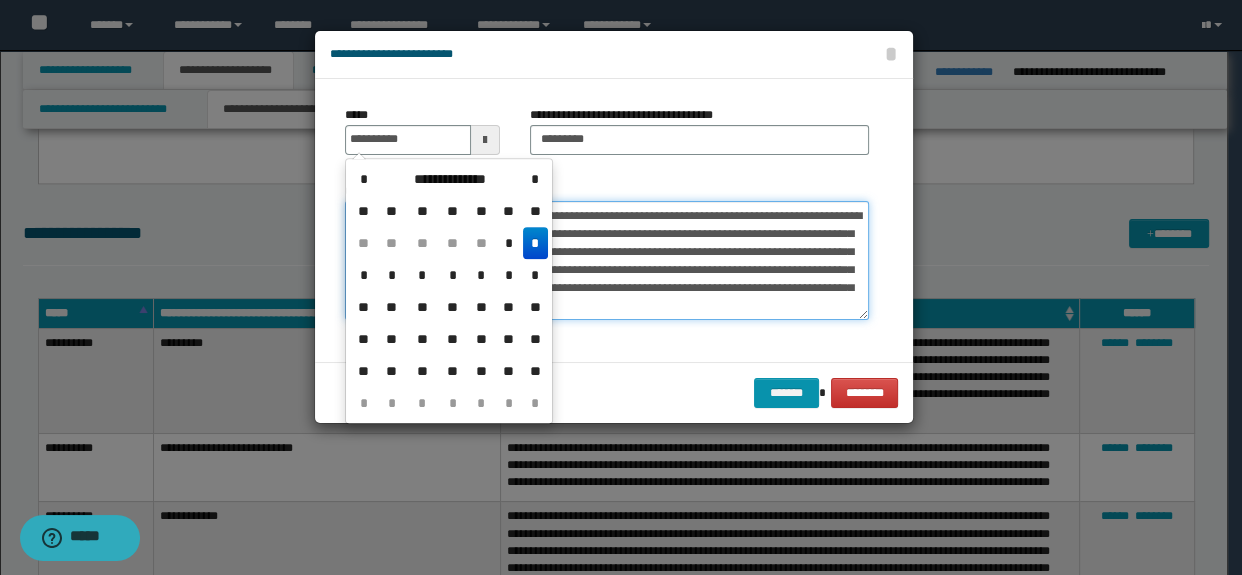 type on "**********" 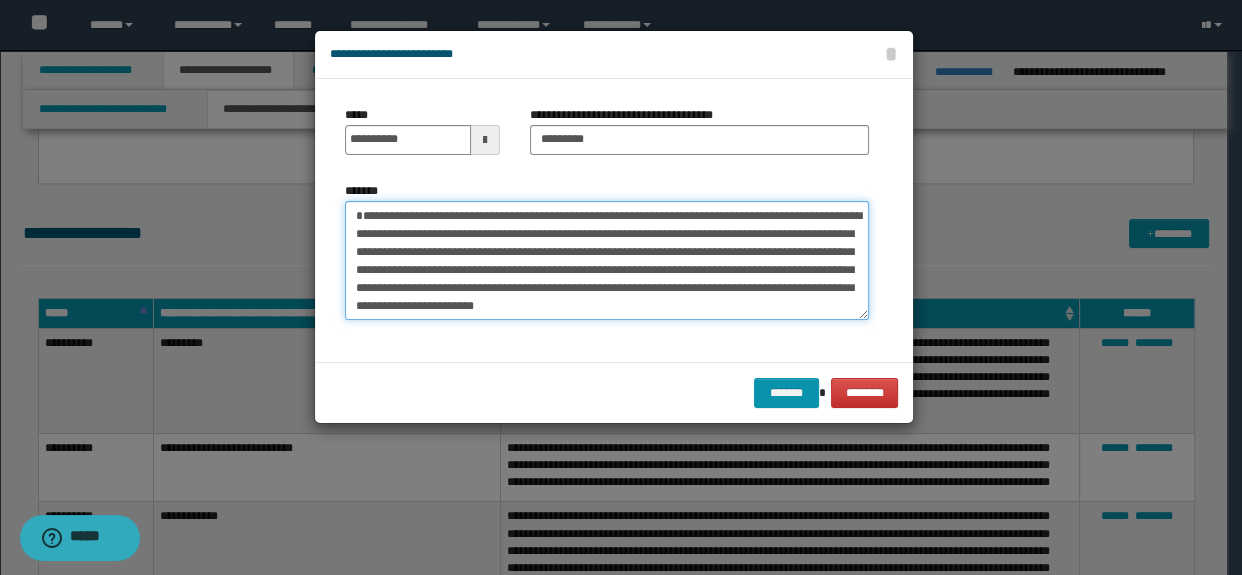 click on "**********" at bounding box center (607, 261) 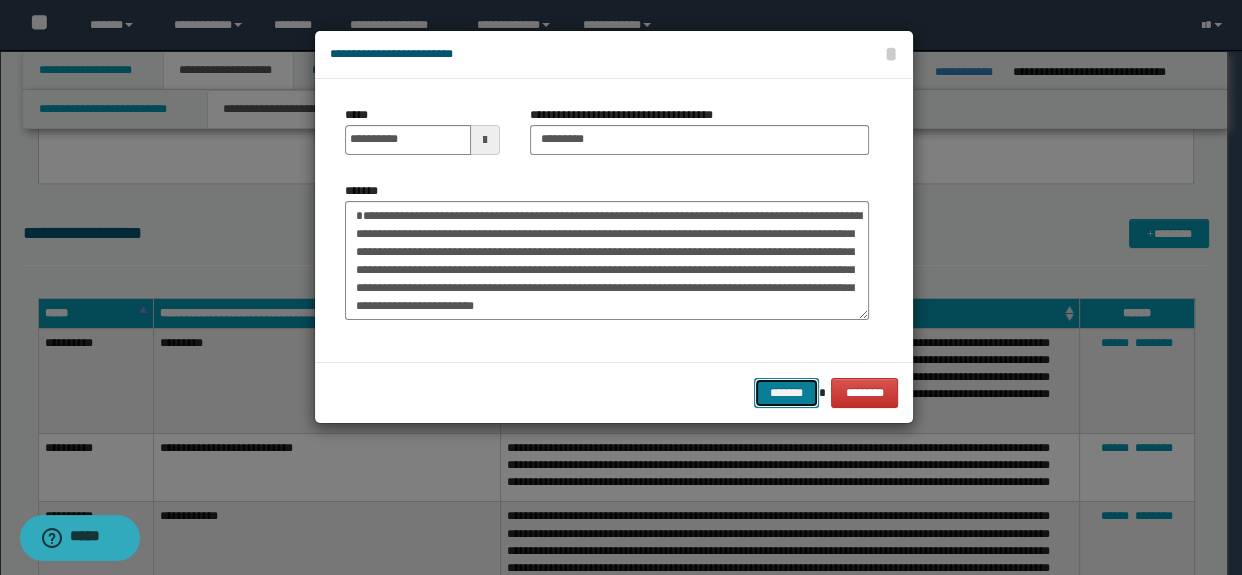 click on "*******" at bounding box center [786, 393] 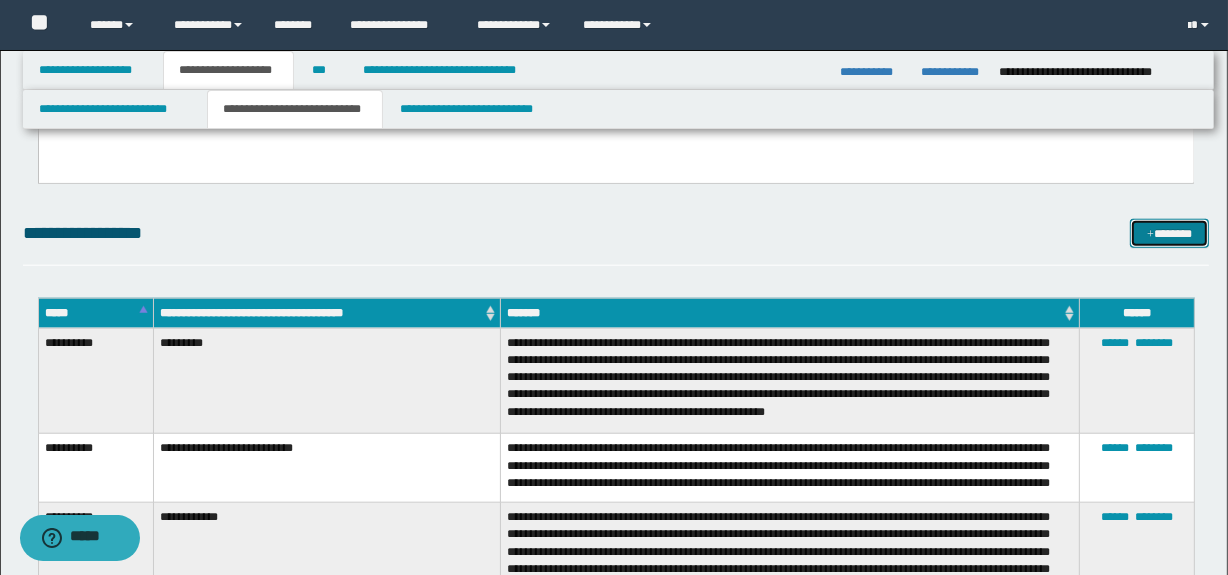 click on "*******" at bounding box center [1170, 234] 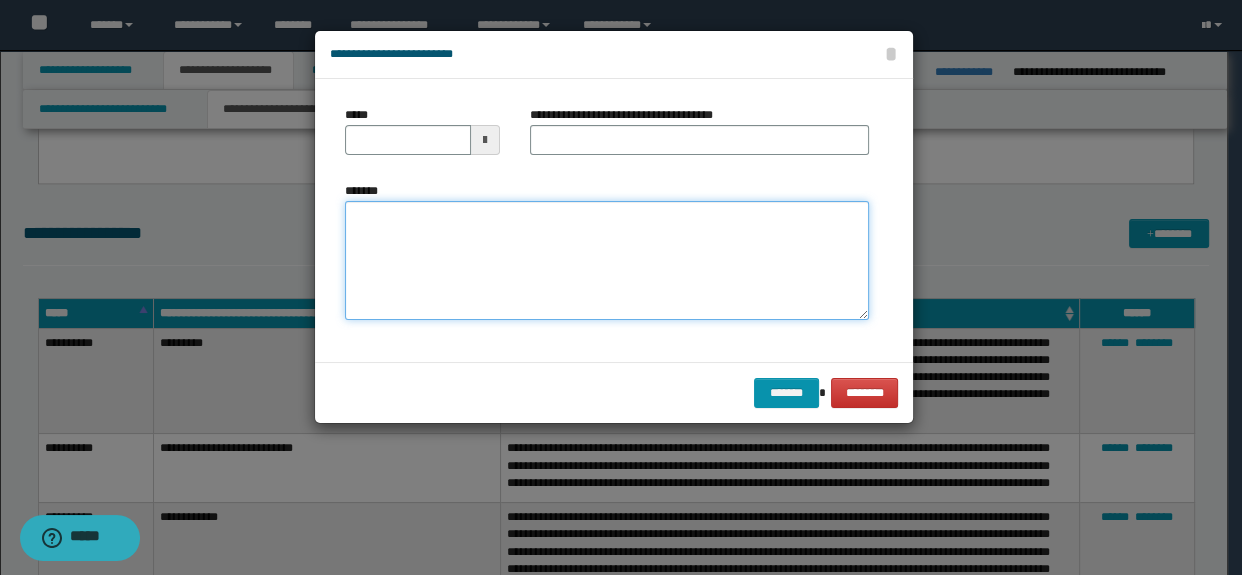 click on "*******" at bounding box center (607, 261) 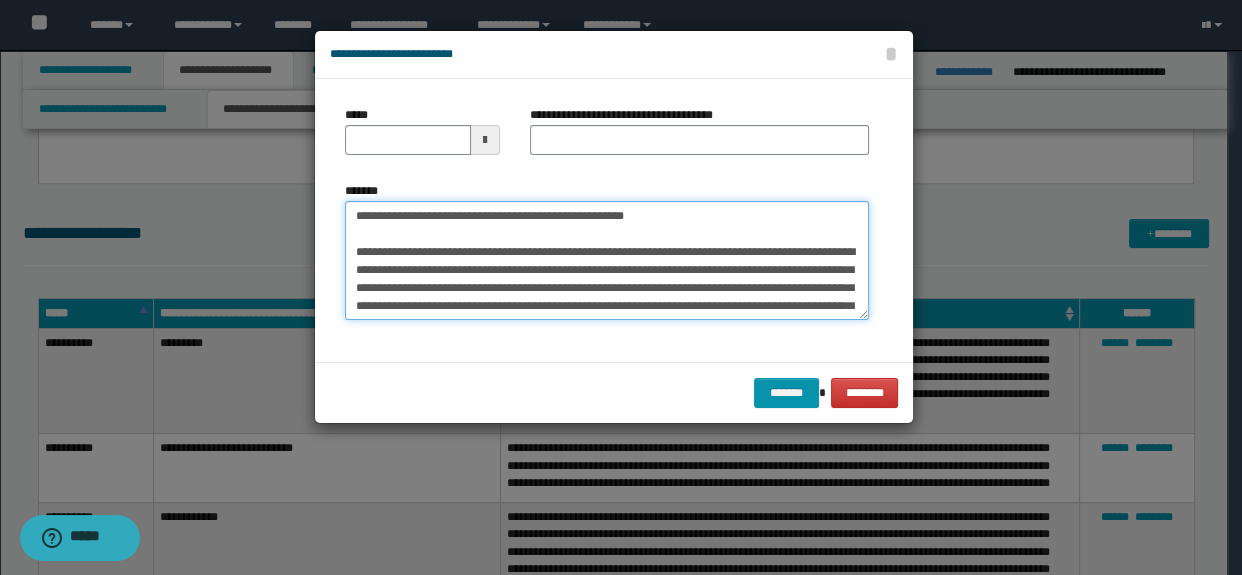 scroll, scrollTop: 138, scrollLeft: 0, axis: vertical 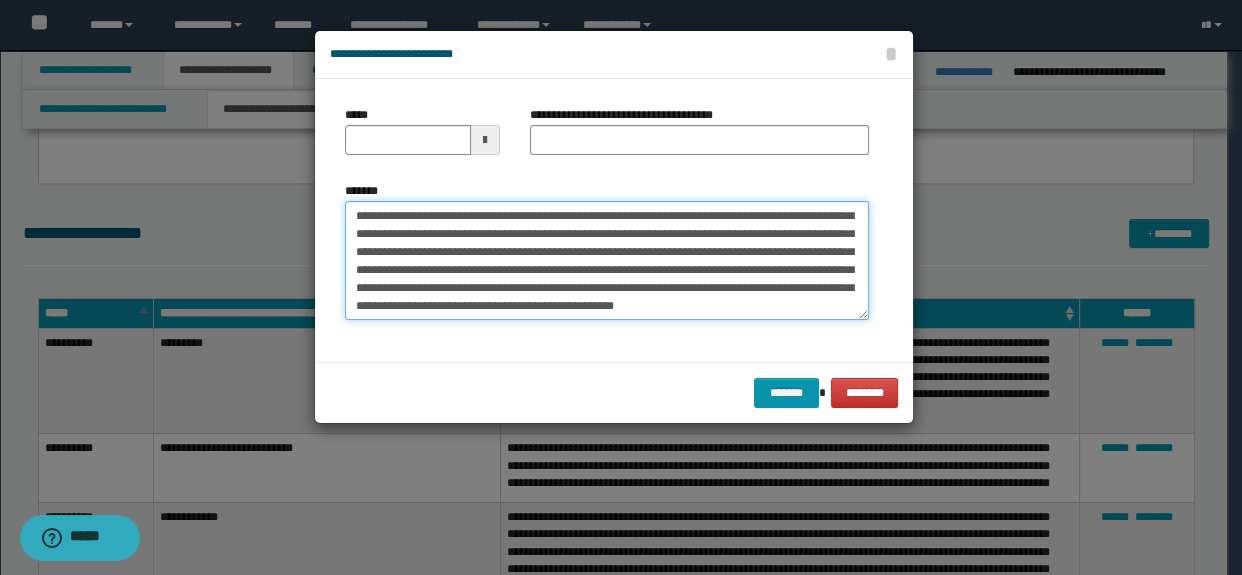 type on "**********" 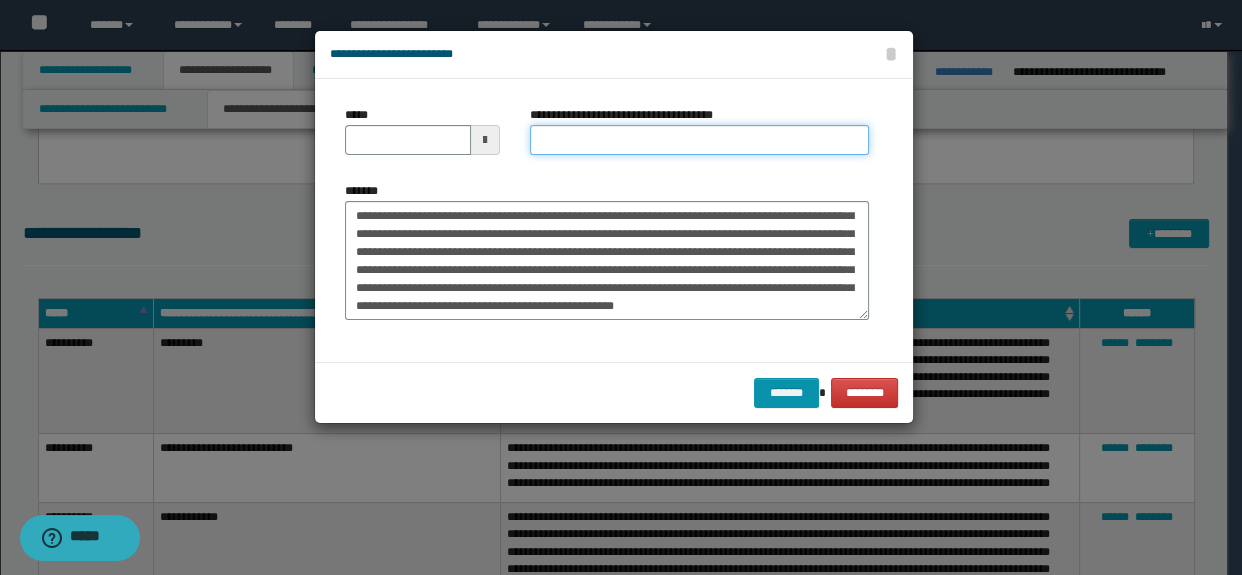 click on "**********" at bounding box center [700, 140] 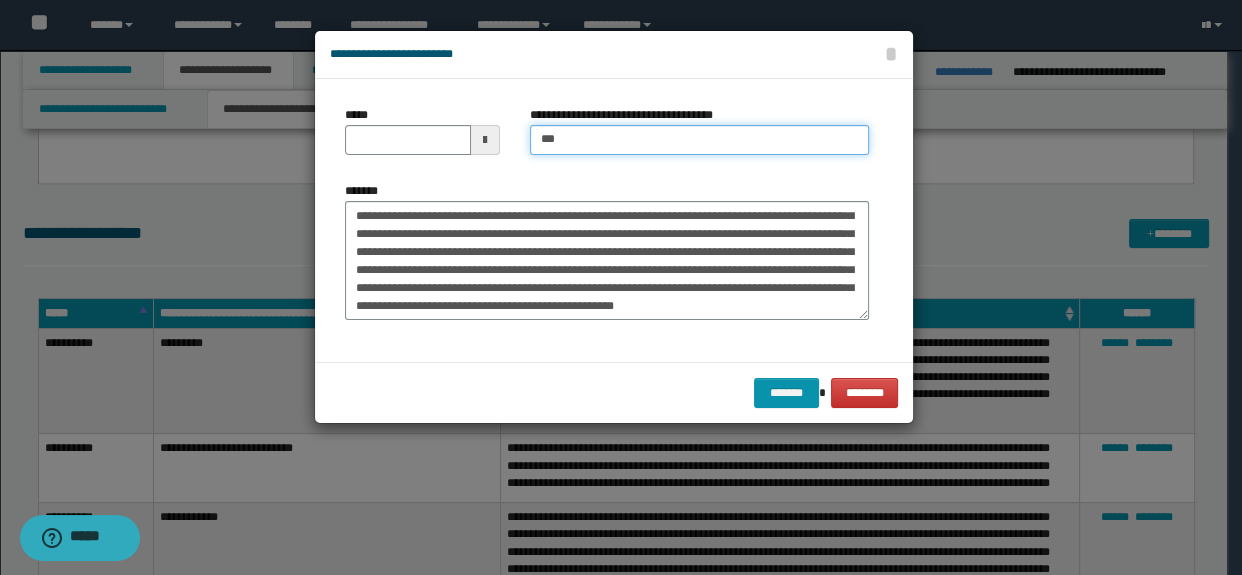 type on "**********" 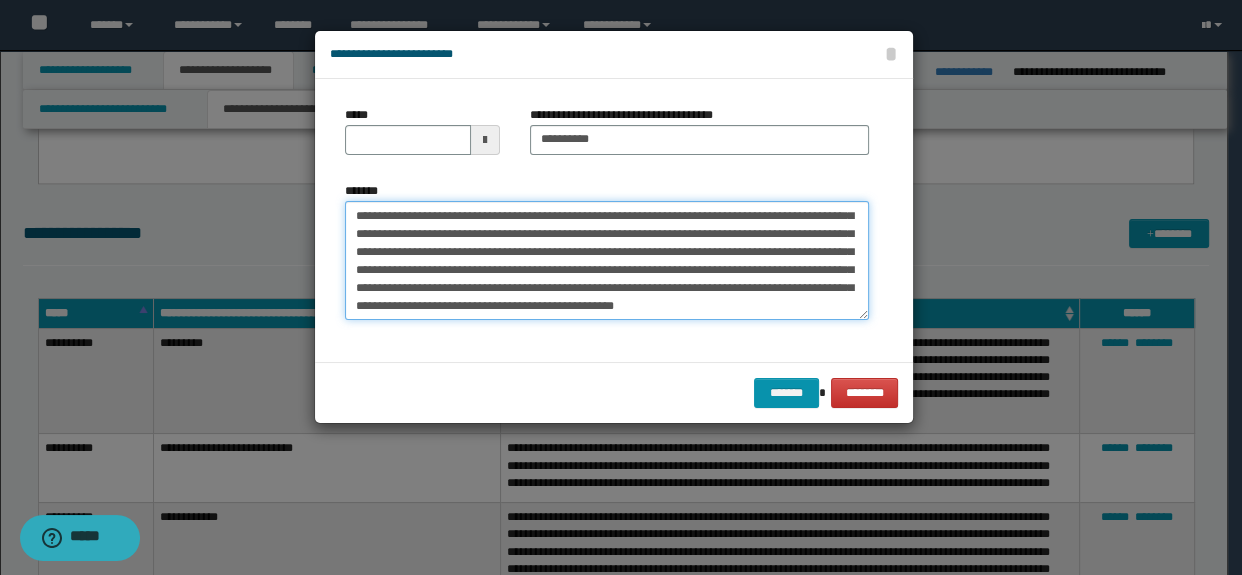 scroll, scrollTop: 0, scrollLeft: 0, axis: both 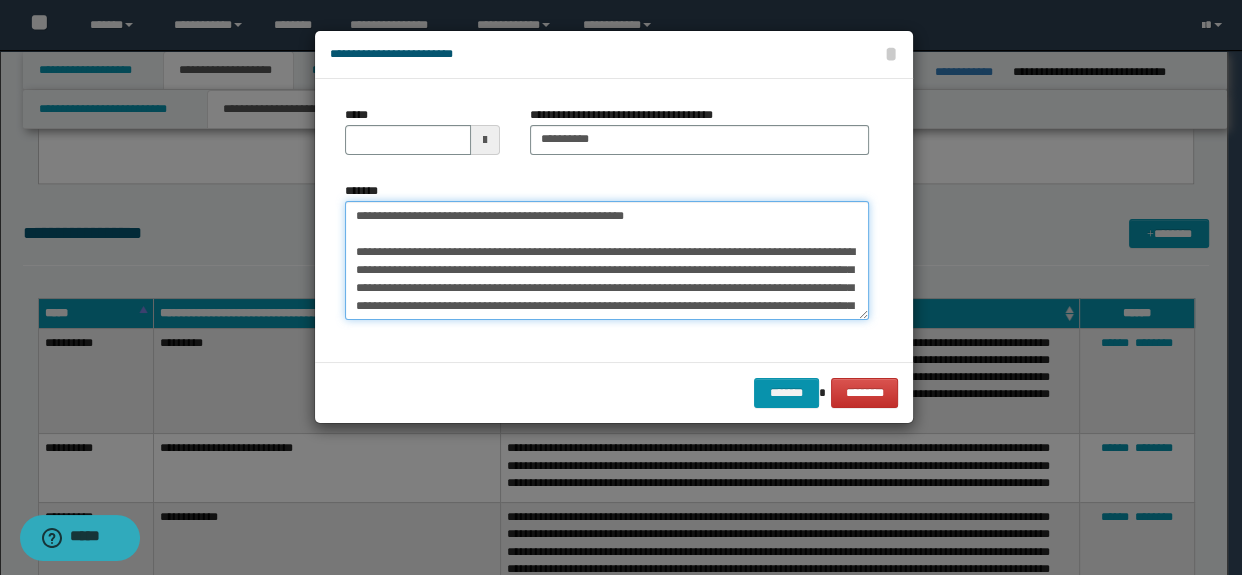 drag, startPoint x: 677, startPoint y: 217, endPoint x: 344, endPoint y: 214, distance: 333.01352 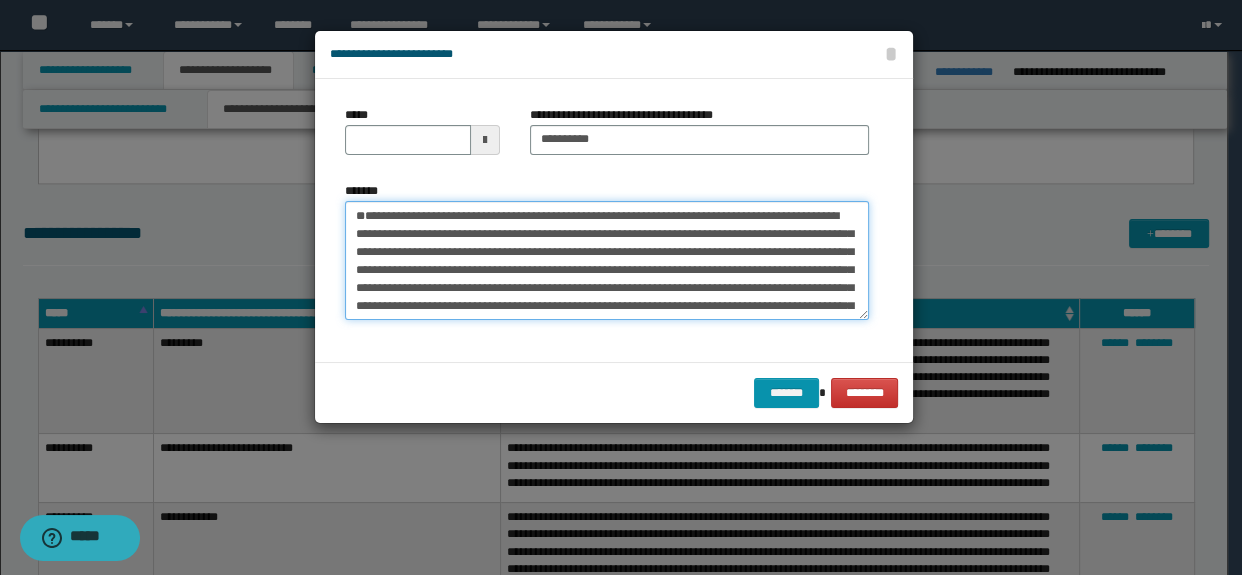 type 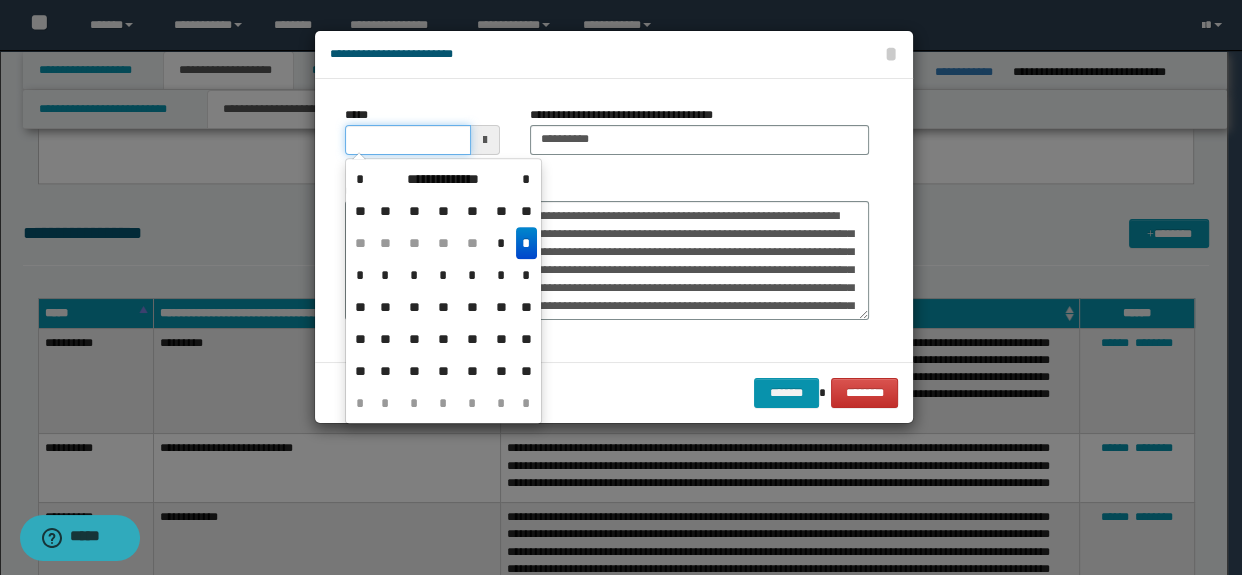 click on "*****" at bounding box center (408, 140) 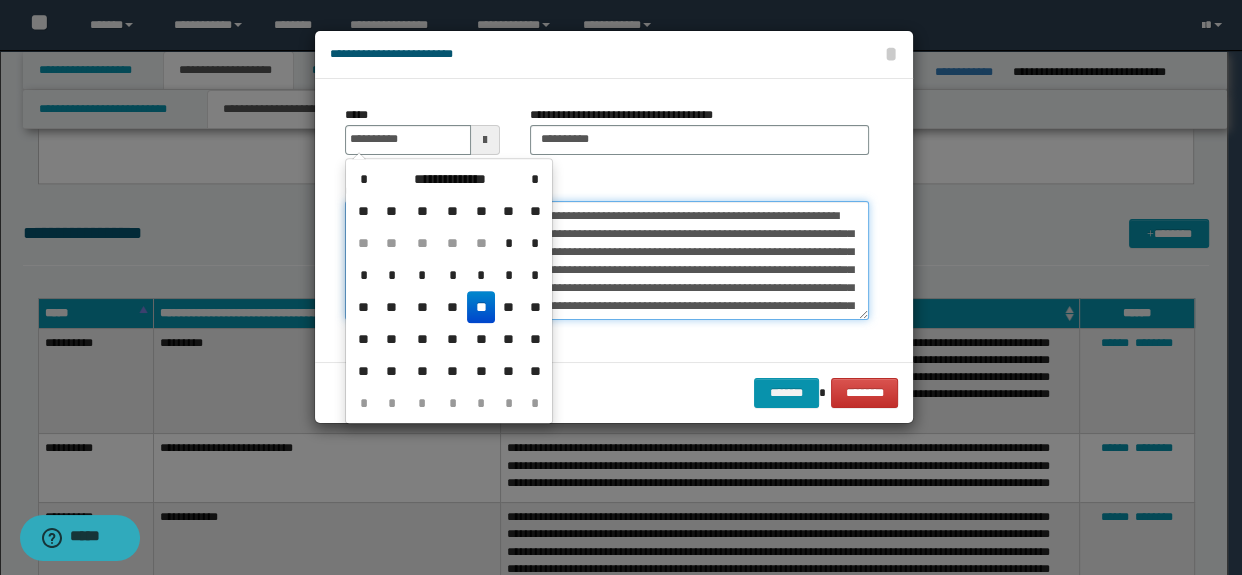 type on "**********" 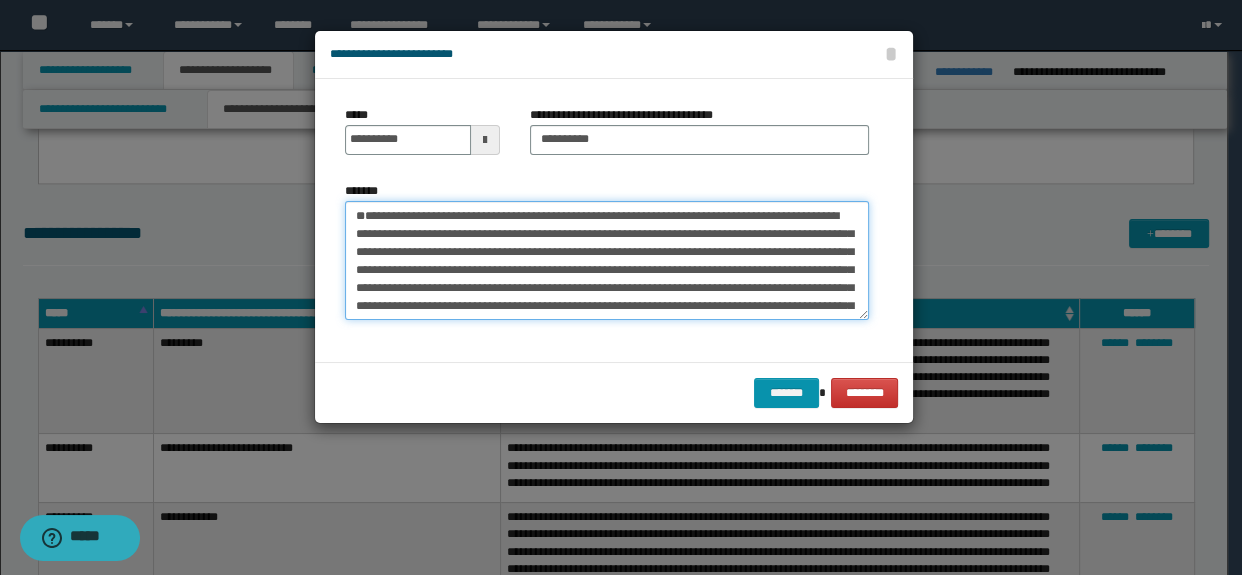 click on "**********" at bounding box center [607, 261] 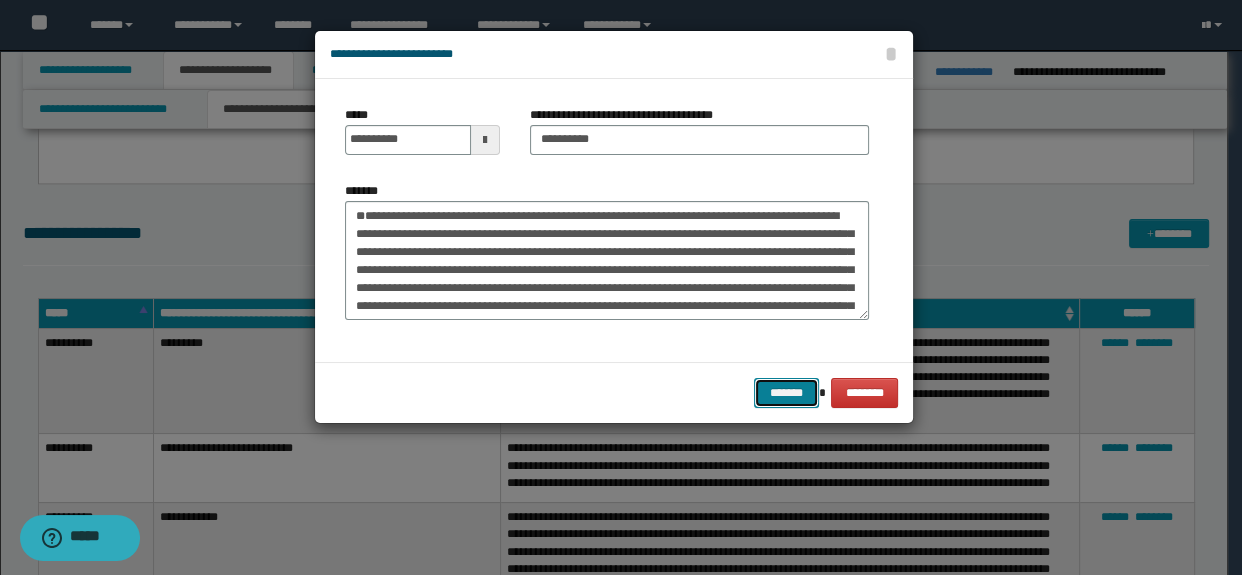 click on "*******" at bounding box center (786, 393) 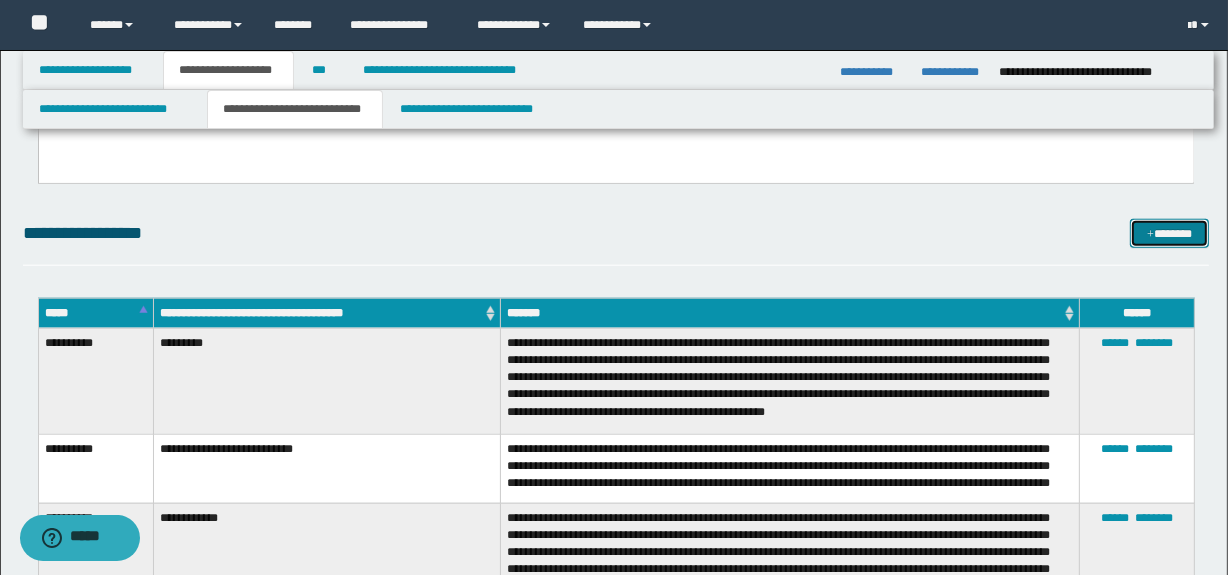 click on "*******" at bounding box center [1170, 234] 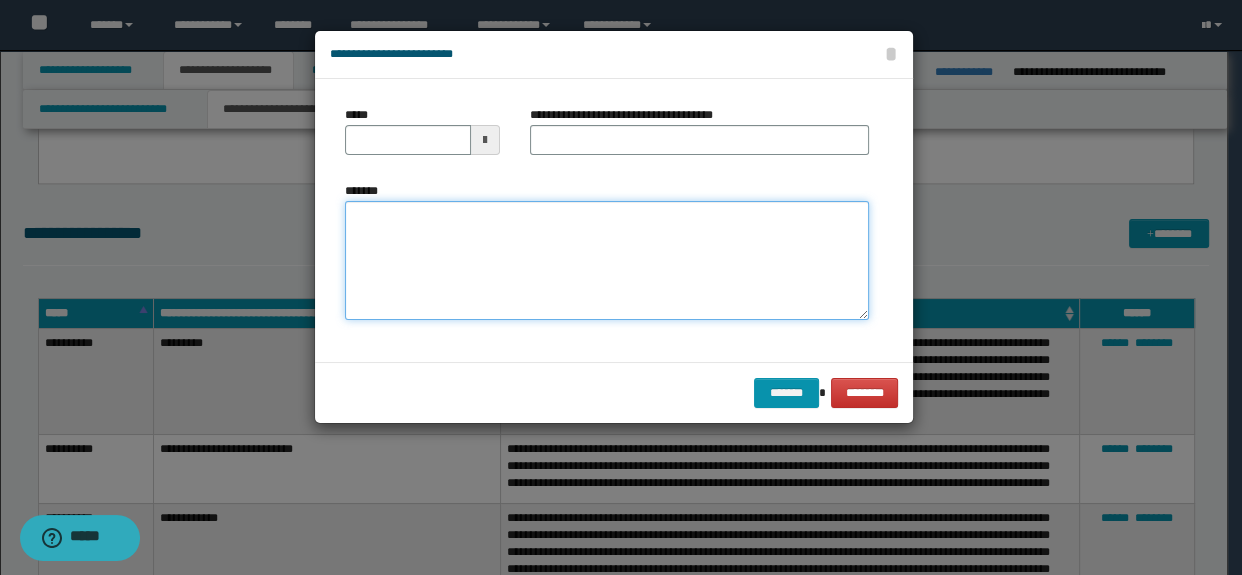 click on "*******" at bounding box center (607, 261) 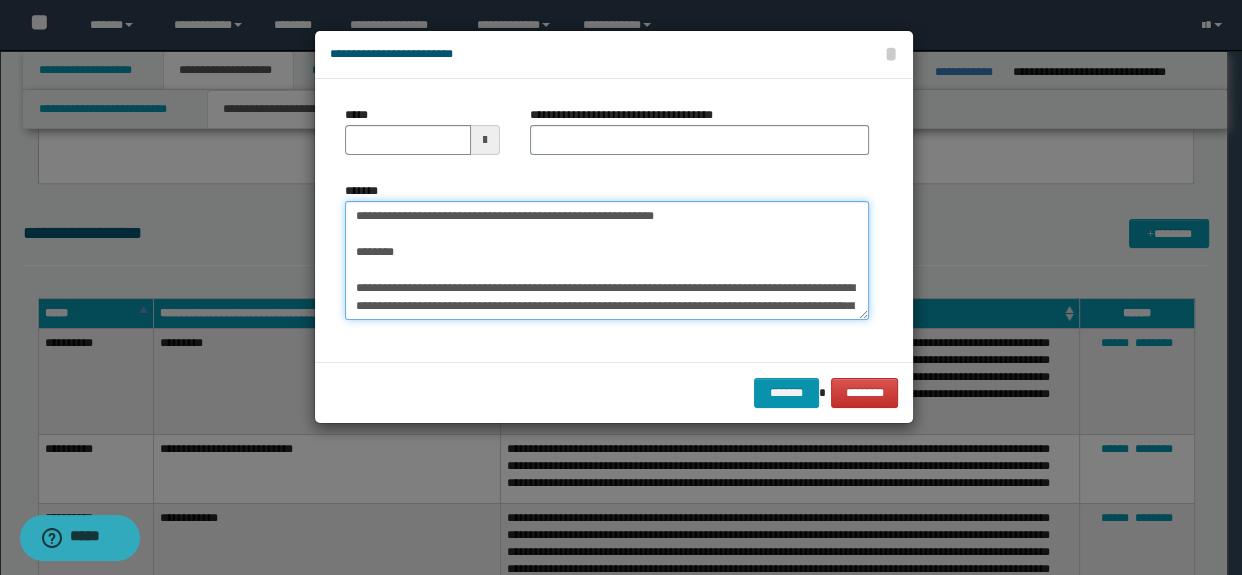 scroll, scrollTop: 371, scrollLeft: 0, axis: vertical 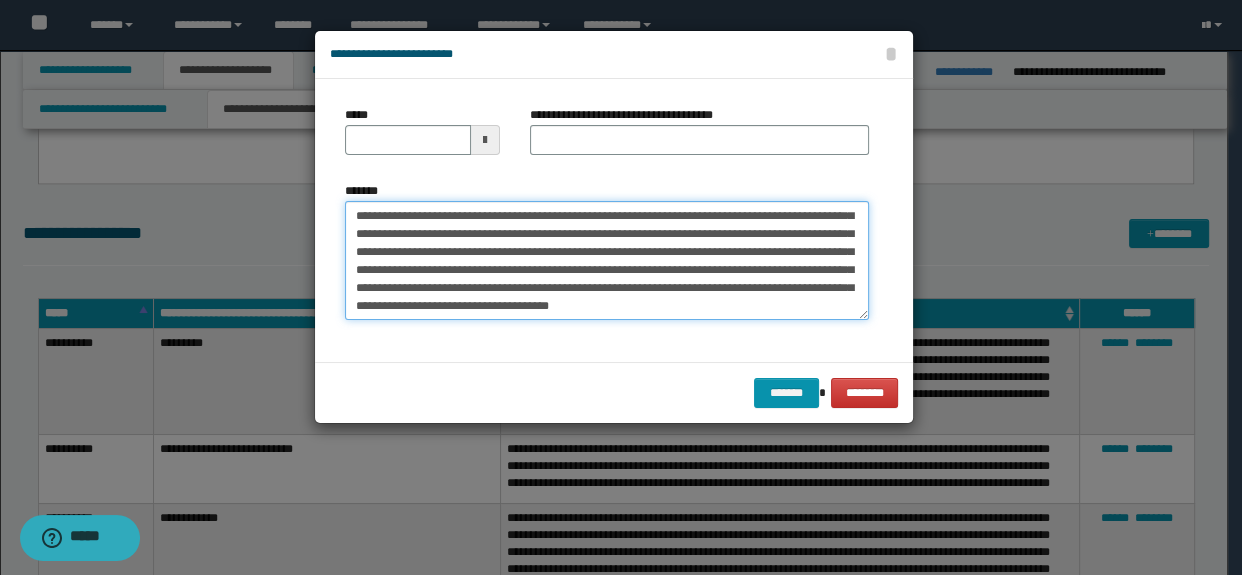 type on "**********" 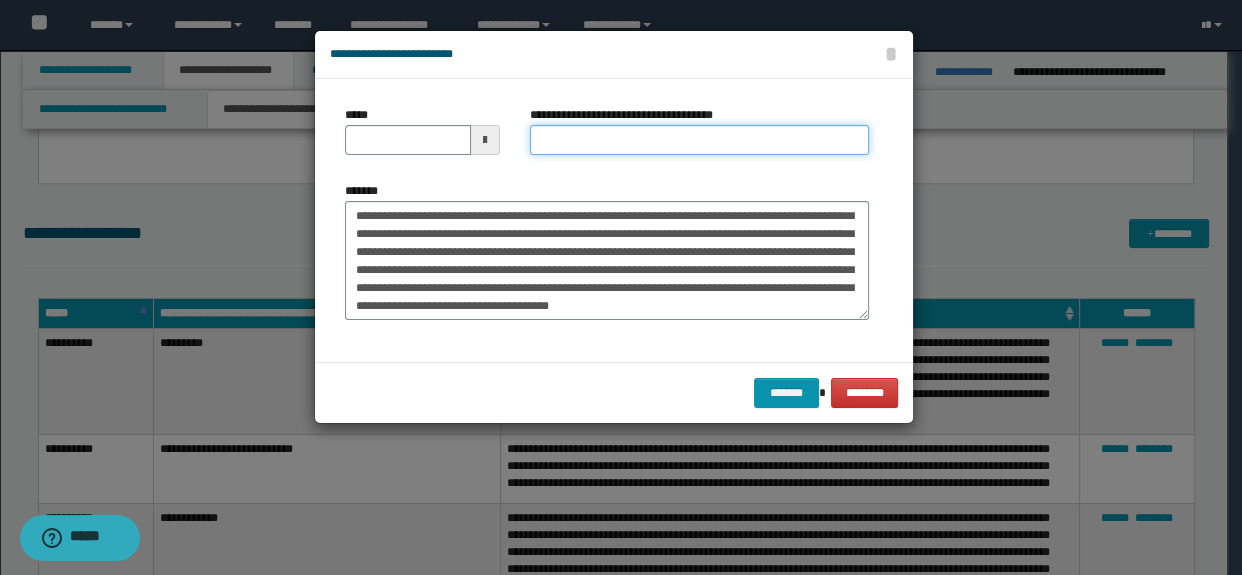 click on "**********" at bounding box center [700, 140] 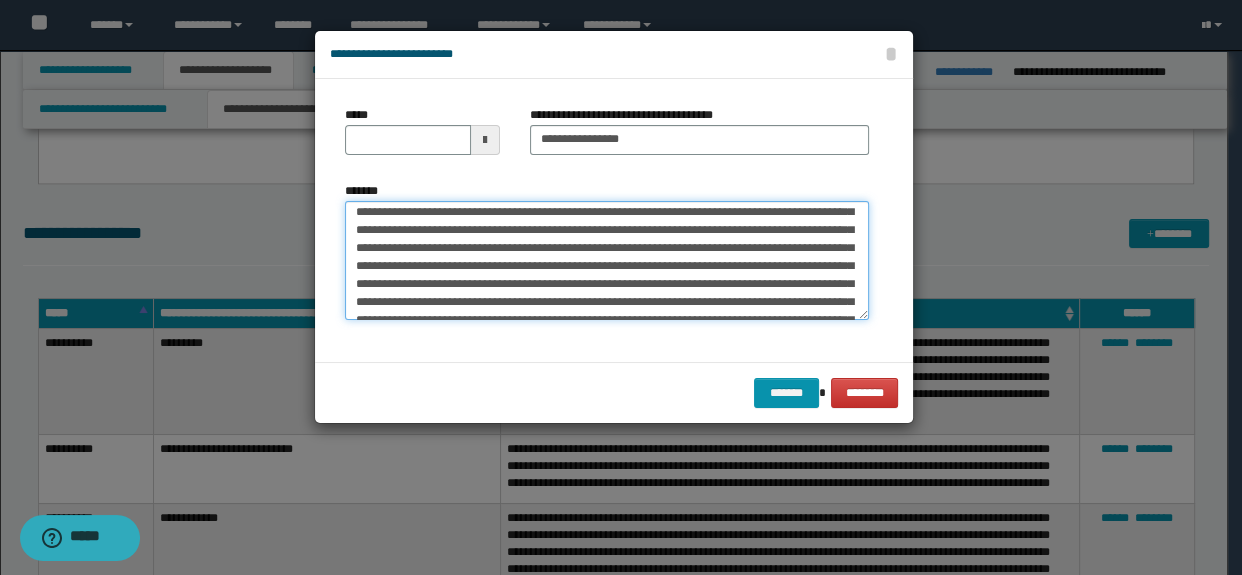 scroll, scrollTop: 0, scrollLeft: 0, axis: both 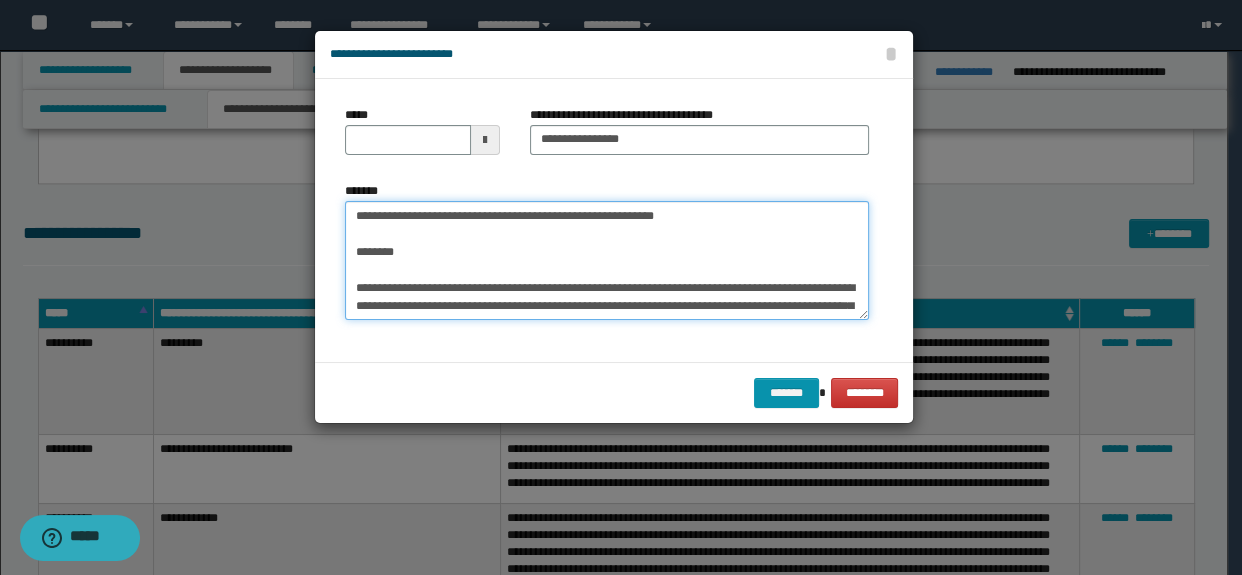 drag, startPoint x: 454, startPoint y: 257, endPoint x: 272, endPoint y: 205, distance: 189.28285 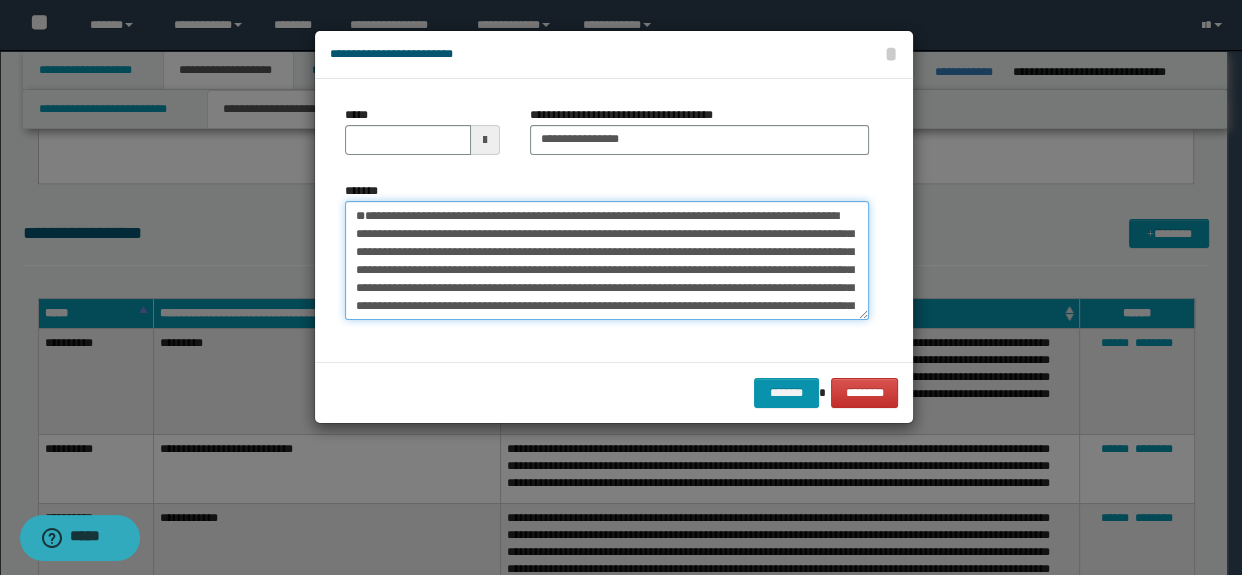 type 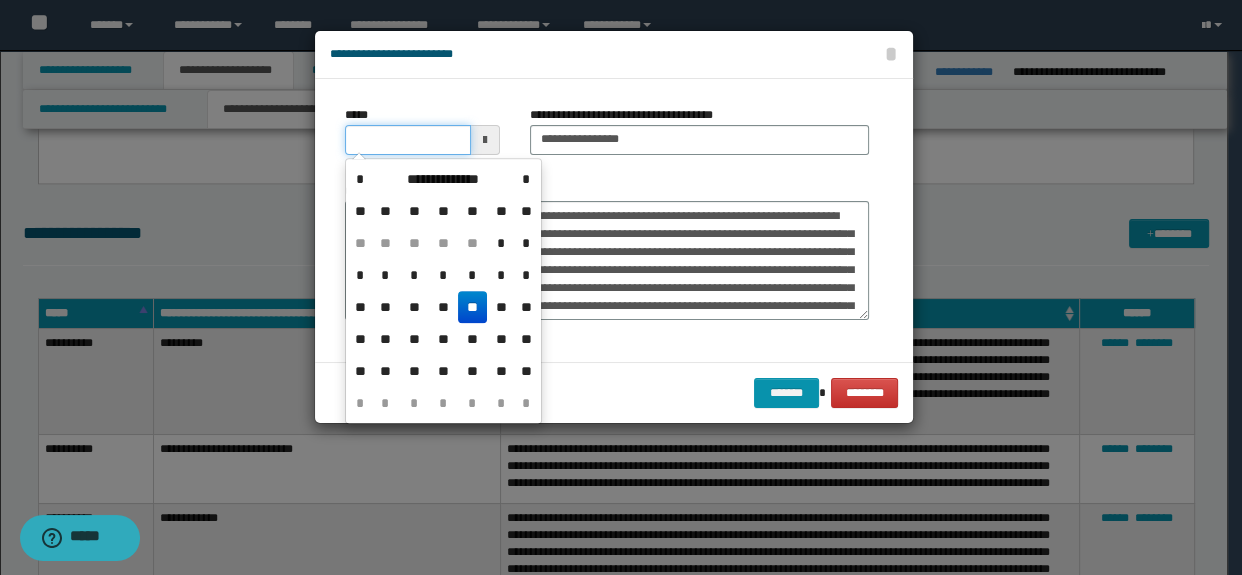 click on "*****" at bounding box center [408, 140] 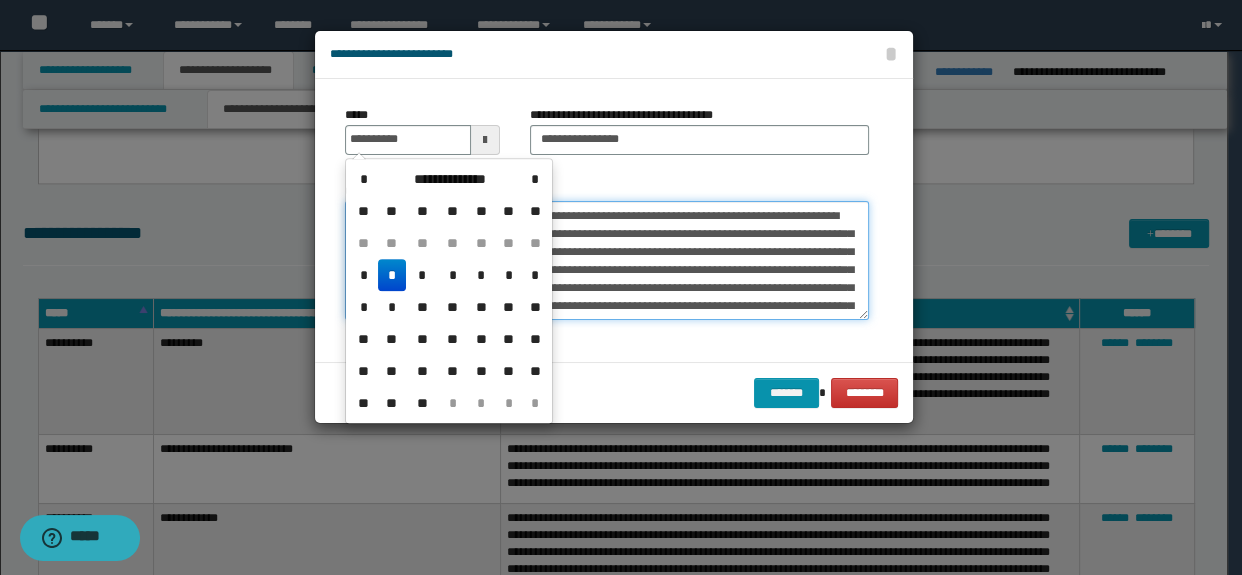type on "**********" 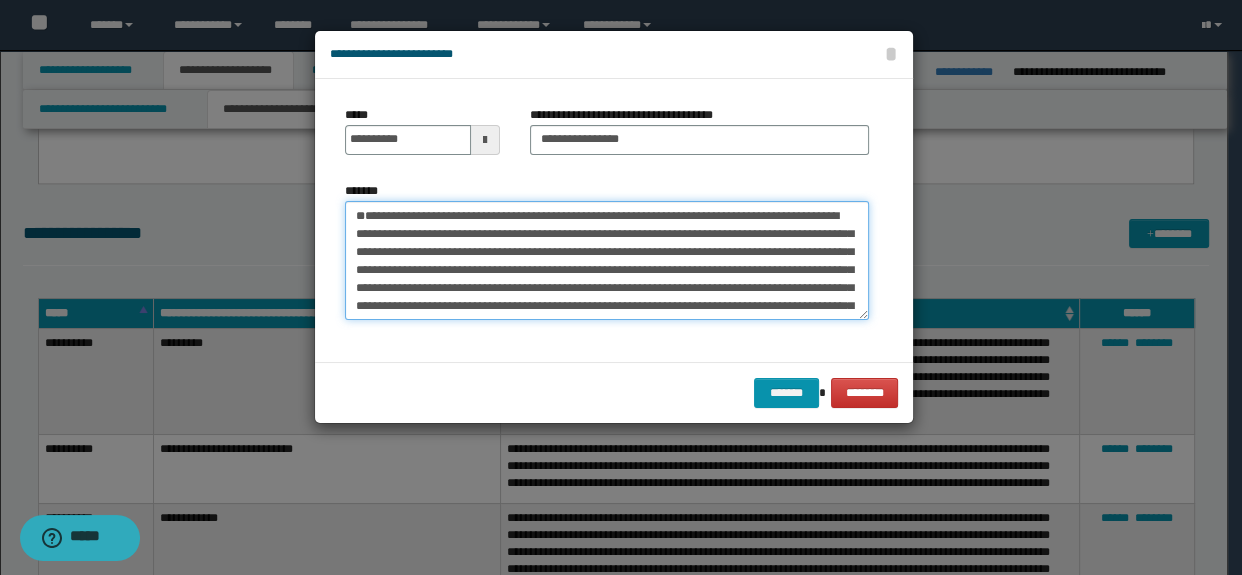 click on "*******" at bounding box center [607, 261] 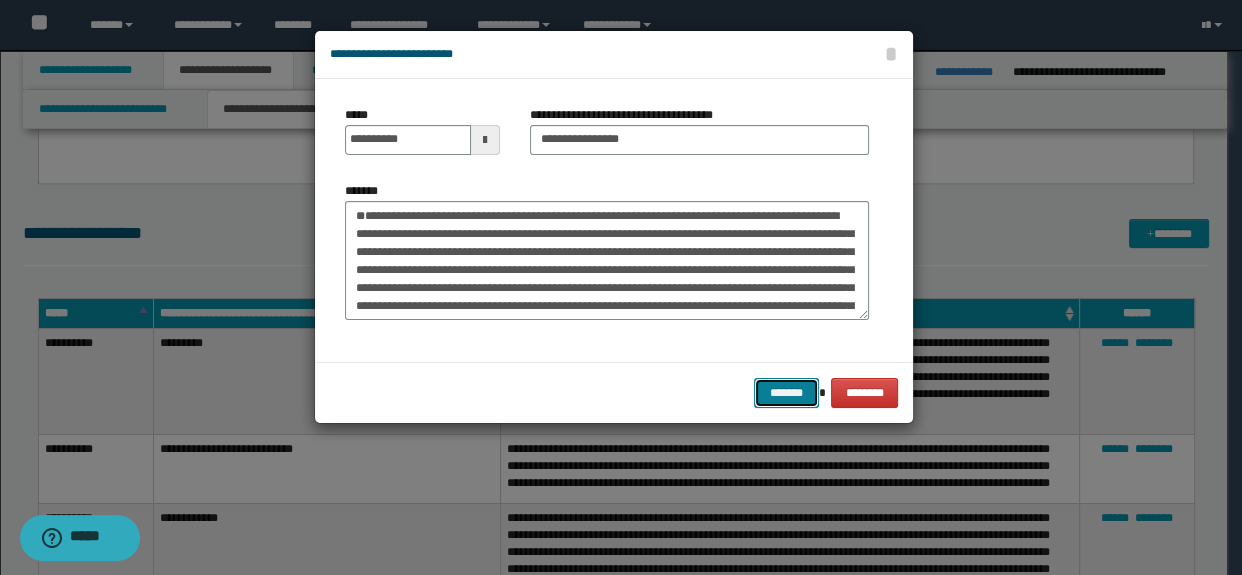 click on "*******" at bounding box center [786, 393] 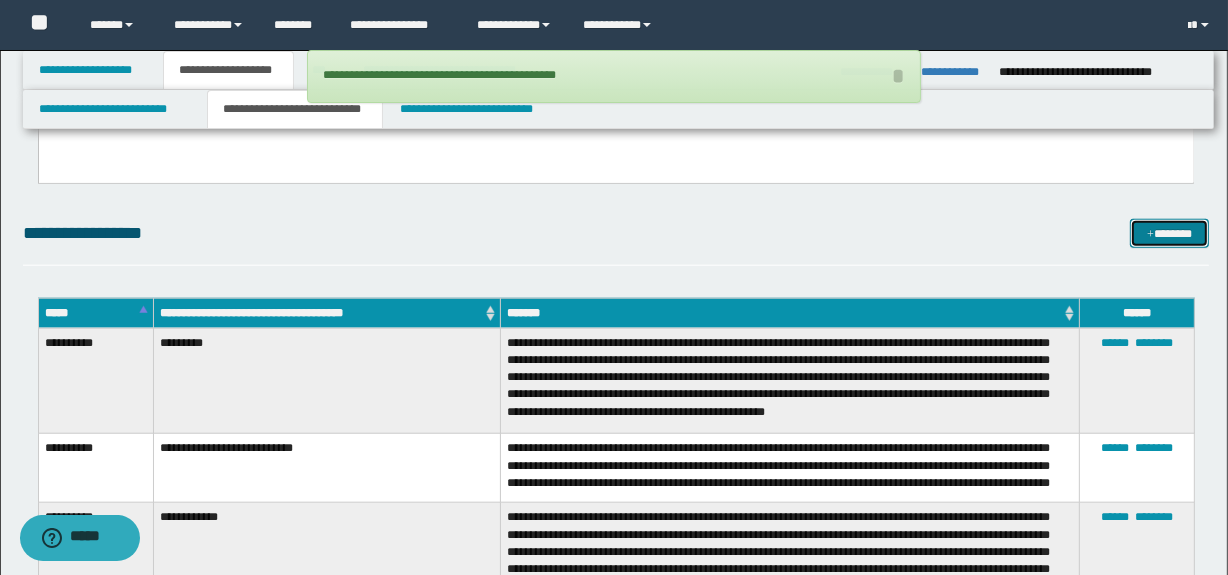 click on "*******" at bounding box center (1170, 234) 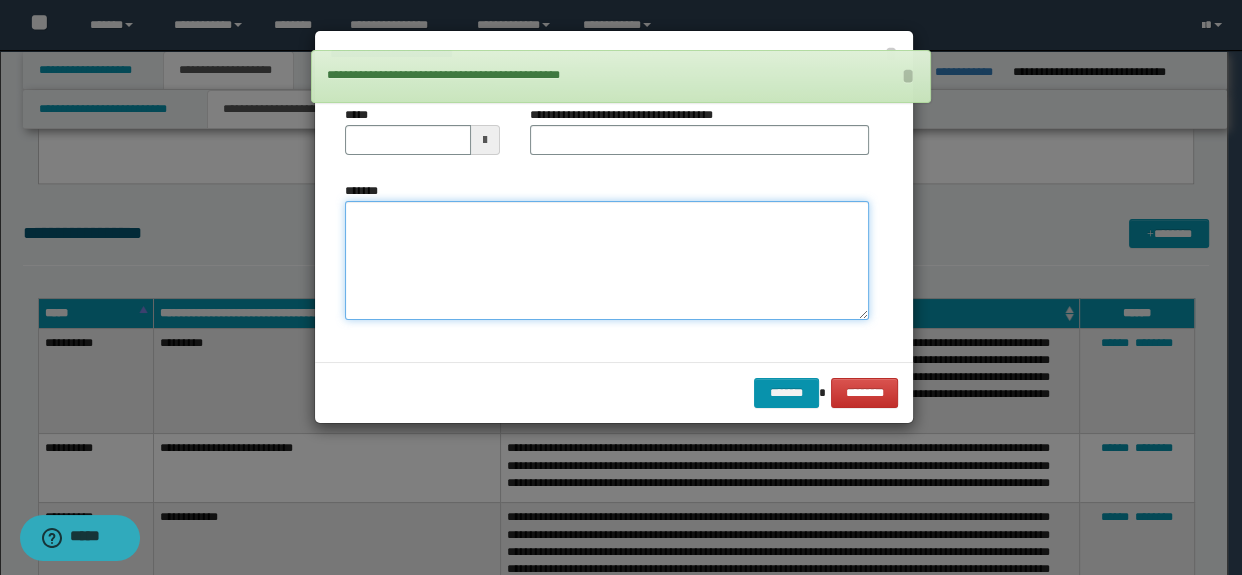 paste on "**********" 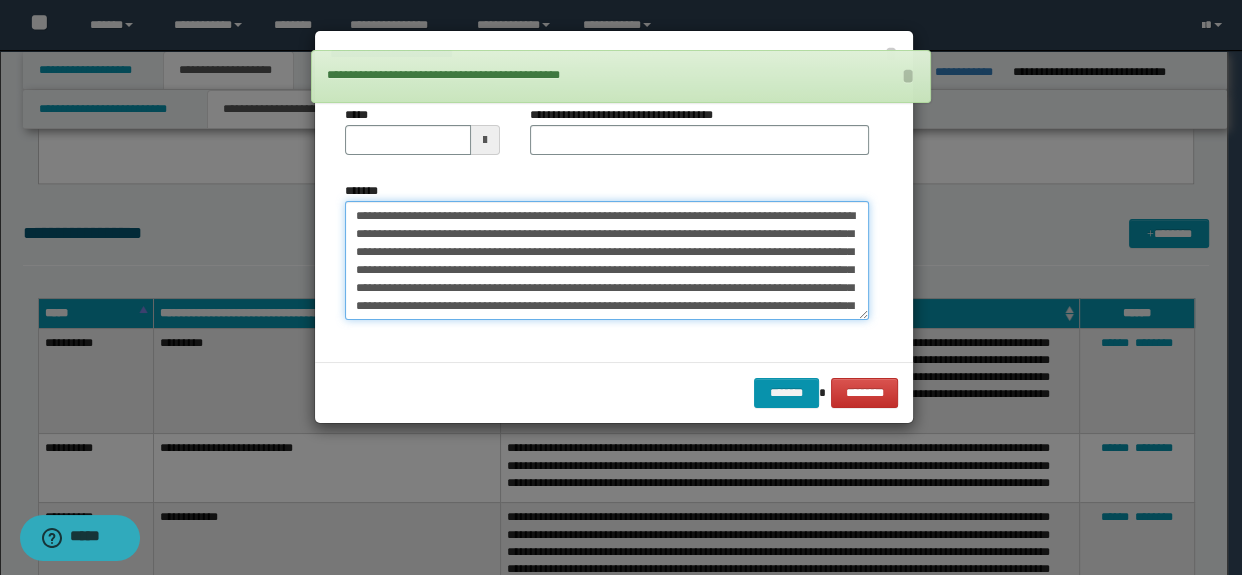 scroll, scrollTop: 318, scrollLeft: 0, axis: vertical 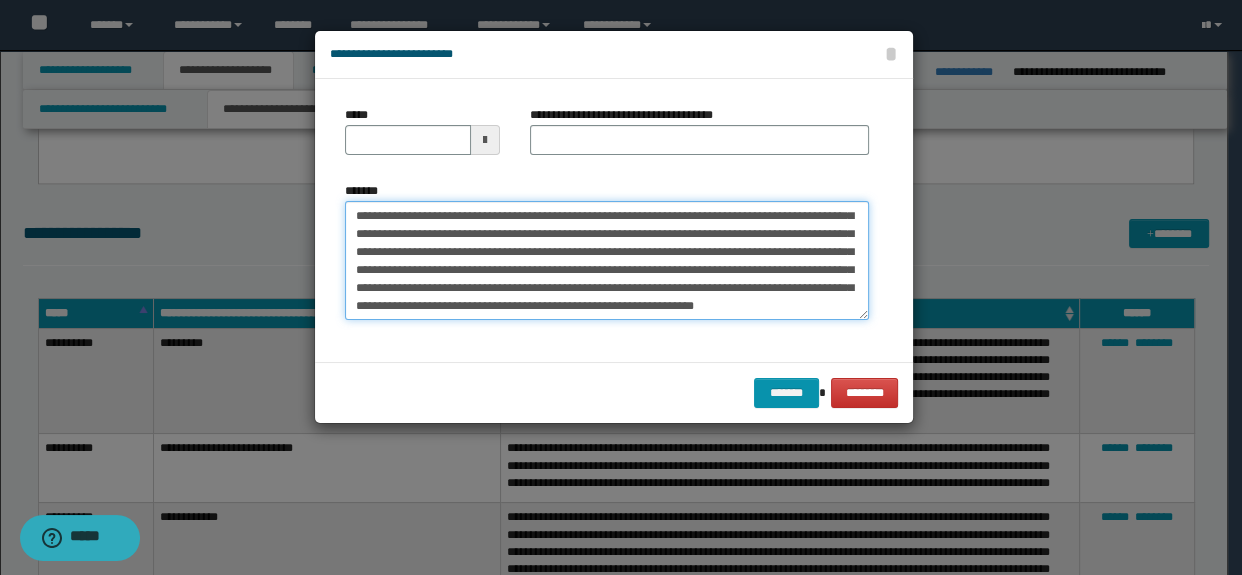 type on "**********" 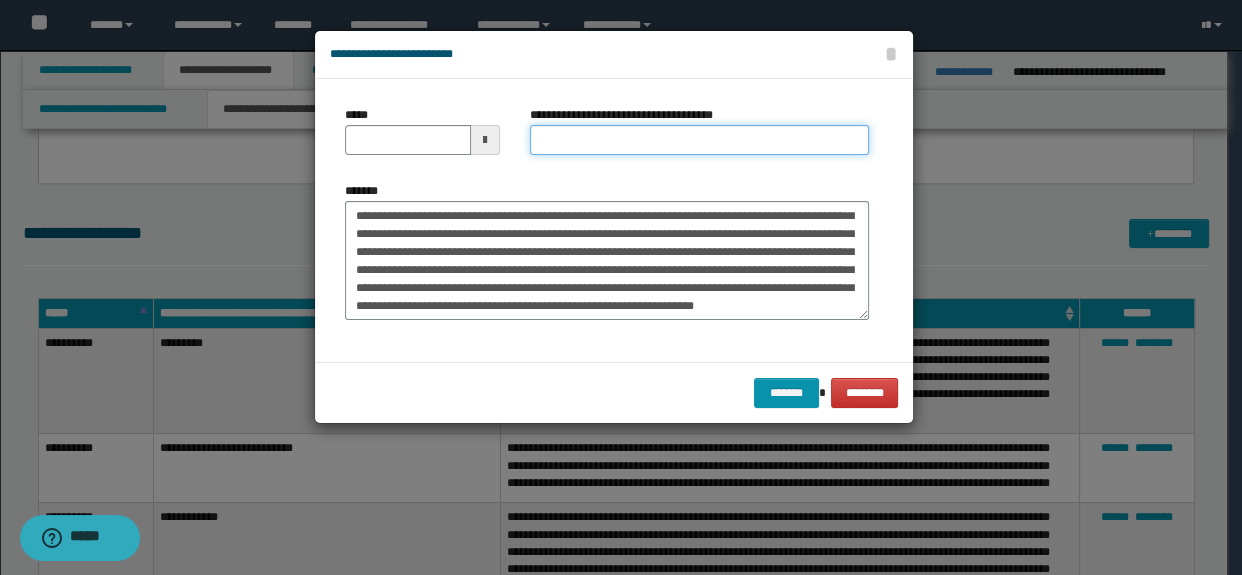 click on "**********" at bounding box center [700, 140] 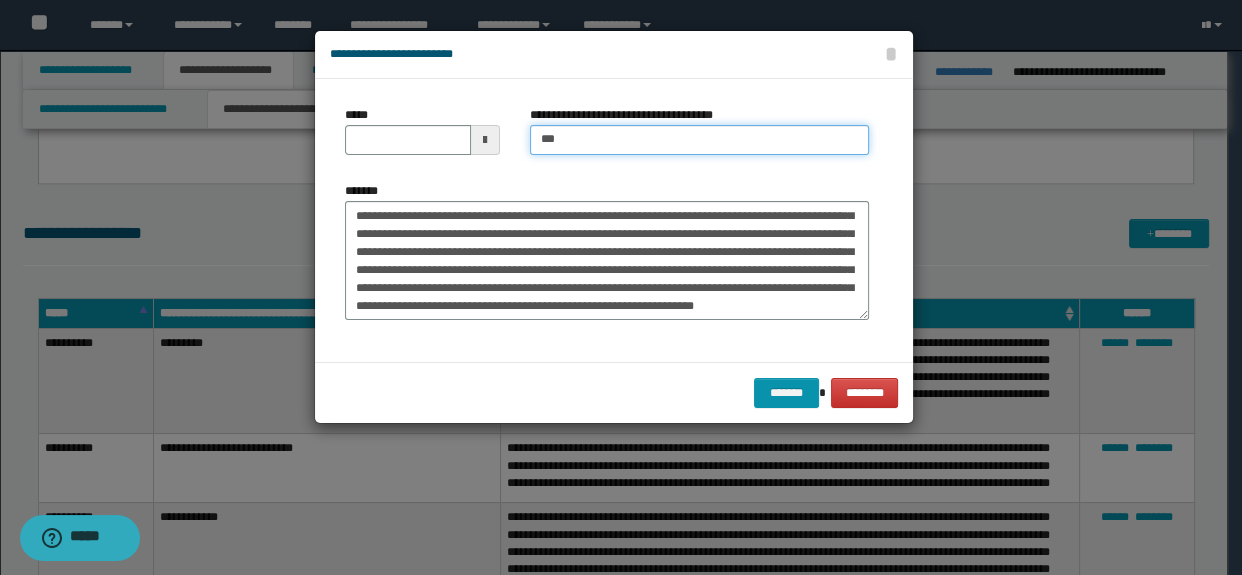 type on "**********" 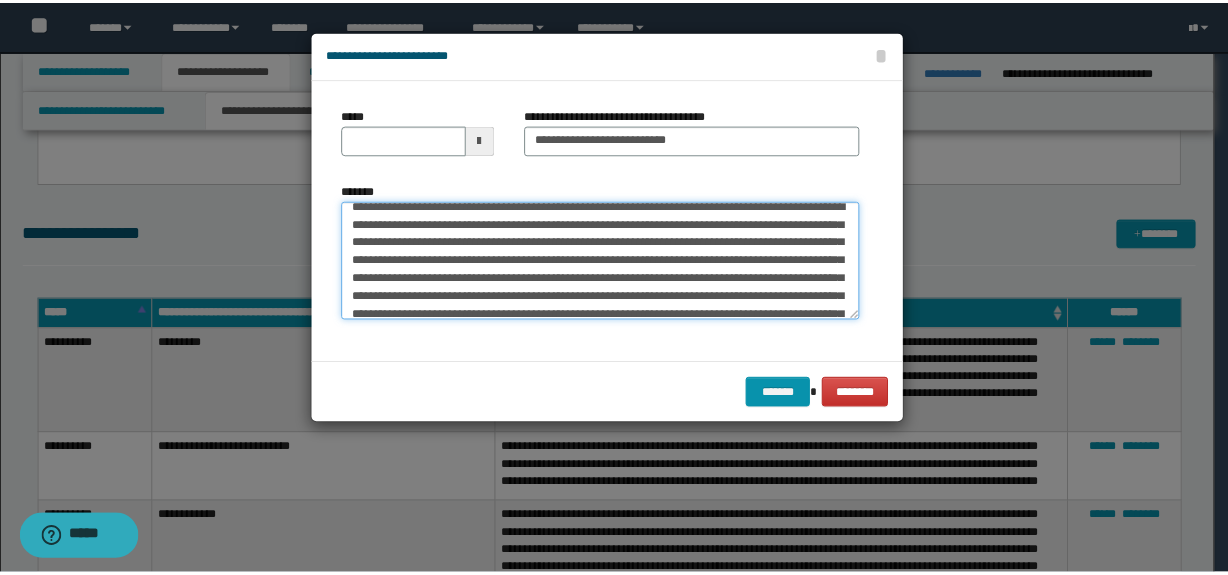 scroll, scrollTop: 0, scrollLeft: 0, axis: both 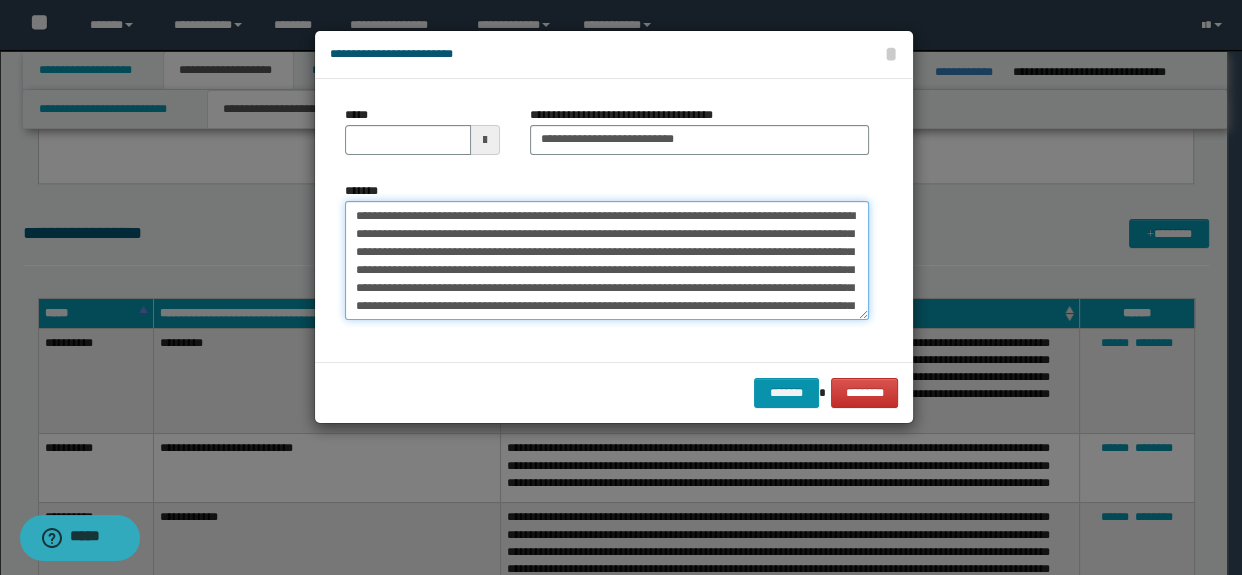 drag, startPoint x: 770, startPoint y: 213, endPoint x: 315, endPoint y: 211, distance: 455.0044 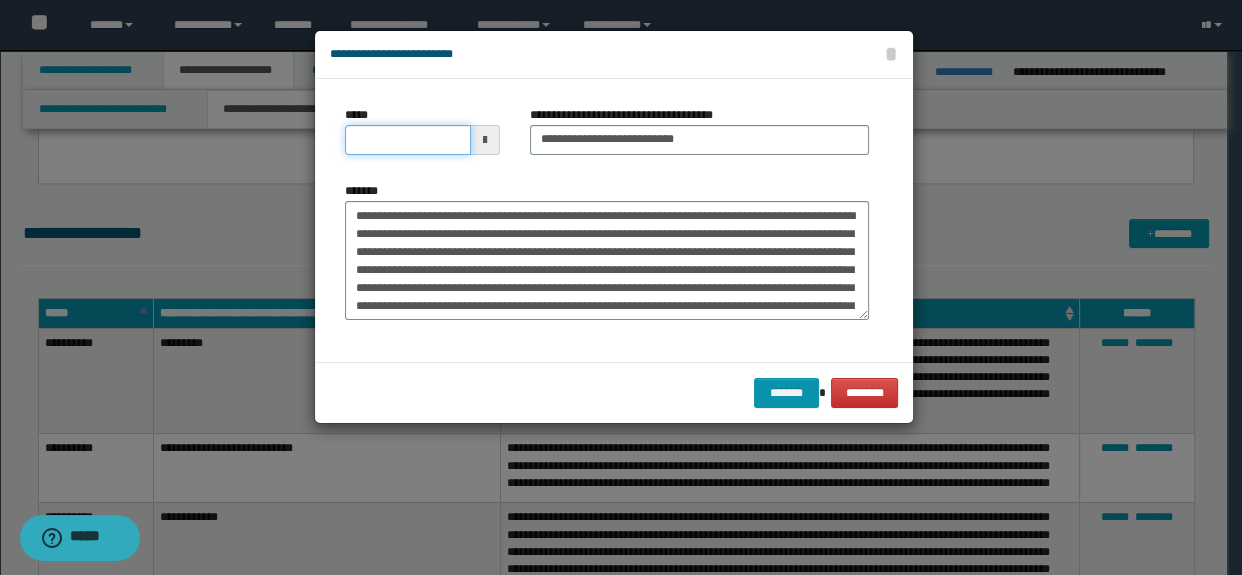 click on "*****" at bounding box center [408, 140] 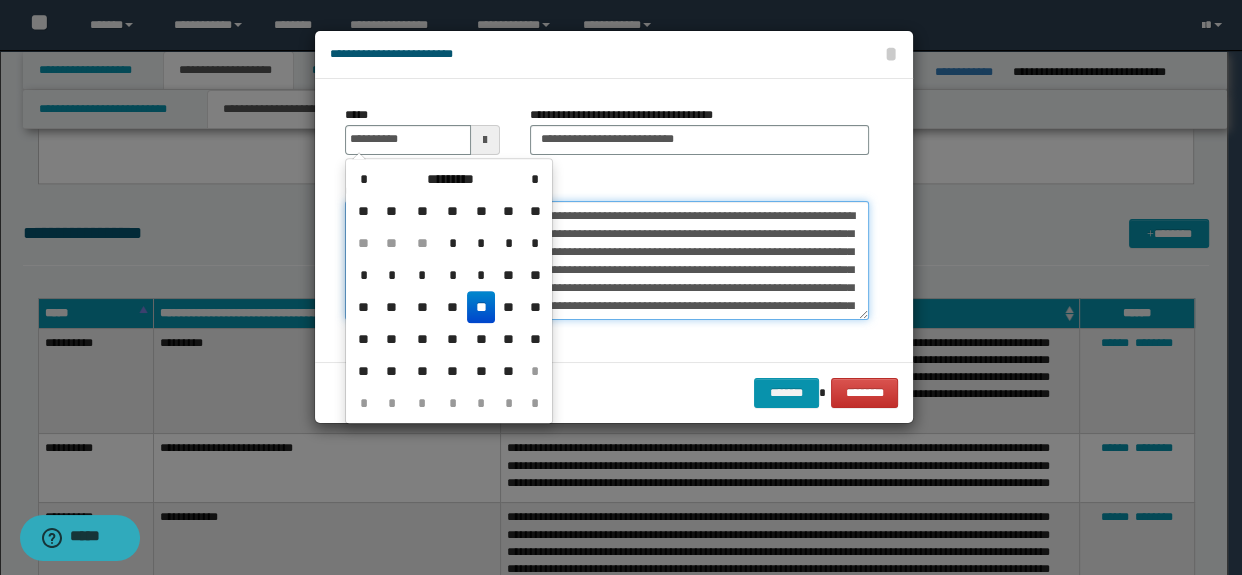 type on "**********" 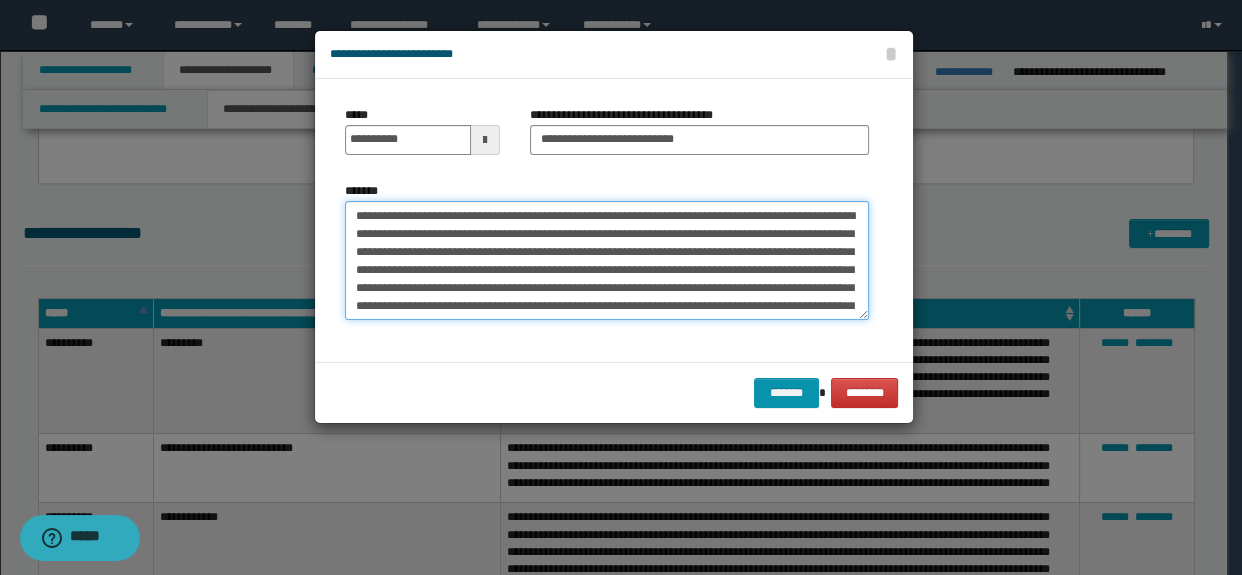 click on "*******" at bounding box center (607, 261) 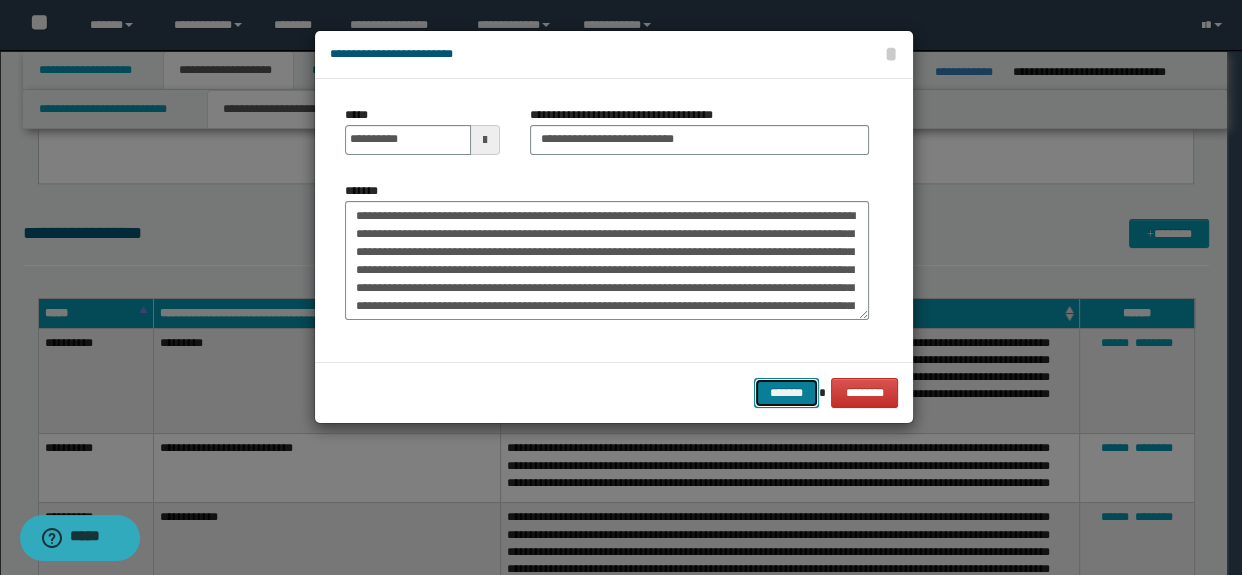 click on "*******" at bounding box center [786, 393] 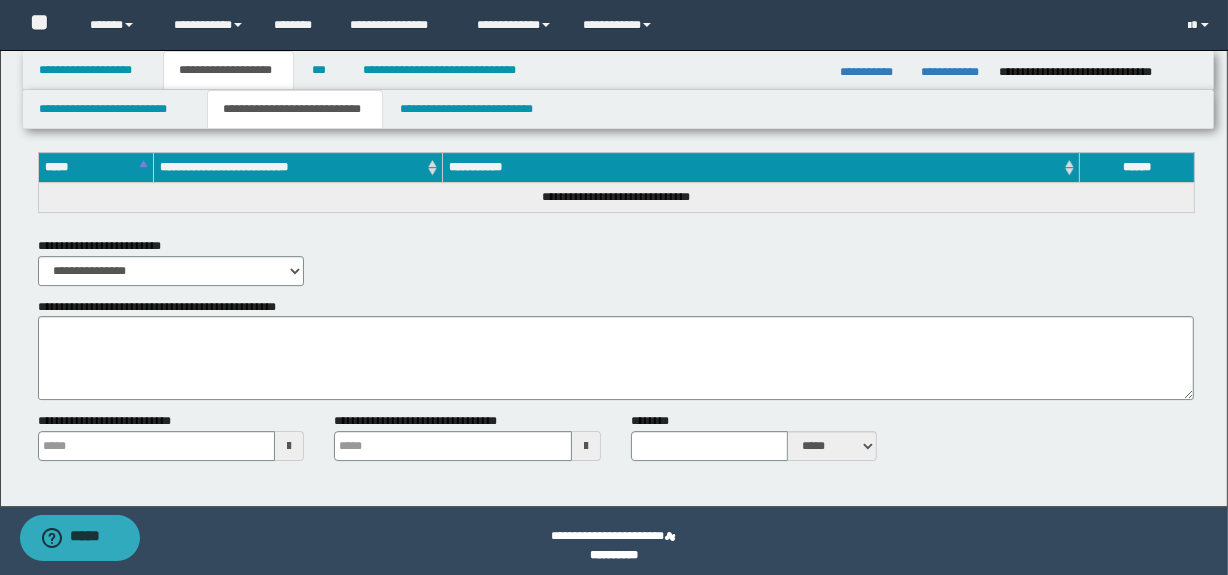 scroll, scrollTop: 5655, scrollLeft: 0, axis: vertical 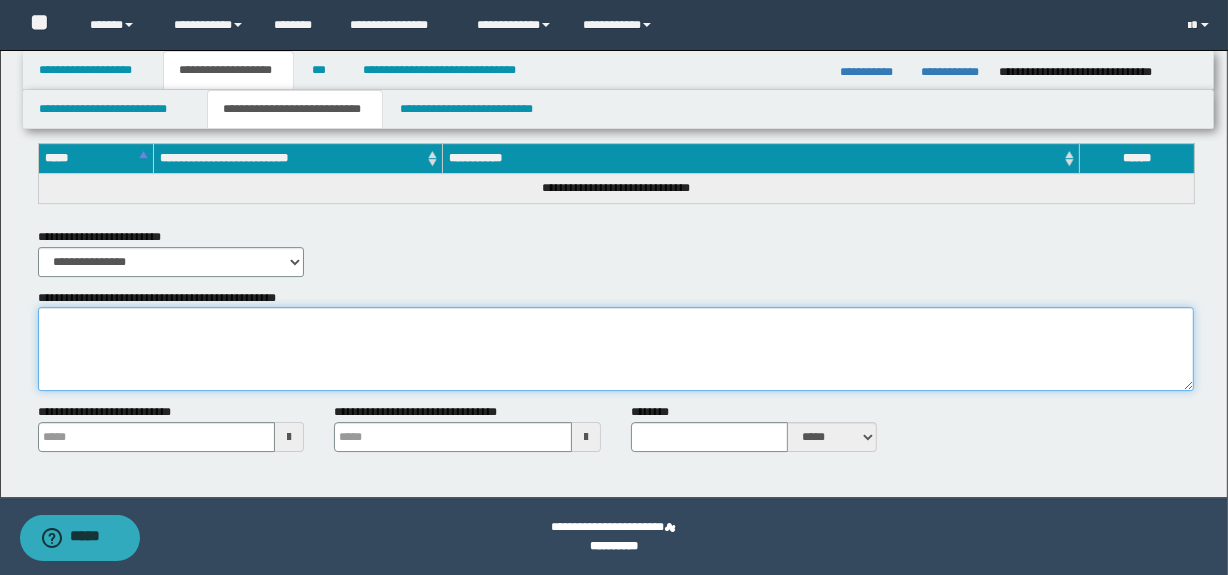 click on "**********" at bounding box center (616, 349) 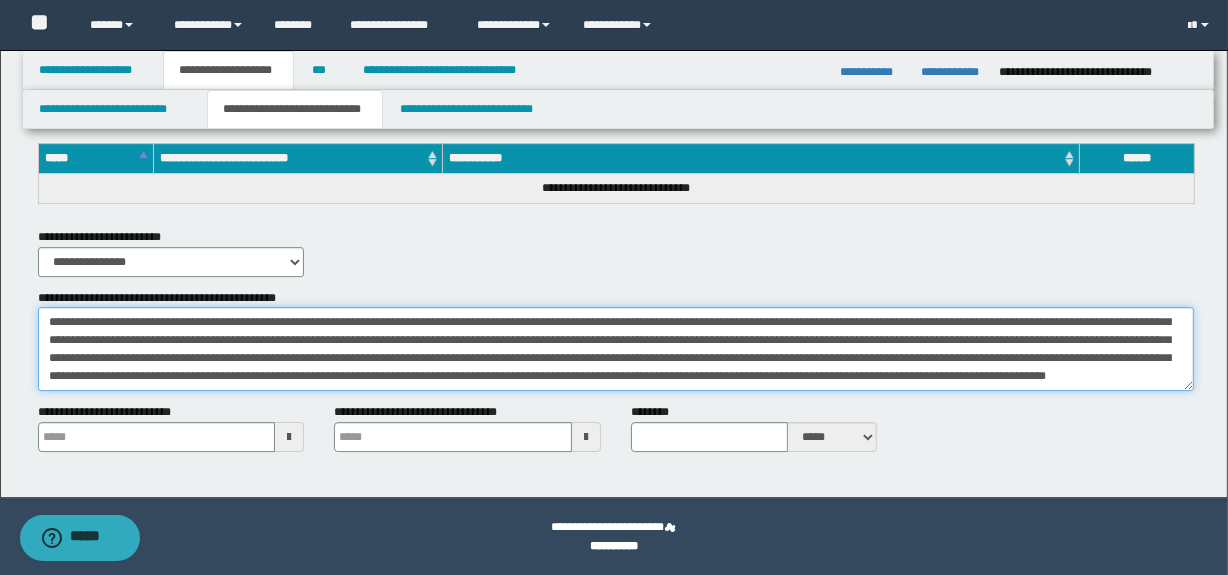 scroll, scrollTop: 0, scrollLeft: 0, axis: both 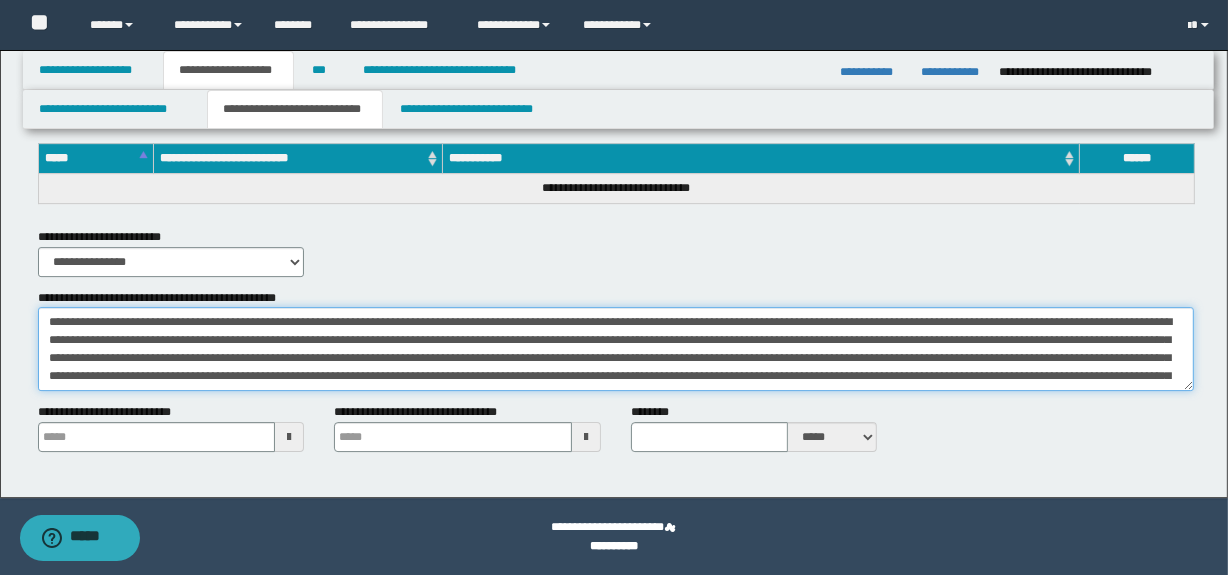 click on "**********" at bounding box center (616, 349) 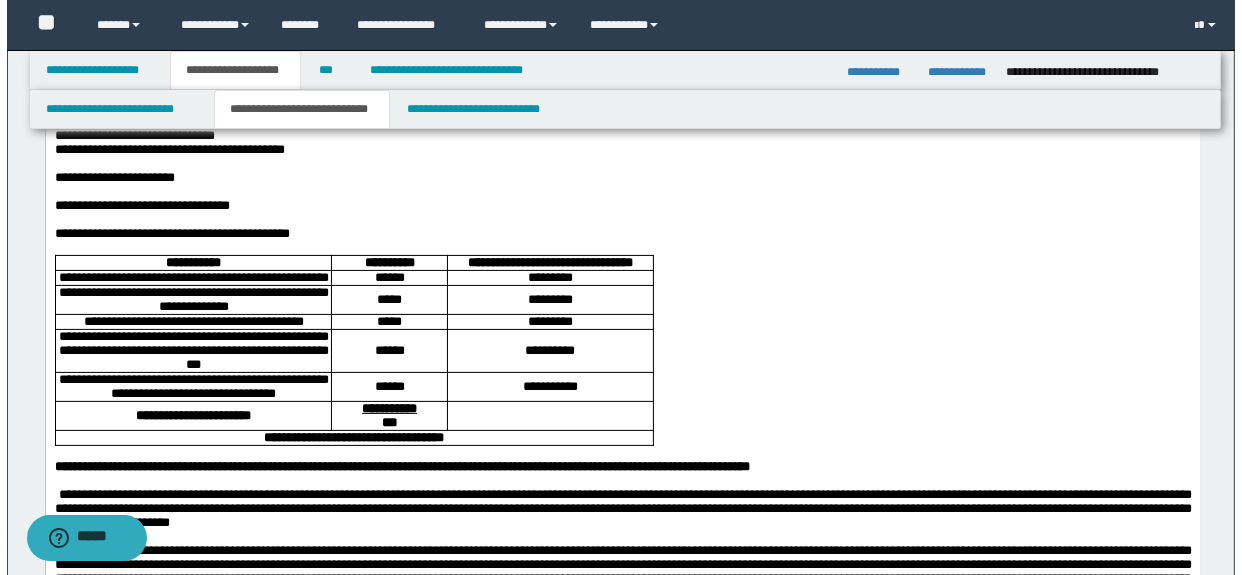 scroll, scrollTop: 0, scrollLeft: 0, axis: both 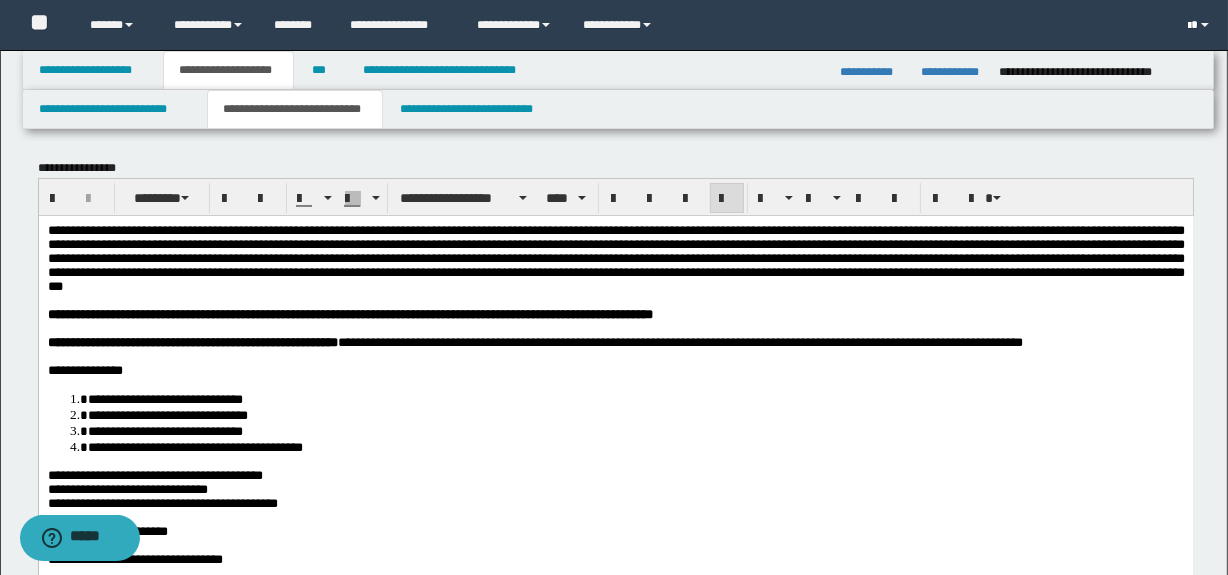 type on "**********" 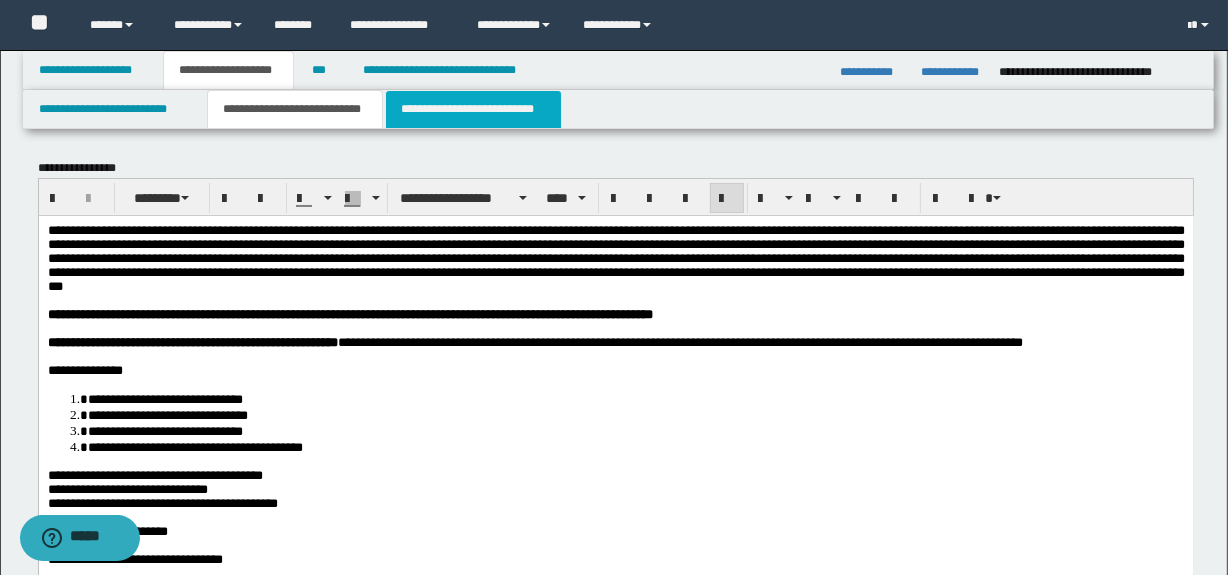 click on "**********" at bounding box center [473, 109] 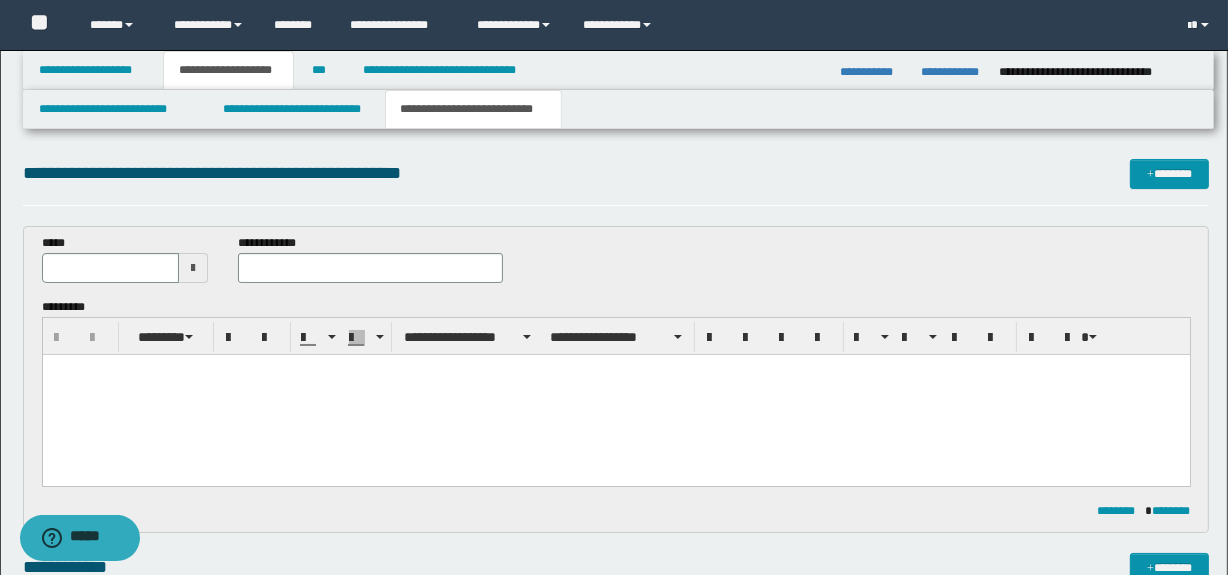 scroll, scrollTop: 0, scrollLeft: 0, axis: both 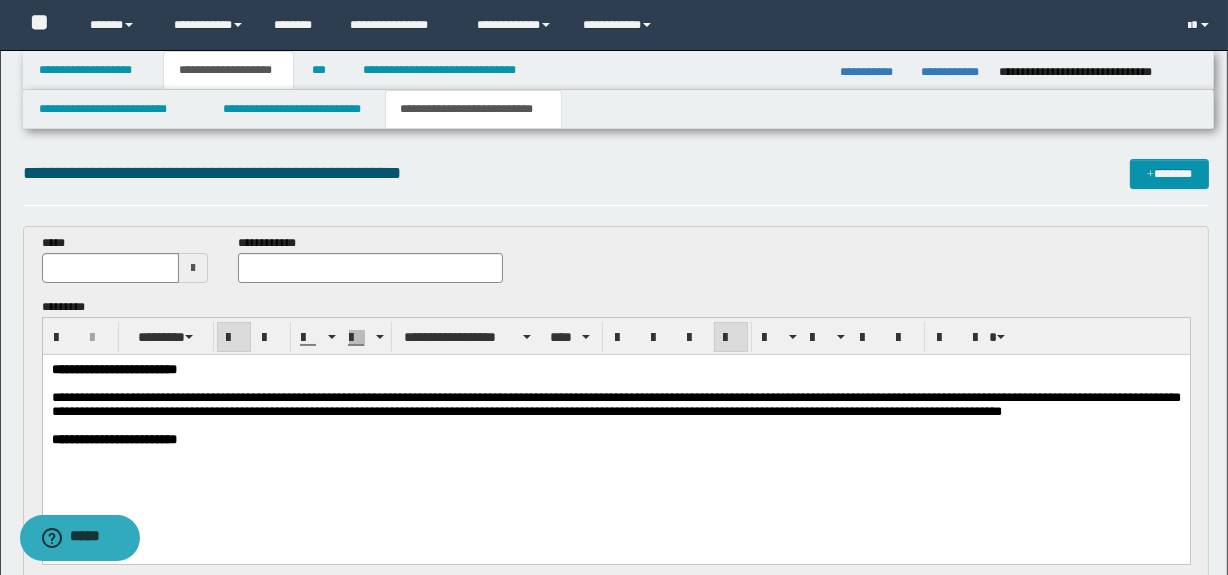 drag, startPoint x: 279, startPoint y: 372, endPoint x: 0, endPoint y: 379, distance: 279.0878 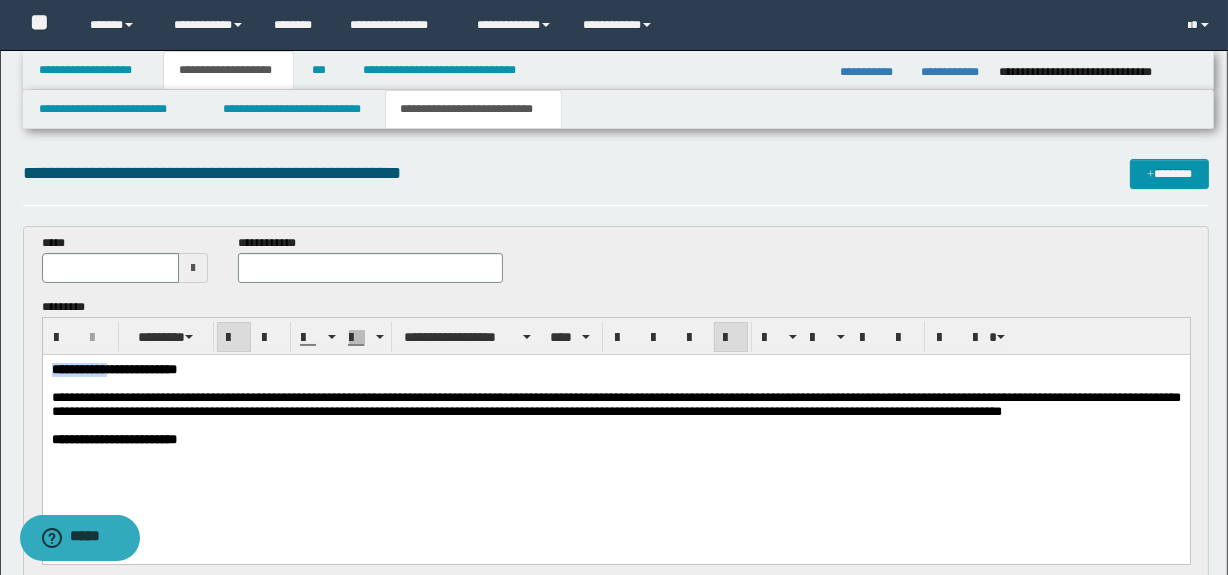 click on "**********" at bounding box center [113, 369] 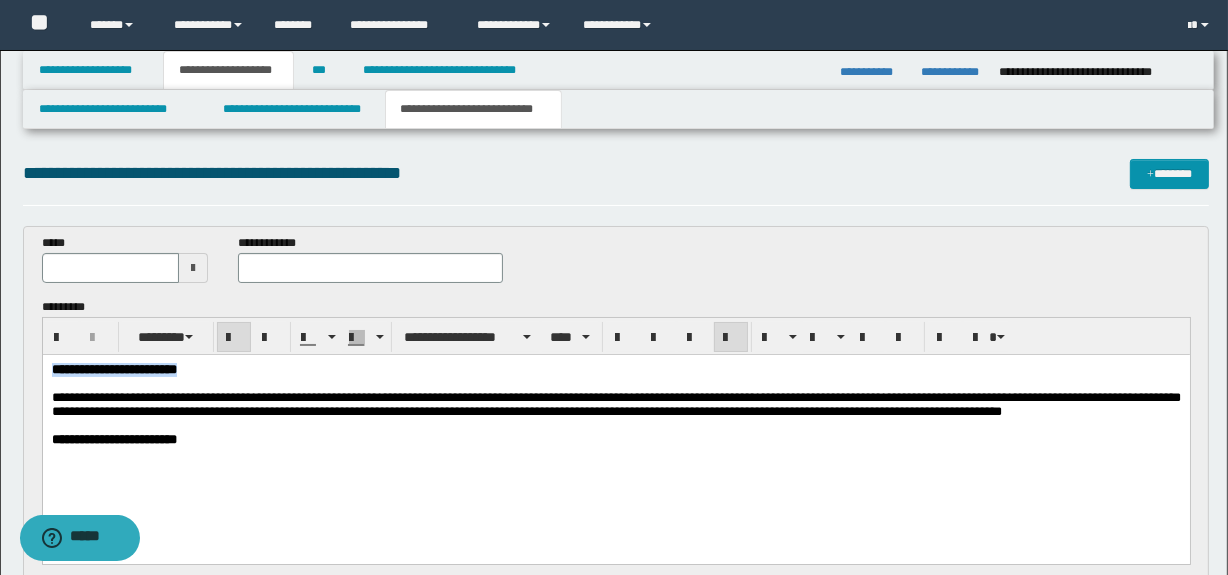click on "**********" at bounding box center (113, 369) 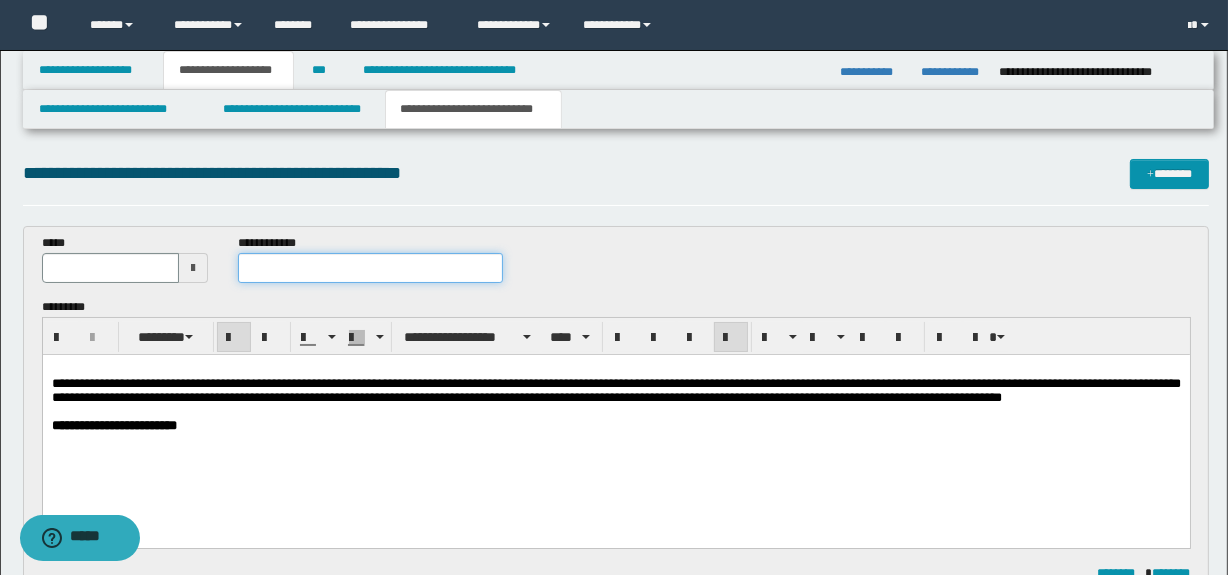 click at bounding box center [370, 268] 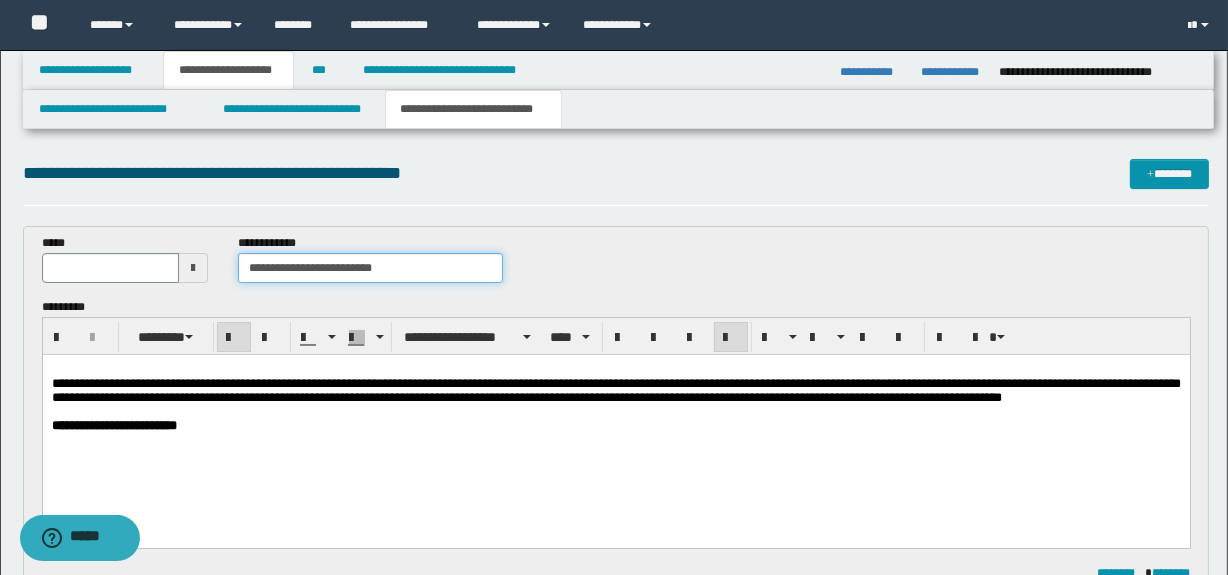 type on "**********" 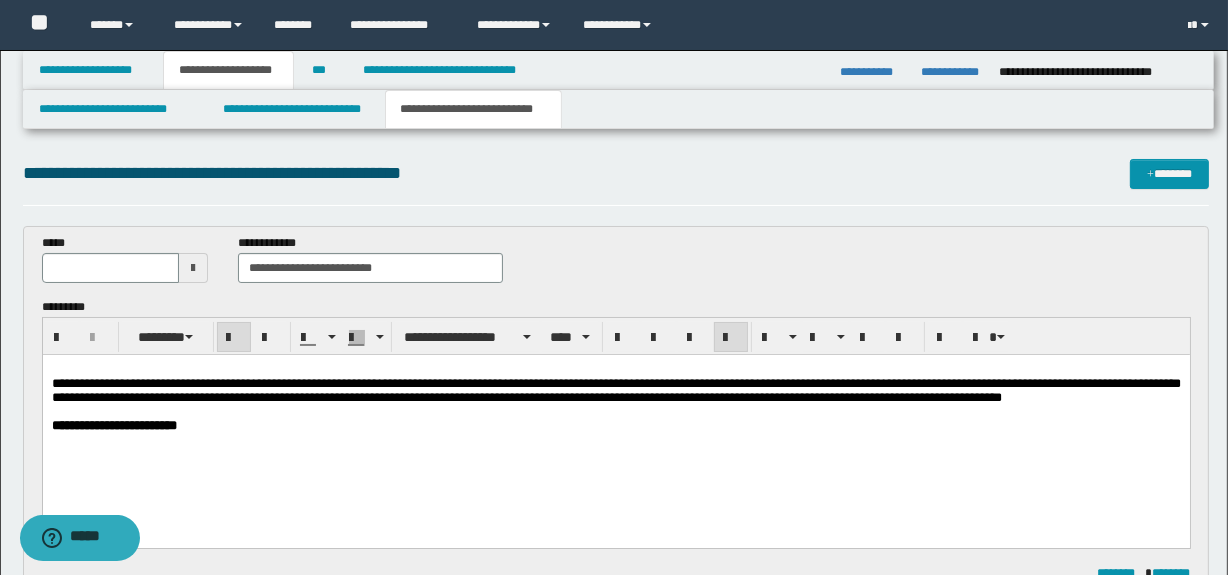 click at bounding box center (193, 268) 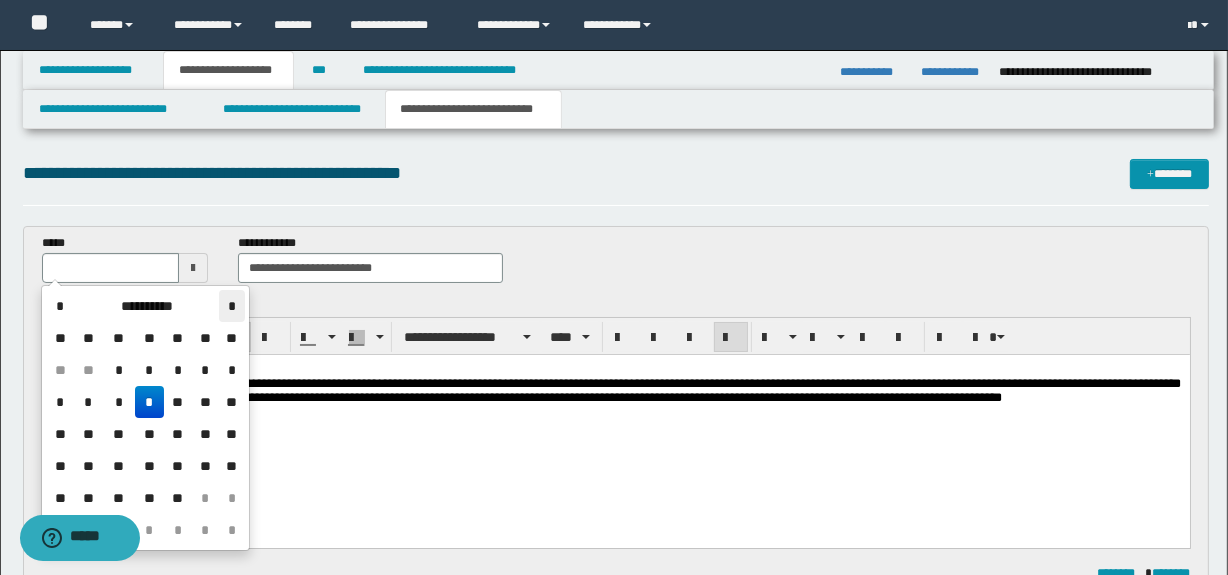 click on "*" at bounding box center [231, 306] 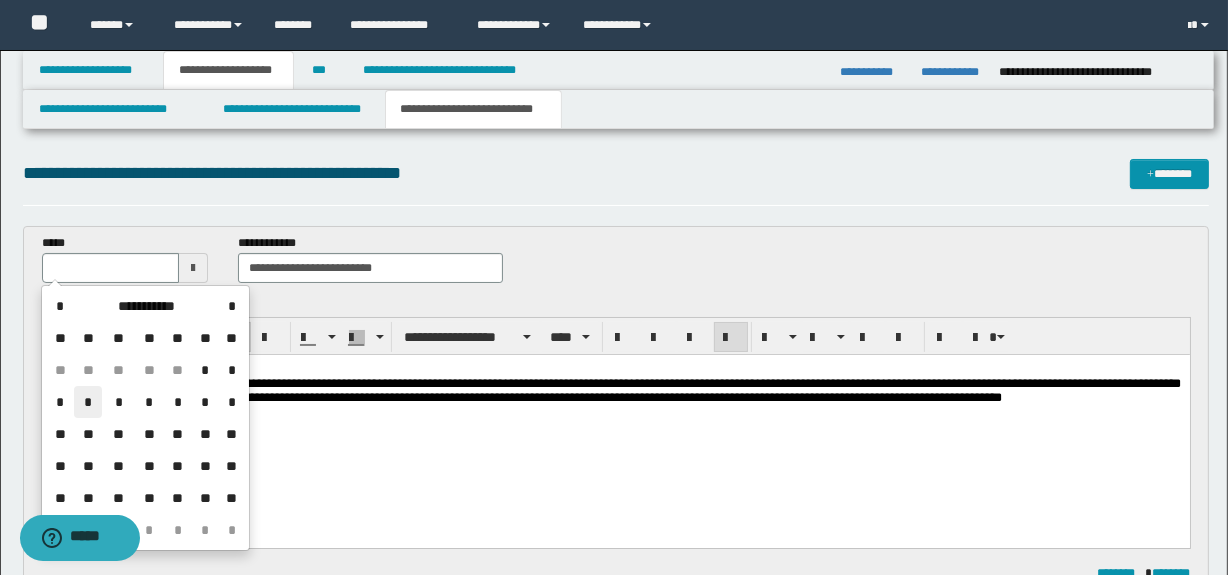click on "*" at bounding box center [88, 402] 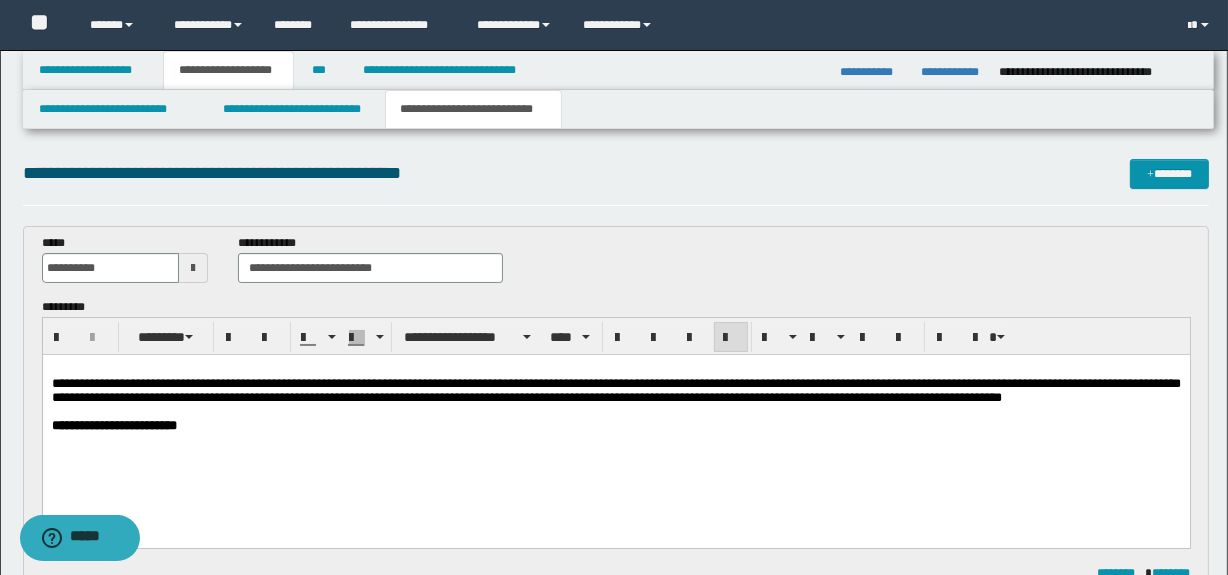 click on "**********" at bounding box center [615, 423] 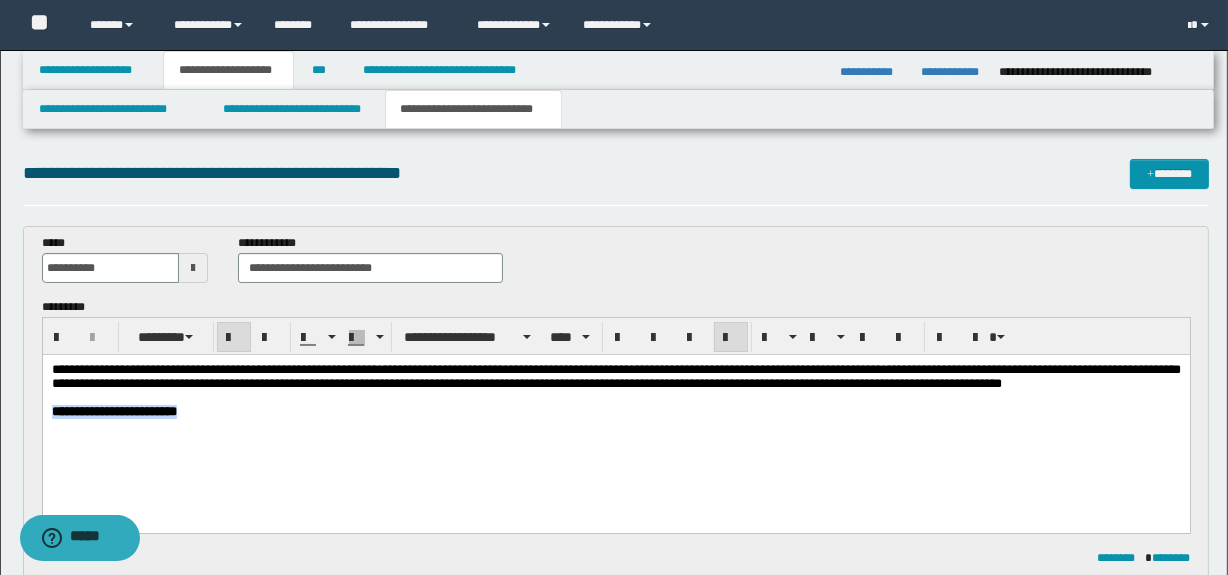 drag, startPoint x: 278, startPoint y: 414, endPoint x: 49, endPoint y: 416, distance: 229.00873 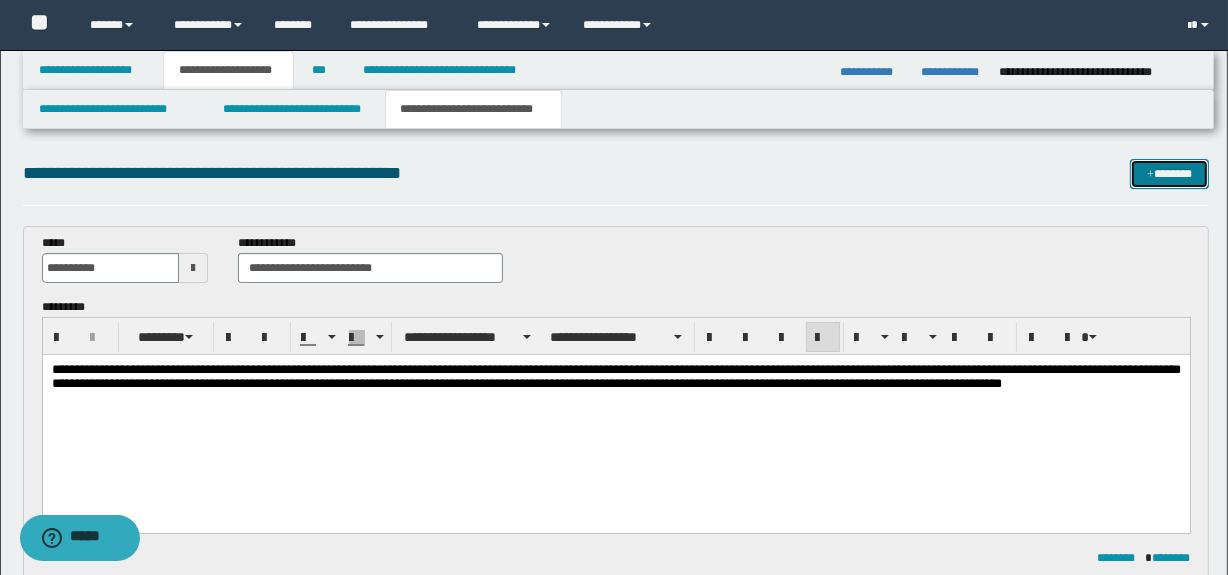click on "*******" at bounding box center [1170, 174] 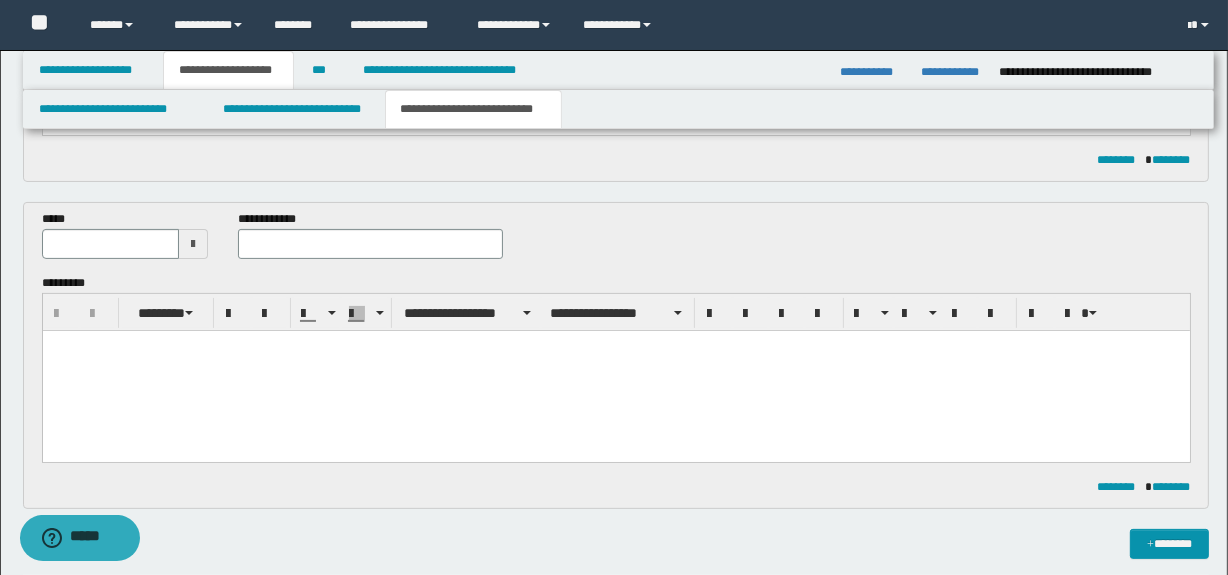 scroll, scrollTop: 385, scrollLeft: 0, axis: vertical 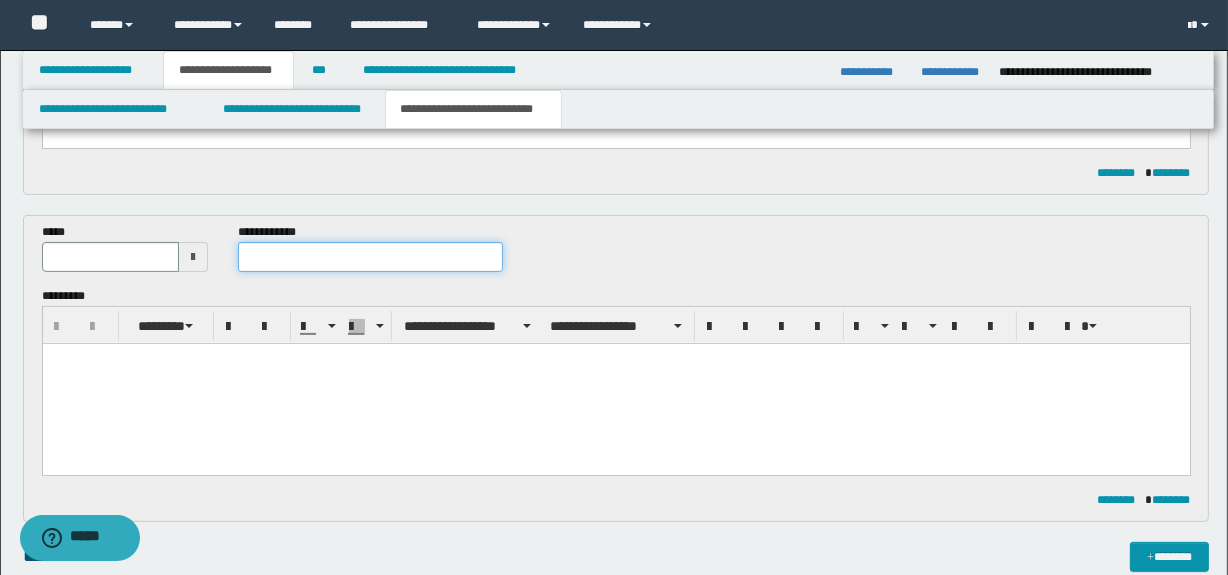 click at bounding box center (370, 257) 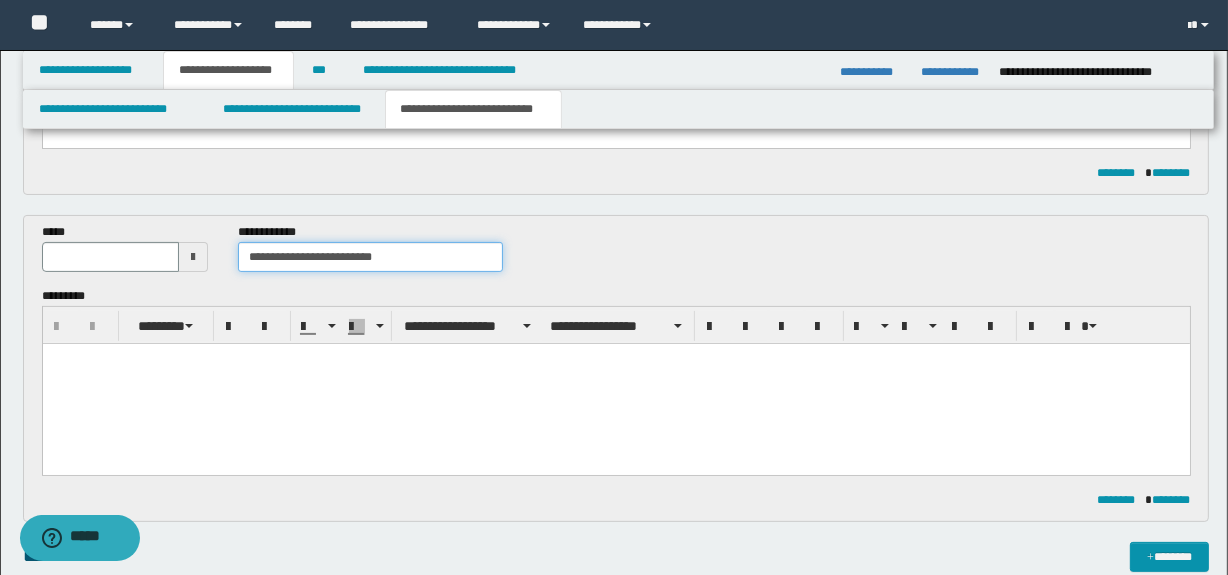 type on "**********" 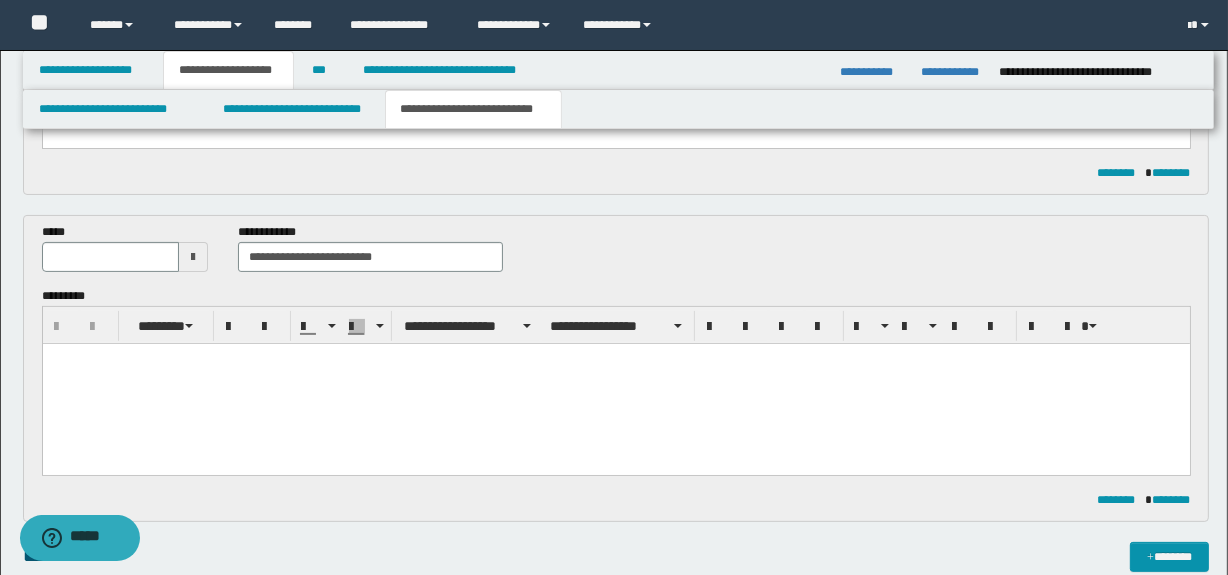click at bounding box center (193, 257) 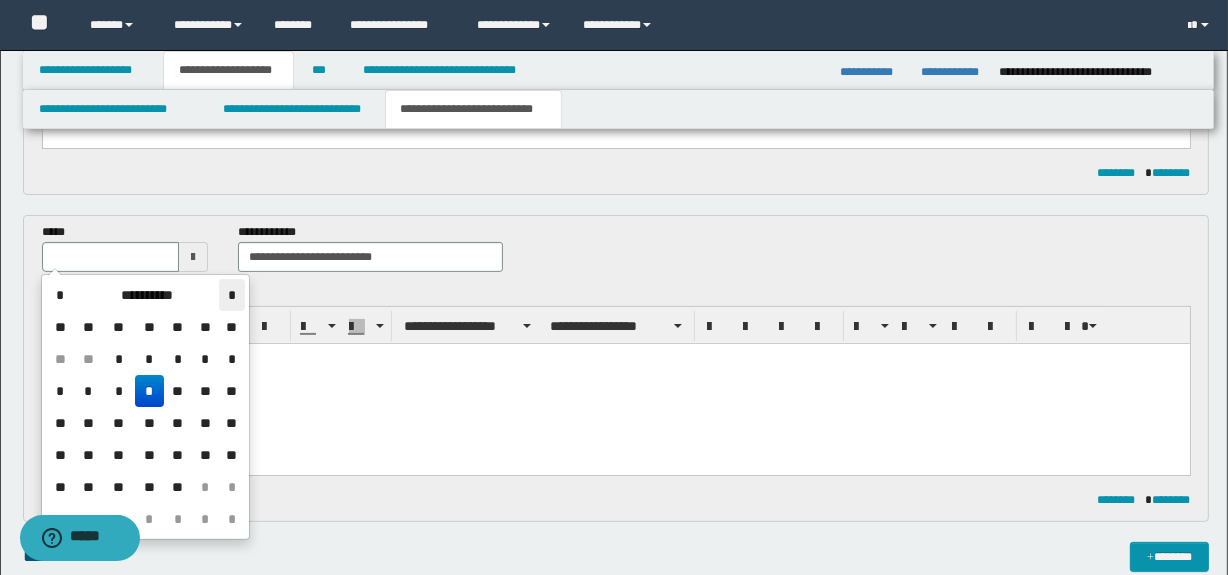 click on "*" at bounding box center [231, 295] 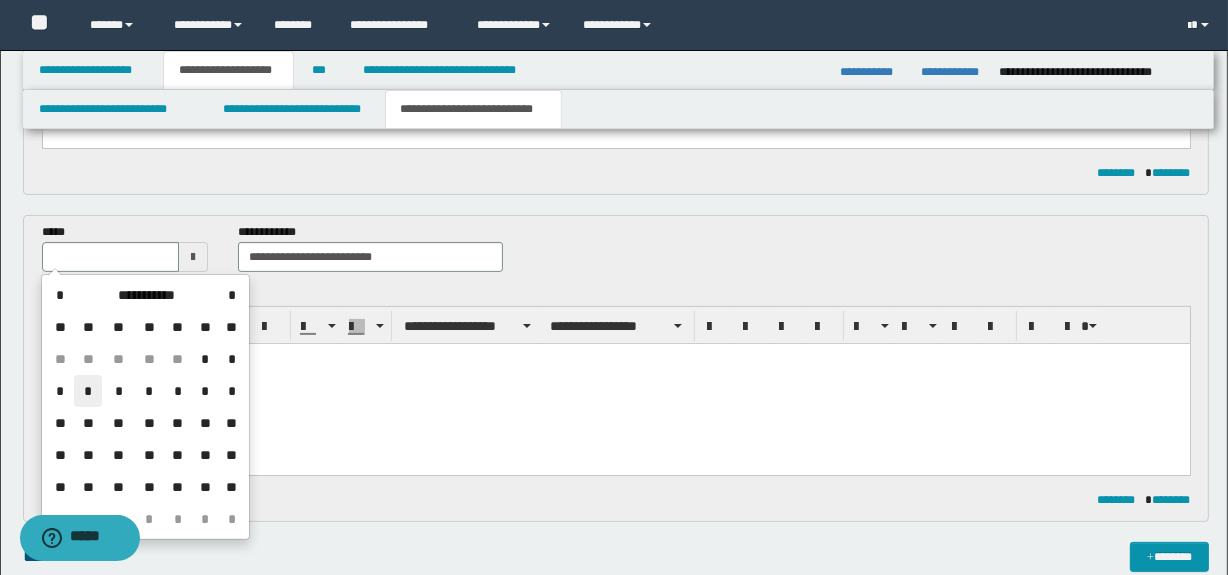 click on "*" at bounding box center (88, 391) 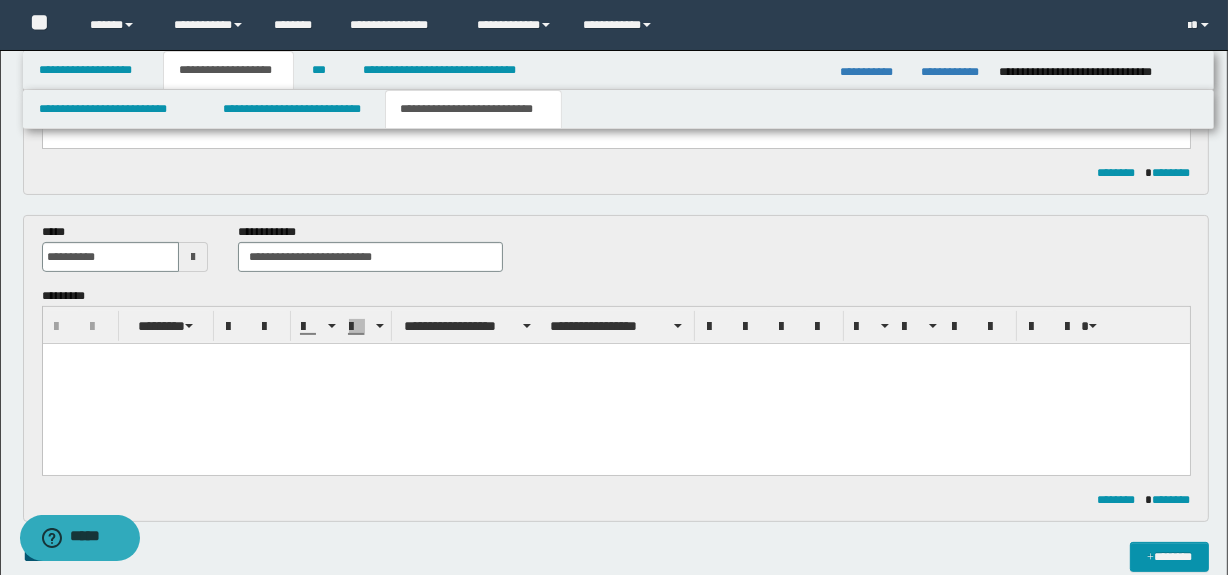 scroll, scrollTop: 1310, scrollLeft: 0, axis: vertical 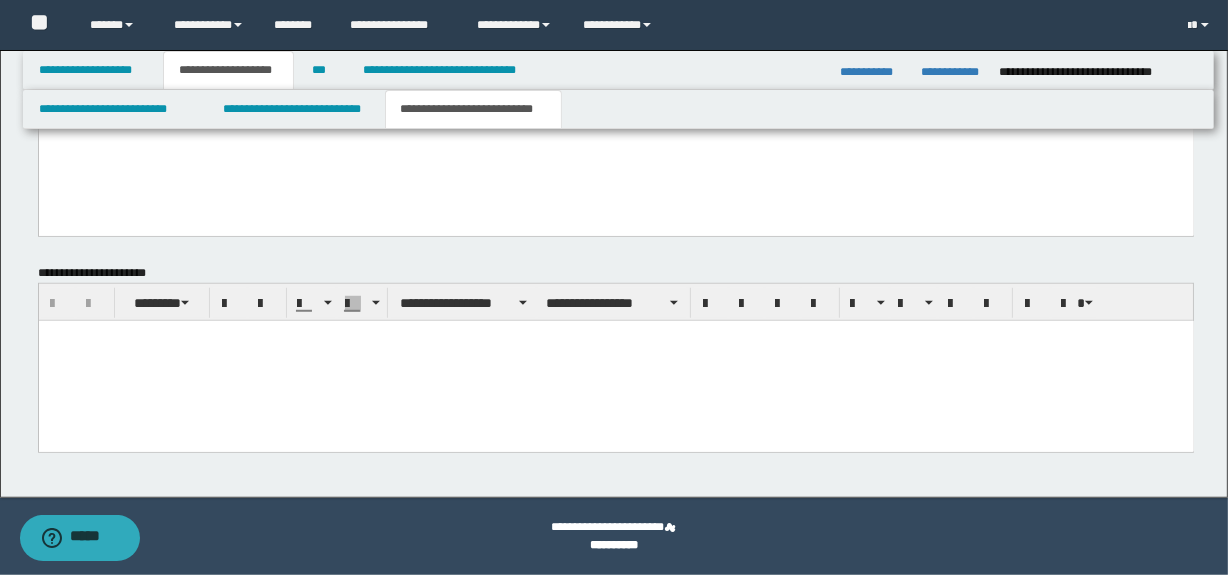 paste 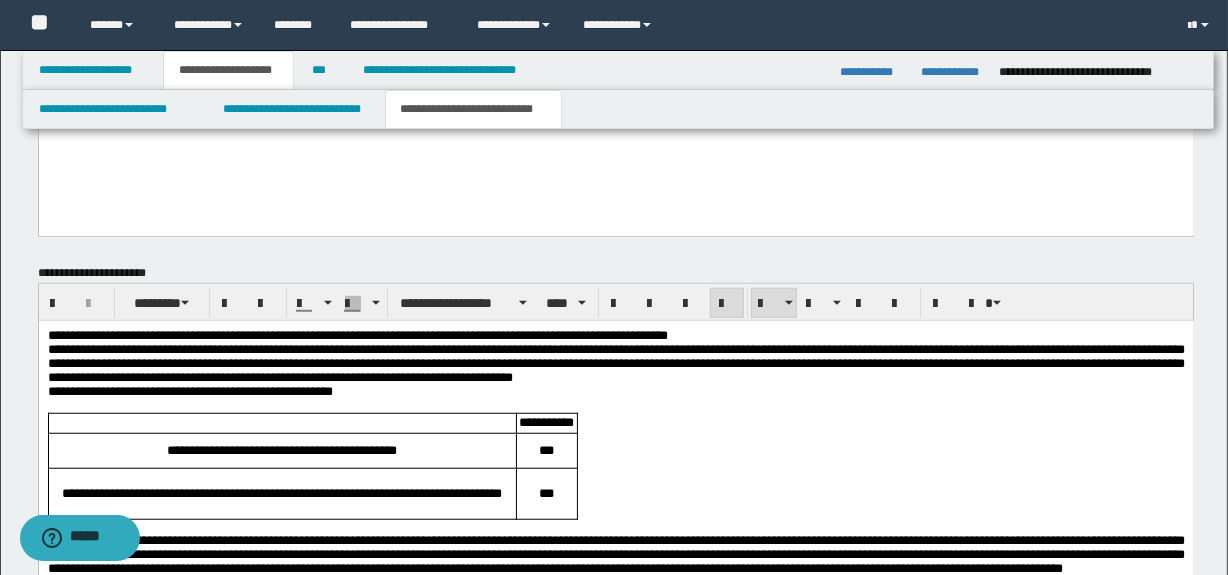 click on "**********" at bounding box center (615, 335) 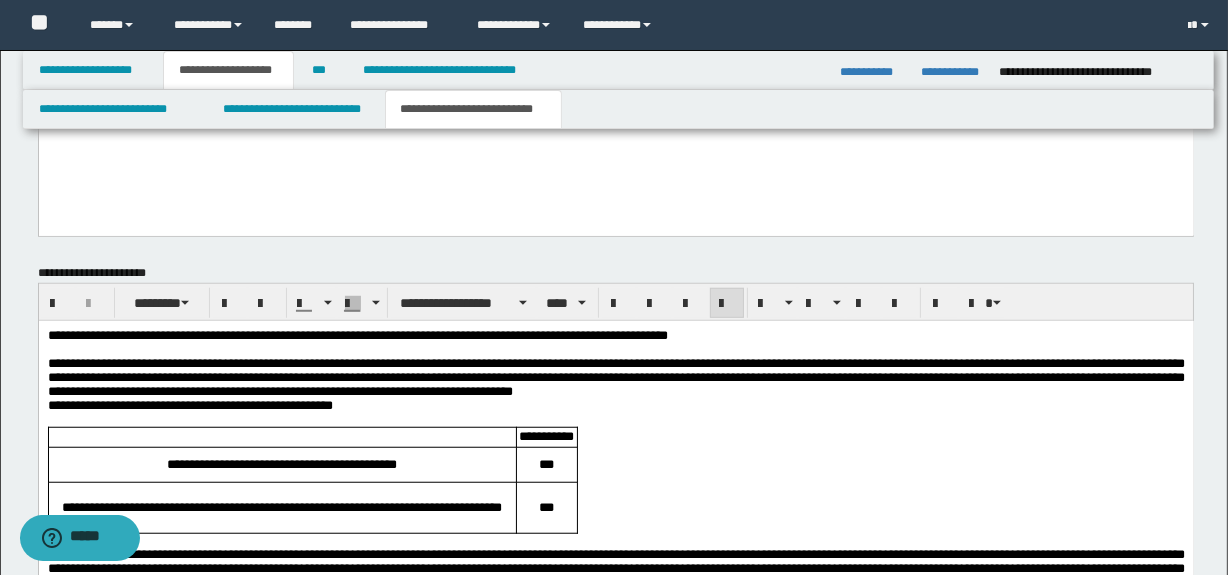 click on "**********" at bounding box center (615, 377) 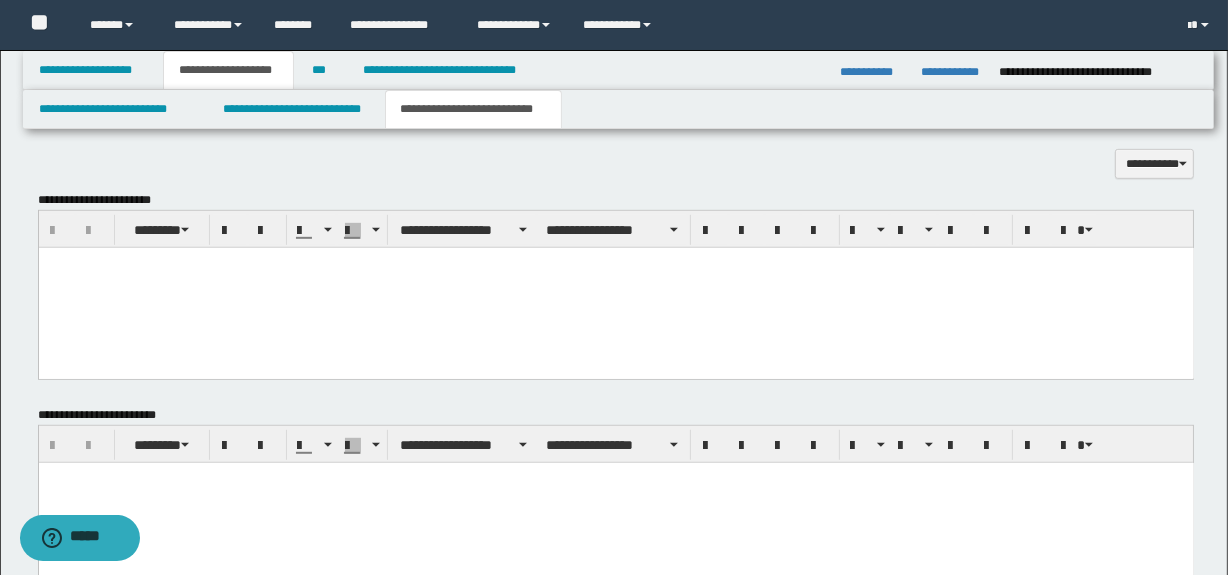 scroll, scrollTop: 936, scrollLeft: 0, axis: vertical 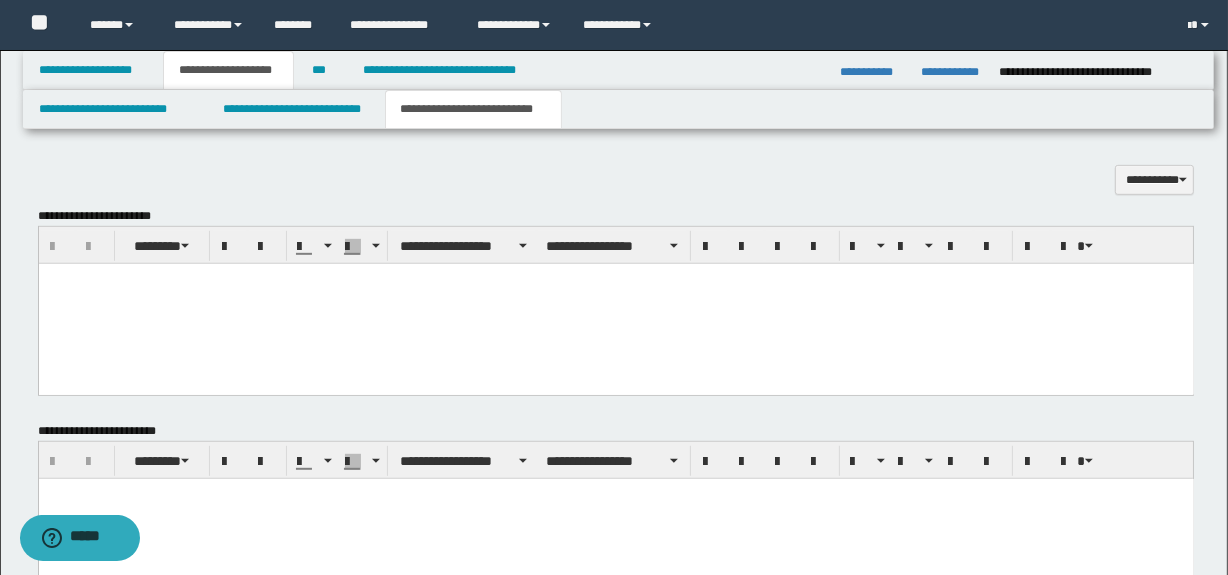 click at bounding box center [615, 303] 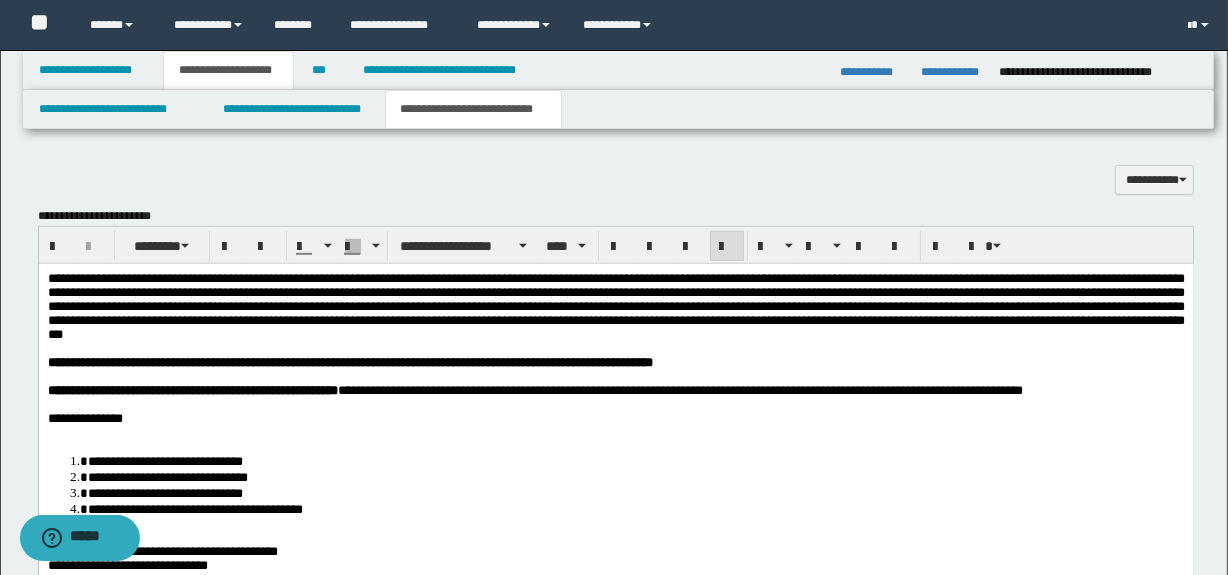 click at bounding box center [615, 432] 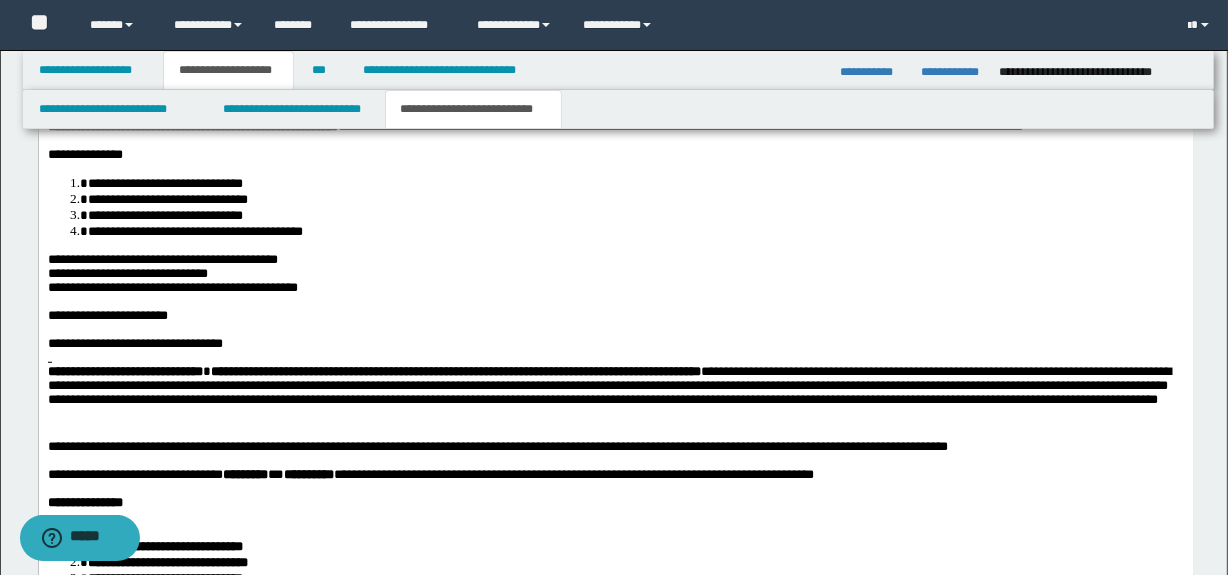 scroll, scrollTop: 1185, scrollLeft: 0, axis: vertical 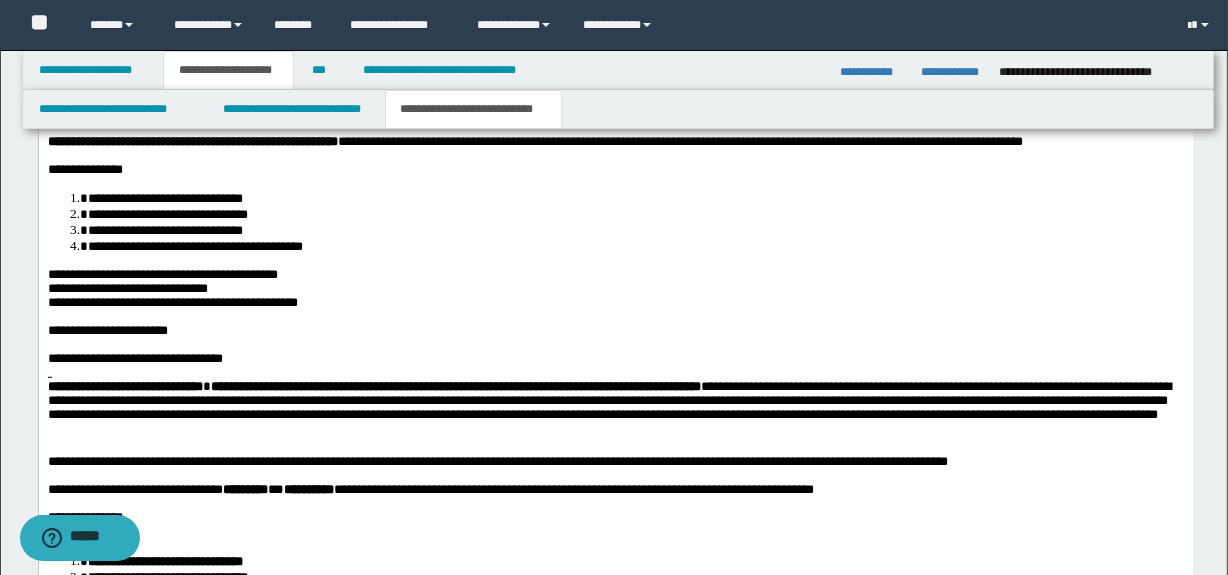 click on "**********" at bounding box center (162, 273) 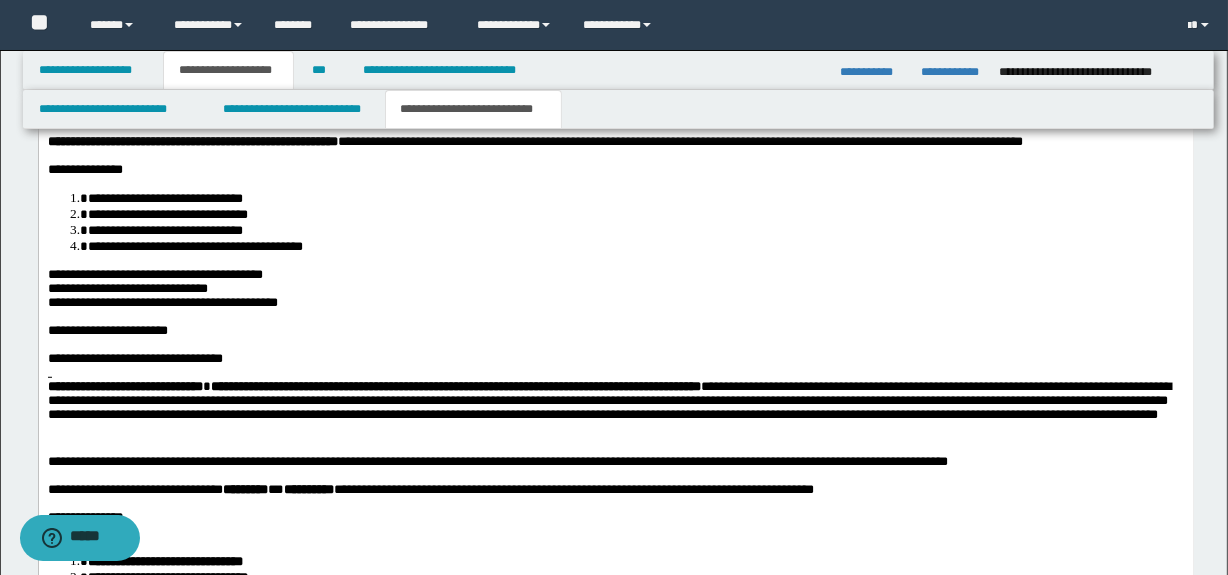 click at bounding box center (615, 372) 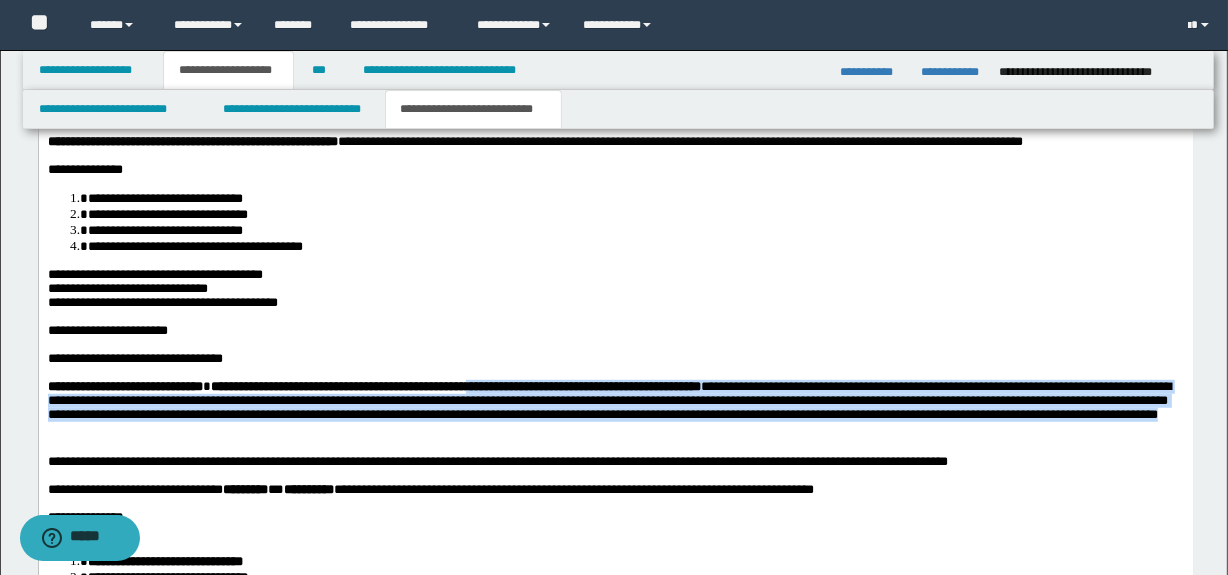 drag, startPoint x: 566, startPoint y: 459, endPoint x: 555, endPoint y: 406, distance: 54.129475 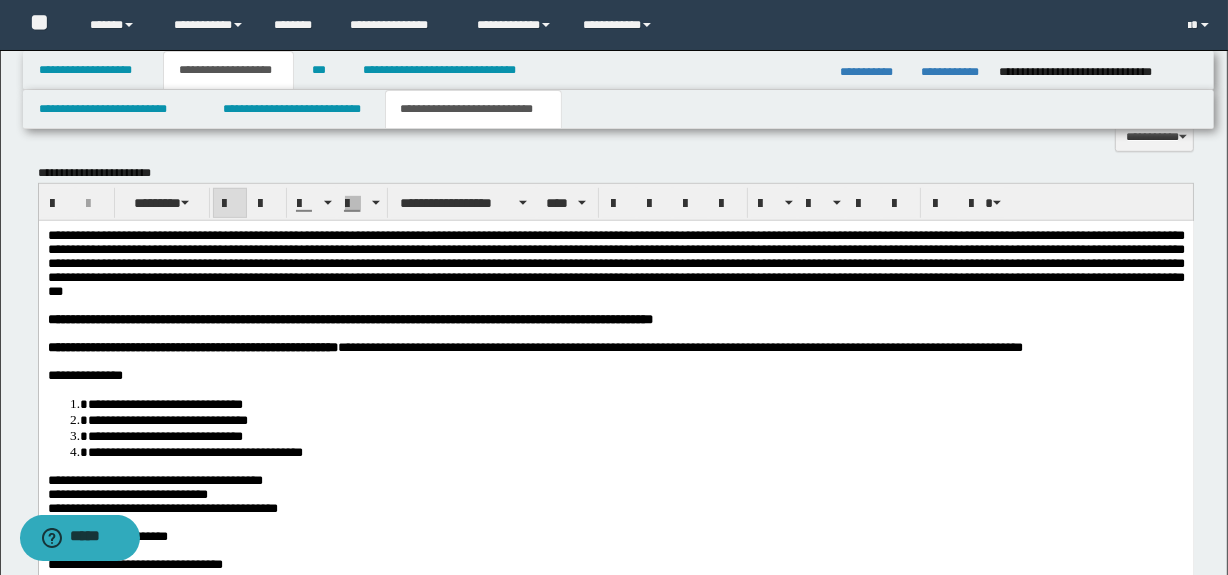 scroll, scrollTop: 968, scrollLeft: 0, axis: vertical 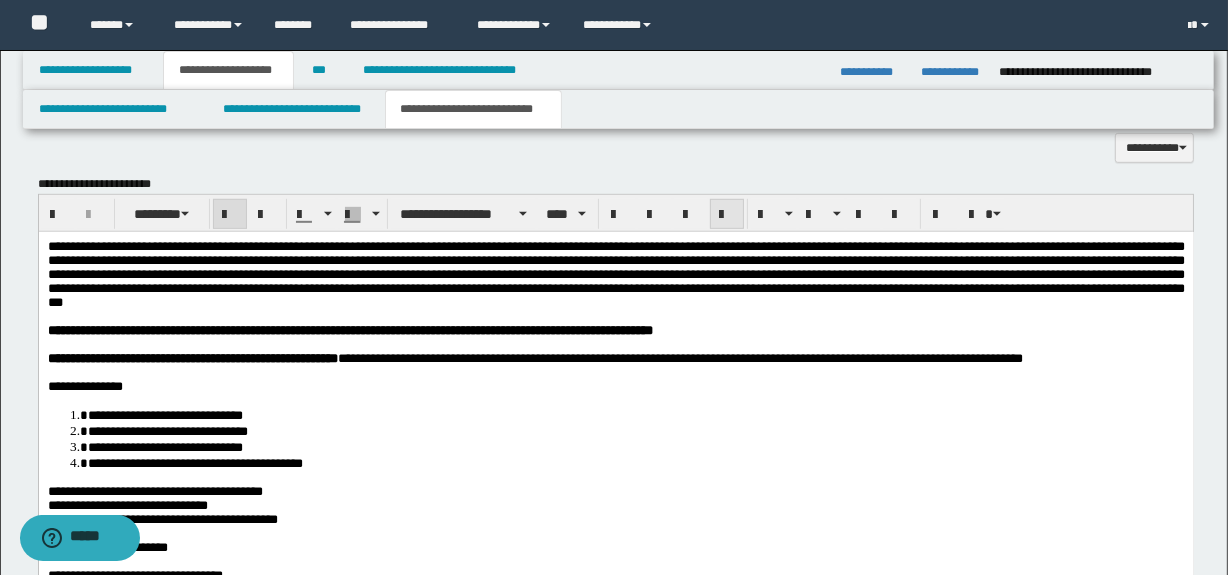 click at bounding box center (727, 215) 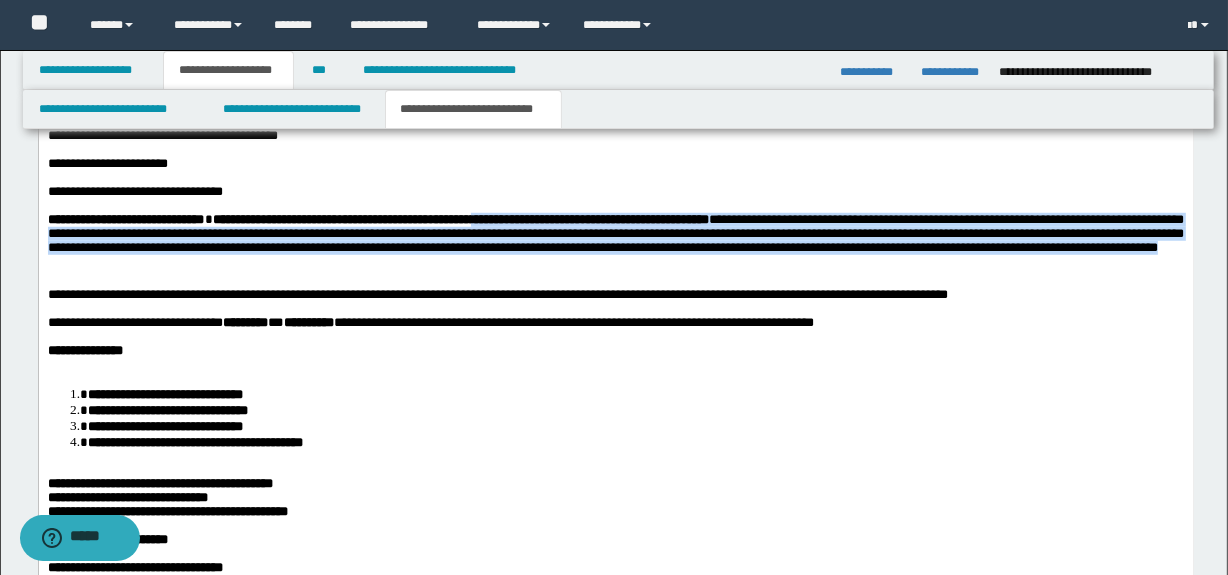 scroll, scrollTop: 1358, scrollLeft: 0, axis: vertical 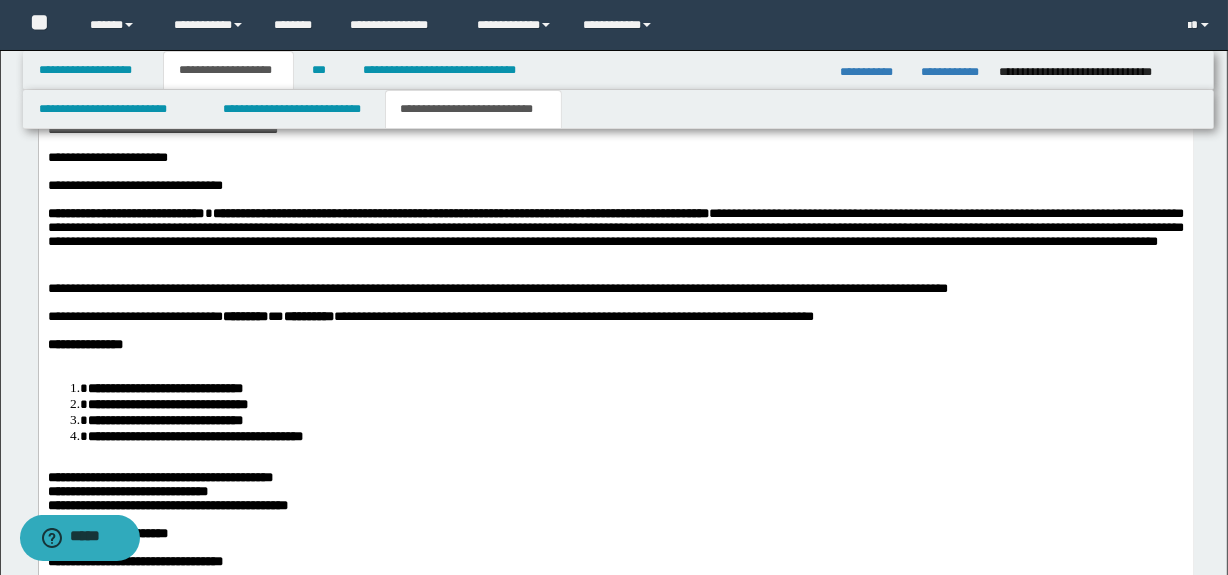 click at bounding box center [615, 331] 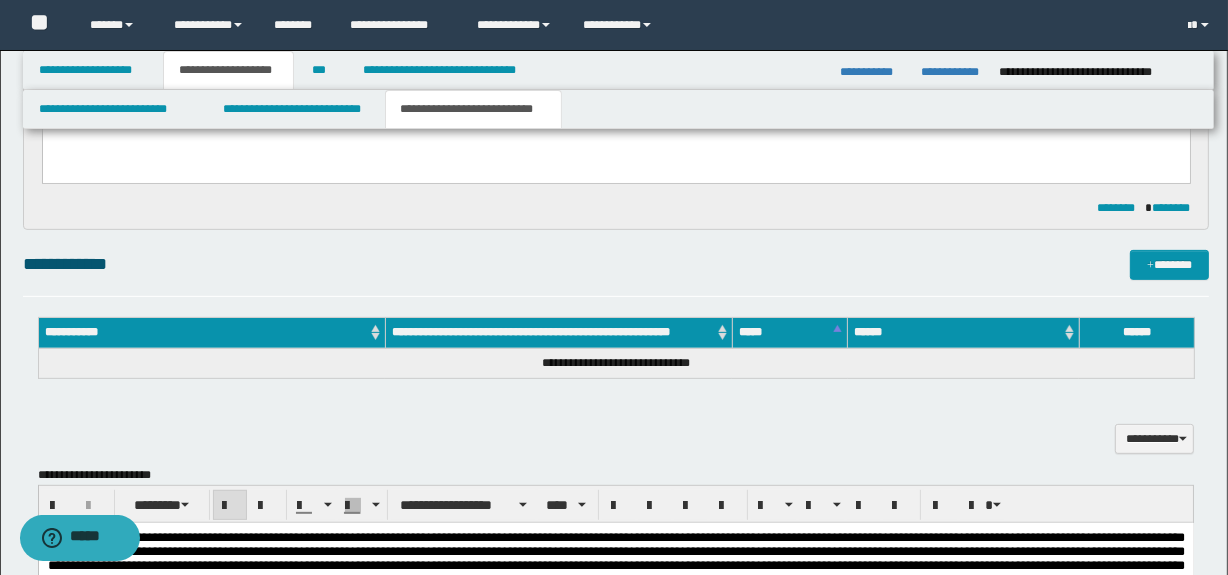scroll, scrollTop: 655, scrollLeft: 0, axis: vertical 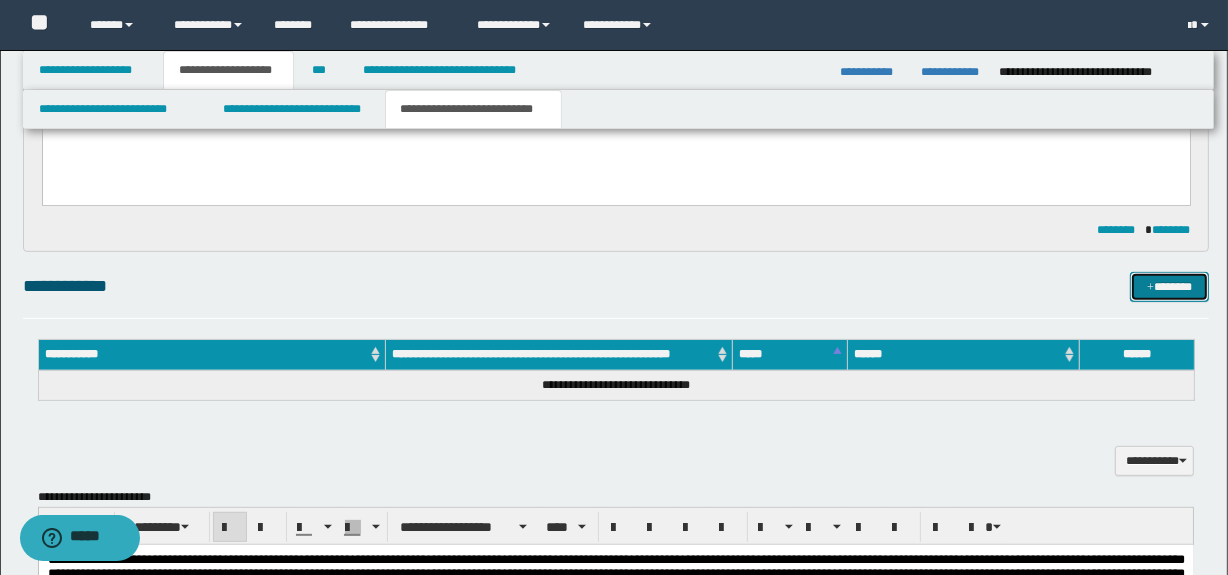 click at bounding box center (1150, 288) 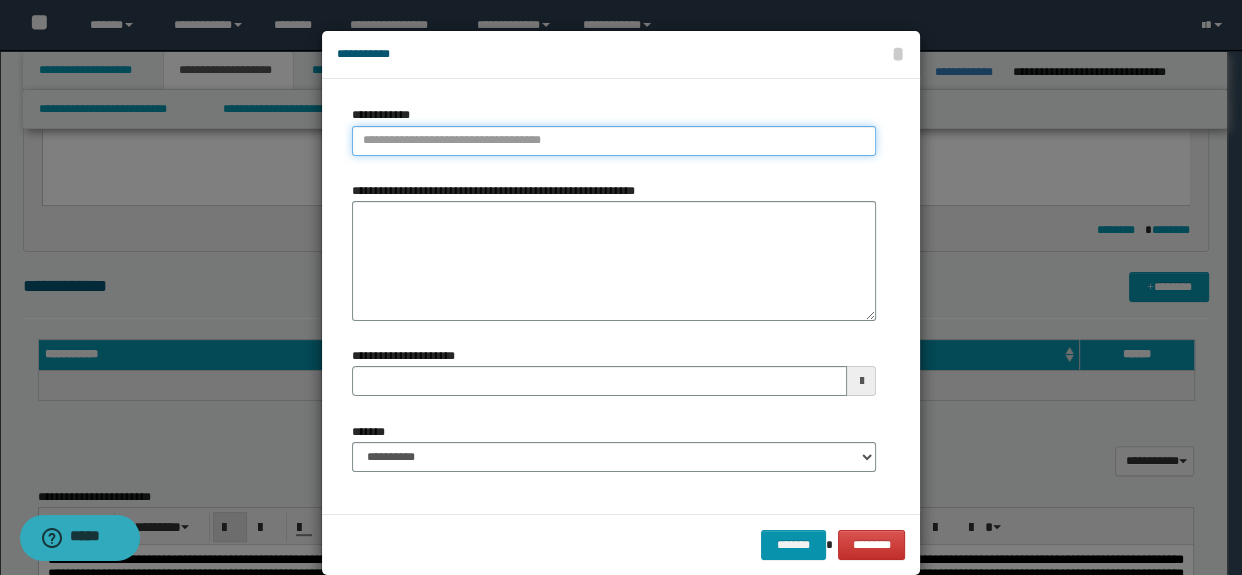 click on "**********" at bounding box center (614, 141) 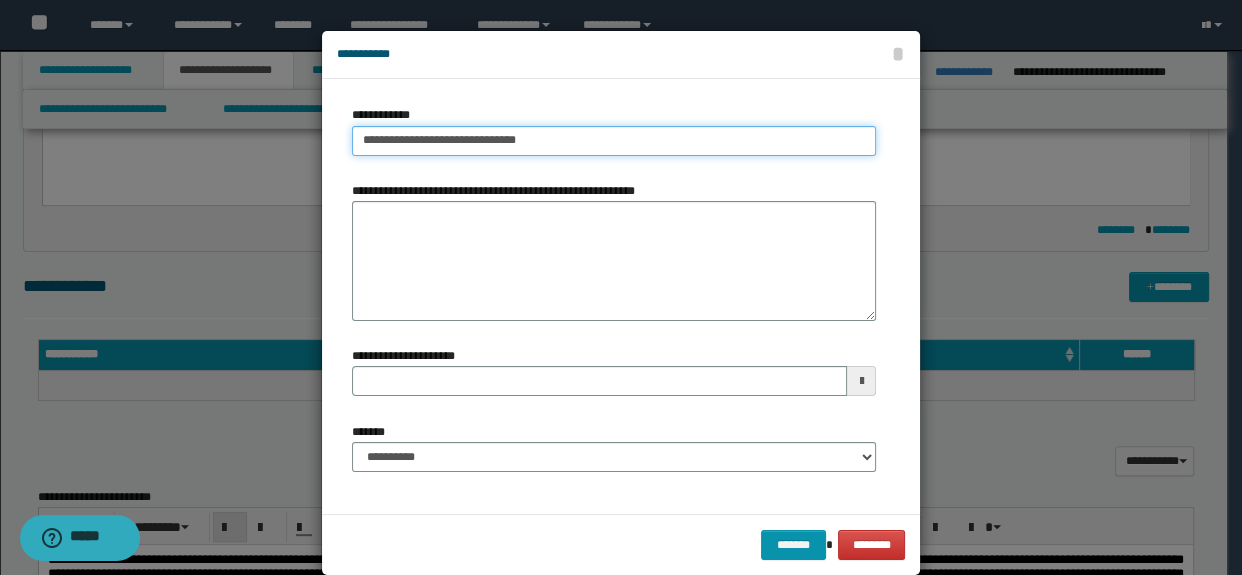 type on "**********" 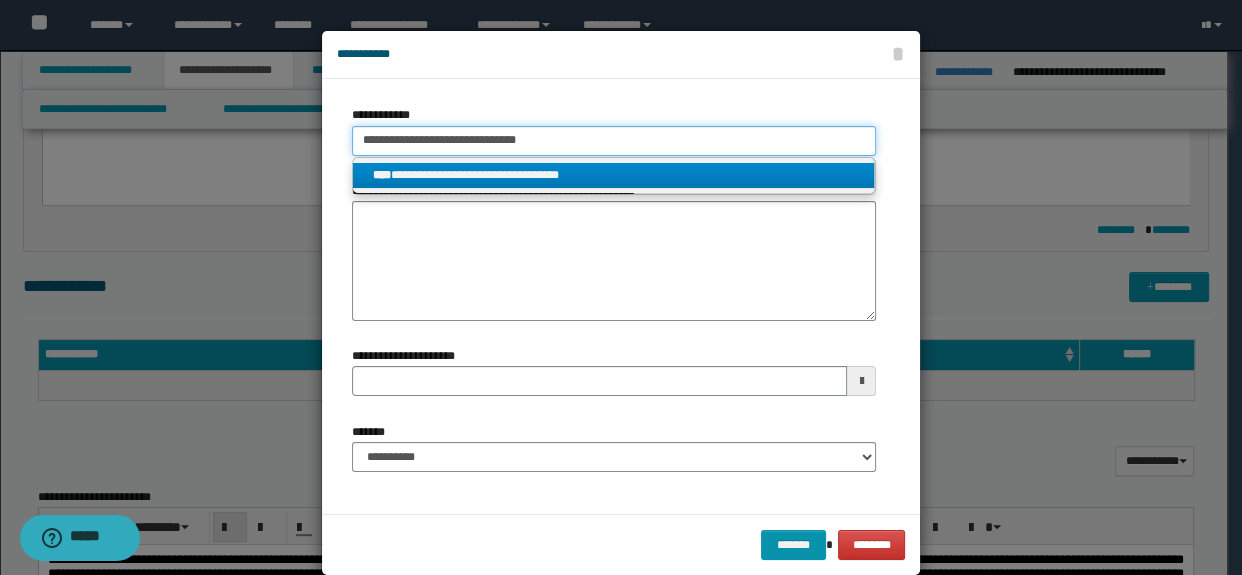 type on "**********" 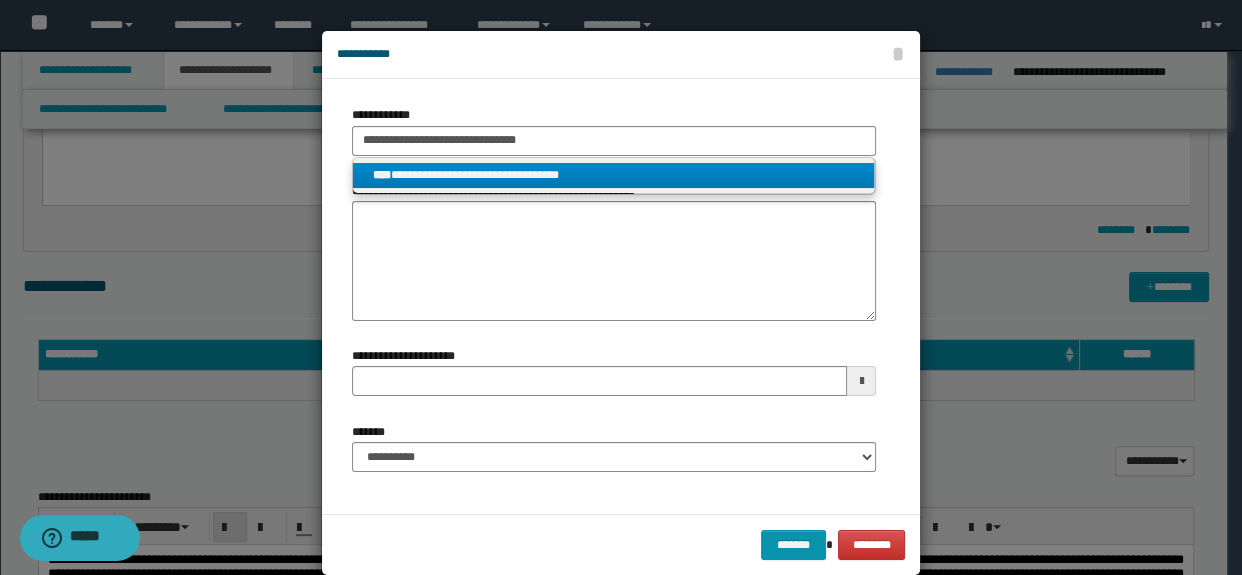 click on "**********" at bounding box center (614, 175) 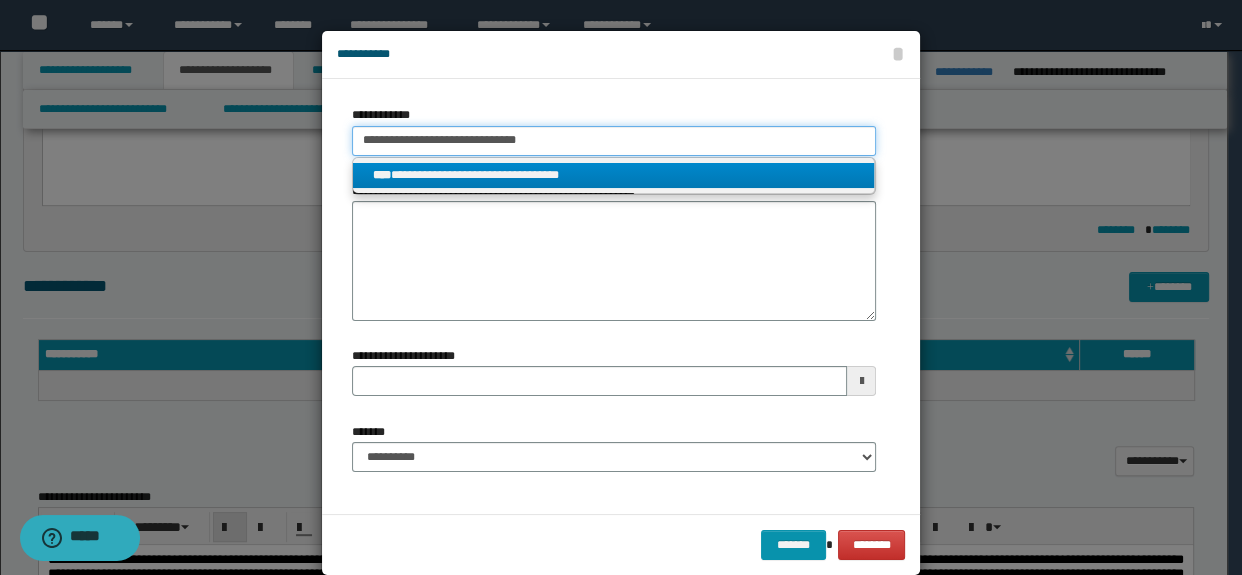 type 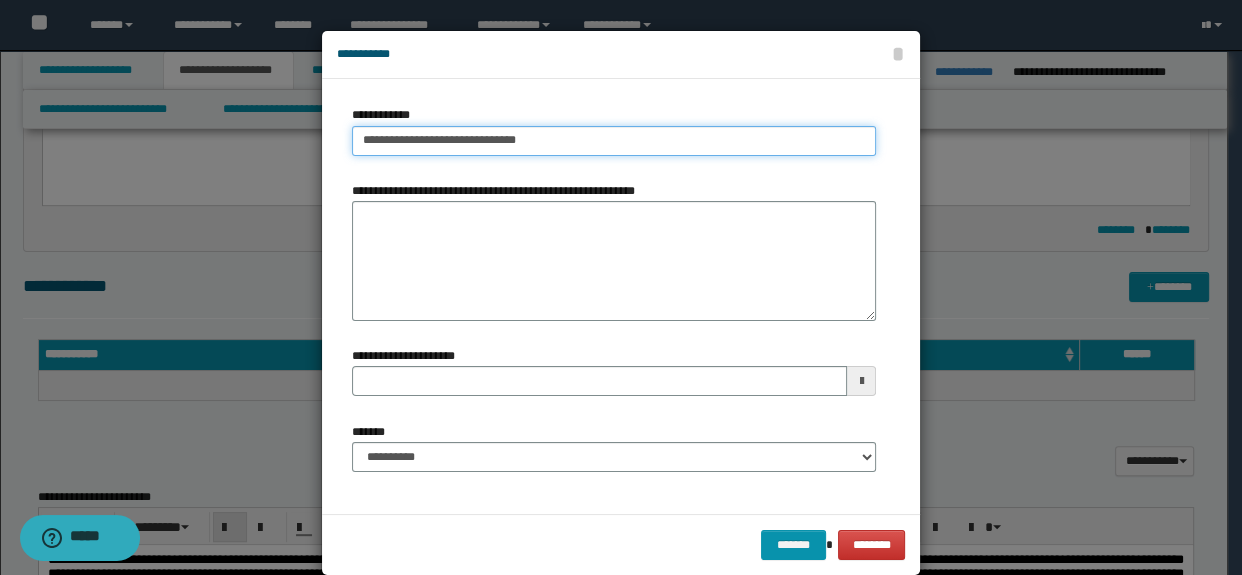 type 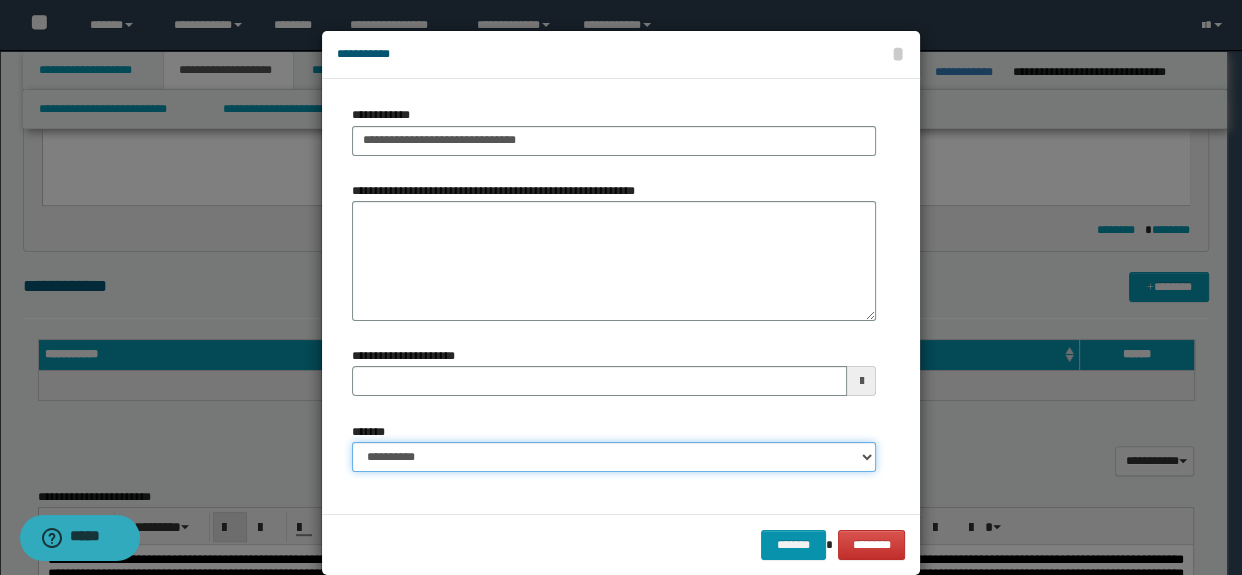 click on "**********" at bounding box center (614, 457) 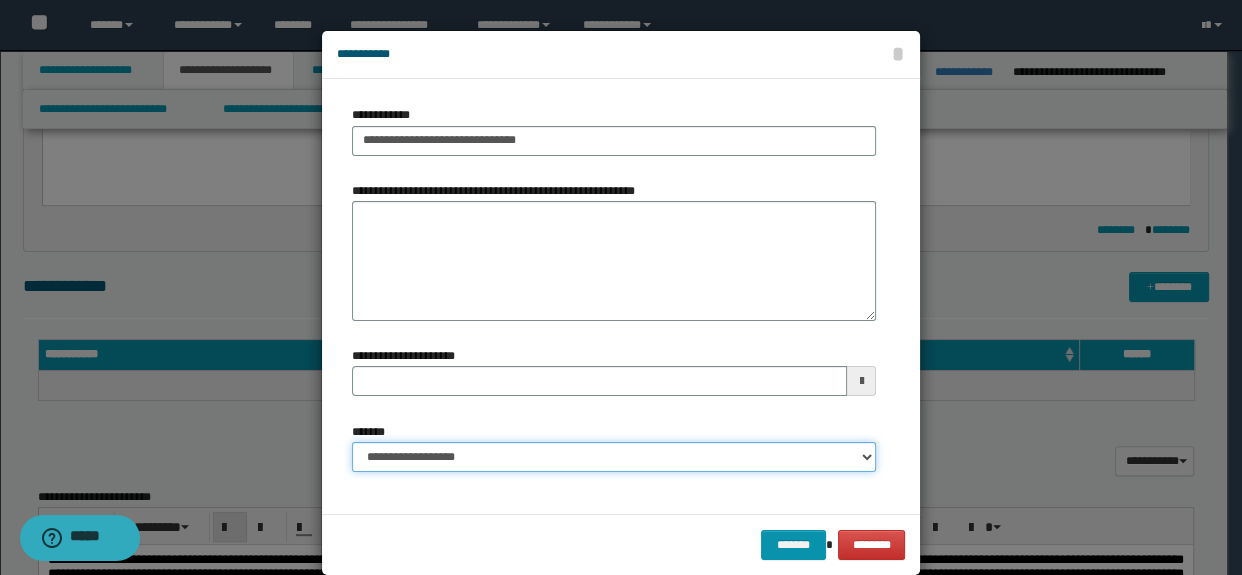 click on "**********" at bounding box center (614, 457) 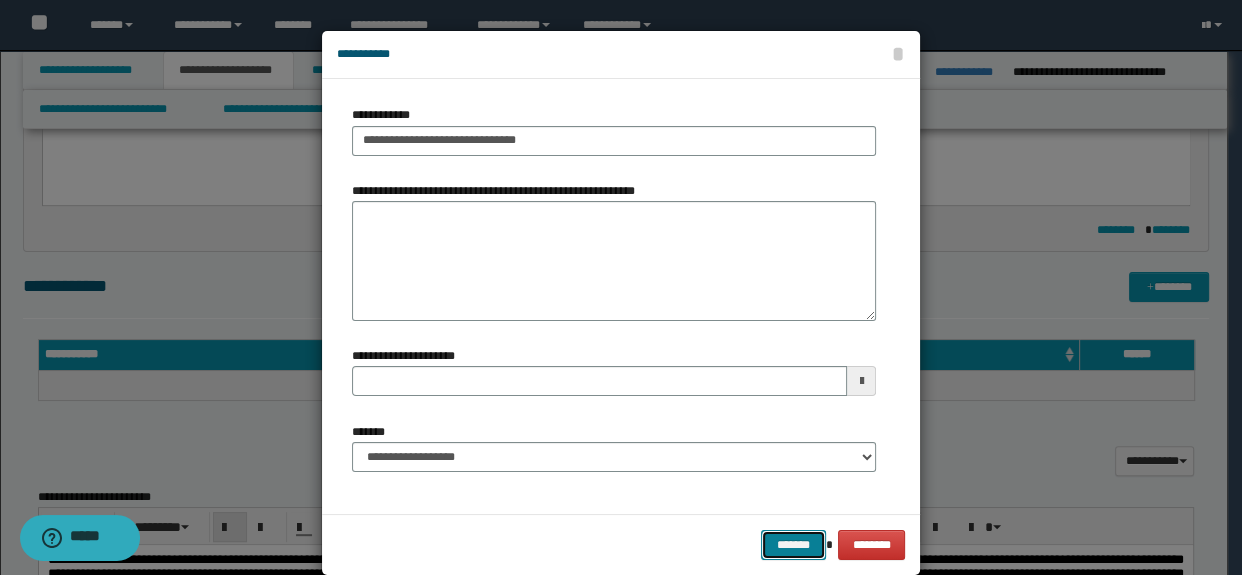 click on "*******" at bounding box center [793, 545] 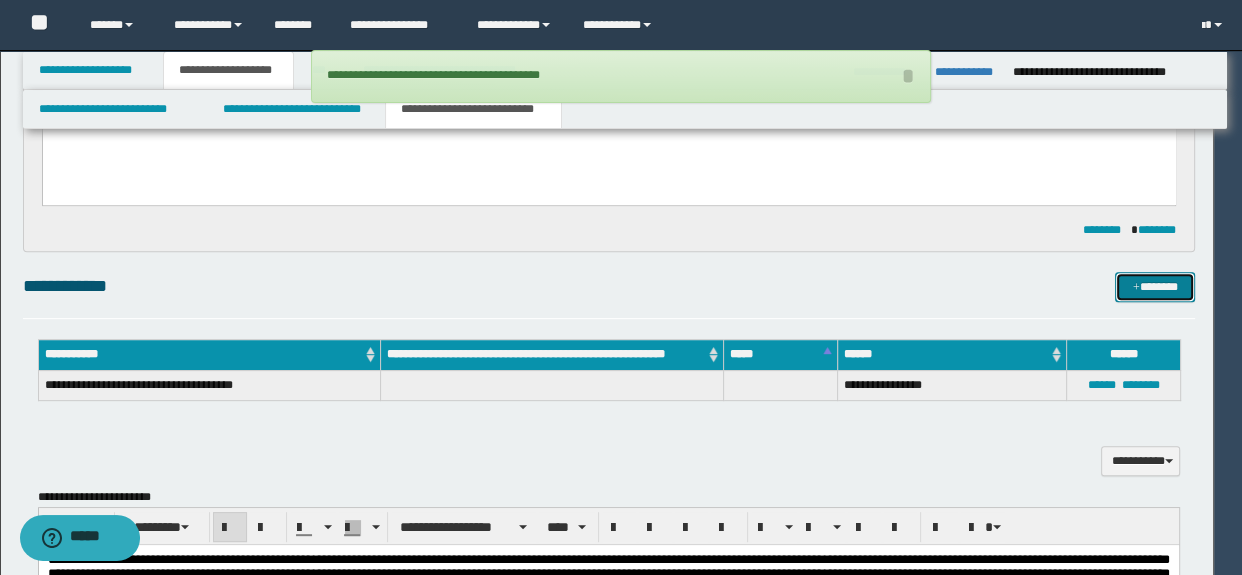 type 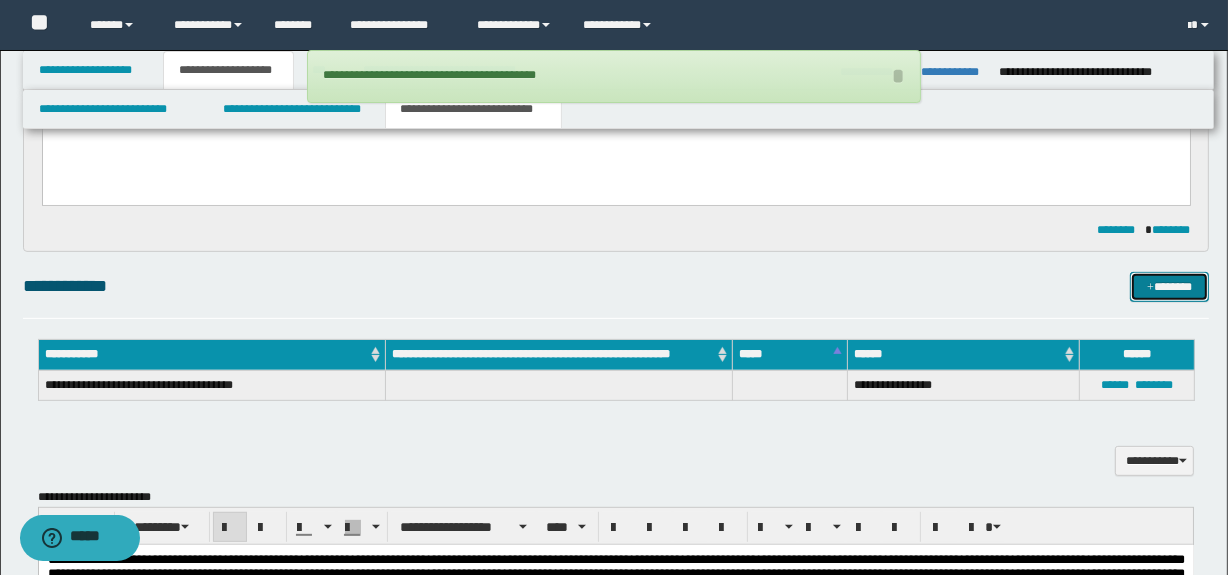 click at bounding box center [1150, 288] 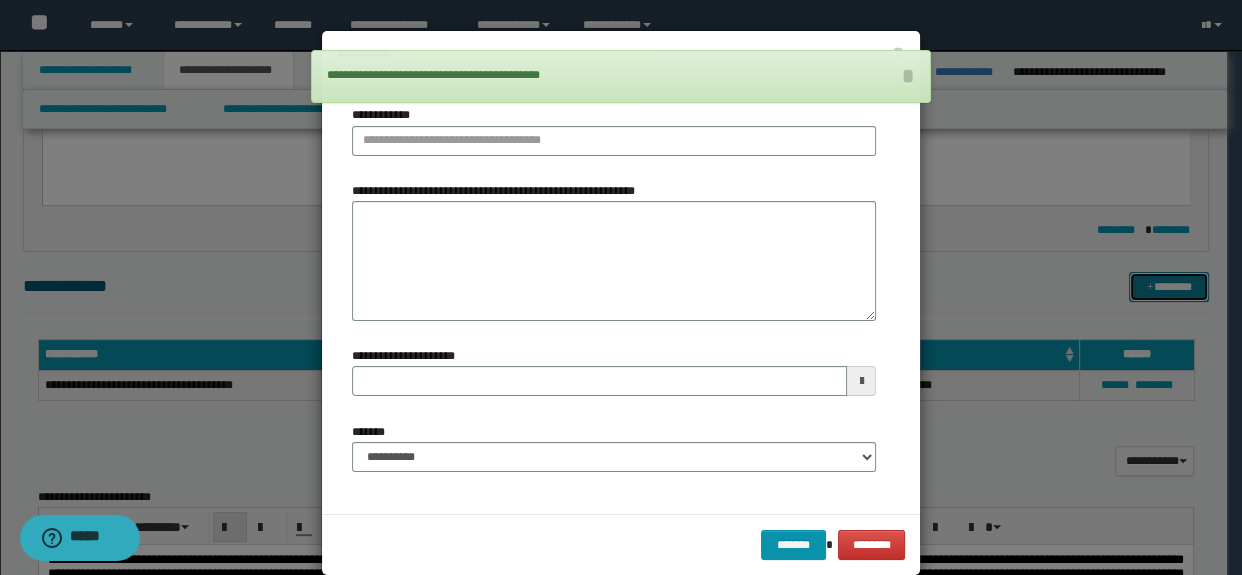 type 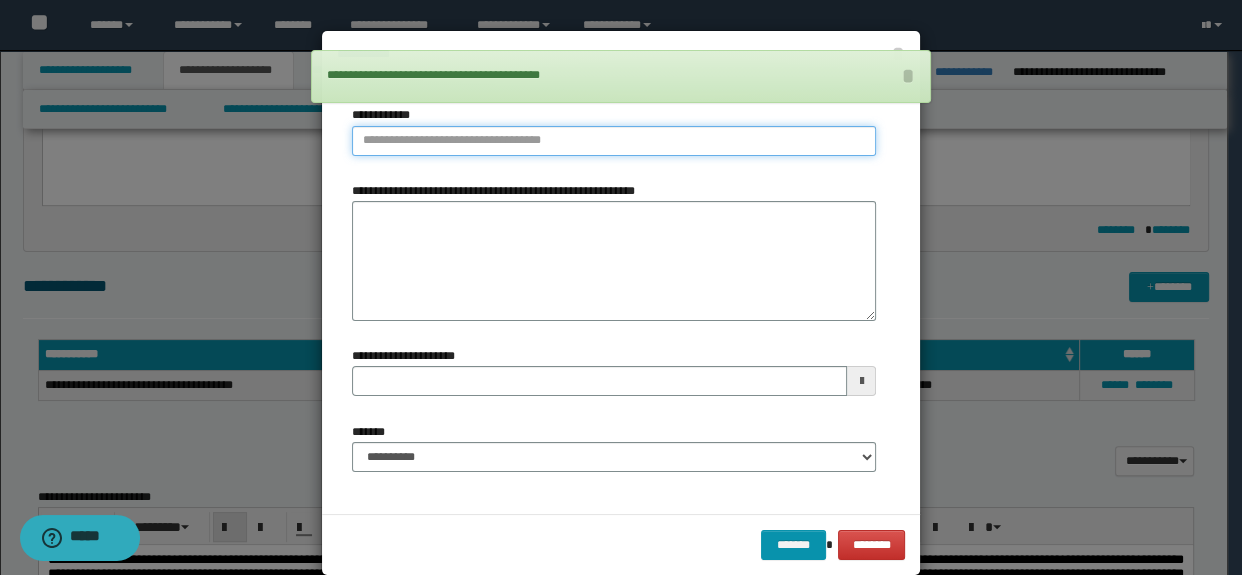 type on "**********" 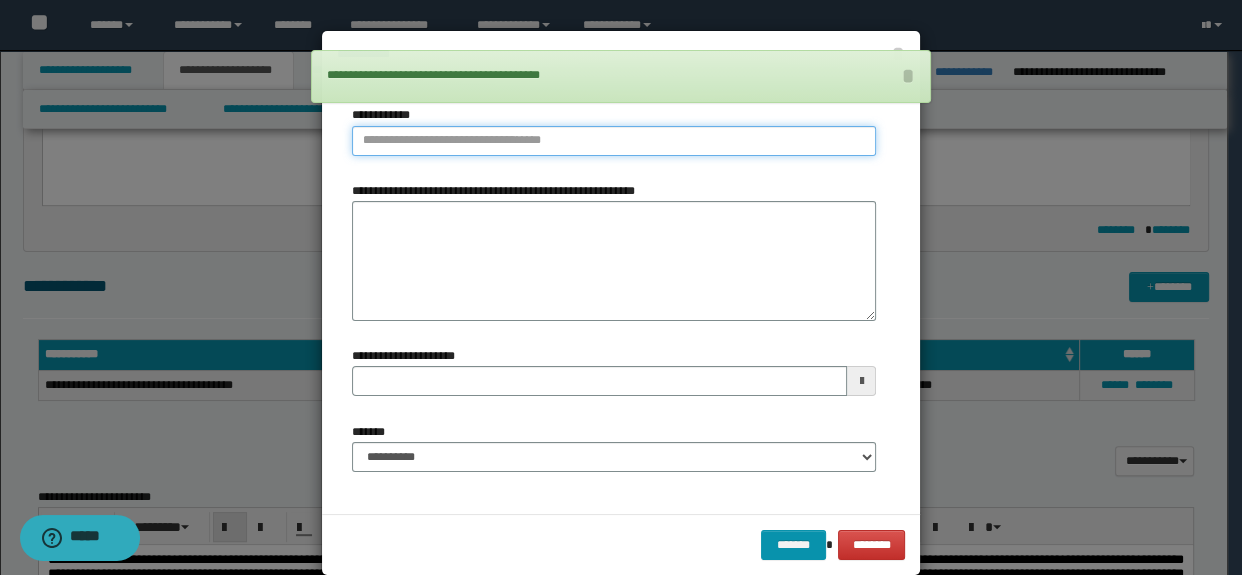 click on "**********" at bounding box center [614, 141] 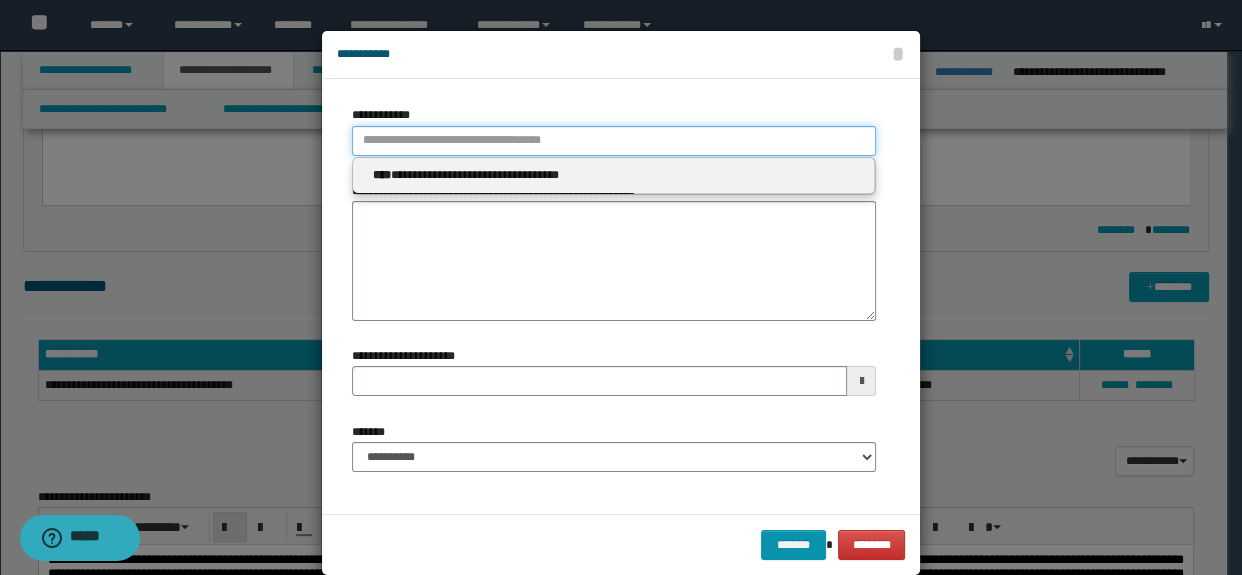 paste on "**********" 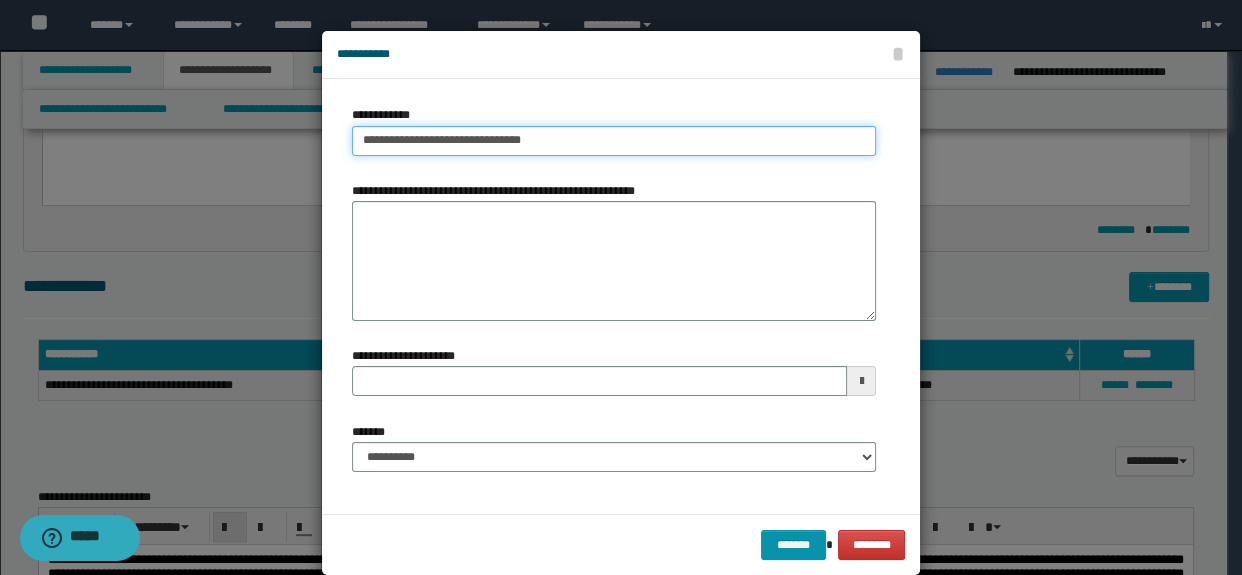 type on "**********" 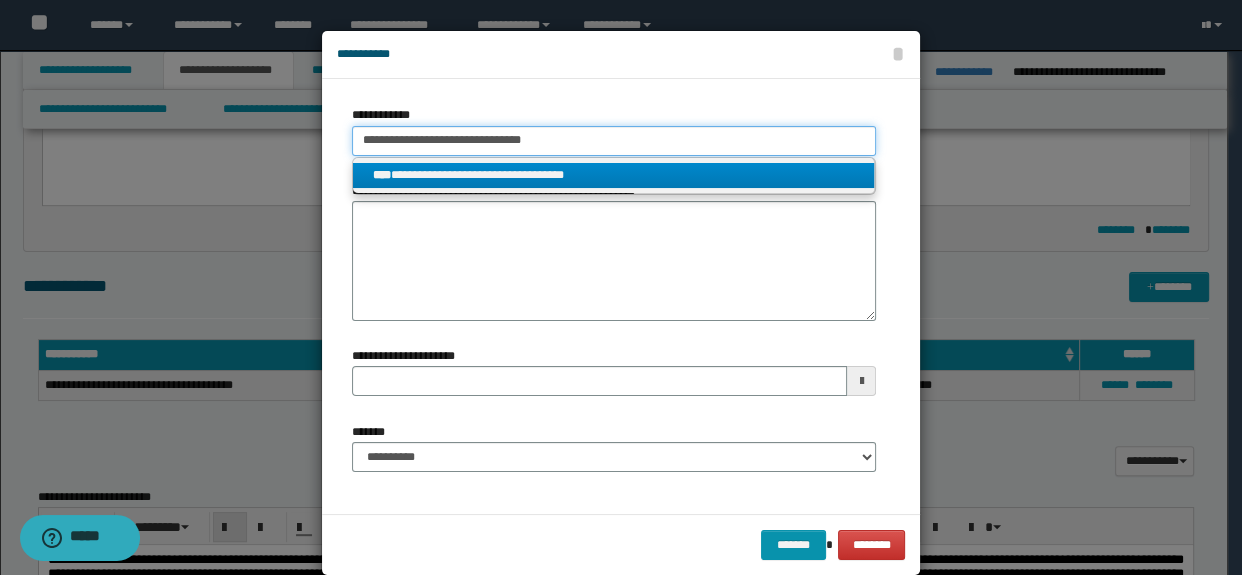 type on "**********" 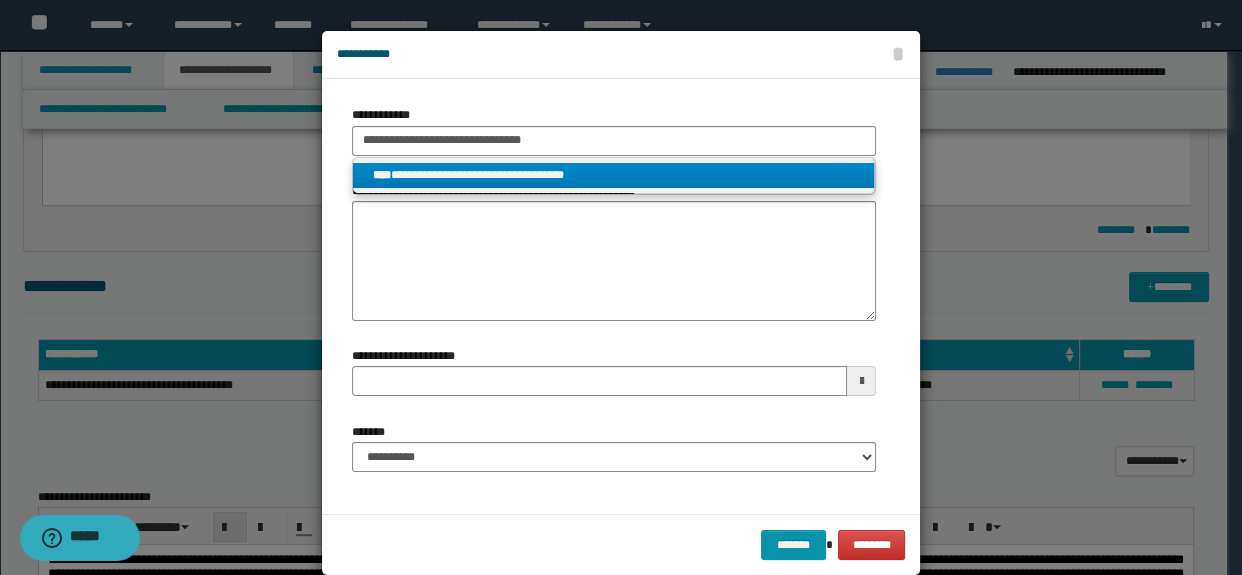 click on "**********" at bounding box center (614, 175) 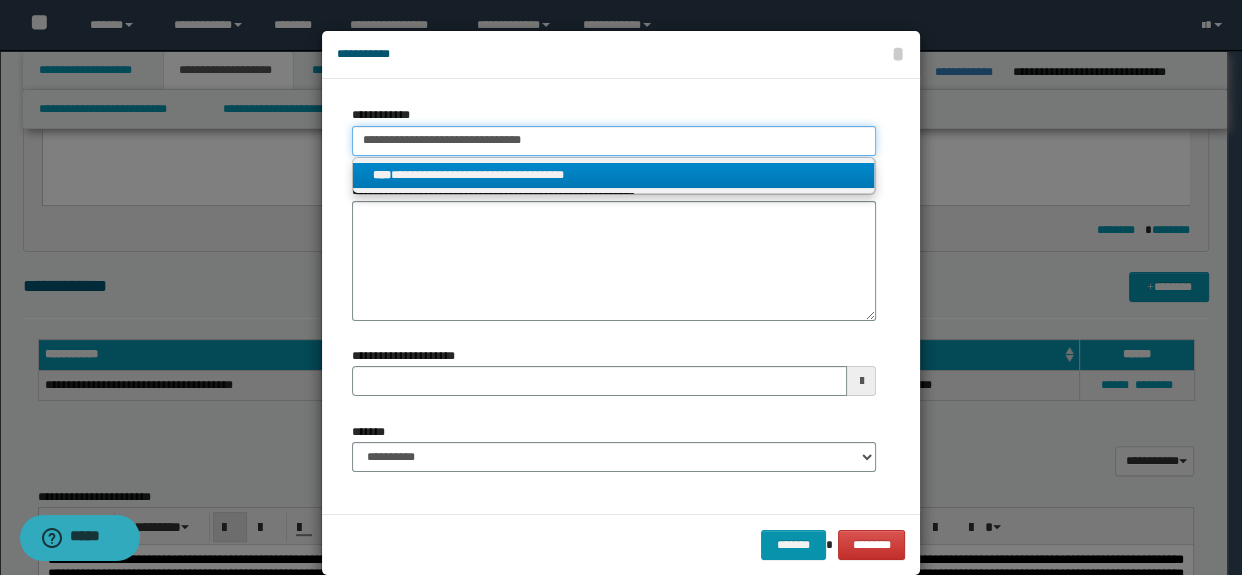 type 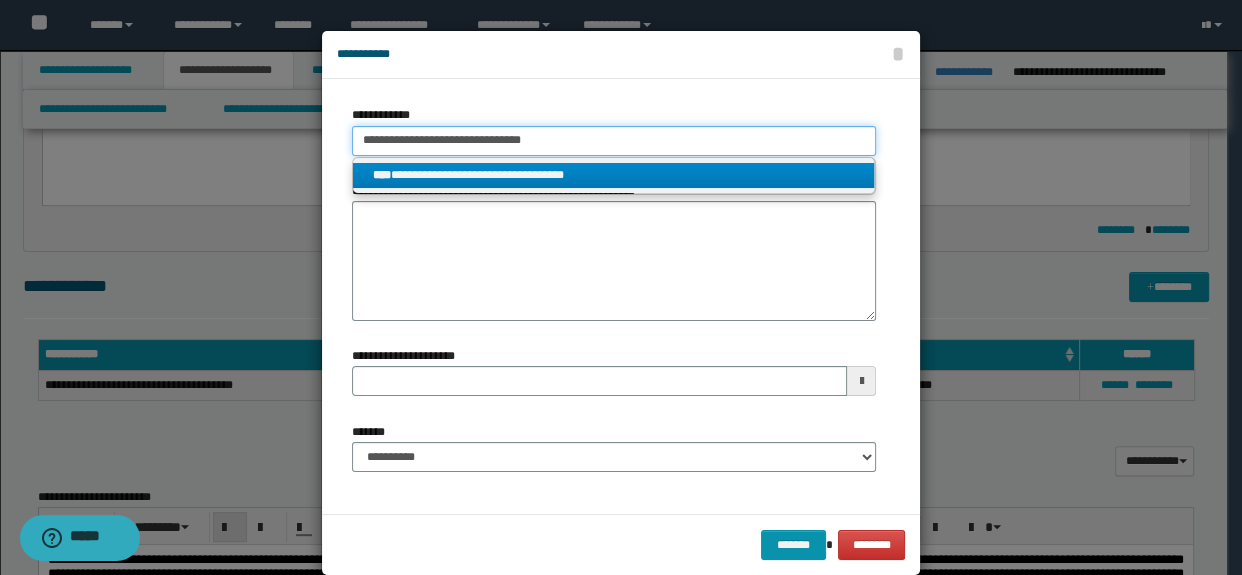 type on "**********" 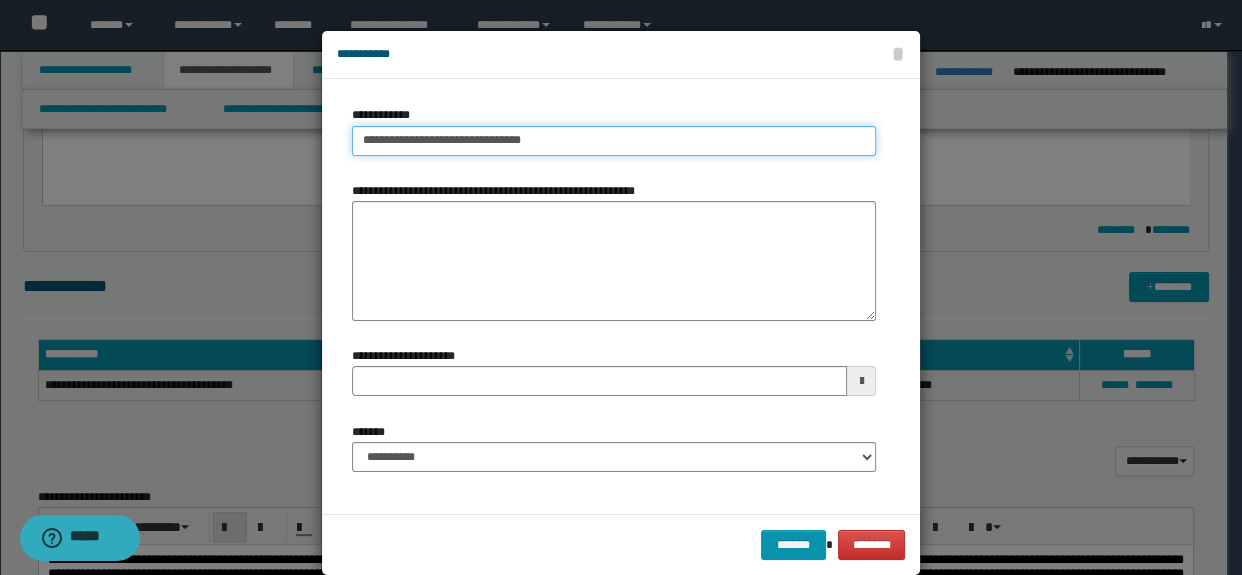 type 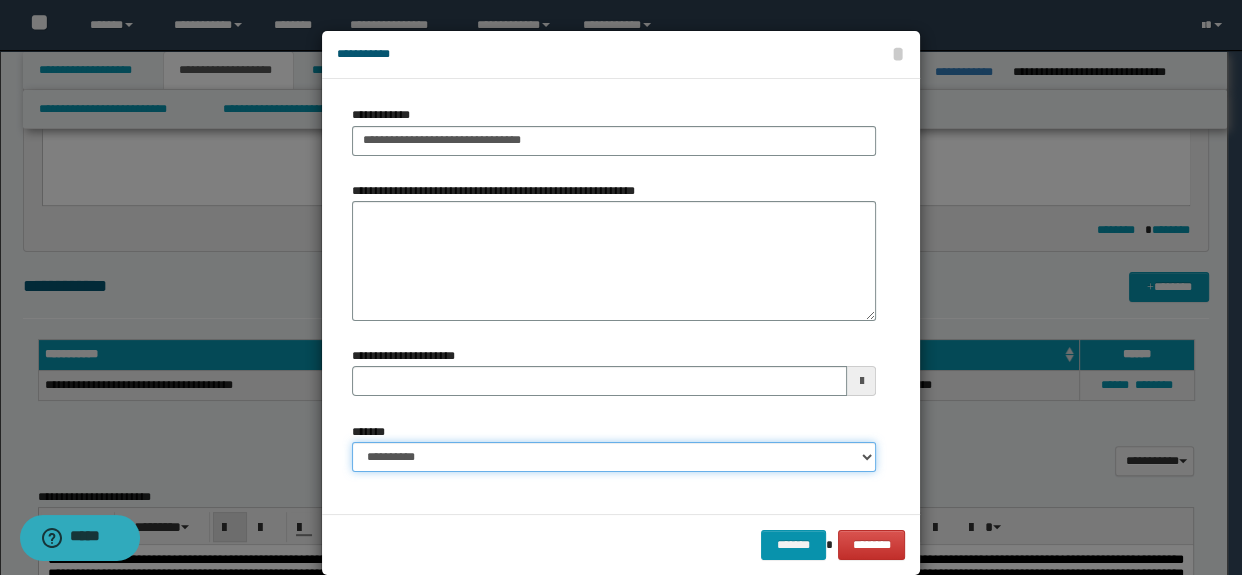 click on "**********" at bounding box center (614, 457) 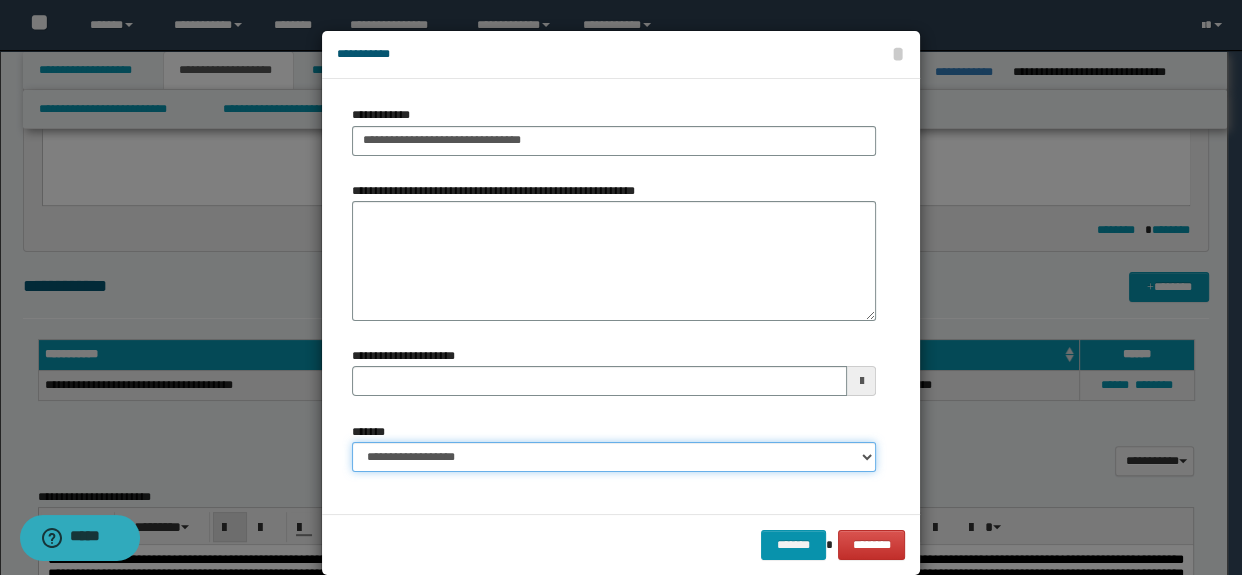 click on "**********" at bounding box center [614, 457] 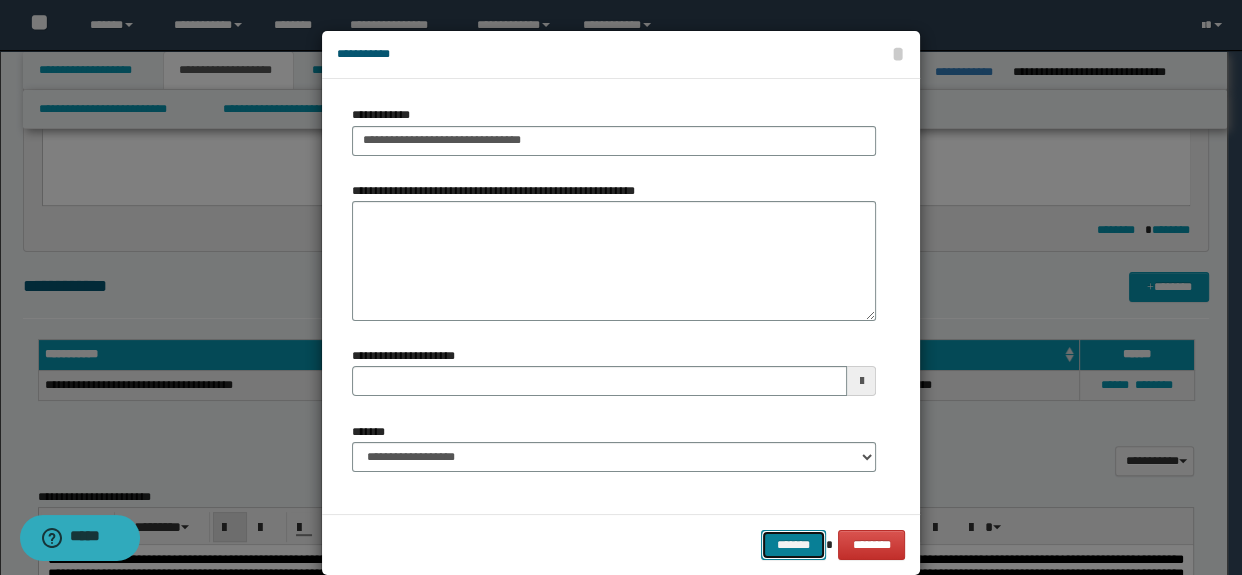 click on "*******" at bounding box center (793, 545) 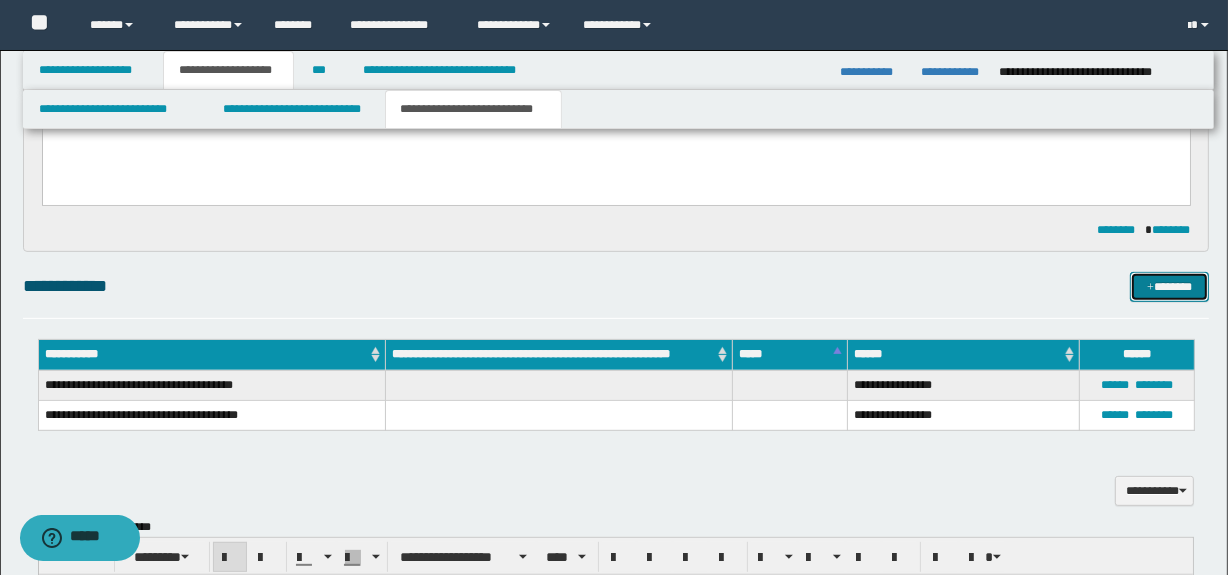 click on "*******" at bounding box center (1170, 287) 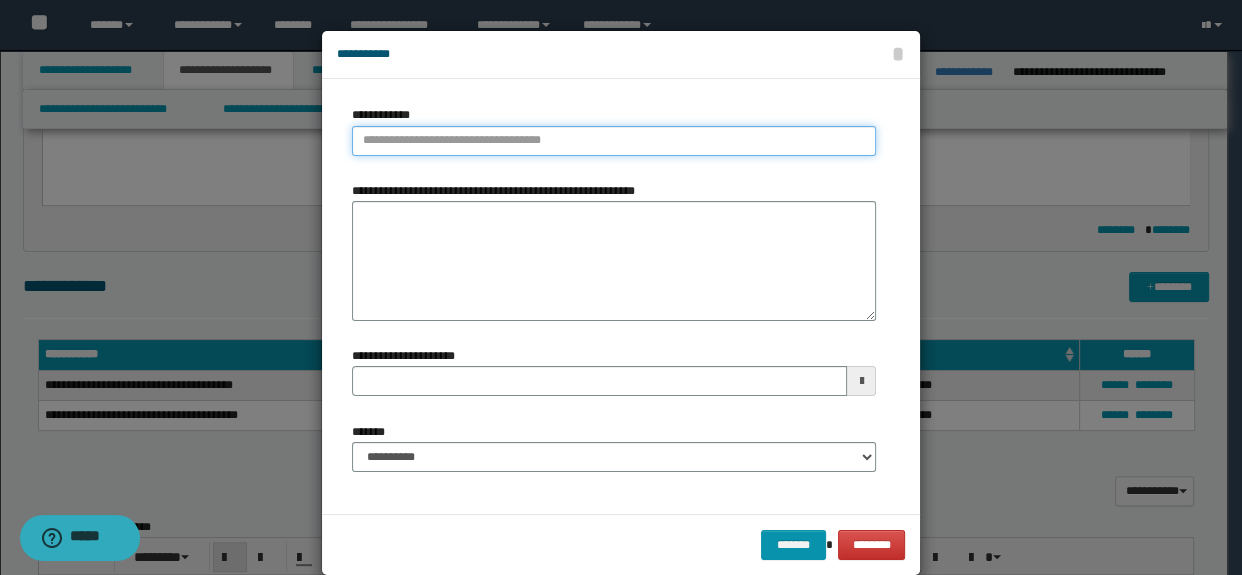 type on "**********" 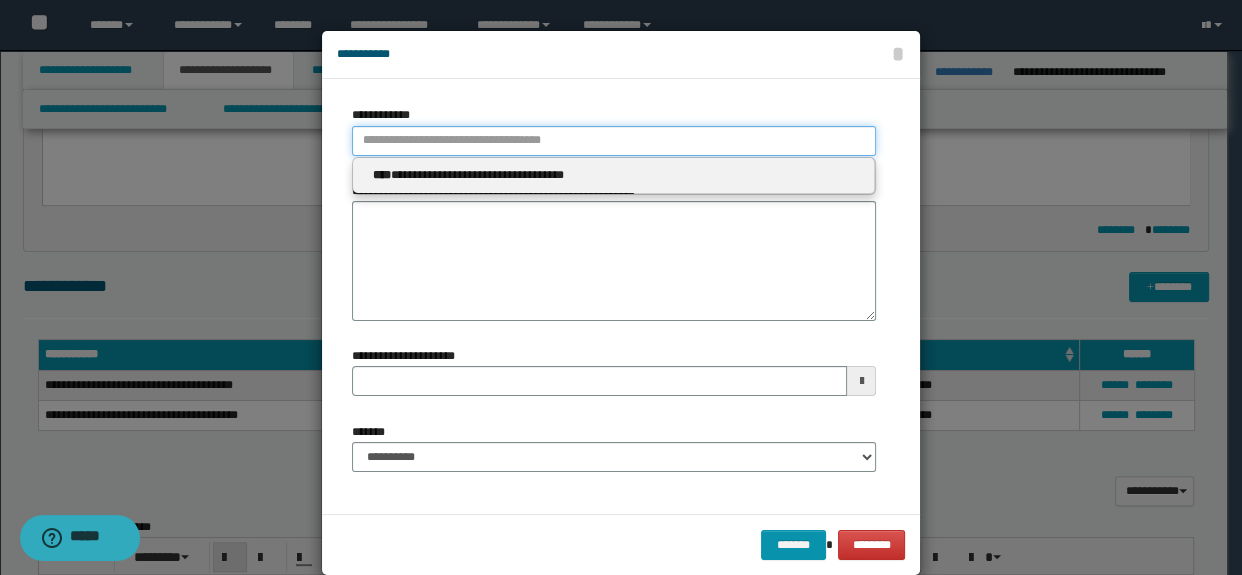 click on "**********" at bounding box center (614, 141) 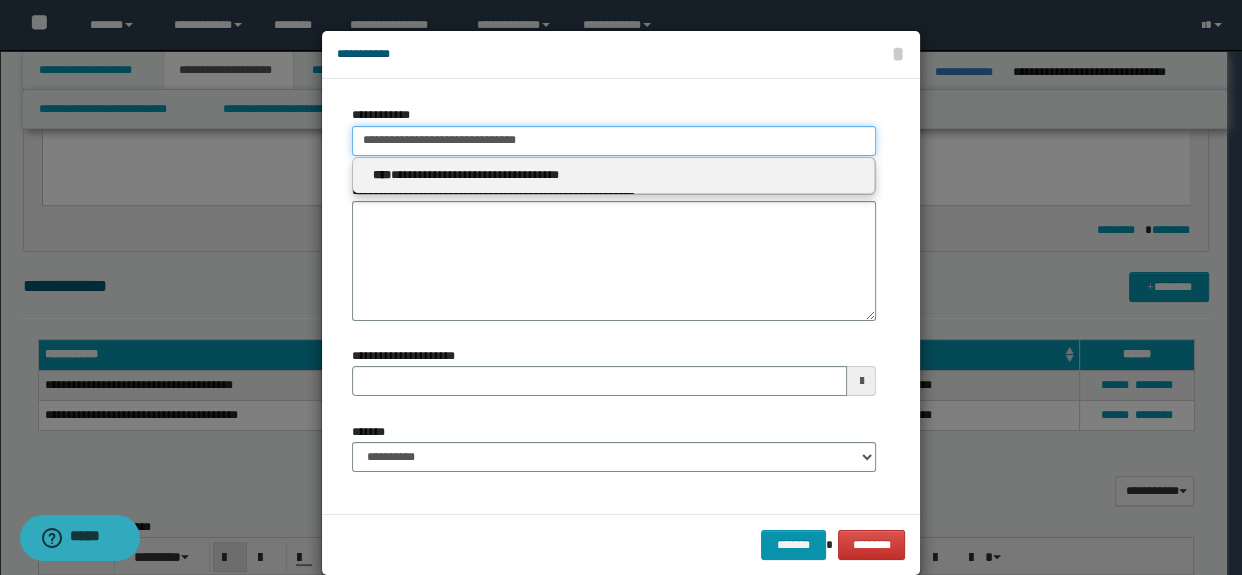 type on "**********" 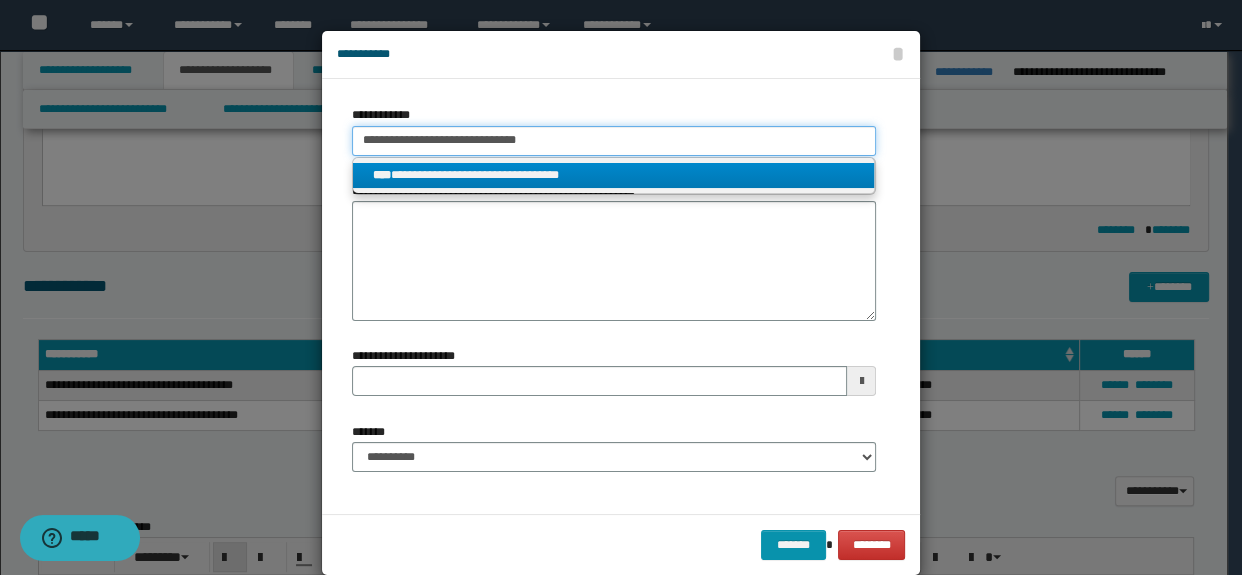 type on "**********" 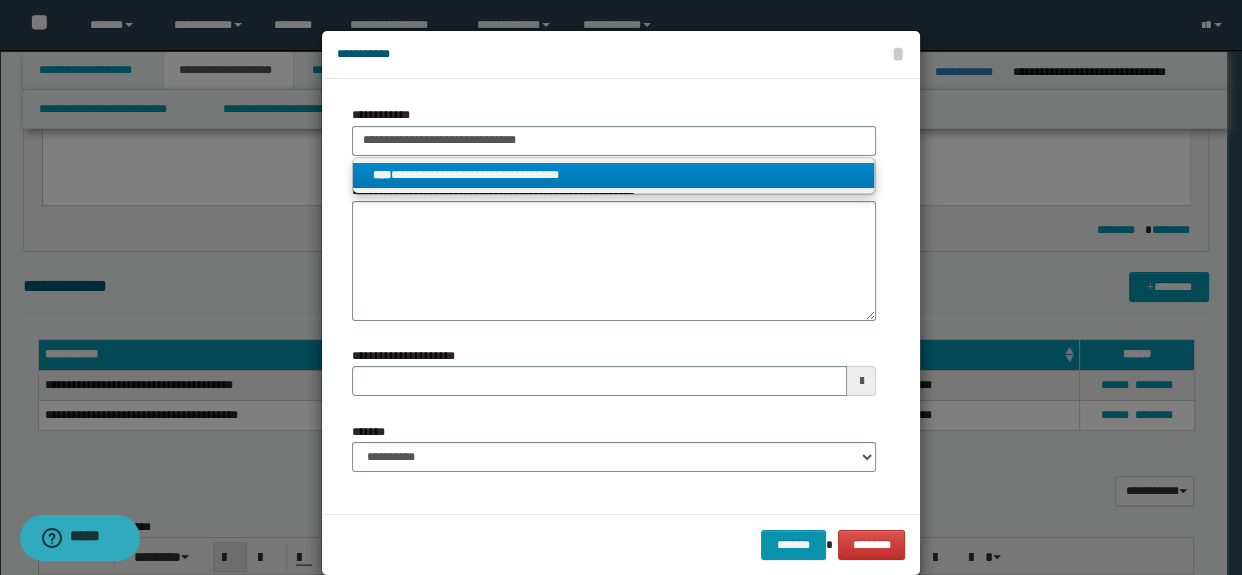 click on "**********" at bounding box center (614, 175) 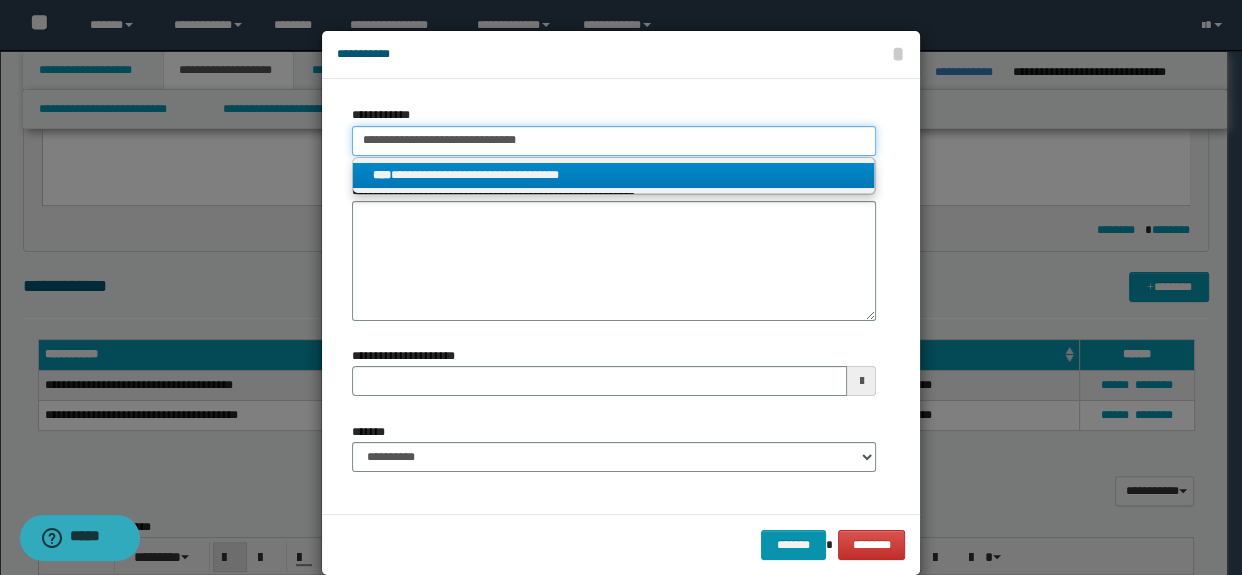 type 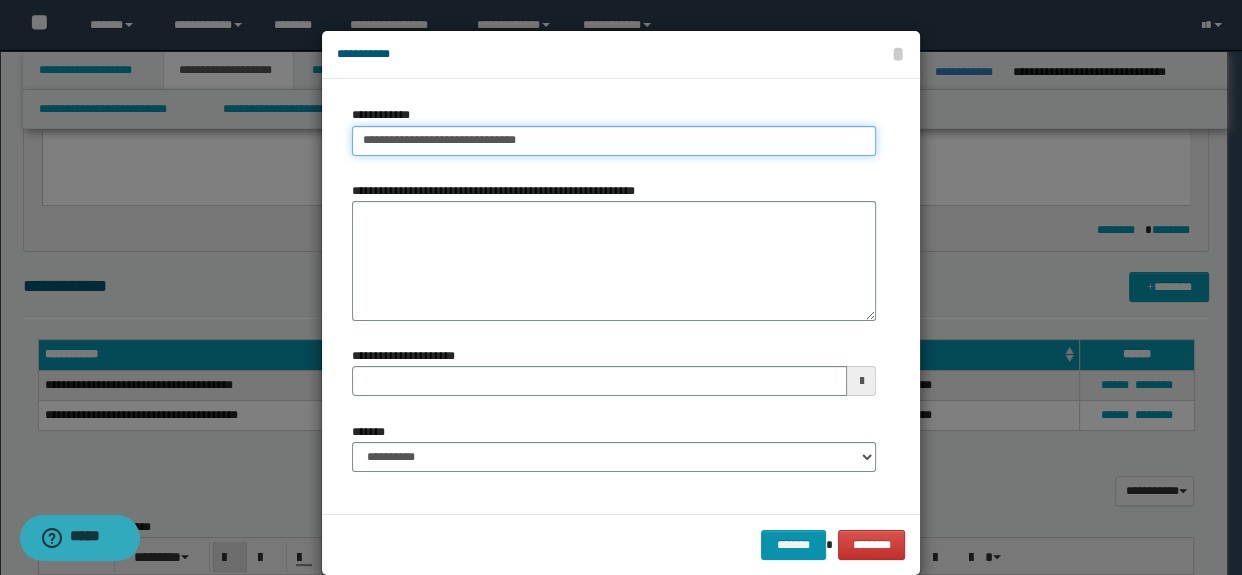 type 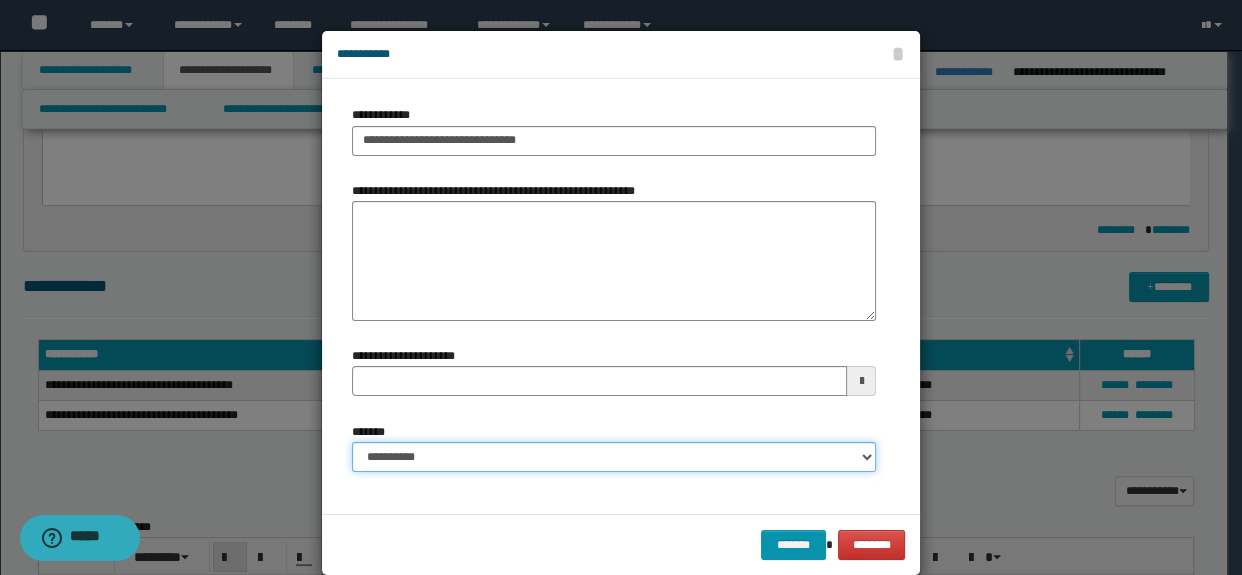 click on "**********" at bounding box center (614, 457) 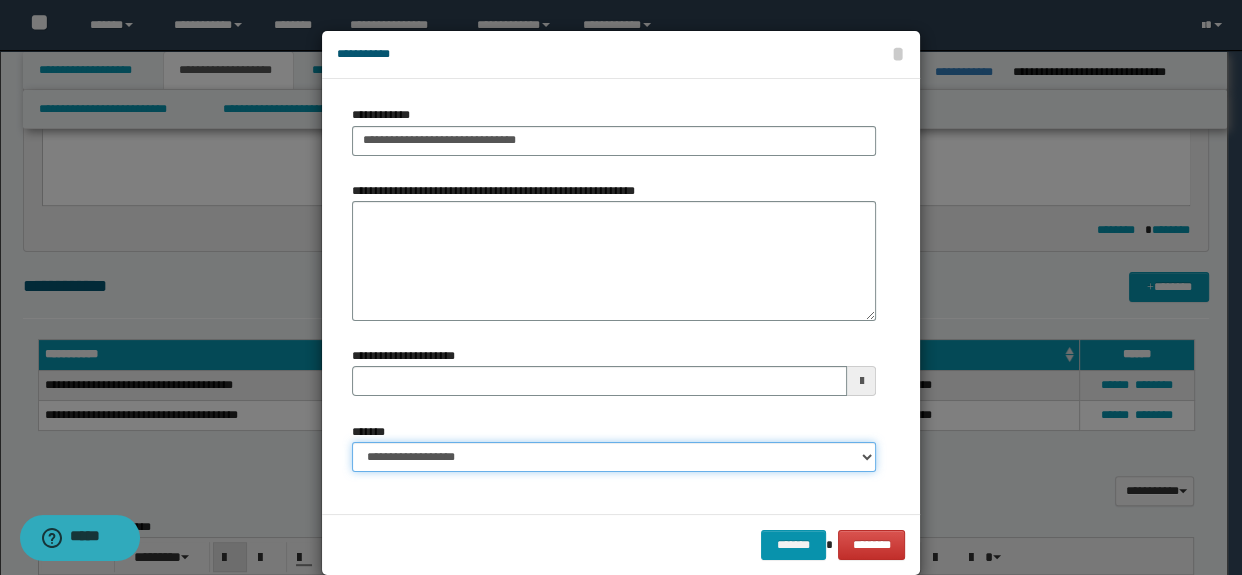 click on "**********" at bounding box center (614, 457) 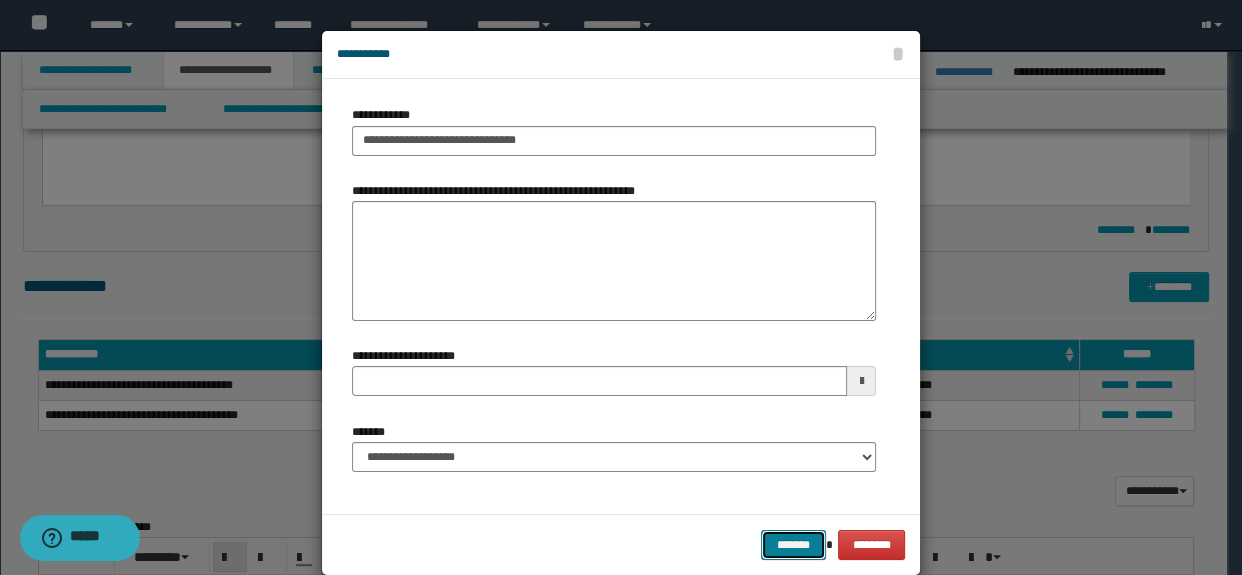 click on "*******" at bounding box center [793, 545] 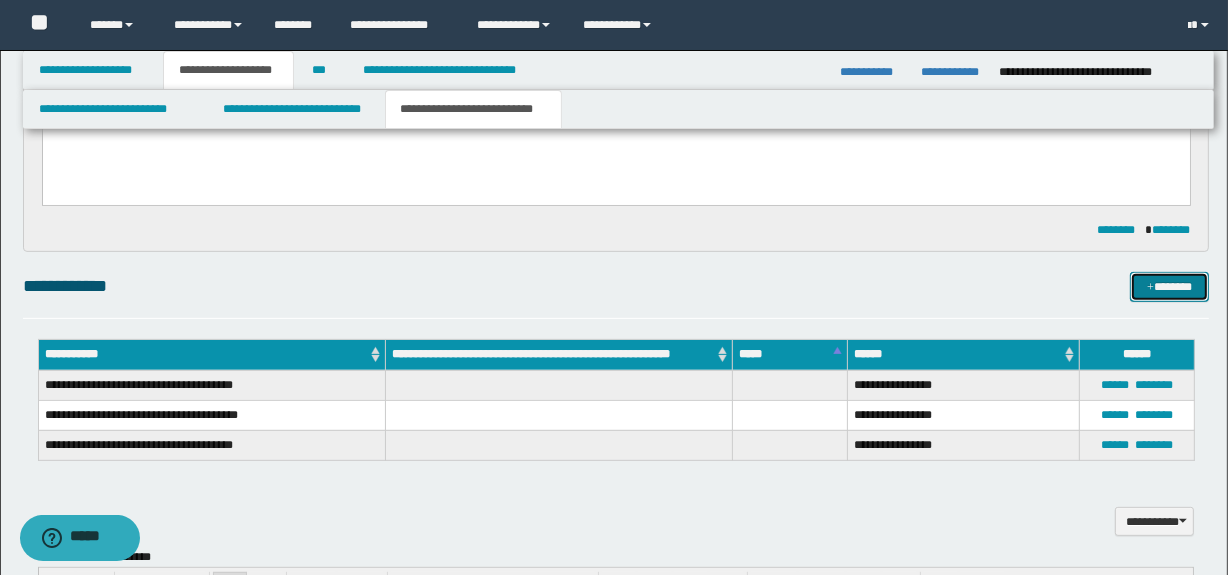 click on "*******" at bounding box center (1170, 287) 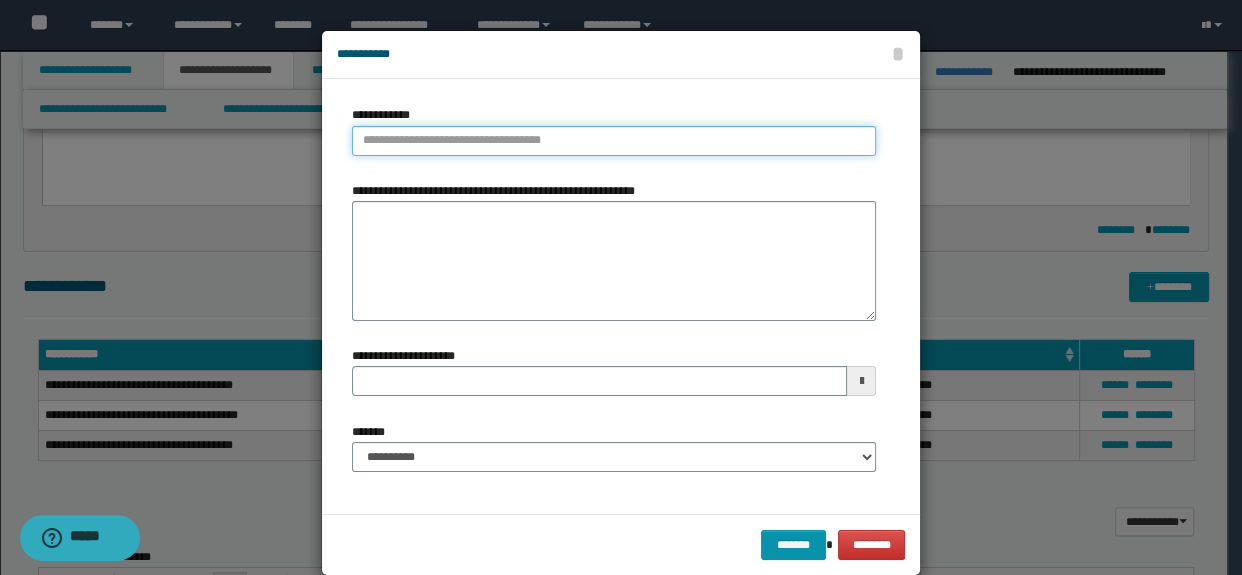 type on "**********" 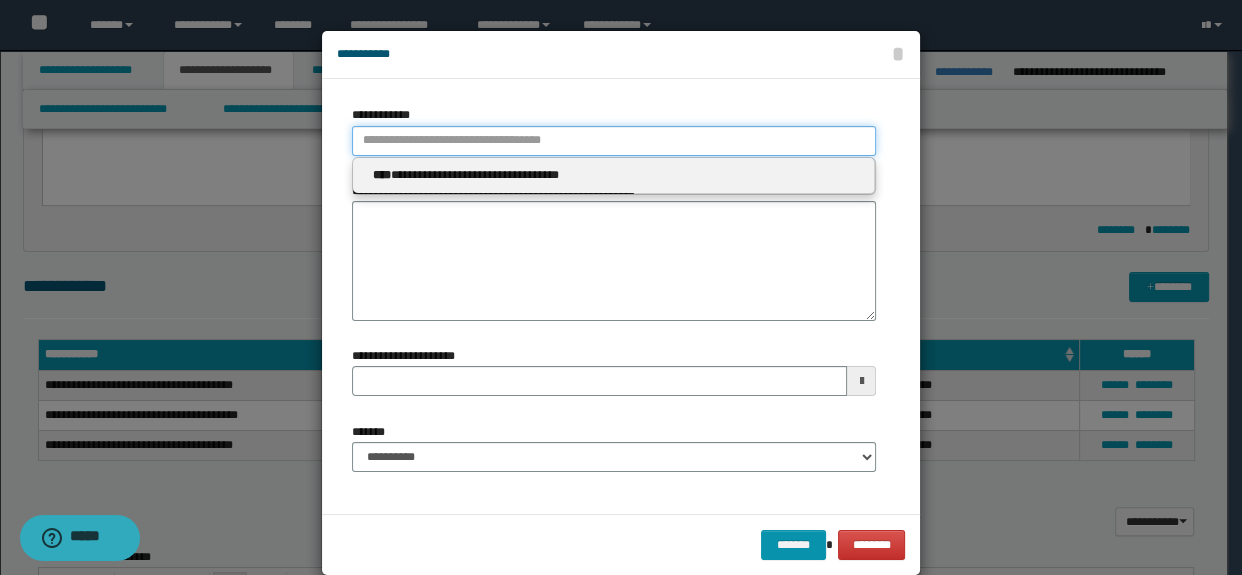 click on "**********" at bounding box center [614, 141] 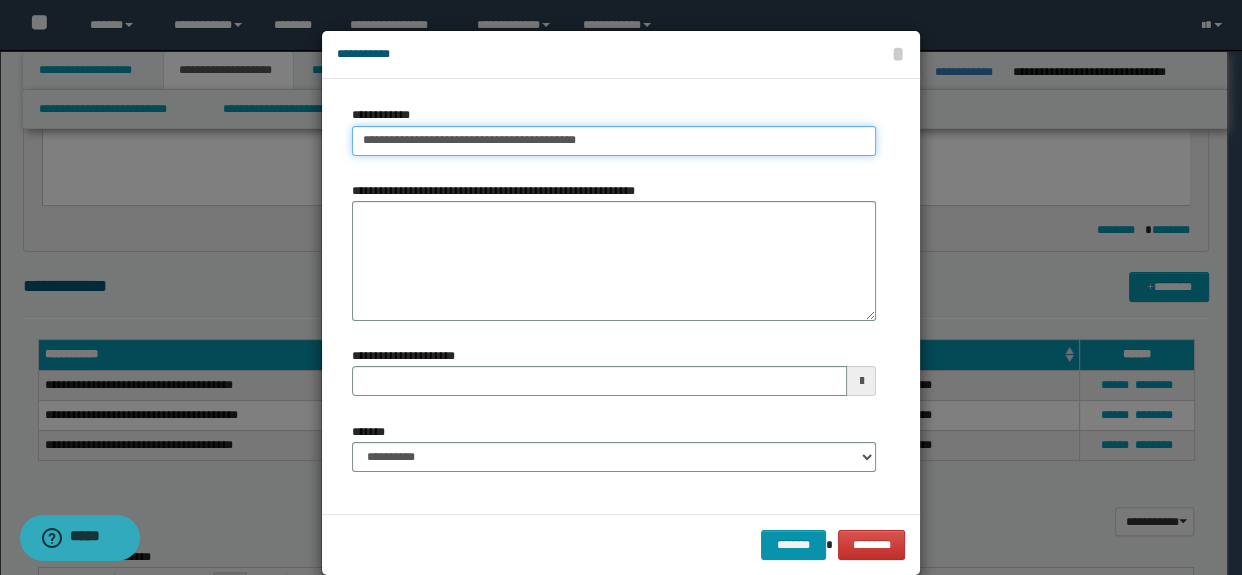 type on "**********" 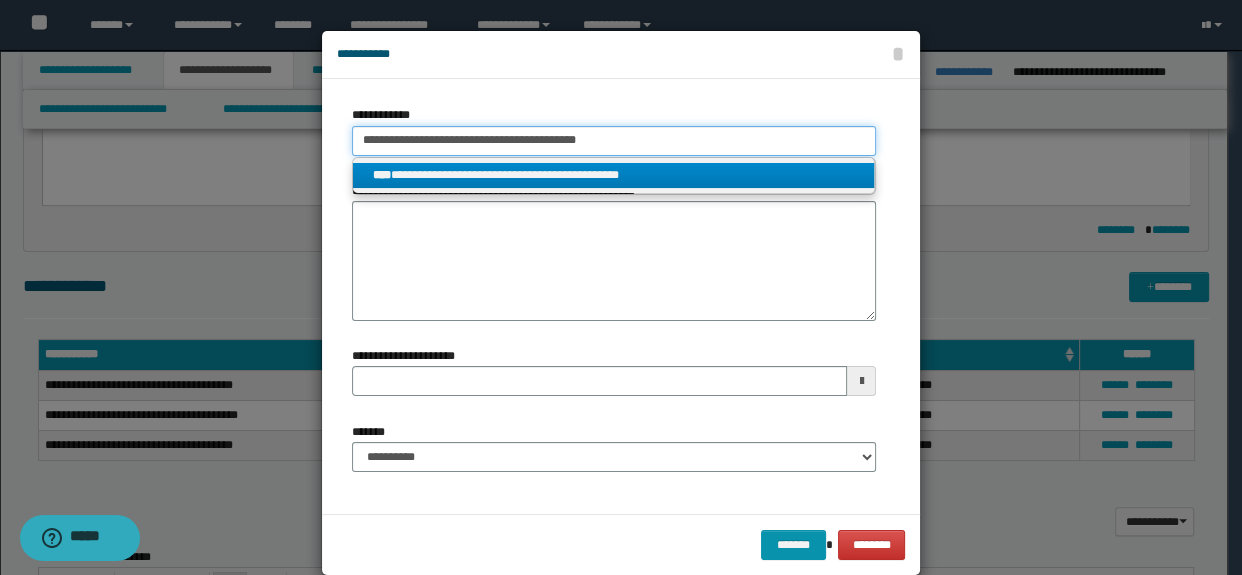 type on "**********" 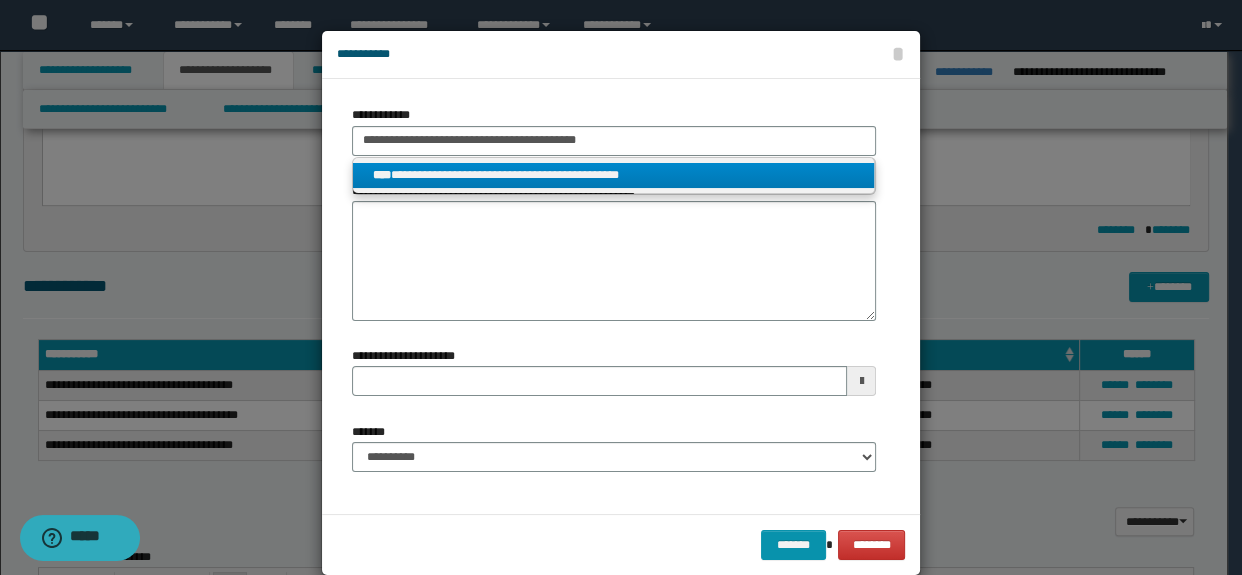 click on "**********" at bounding box center (614, 175) 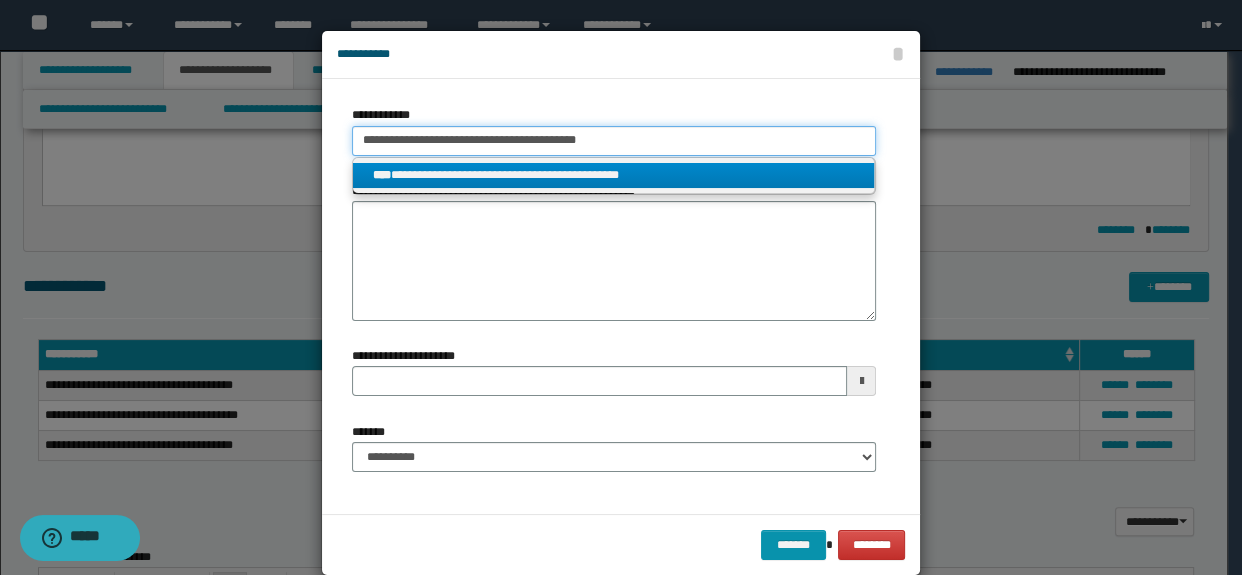 type 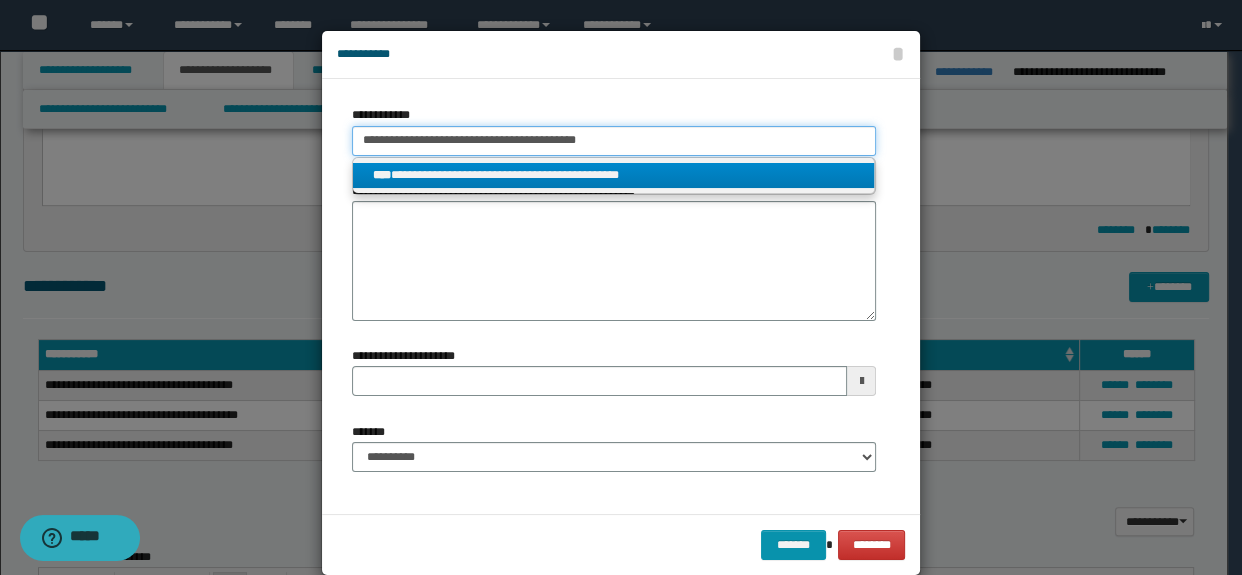 type on "**********" 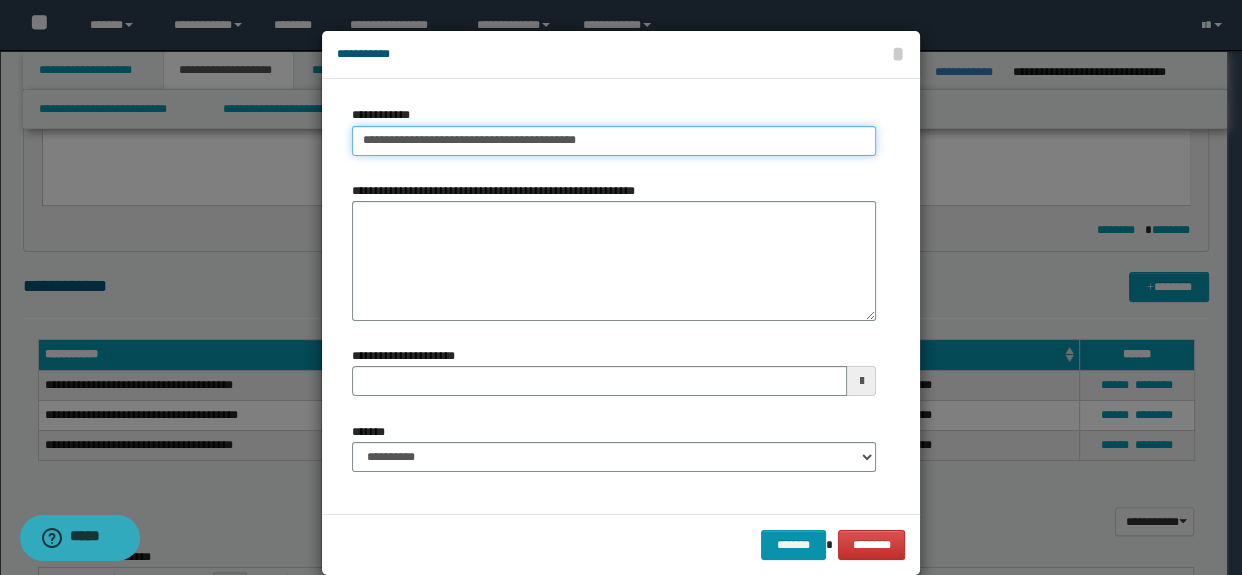 type 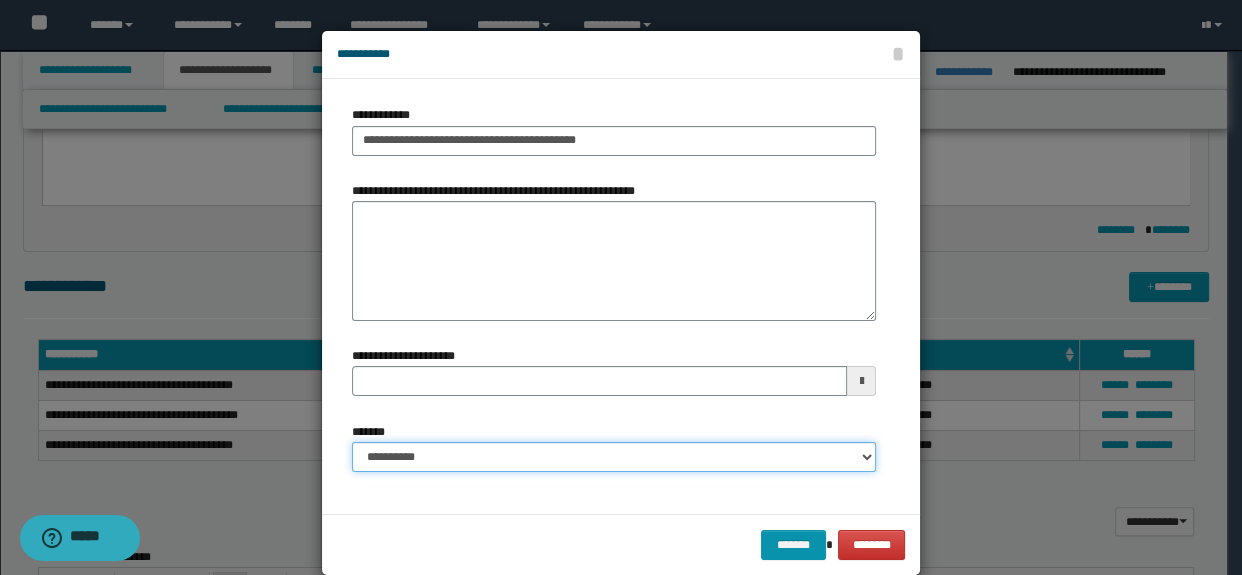 click on "**********" at bounding box center (614, 457) 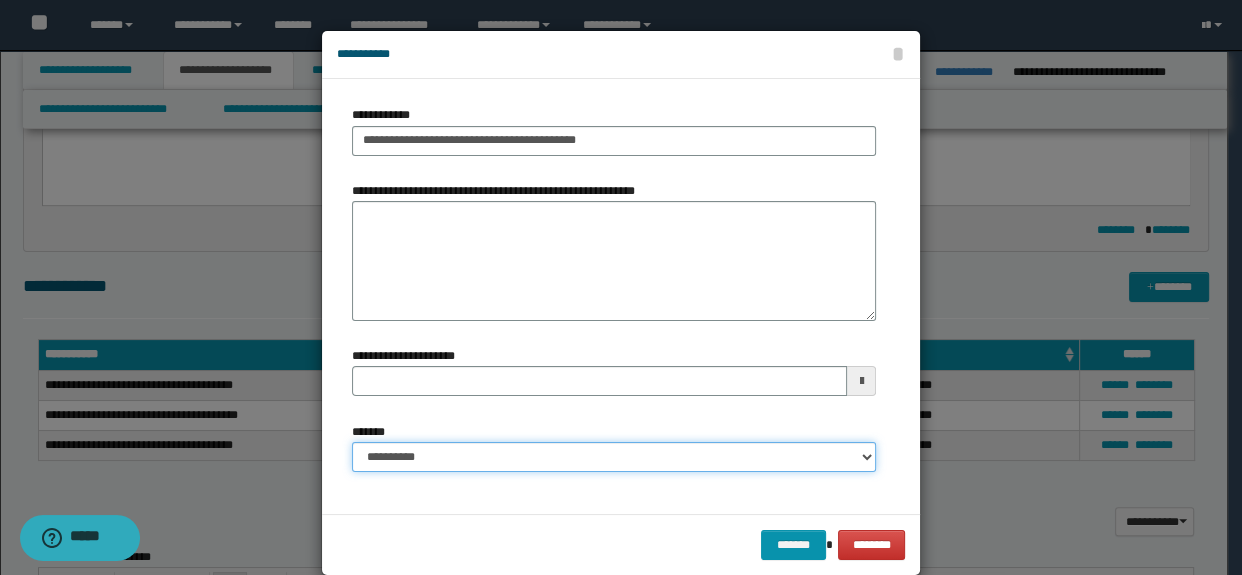 select on "*" 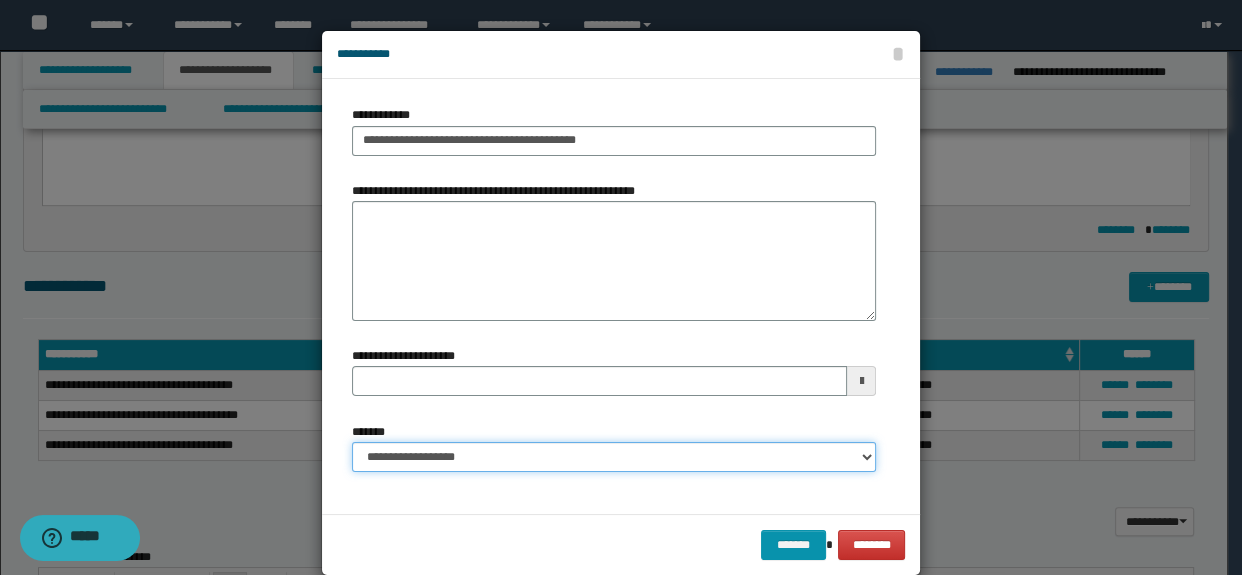 click on "**********" at bounding box center (614, 457) 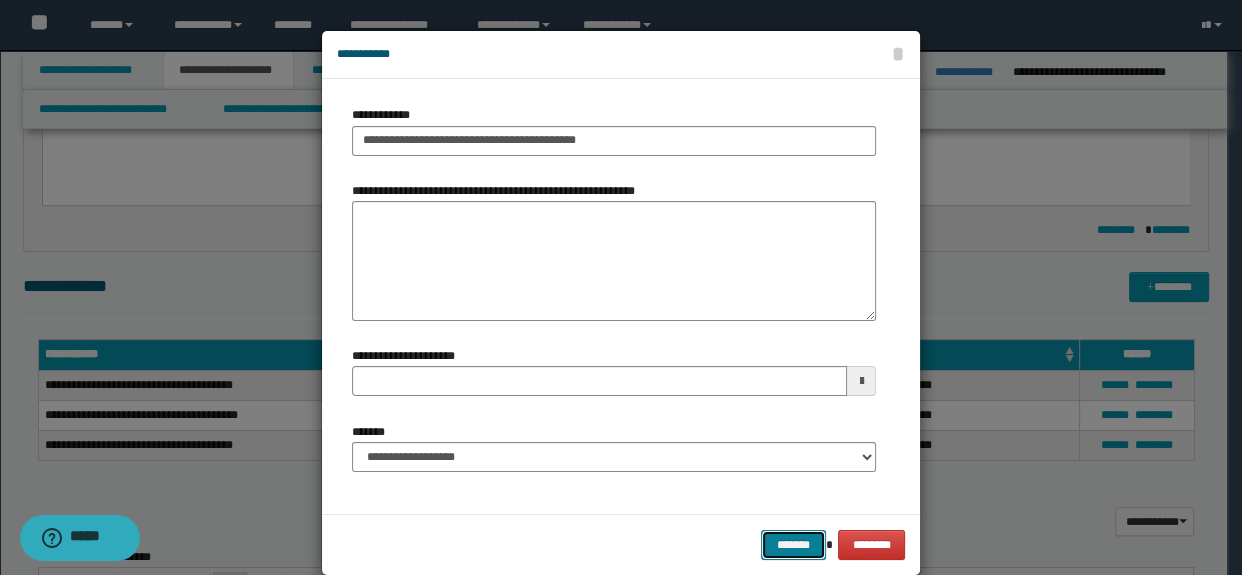 click on "*******" at bounding box center [793, 545] 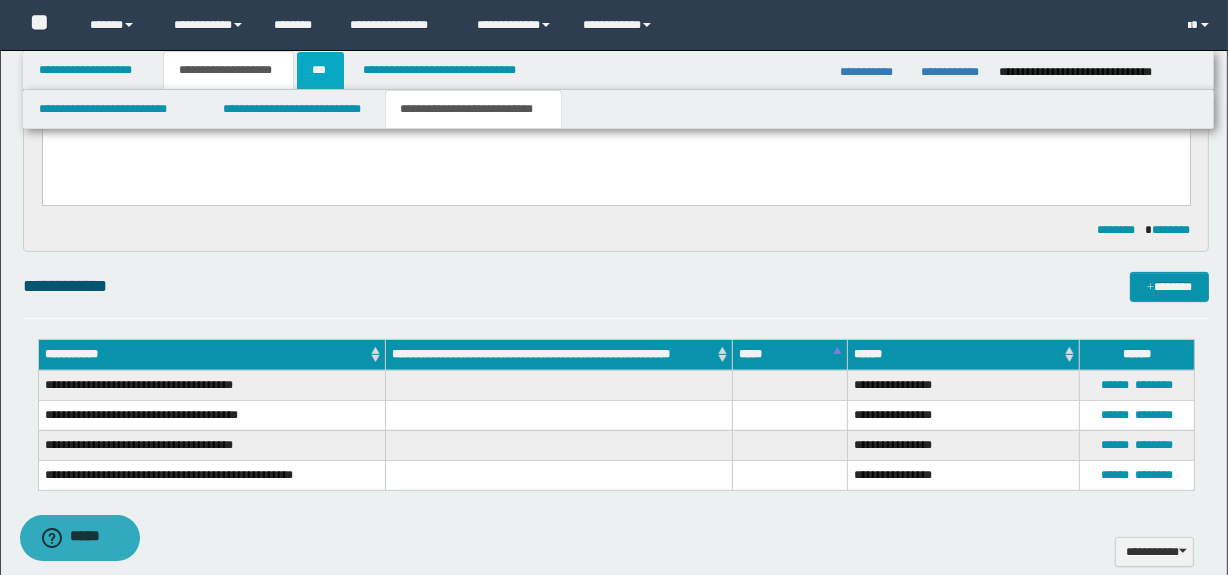click on "***" at bounding box center [320, 70] 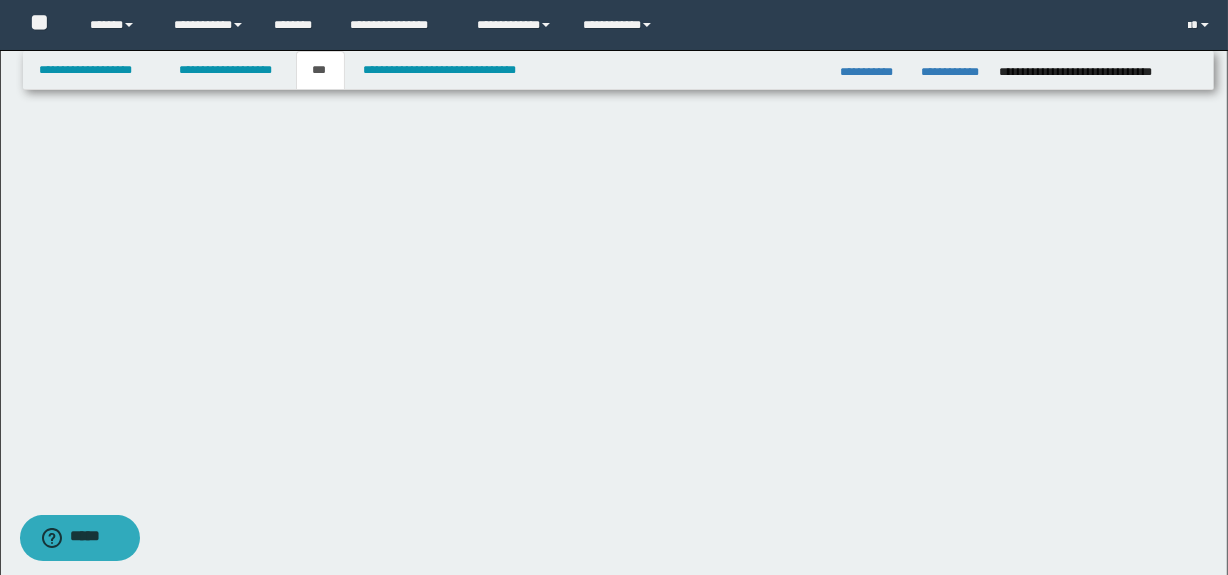 scroll, scrollTop: 0, scrollLeft: 0, axis: both 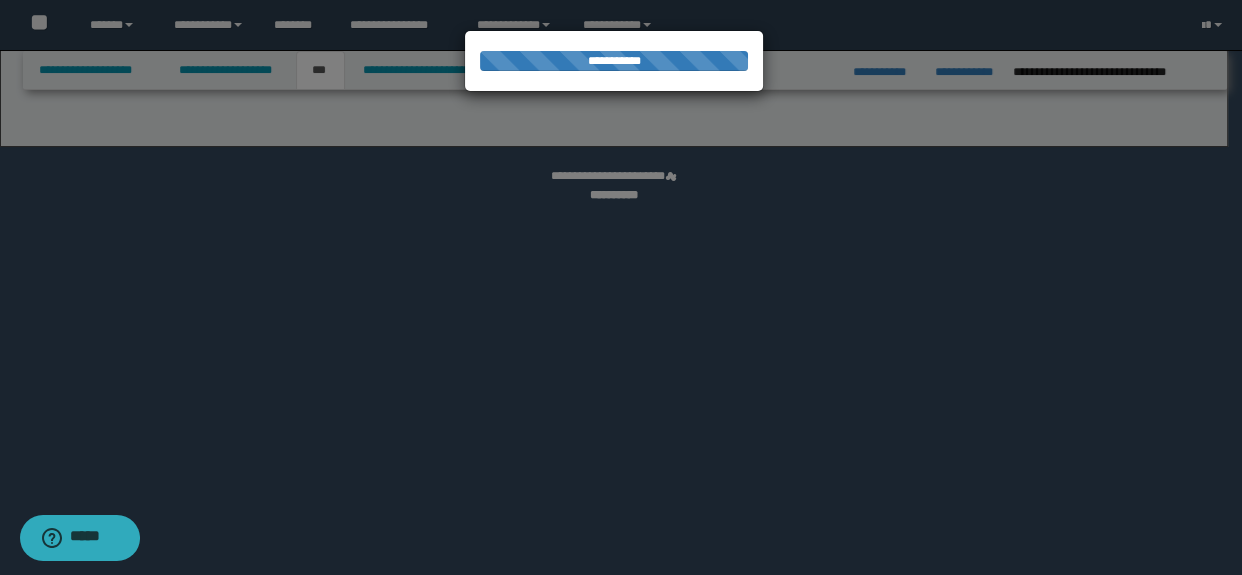 select on "*" 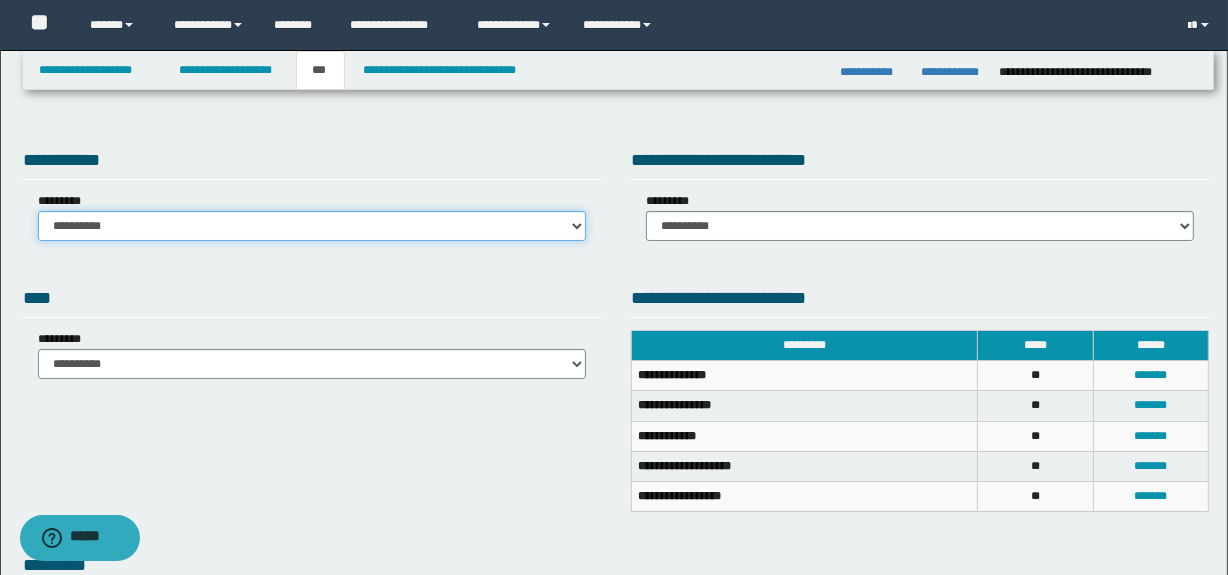 click on "**********" at bounding box center [312, 226] 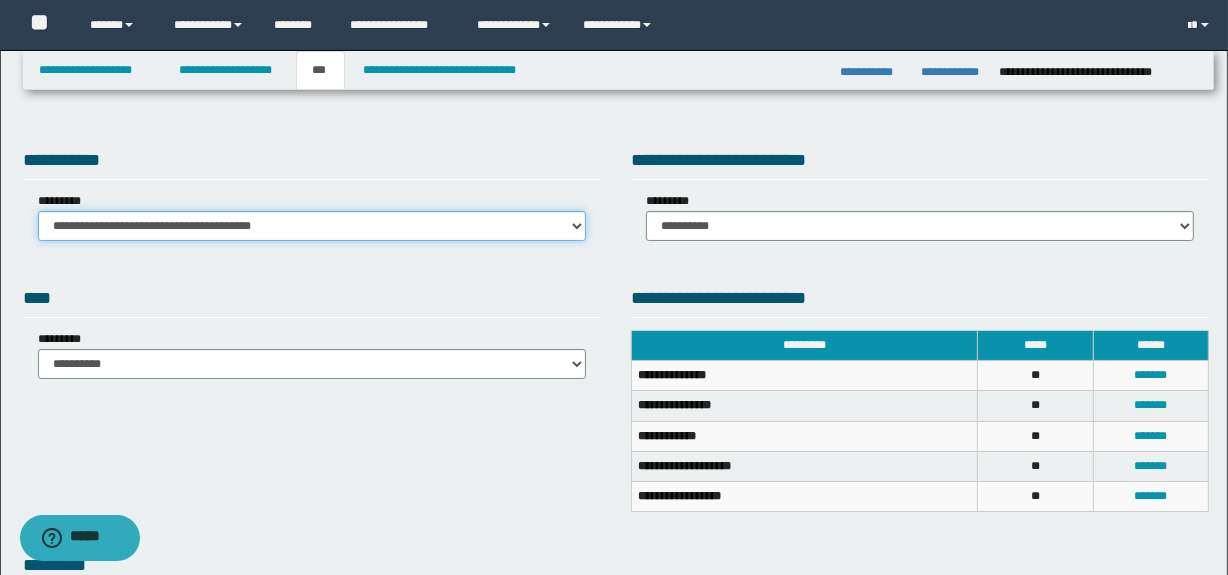 click on "**********" at bounding box center (312, 226) 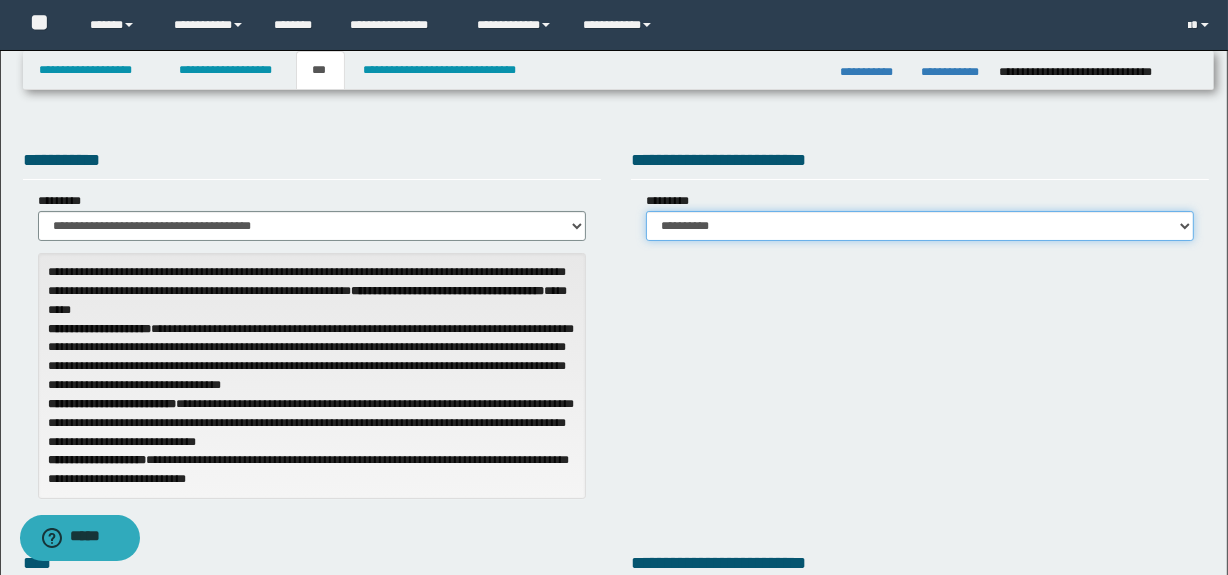 click on "**********" at bounding box center (920, 226) 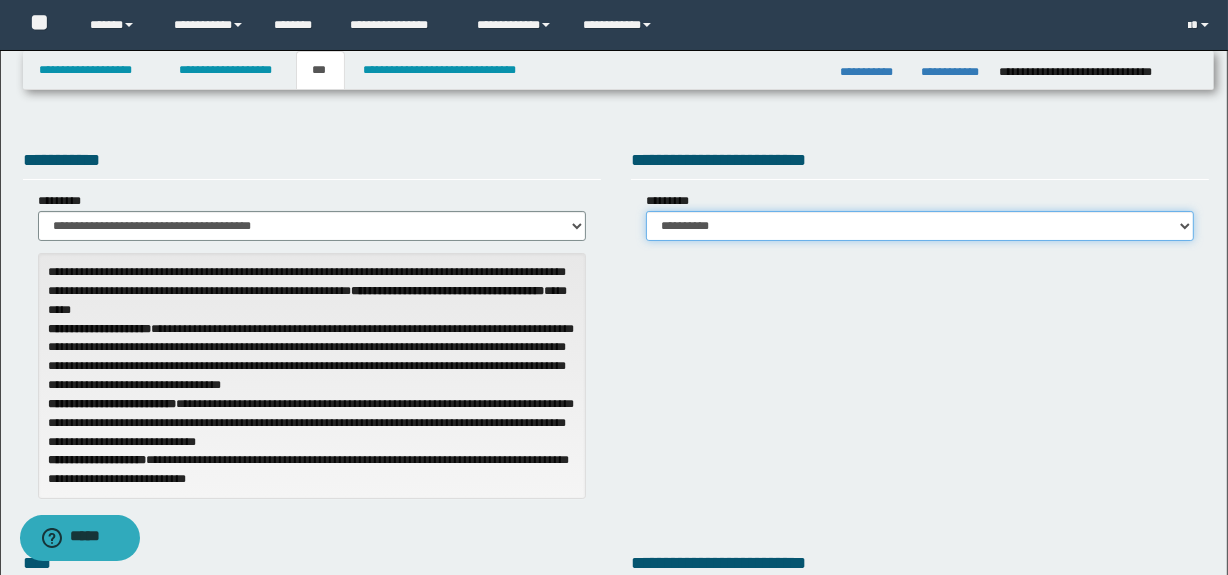select on "*" 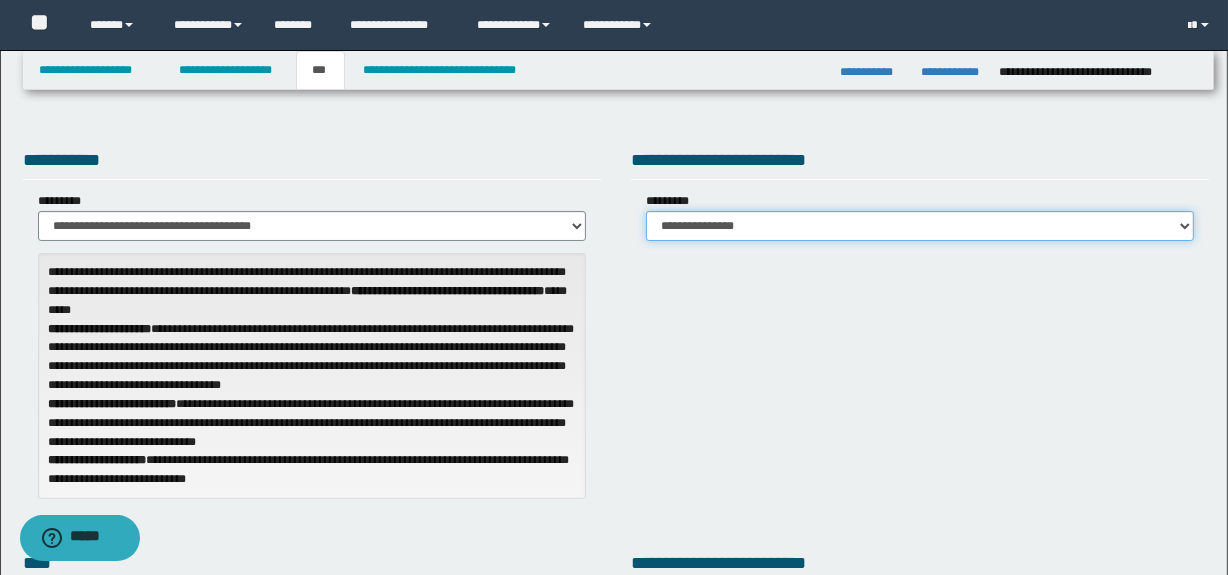 click on "**********" at bounding box center [920, 226] 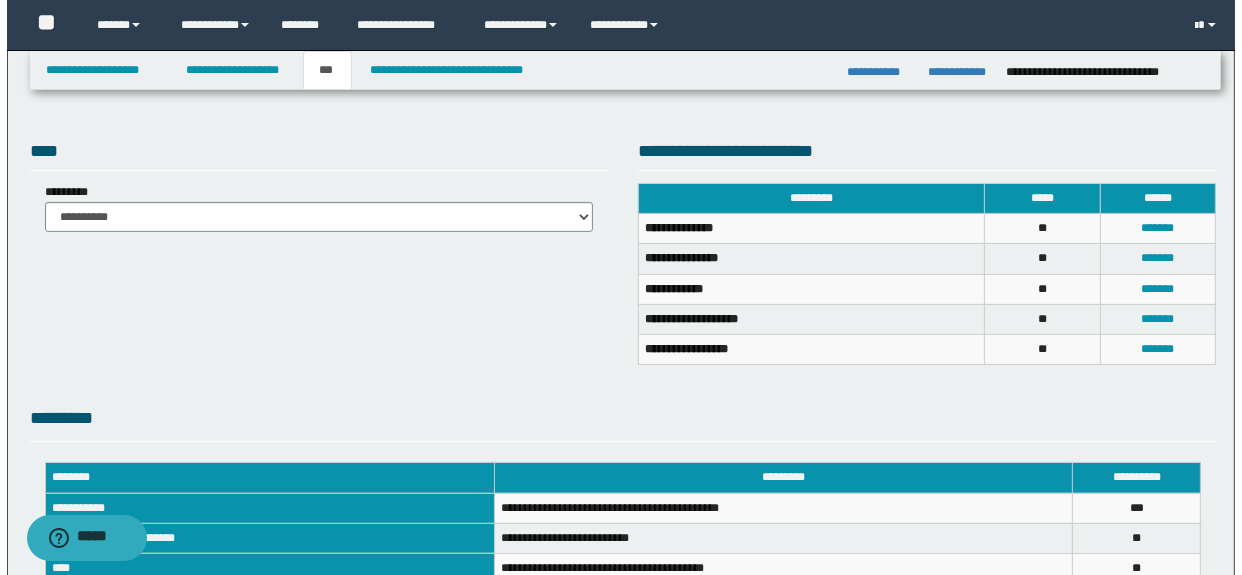 scroll, scrollTop: 453, scrollLeft: 0, axis: vertical 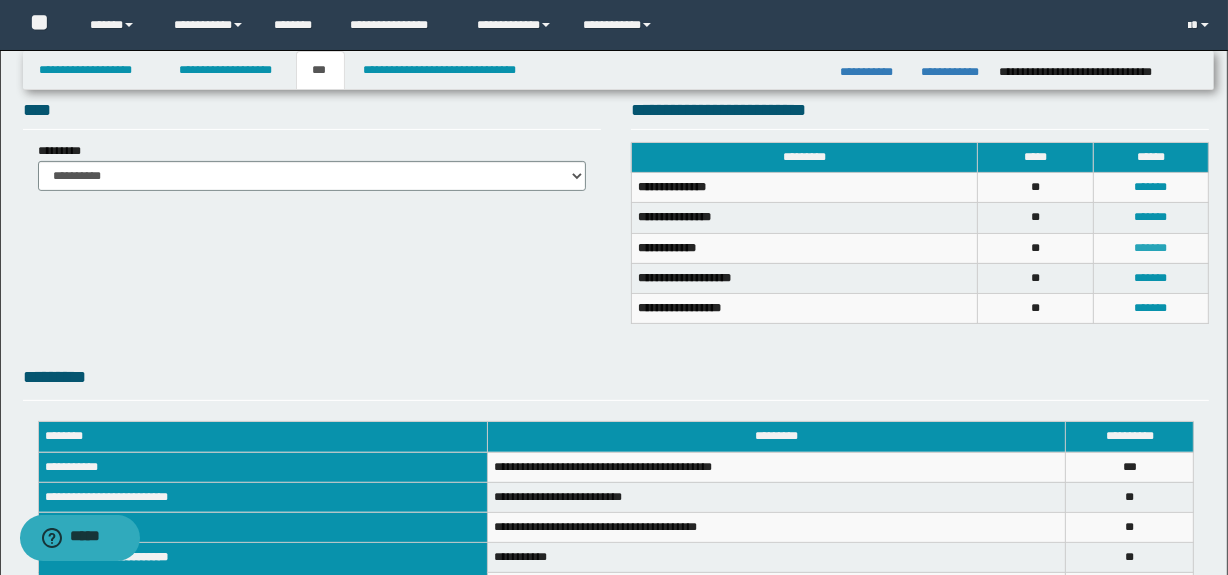 click on "*******" at bounding box center [1151, 248] 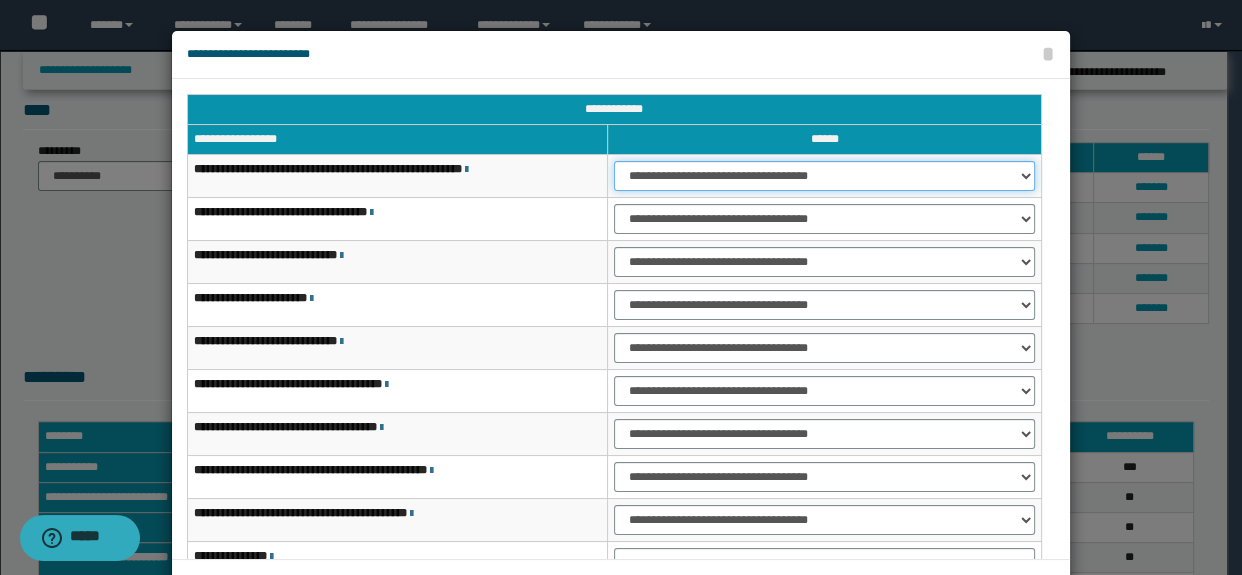click on "**********" at bounding box center (824, 176) 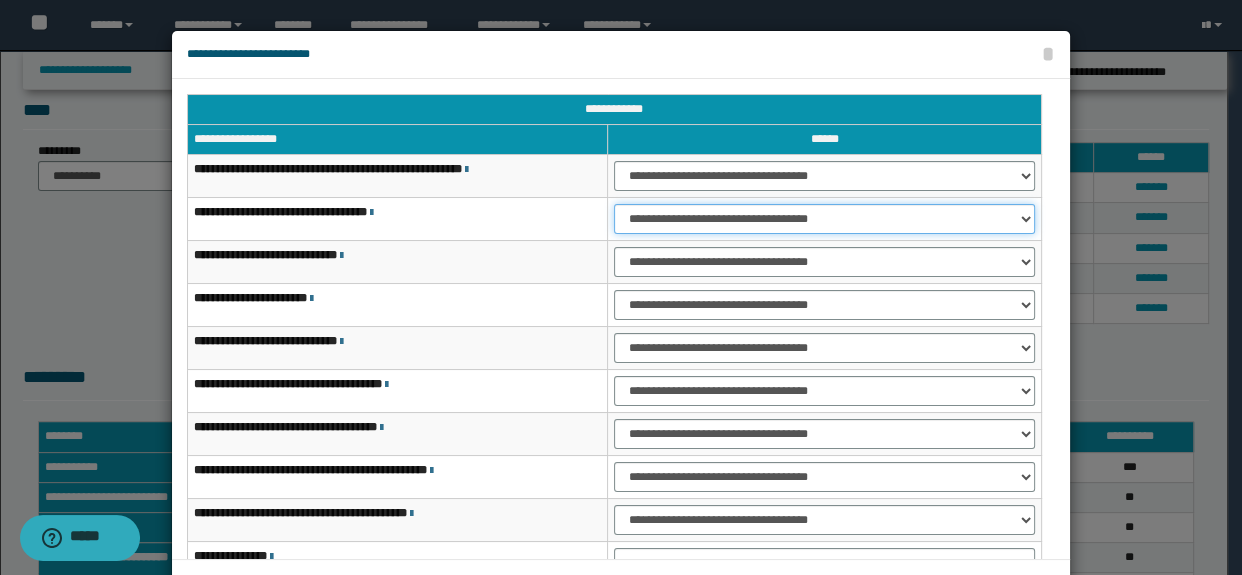 click on "**********" at bounding box center (824, 219) 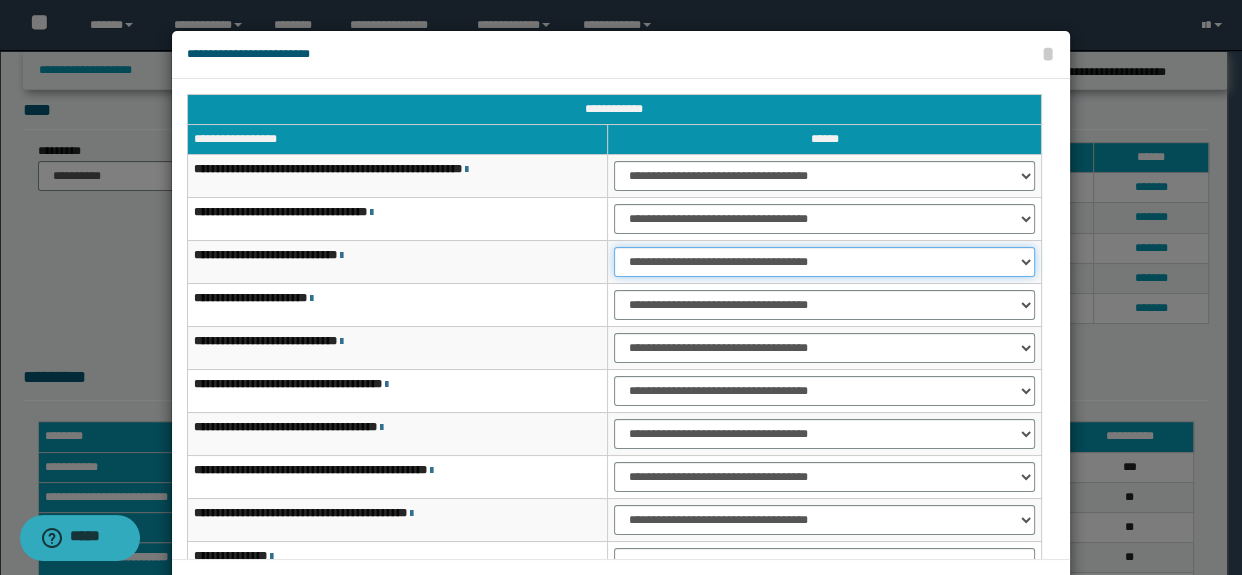 drag, startPoint x: 650, startPoint y: 252, endPoint x: 650, endPoint y: 263, distance: 11 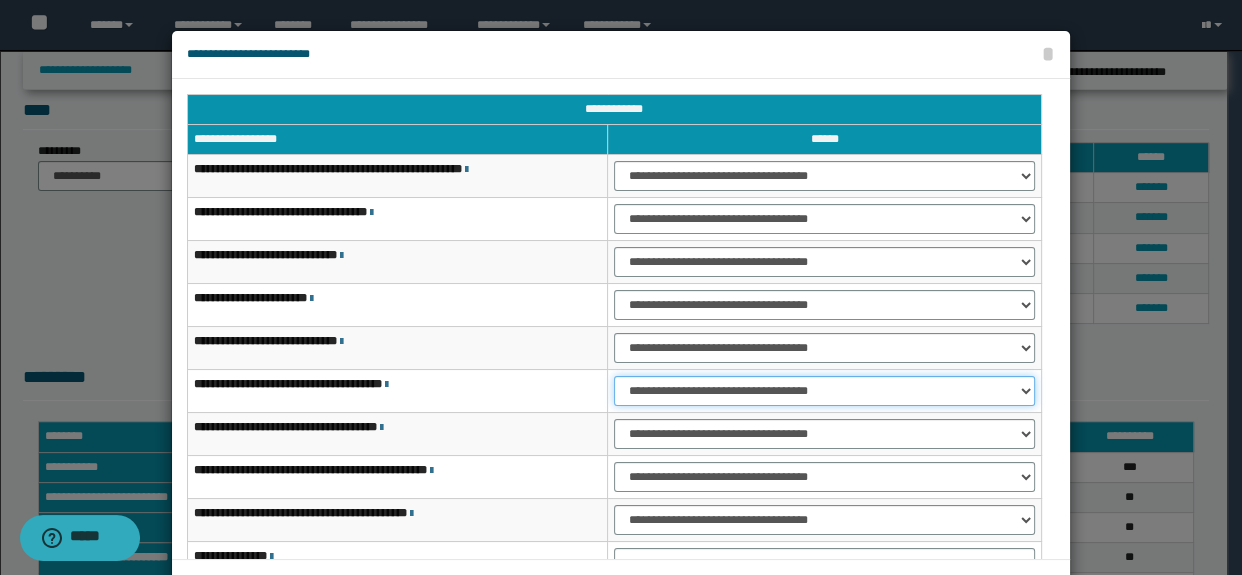 click on "**********" at bounding box center [824, 391] 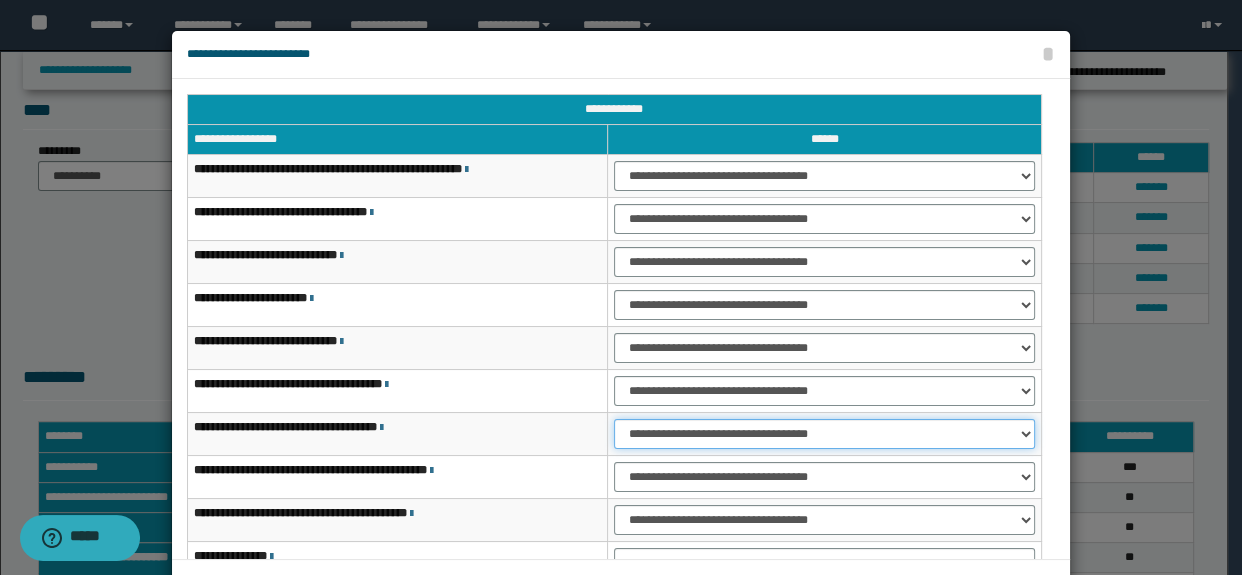 click on "**********" at bounding box center (824, 434) 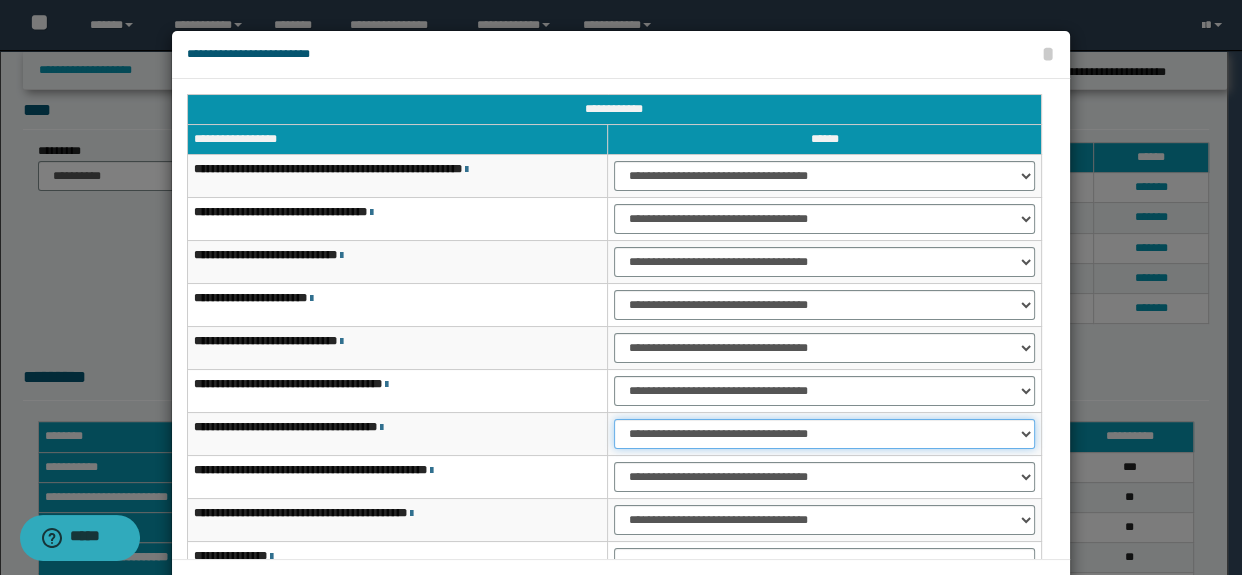select on "***" 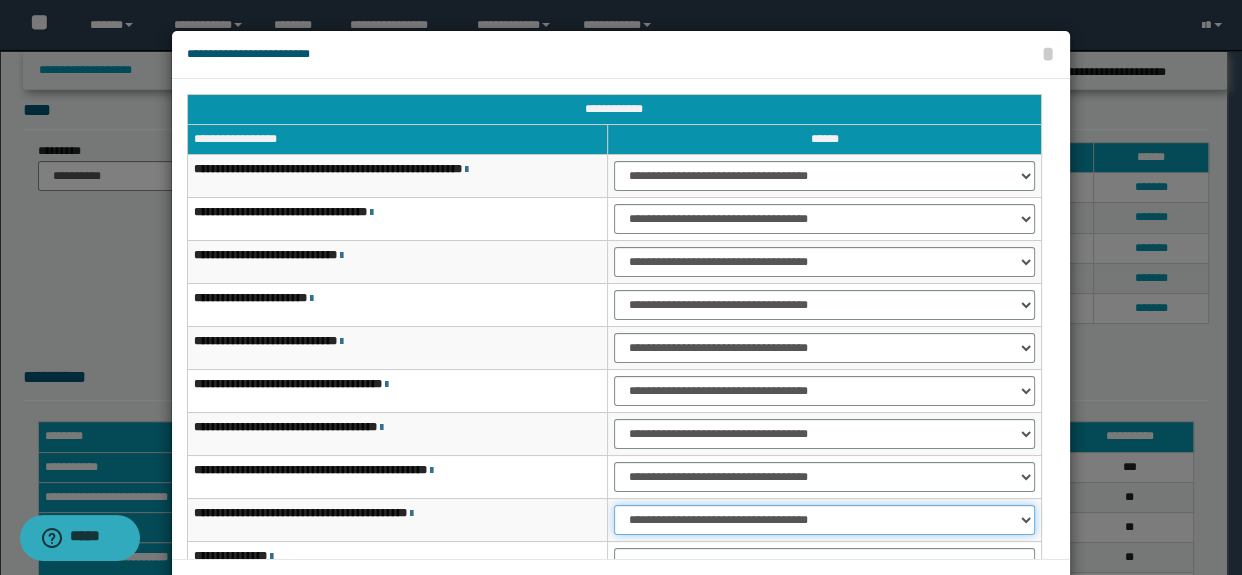 click on "**********" at bounding box center [824, 520] 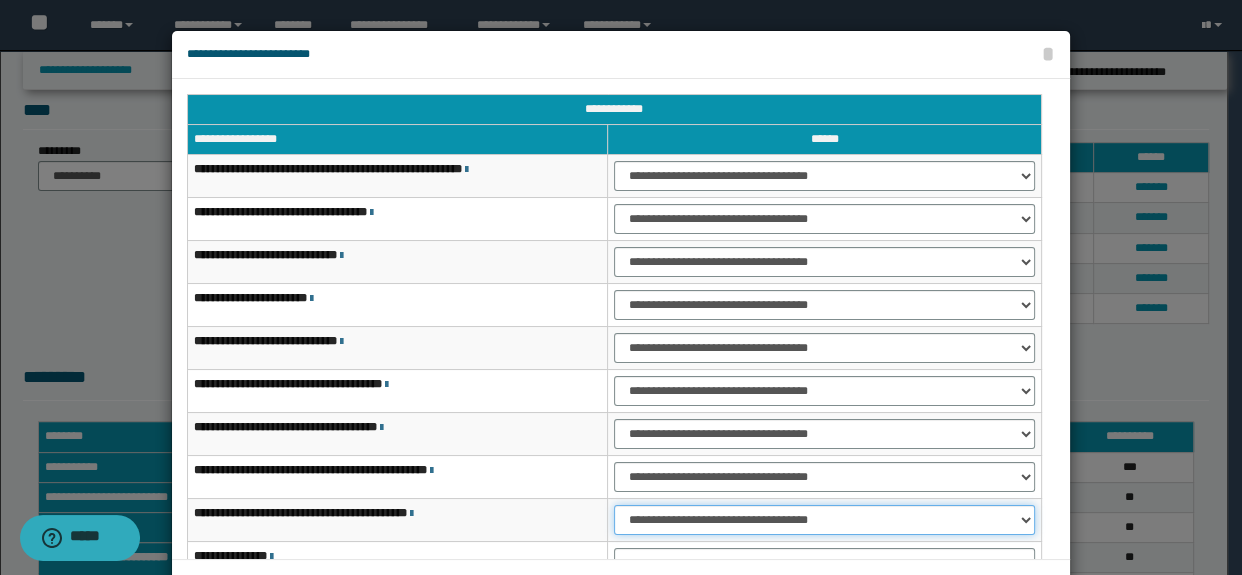 select on "***" 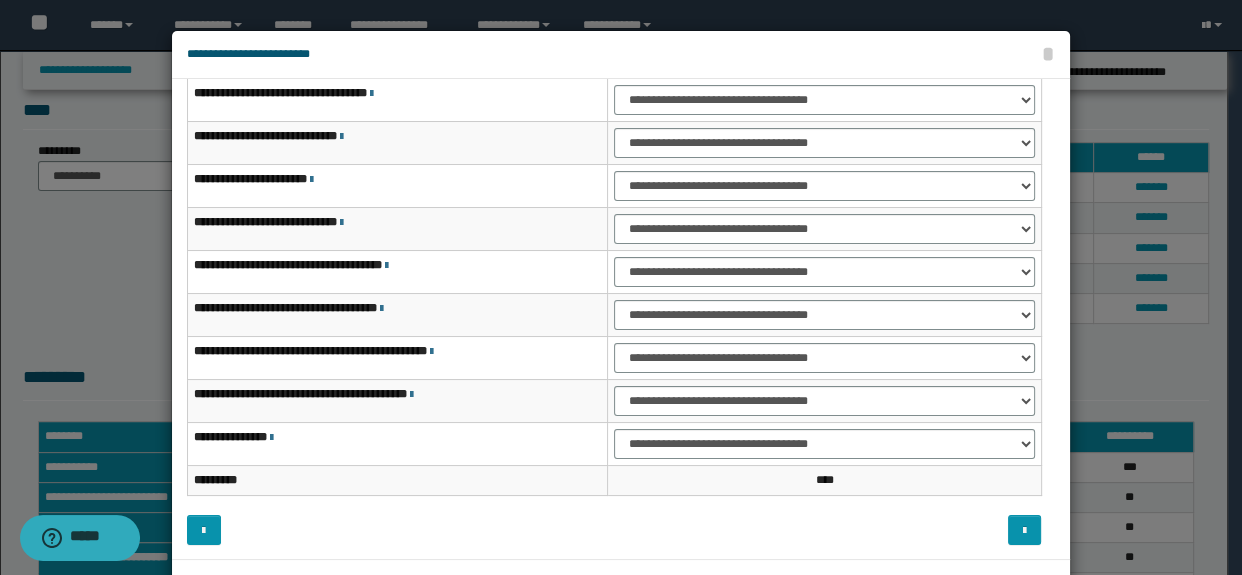 scroll, scrollTop: 120, scrollLeft: 0, axis: vertical 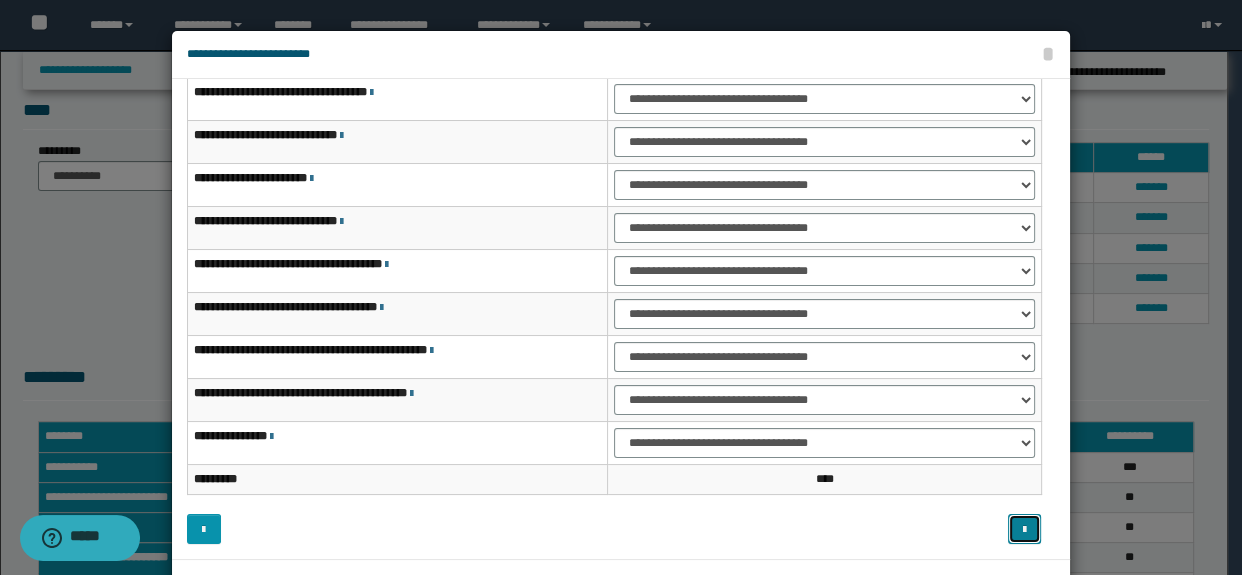 click at bounding box center [1025, 529] 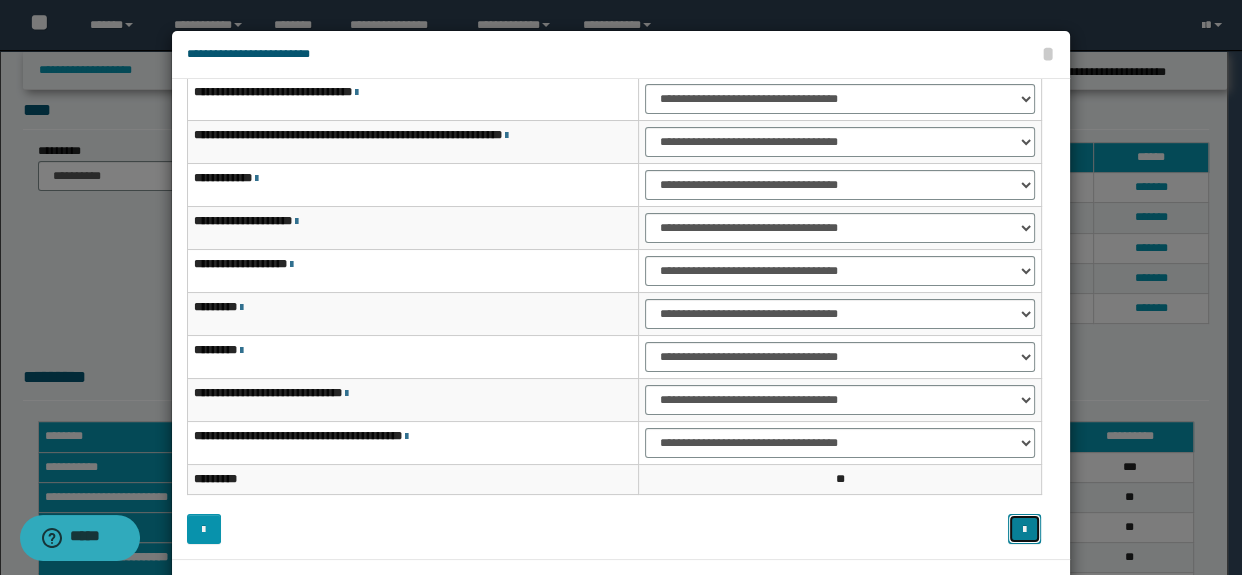 type 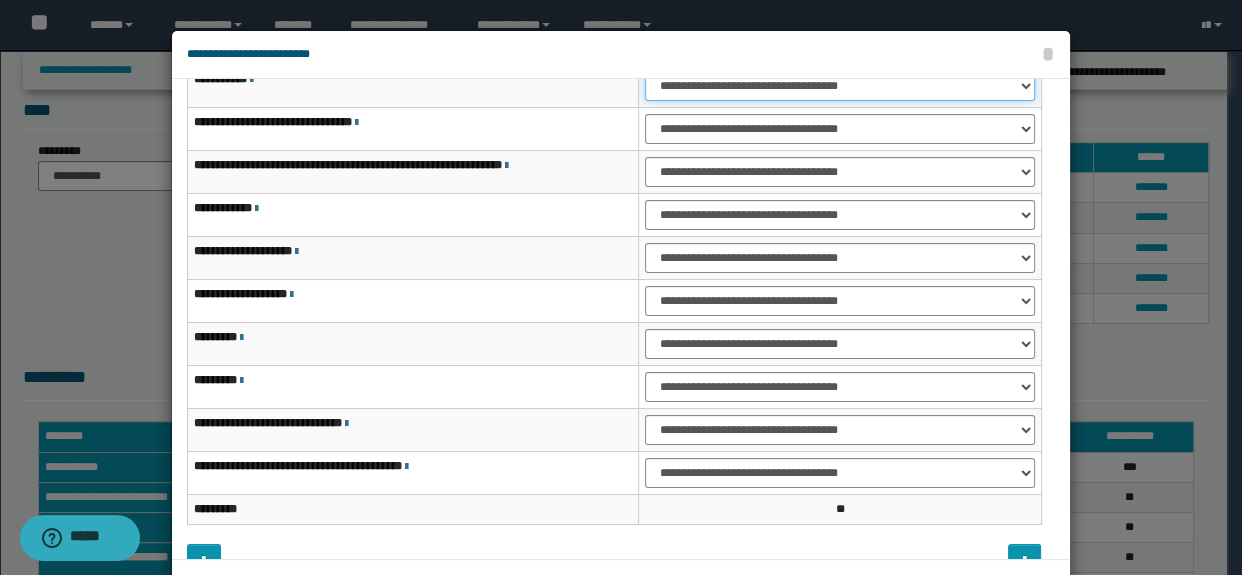 click on "**********" at bounding box center [839, 86] 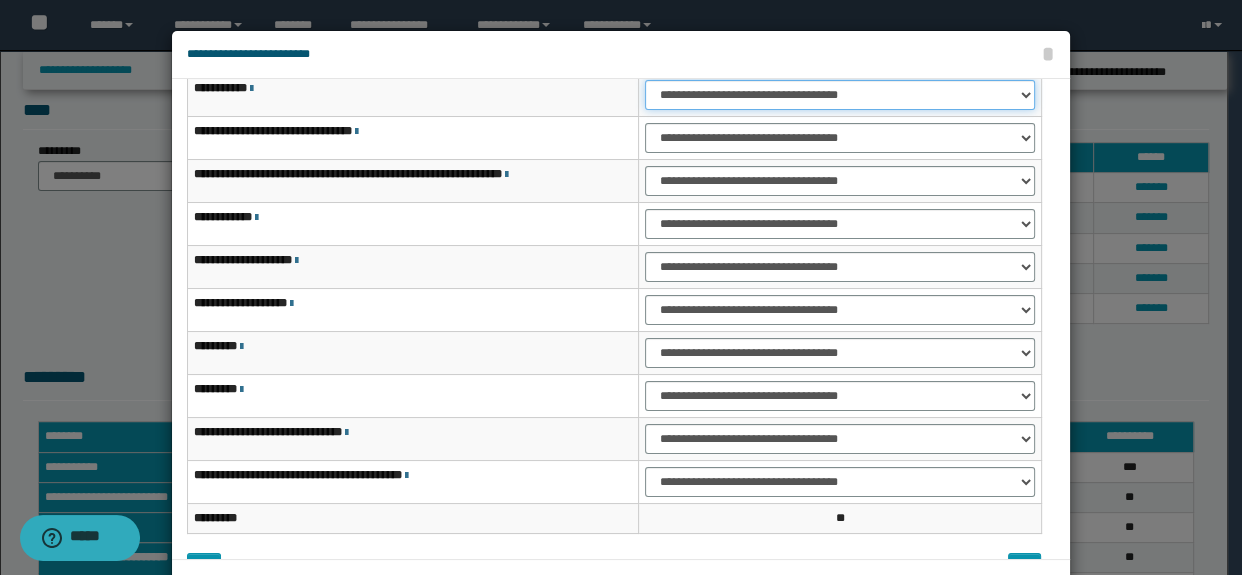 select on "***" 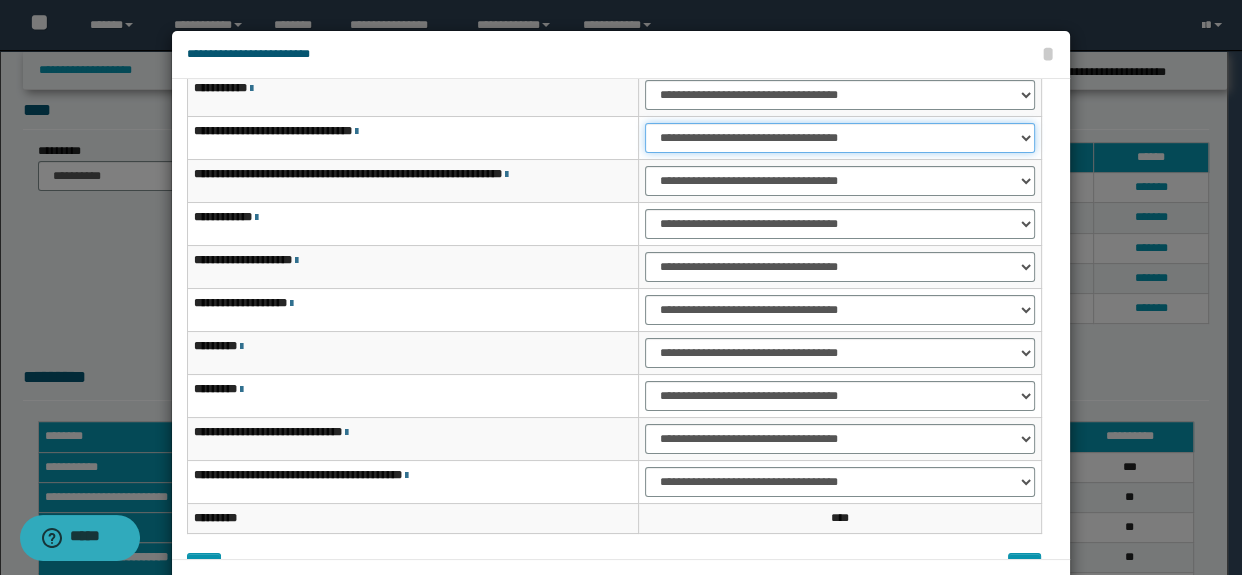 click on "**********" at bounding box center (839, 138) 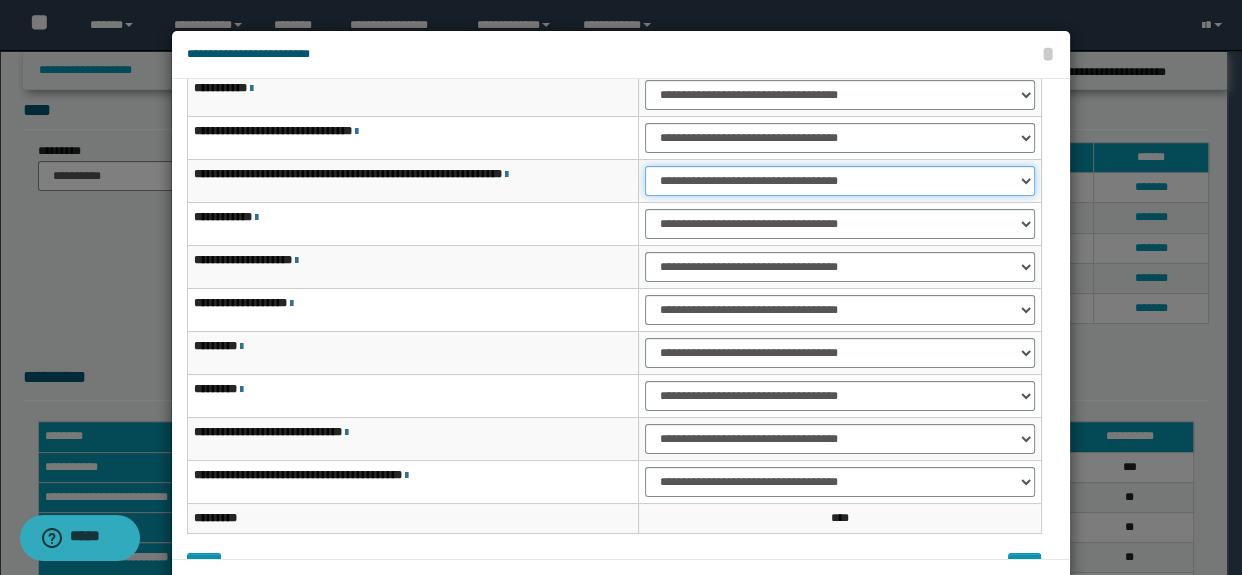 click on "**********" at bounding box center (839, 181) 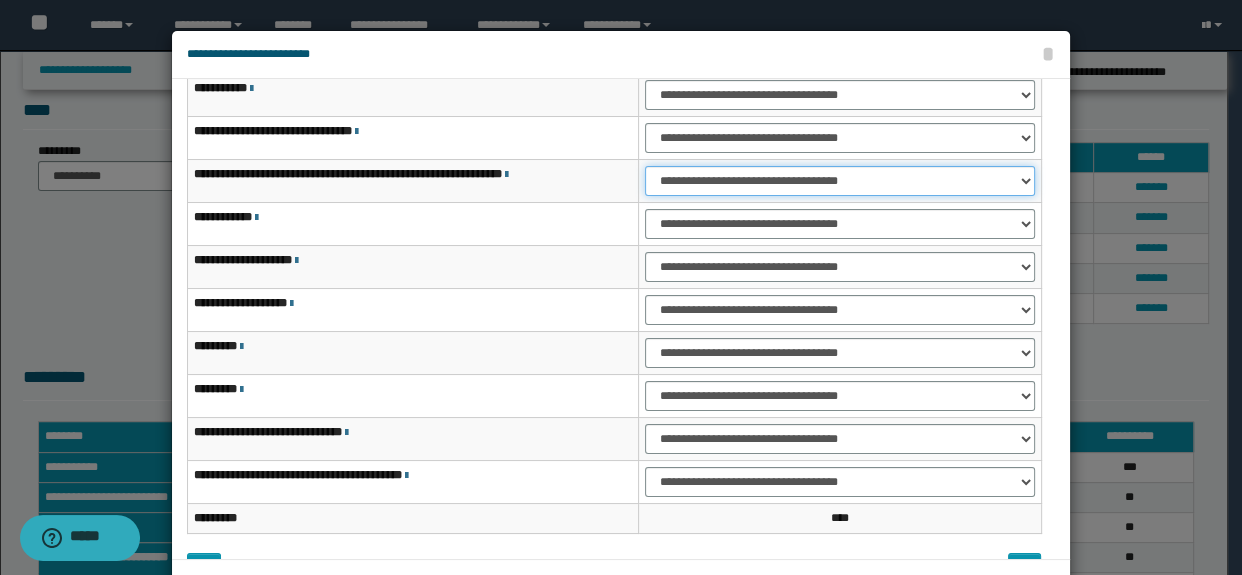 select on "***" 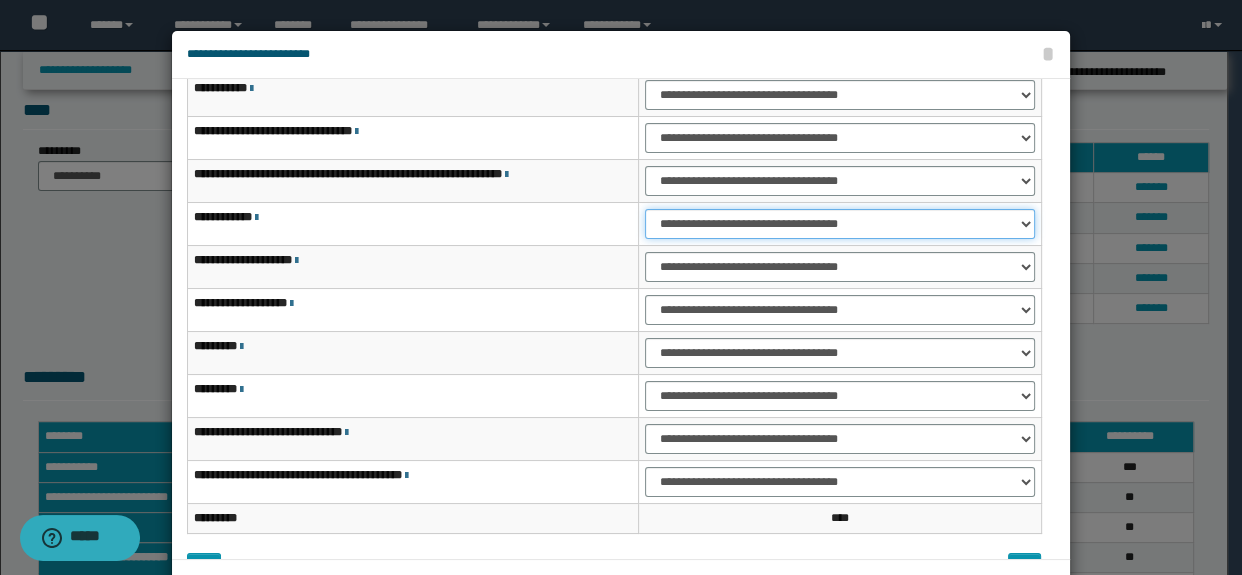 click on "**********" at bounding box center (839, 224) 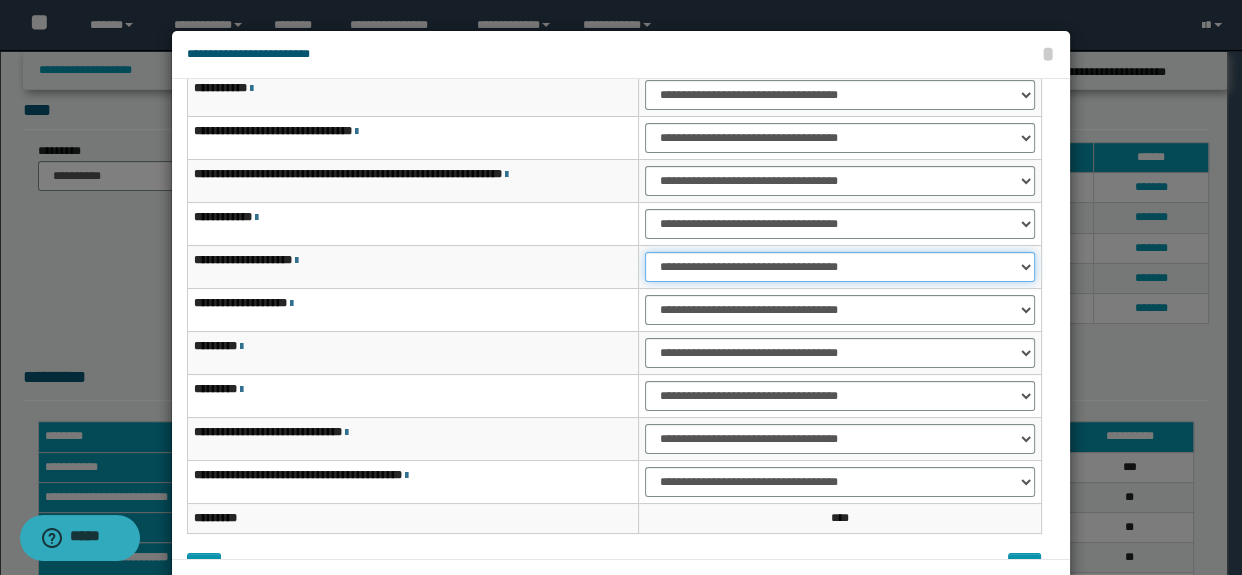 drag, startPoint x: 675, startPoint y: 262, endPoint x: 674, endPoint y: 280, distance: 18.027756 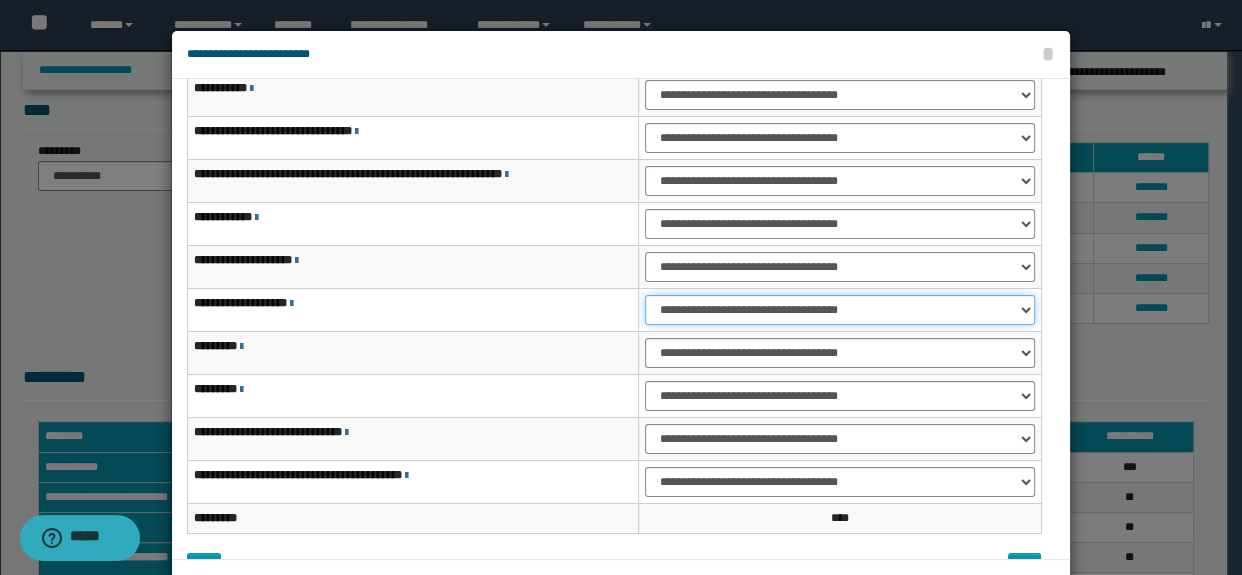 click on "**********" at bounding box center (839, 310) 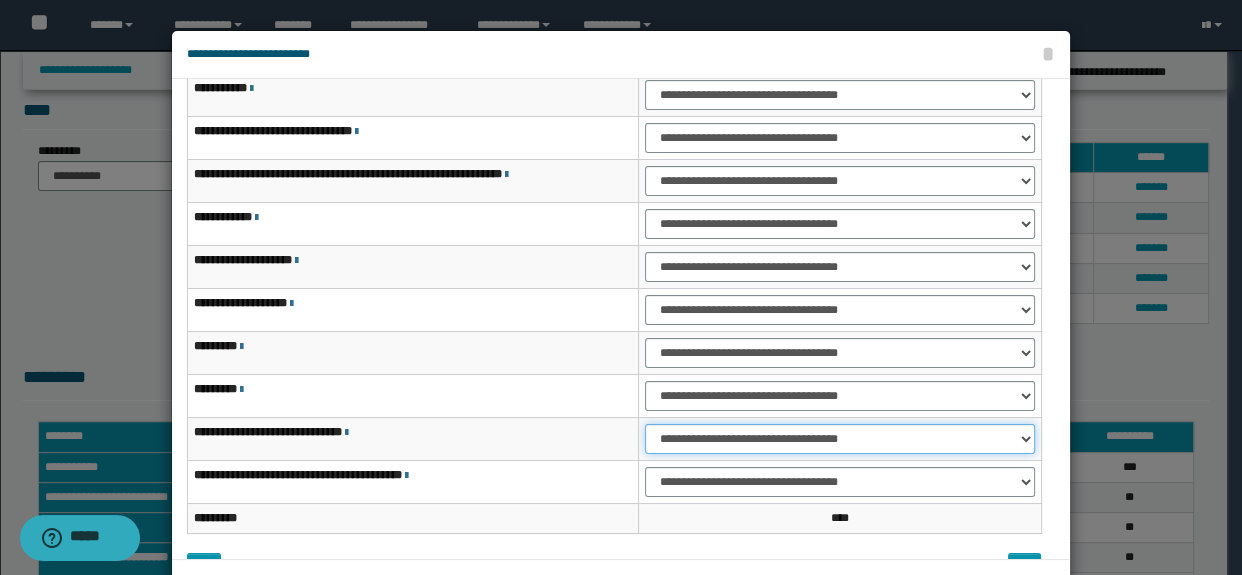 click on "**********" at bounding box center [839, 439] 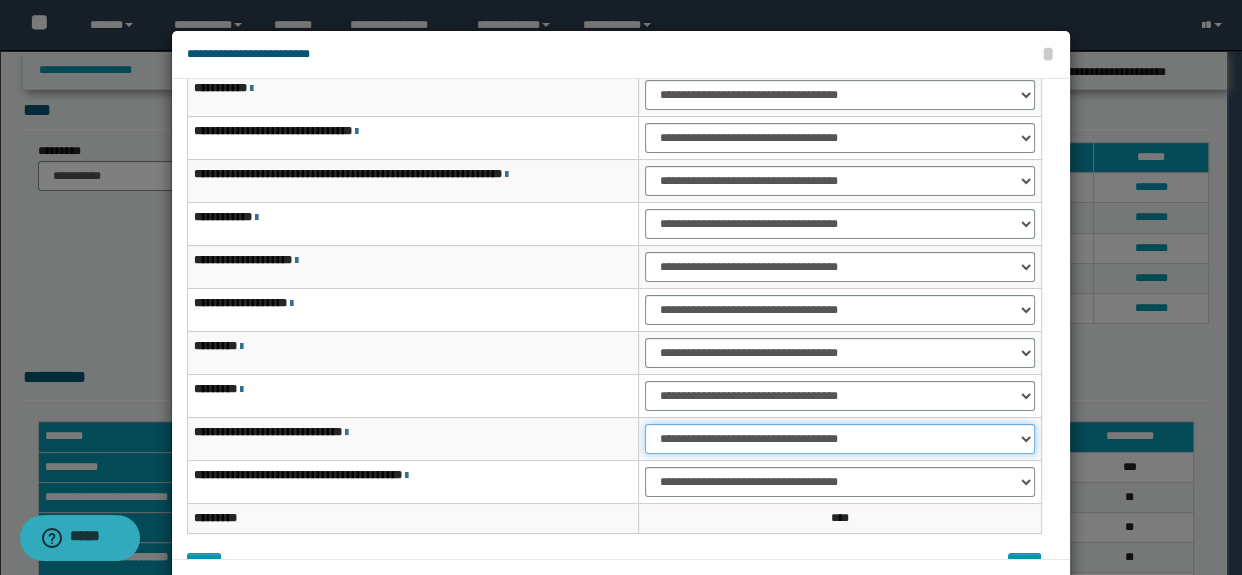 select on "***" 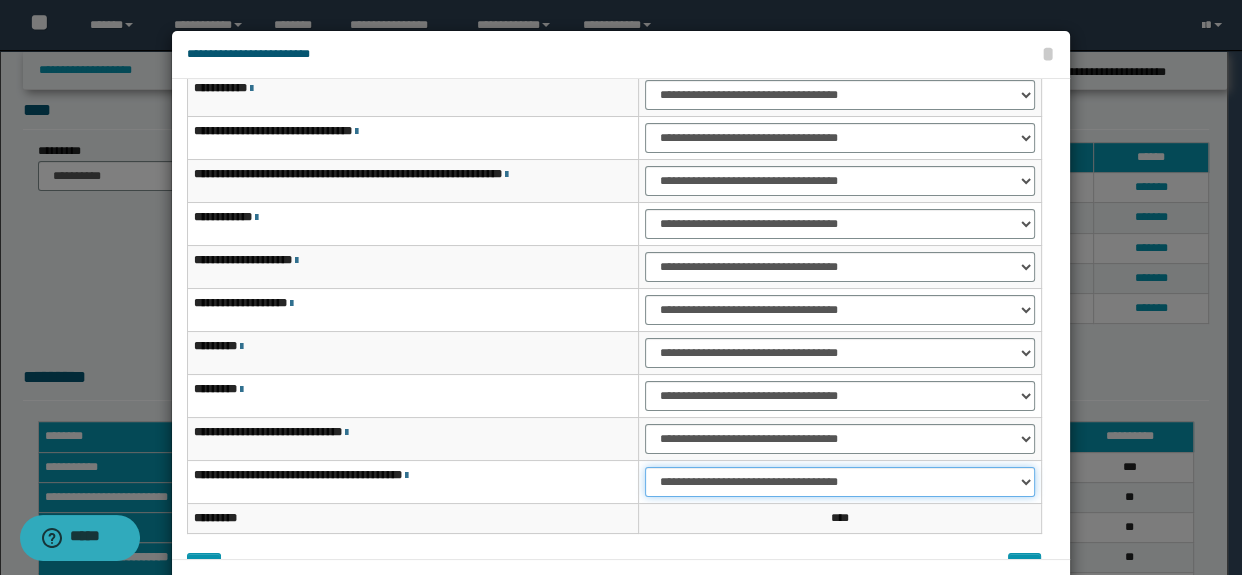 click on "**********" at bounding box center [839, 482] 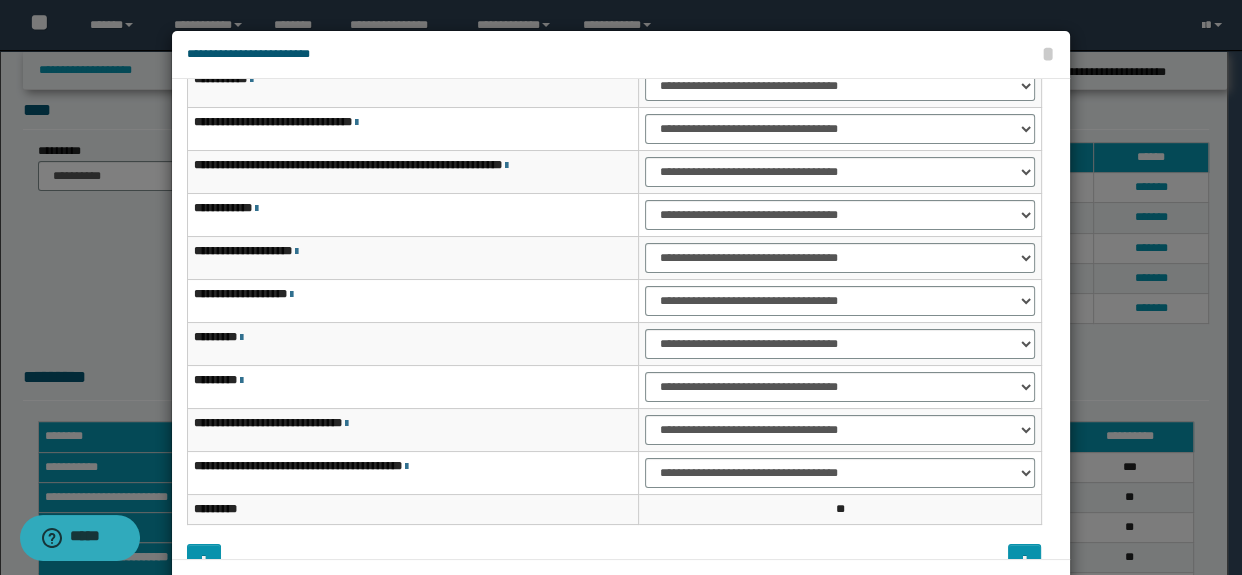 scroll, scrollTop: 120, scrollLeft: 0, axis: vertical 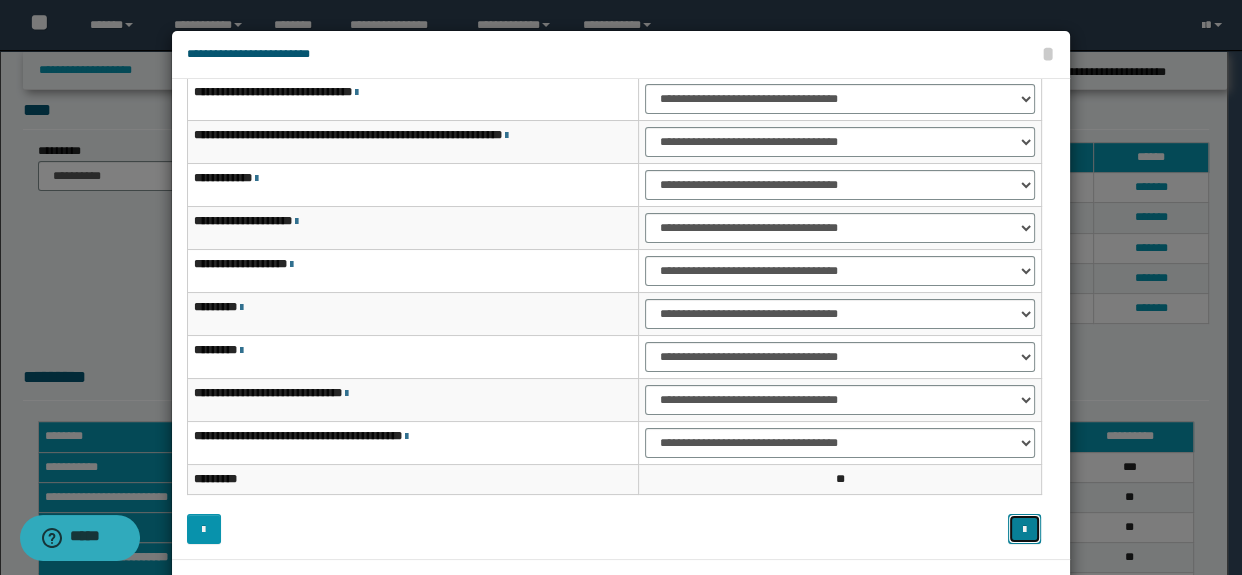 click at bounding box center (1025, 529) 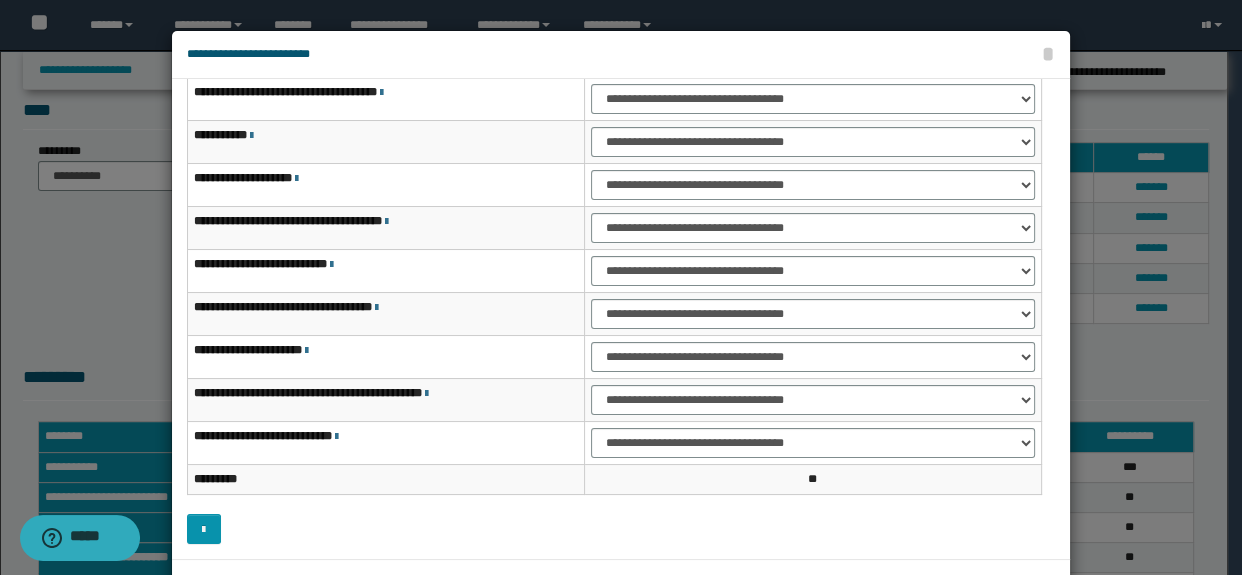 scroll, scrollTop: 32, scrollLeft: 0, axis: vertical 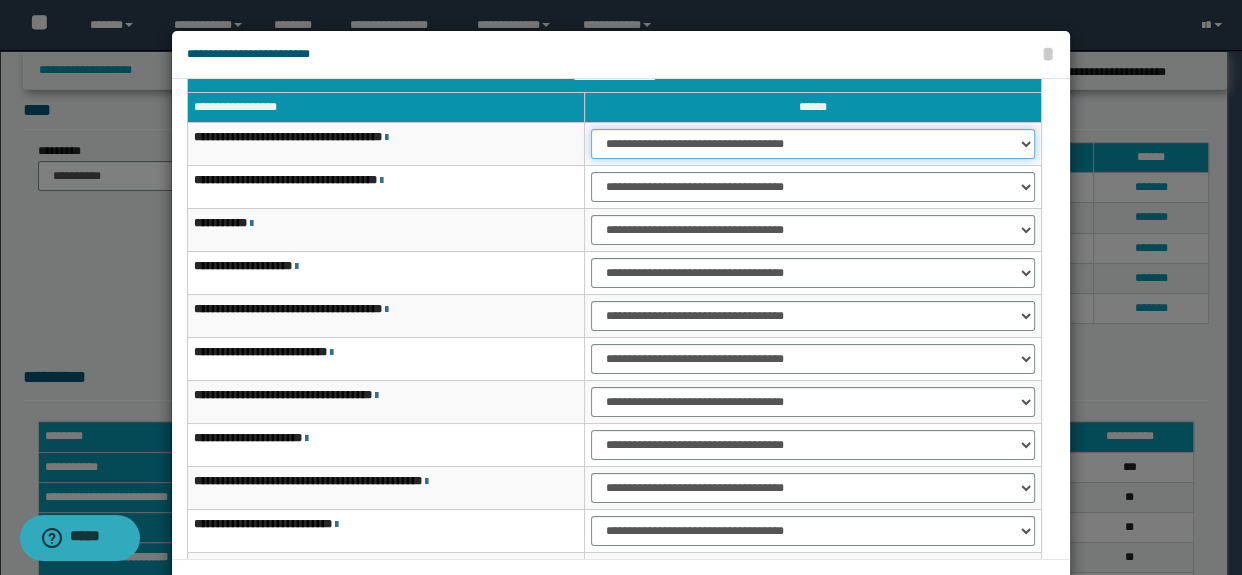 click on "**********" at bounding box center [813, 144] 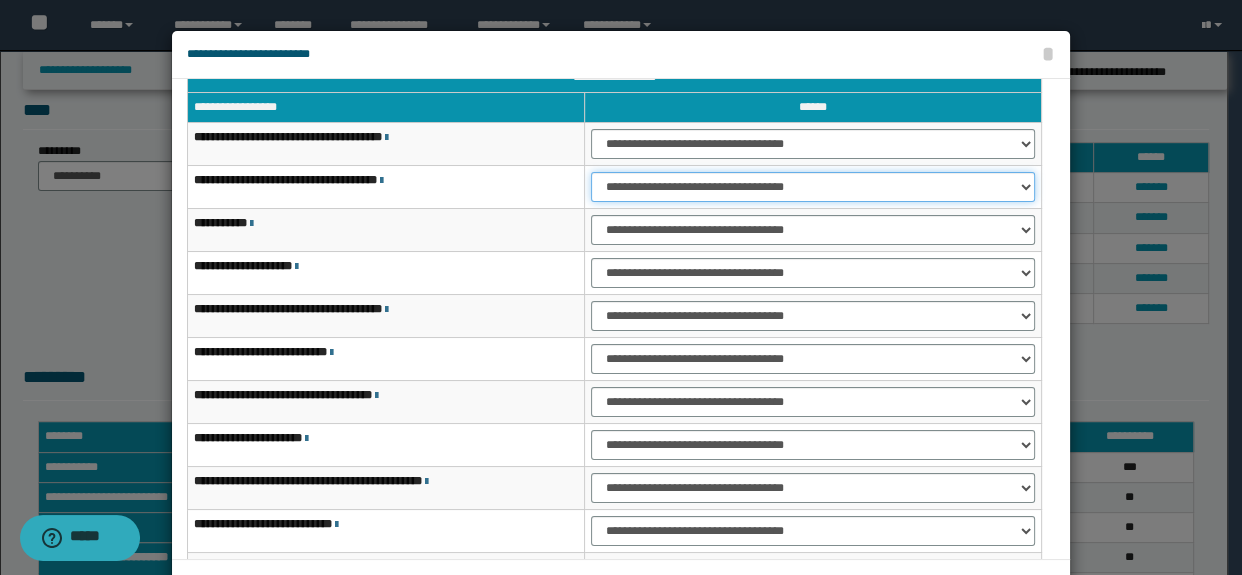 click on "**********" at bounding box center [813, 187] 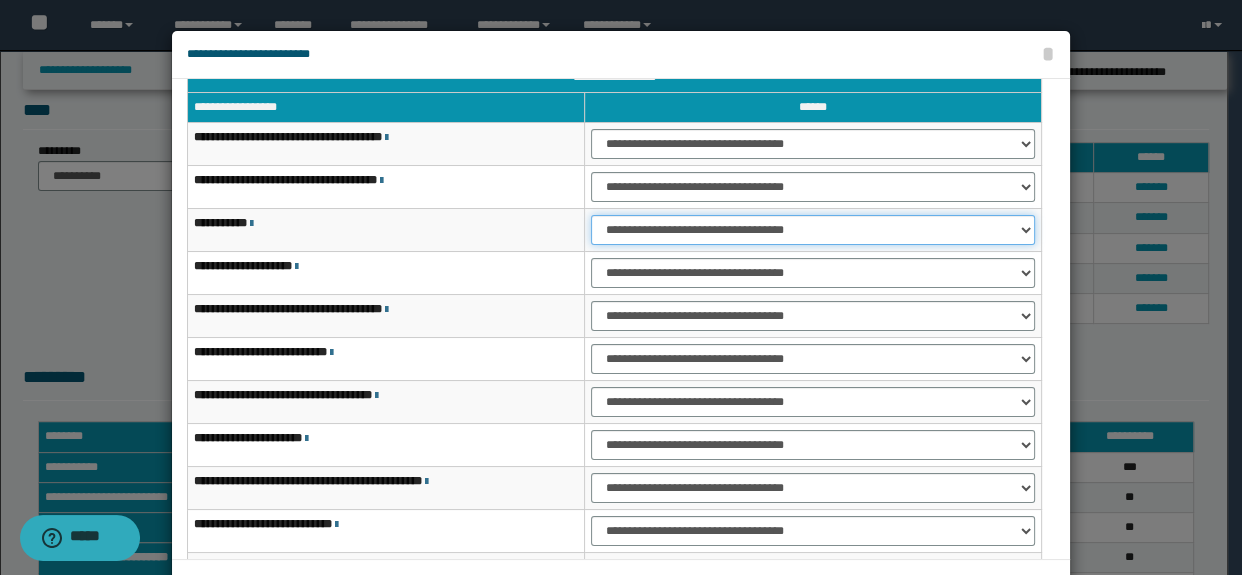click on "**********" at bounding box center (813, 230) 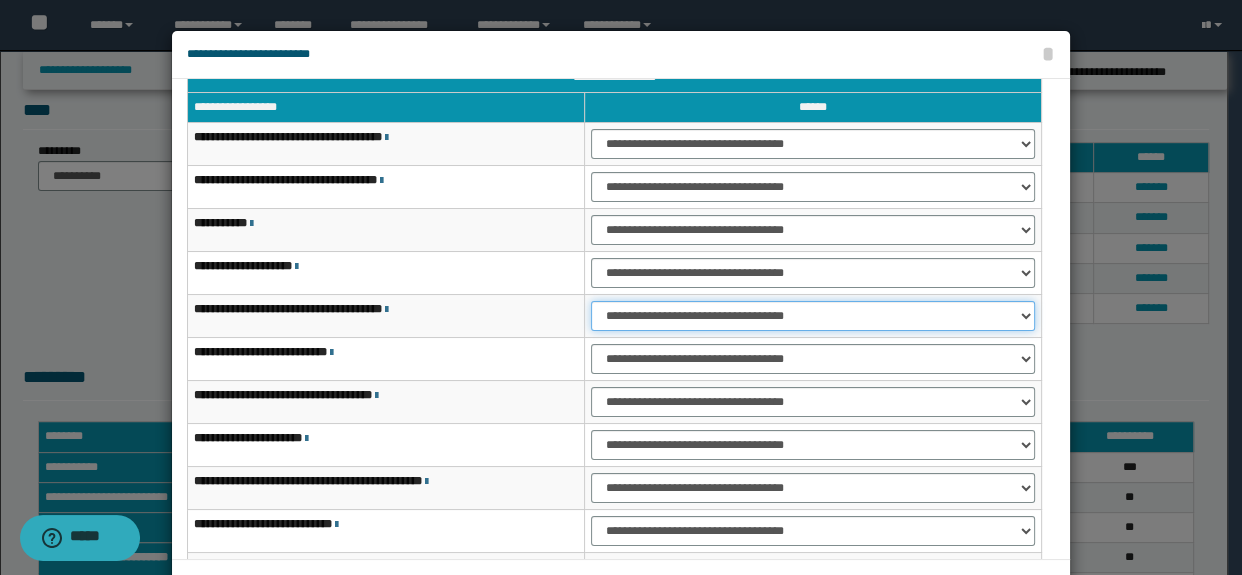 click on "**********" at bounding box center [813, 316] 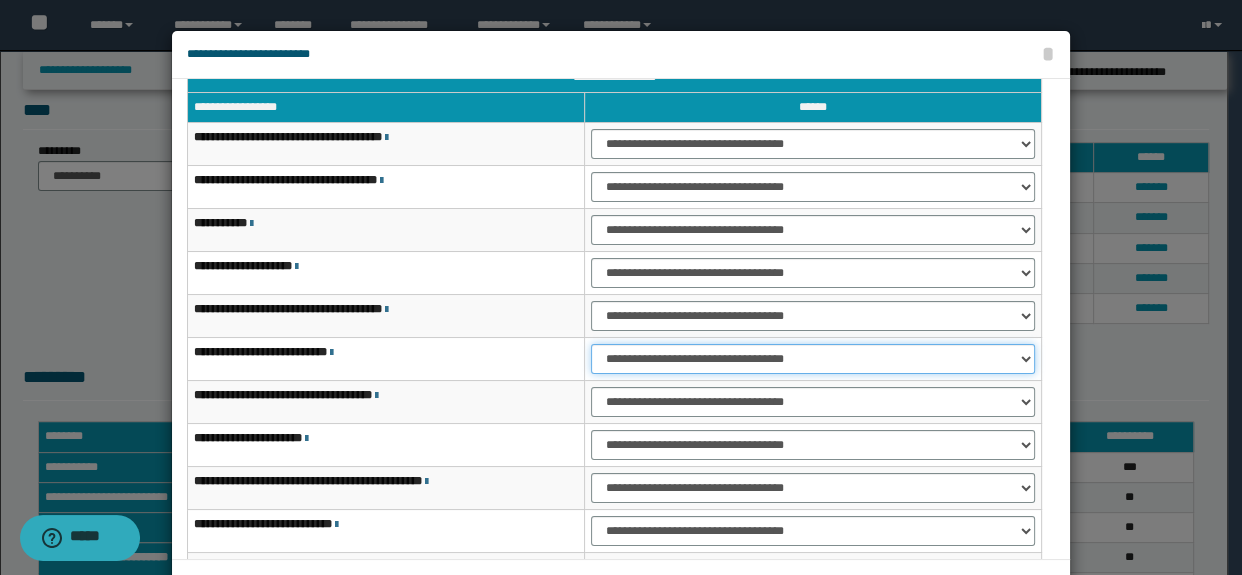 click on "**********" at bounding box center [813, 359] 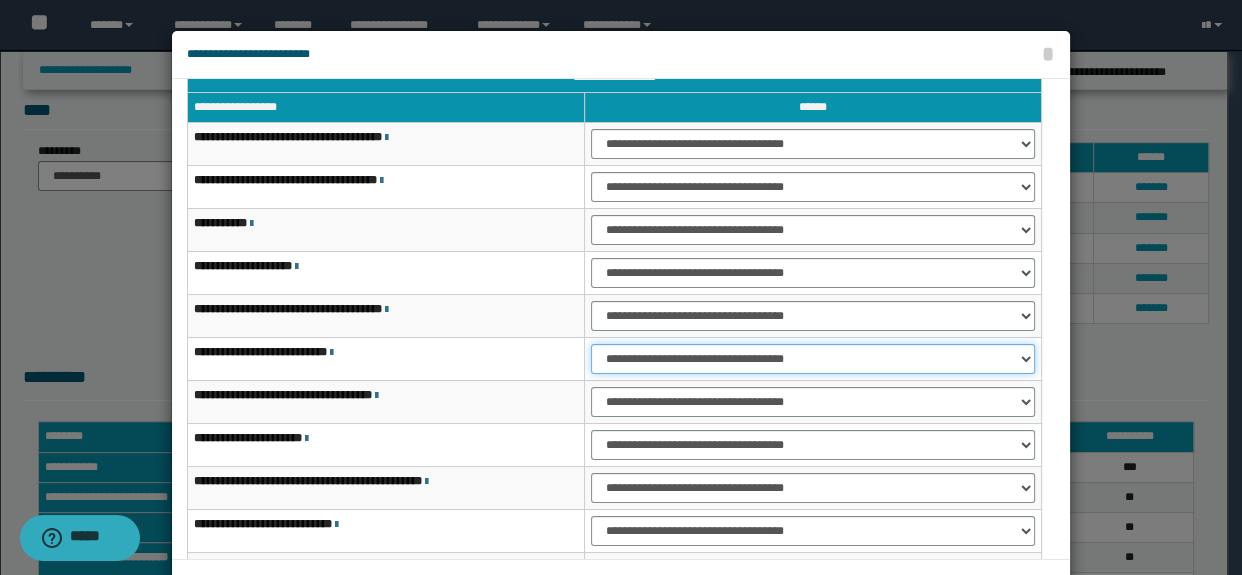 select on "***" 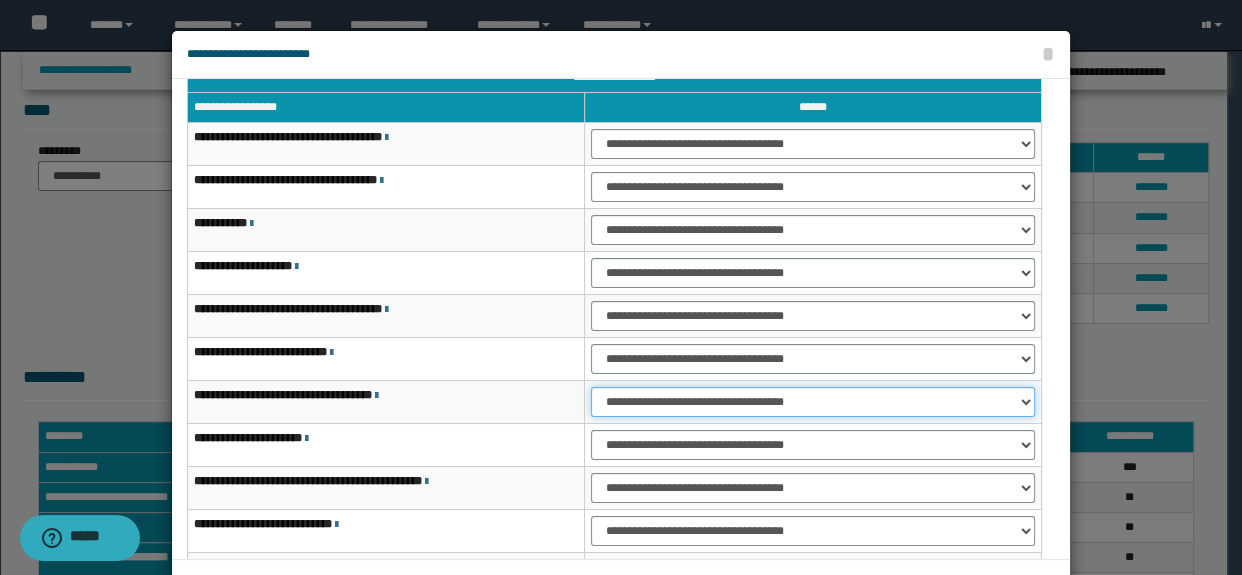 click on "**********" at bounding box center [813, 402] 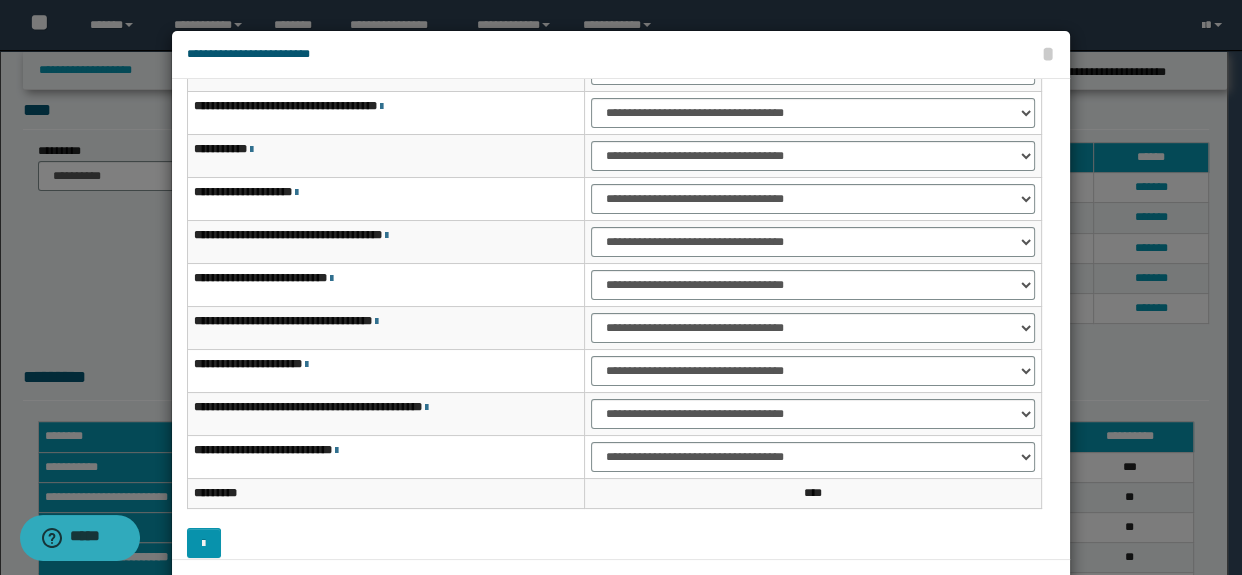 drag, startPoint x: 1062, startPoint y: 463, endPoint x: 1056, endPoint y: 524, distance: 61.294373 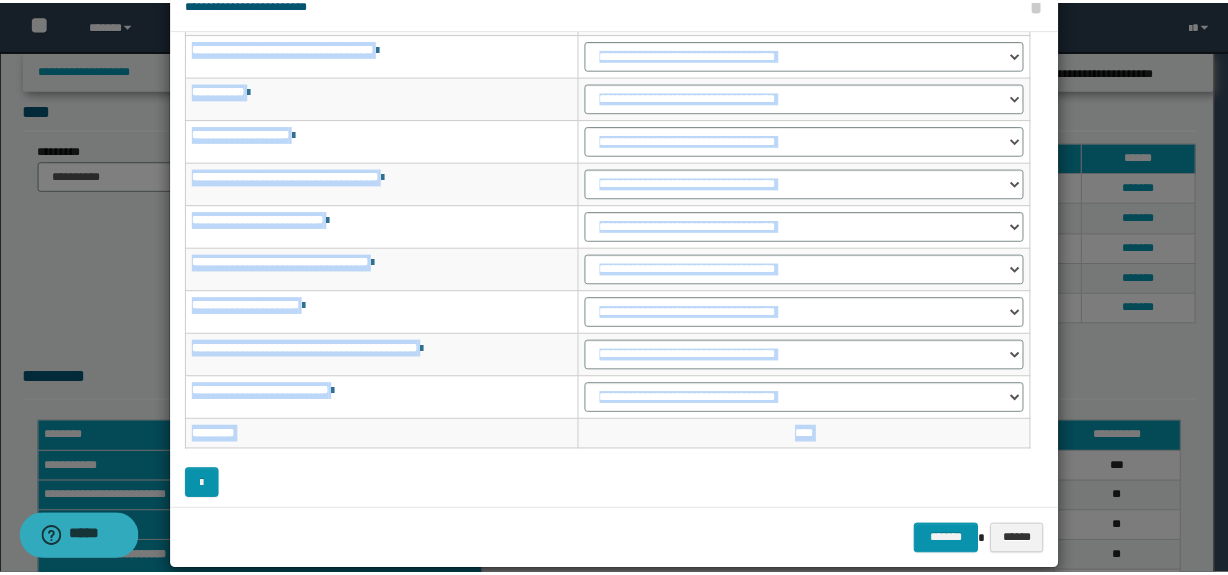 scroll, scrollTop: 59, scrollLeft: 0, axis: vertical 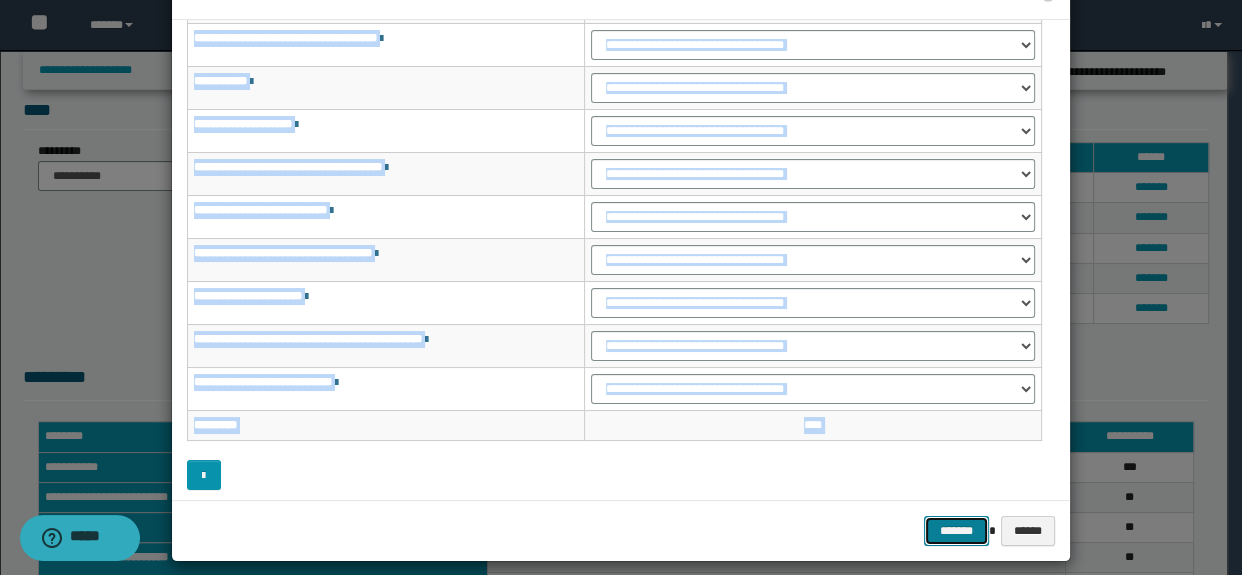 click on "*******" at bounding box center [956, 531] 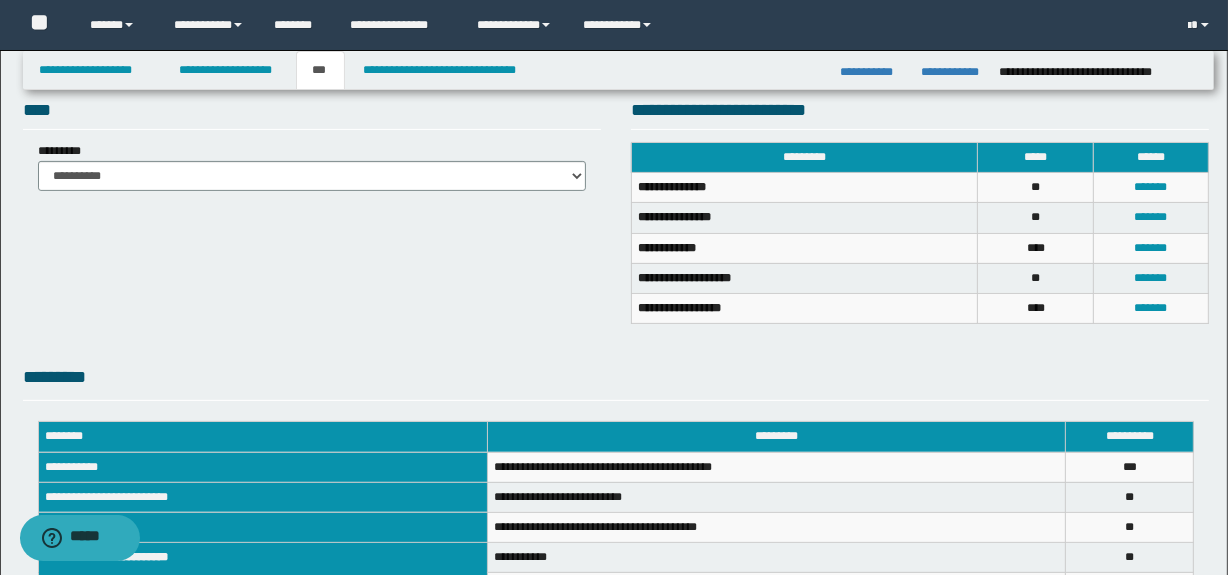scroll, scrollTop: 729, scrollLeft: 0, axis: vertical 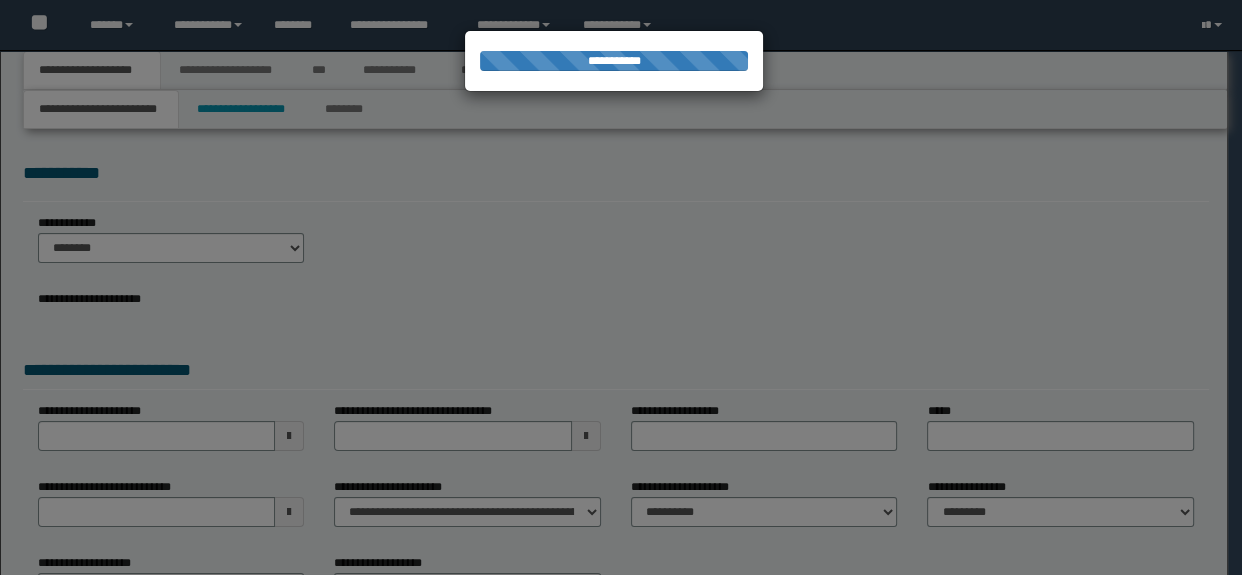 select on "*" 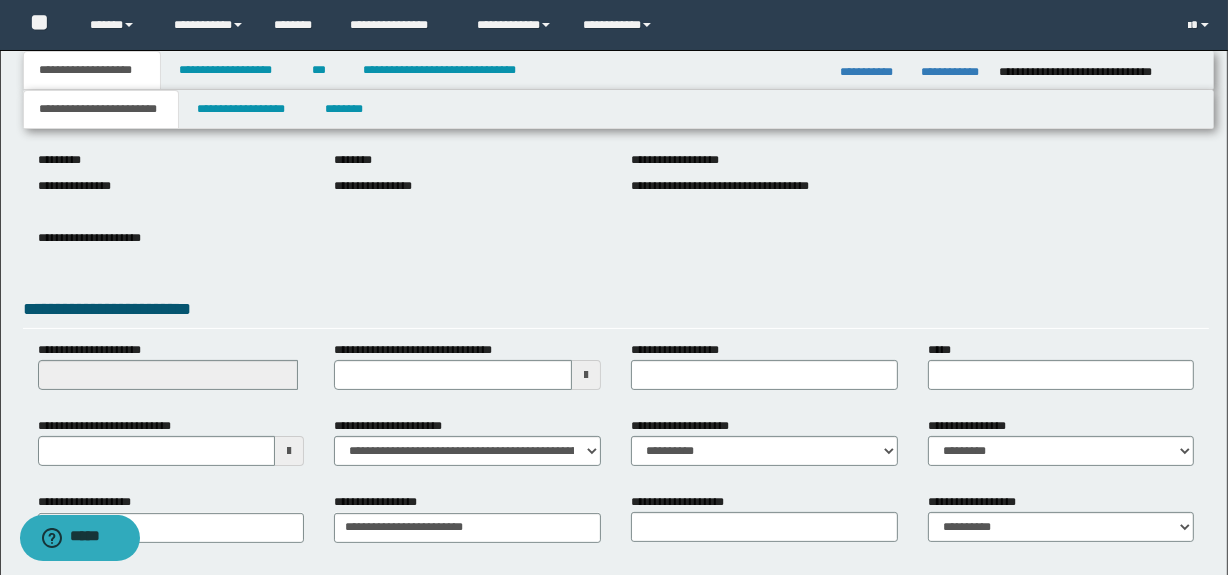 scroll, scrollTop: 219, scrollLeft: 0, axis: vertical 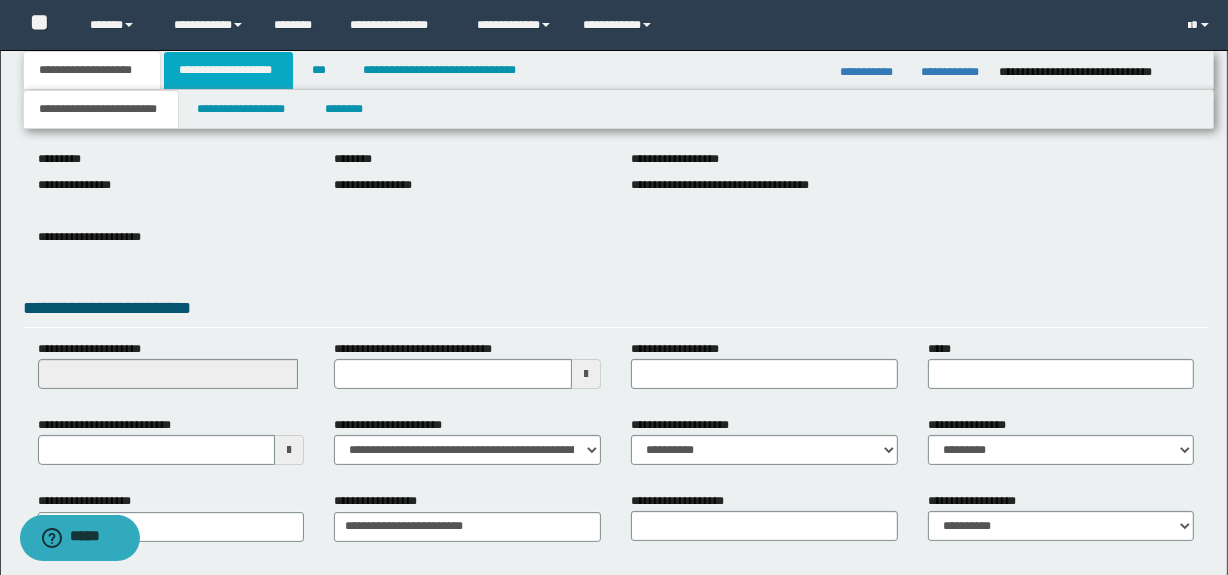 click on "**********" at bounding box center (228, 70) 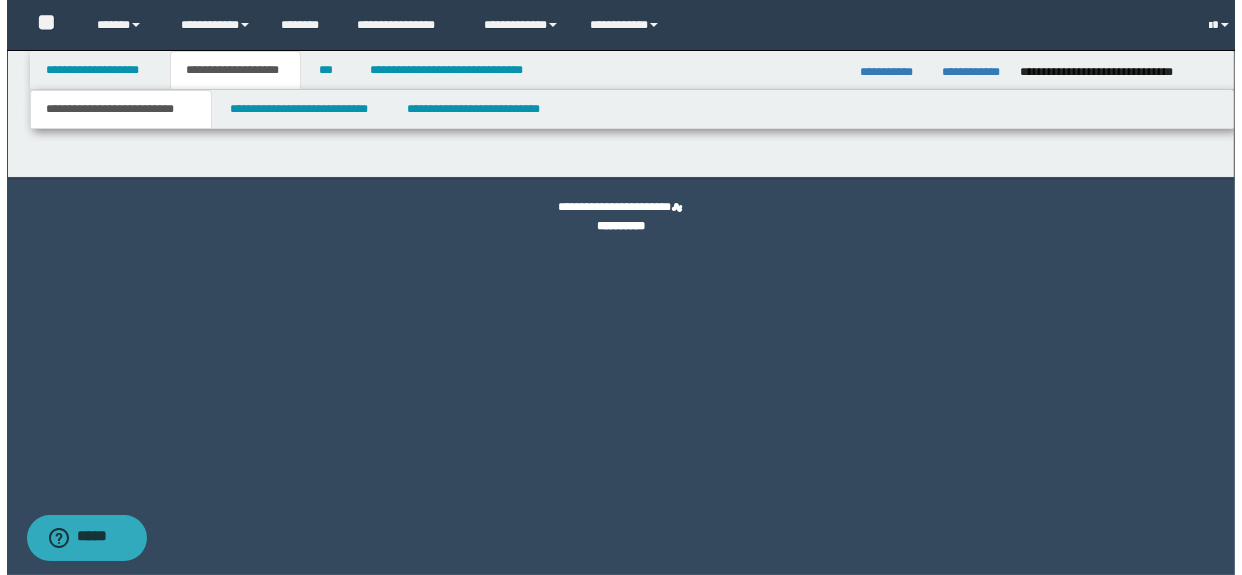 scroll, scrollTop: 0, scrollLeft: 0, axis: both 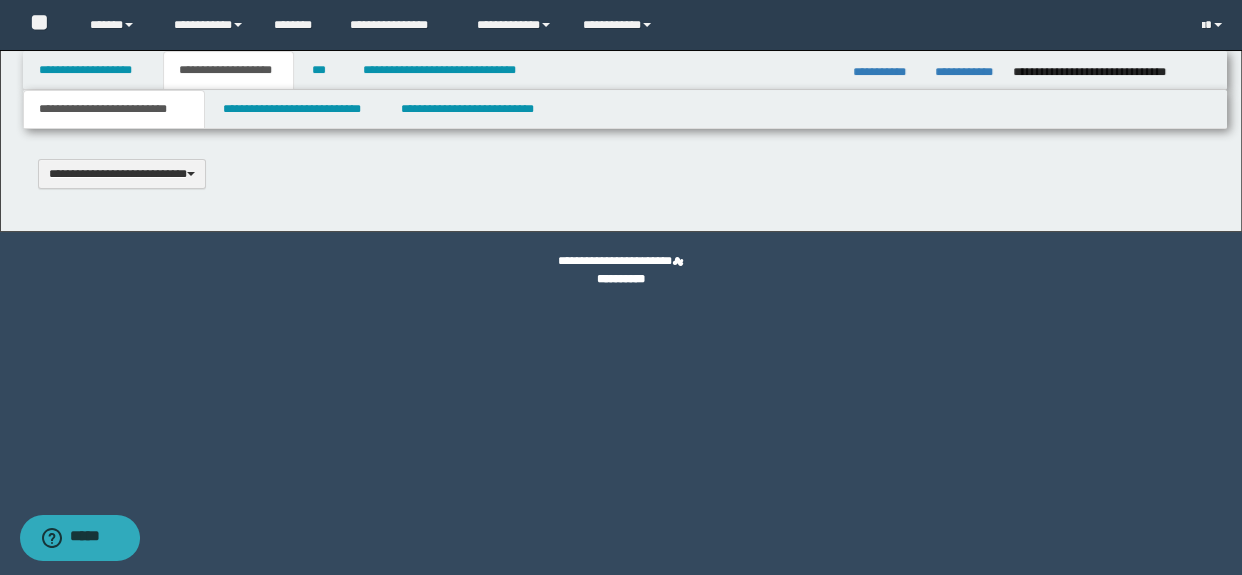 type 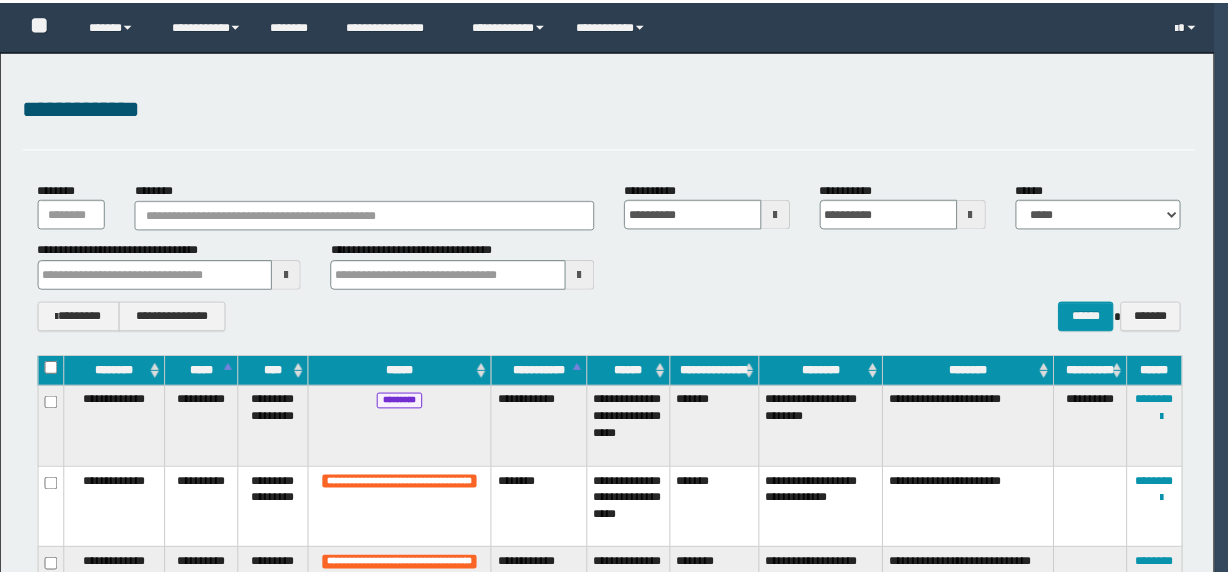 scroll, scrollTop: 0, scrollLeft: 0, axis: both 